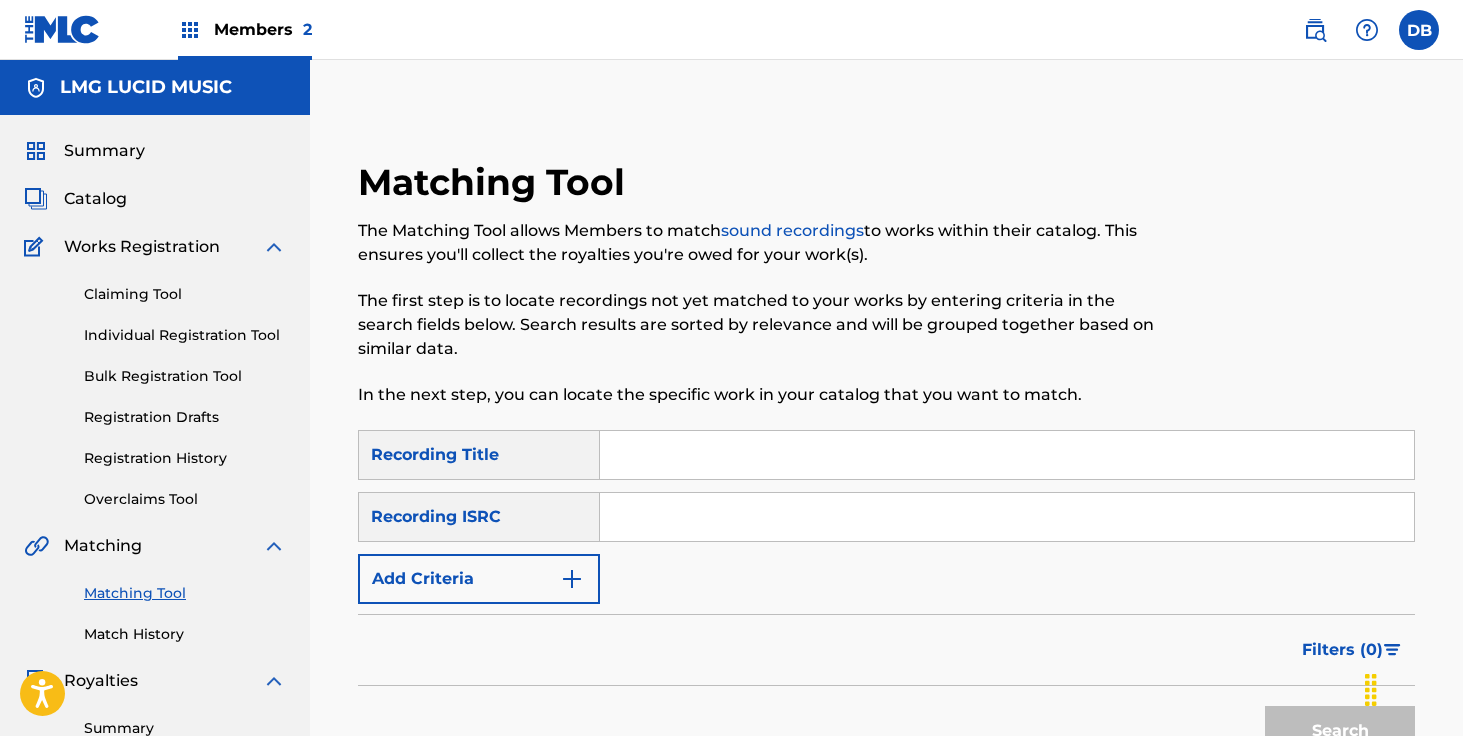 scroll, scrollTop: 503, scrollLeft: 0, axis: vertical 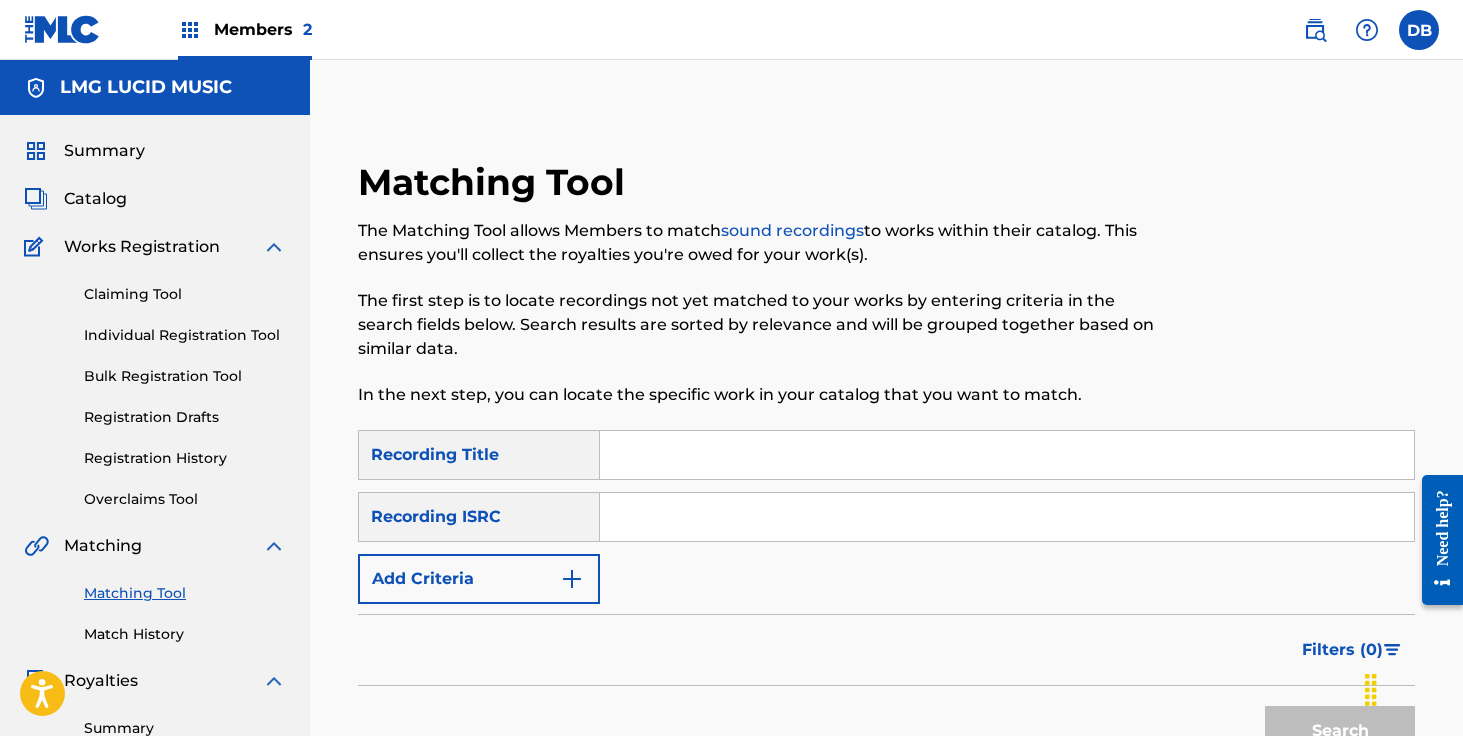 click on "LMG LUCID MUSIC" at bounding box center [146, 87] 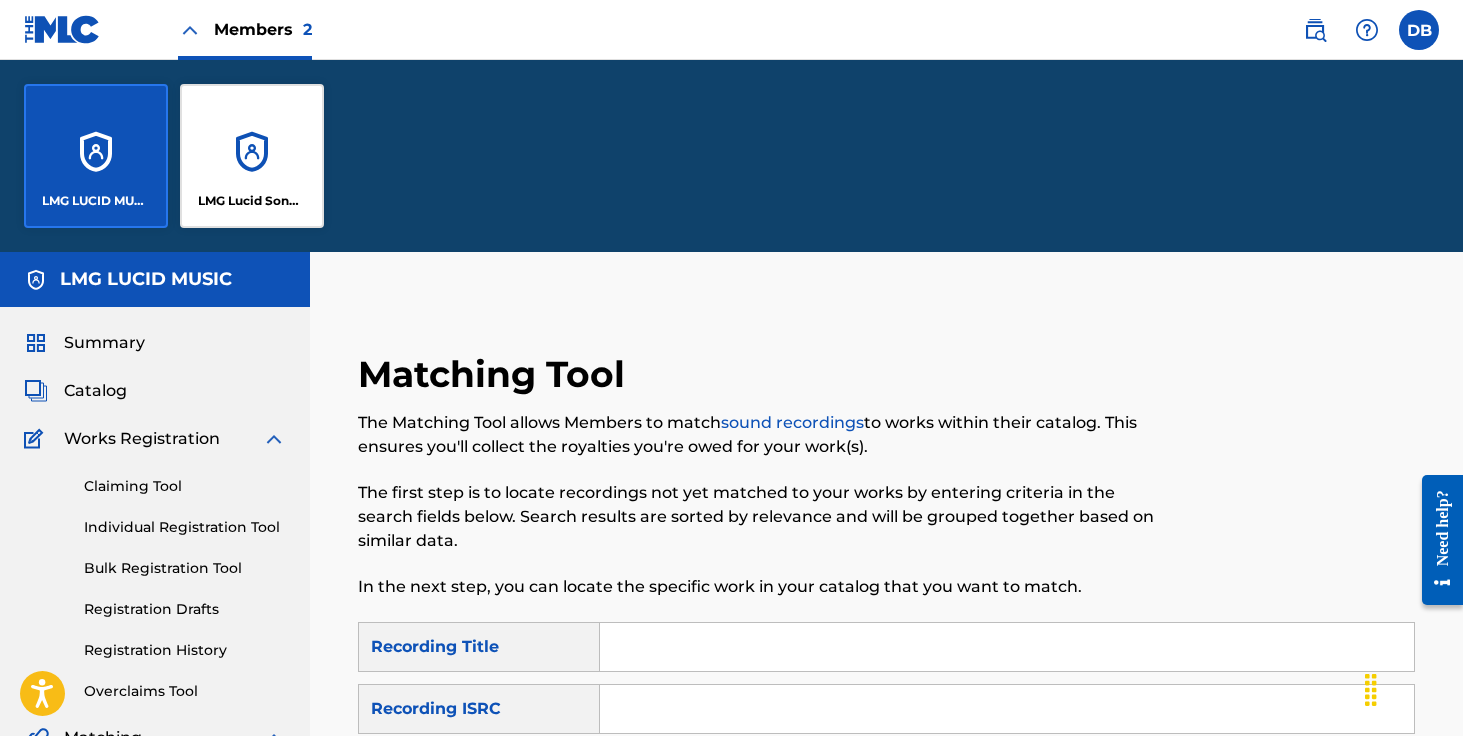 click on "LMG LUCID MUSIC" at bounding box center [96, 156] 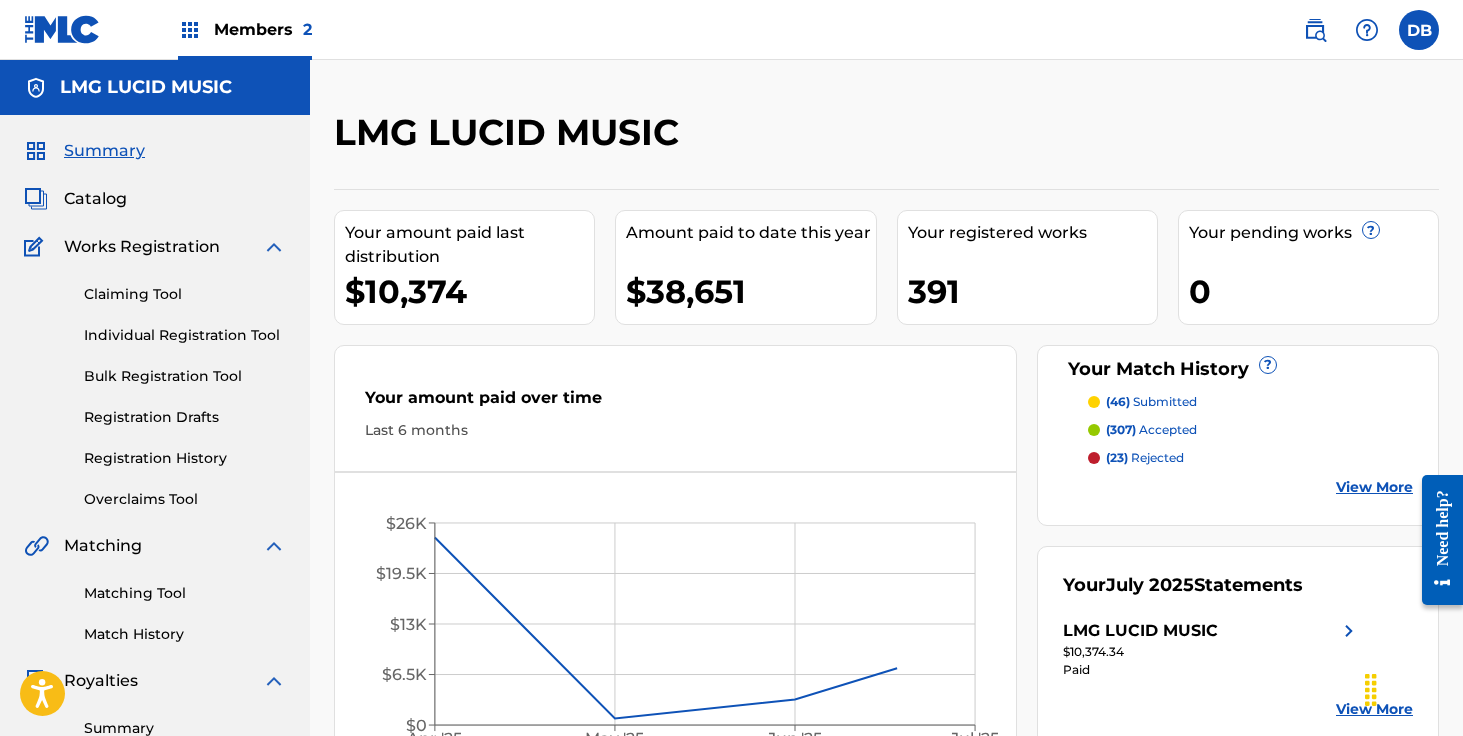 click on "Registration History" at bounding box center [185, 458] 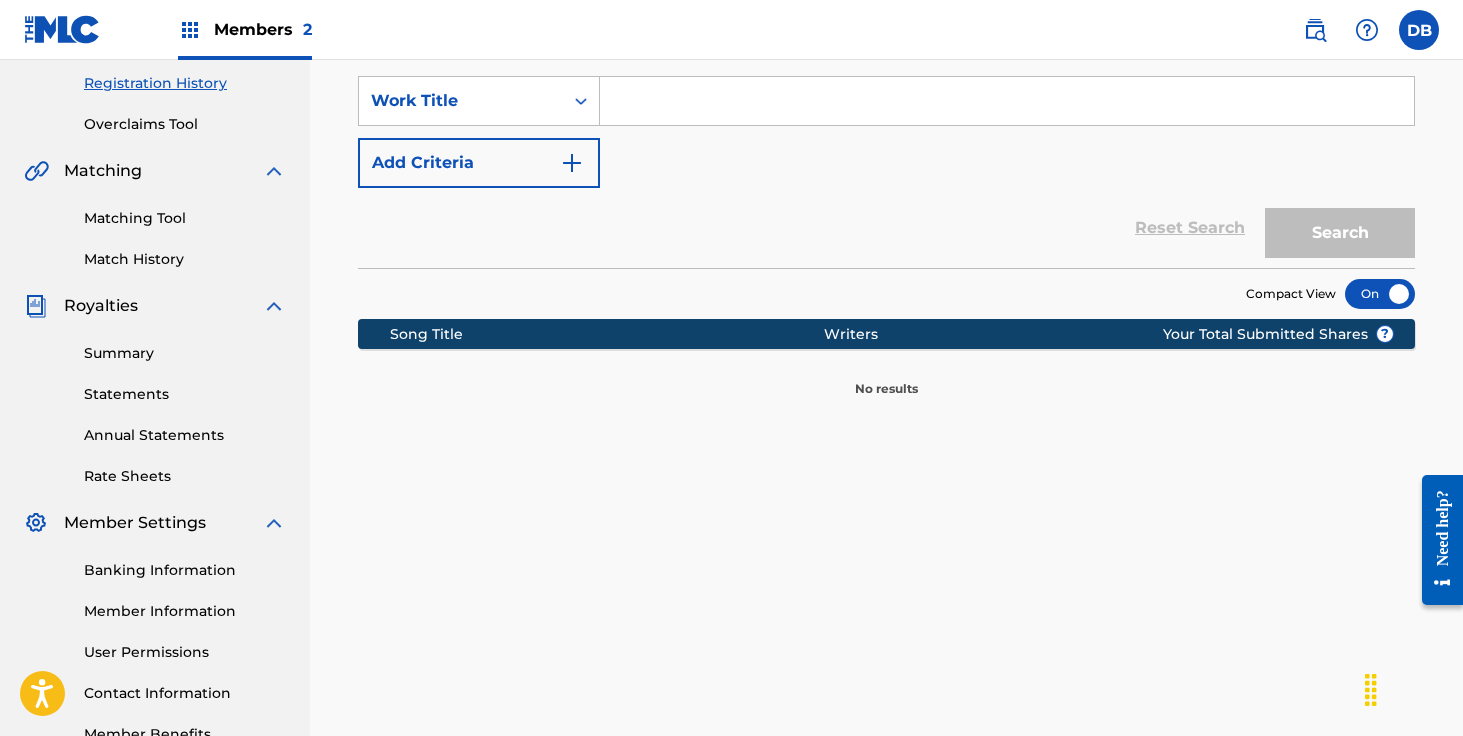 scroll, scrollTop: 307, scrollLeft: 0, axis: vertical 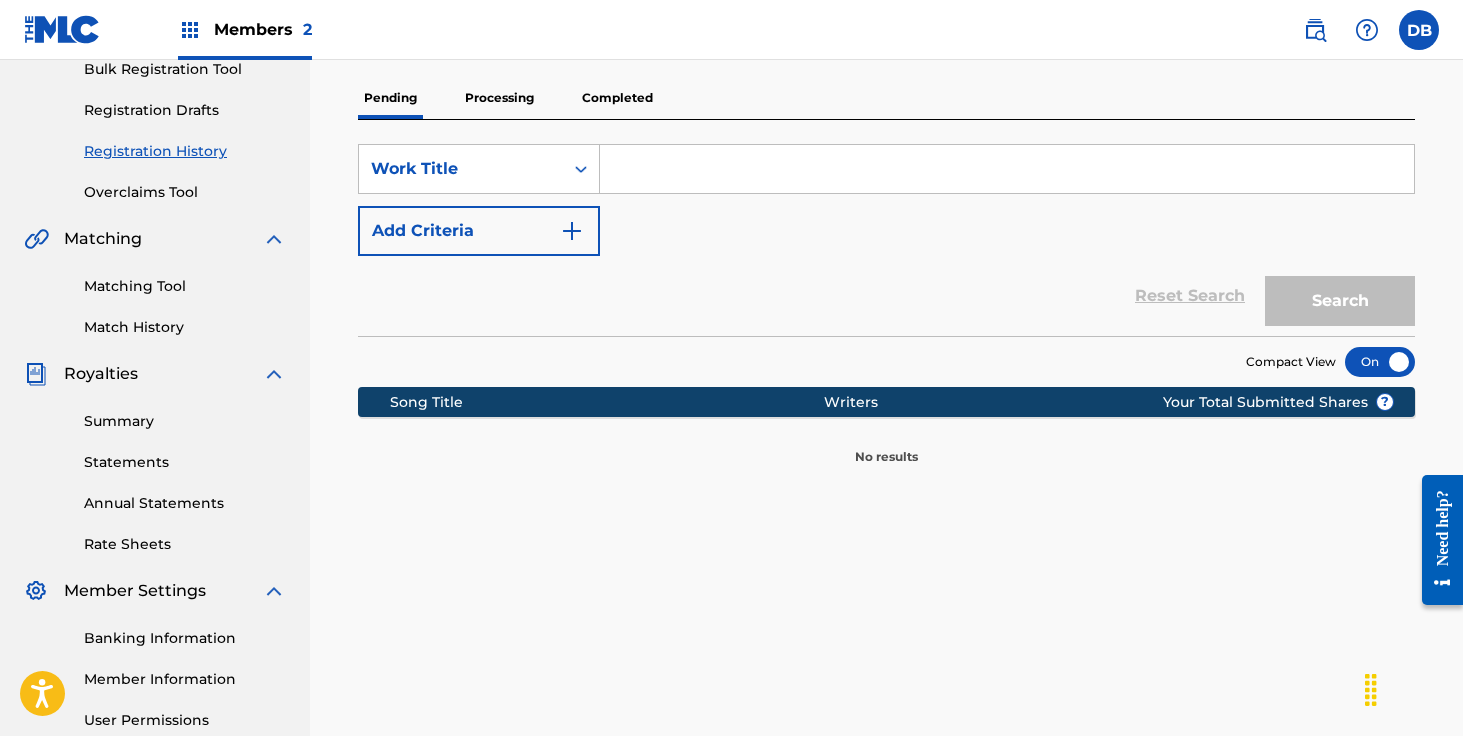 click on "Processing" at bounding box center (499, 98) 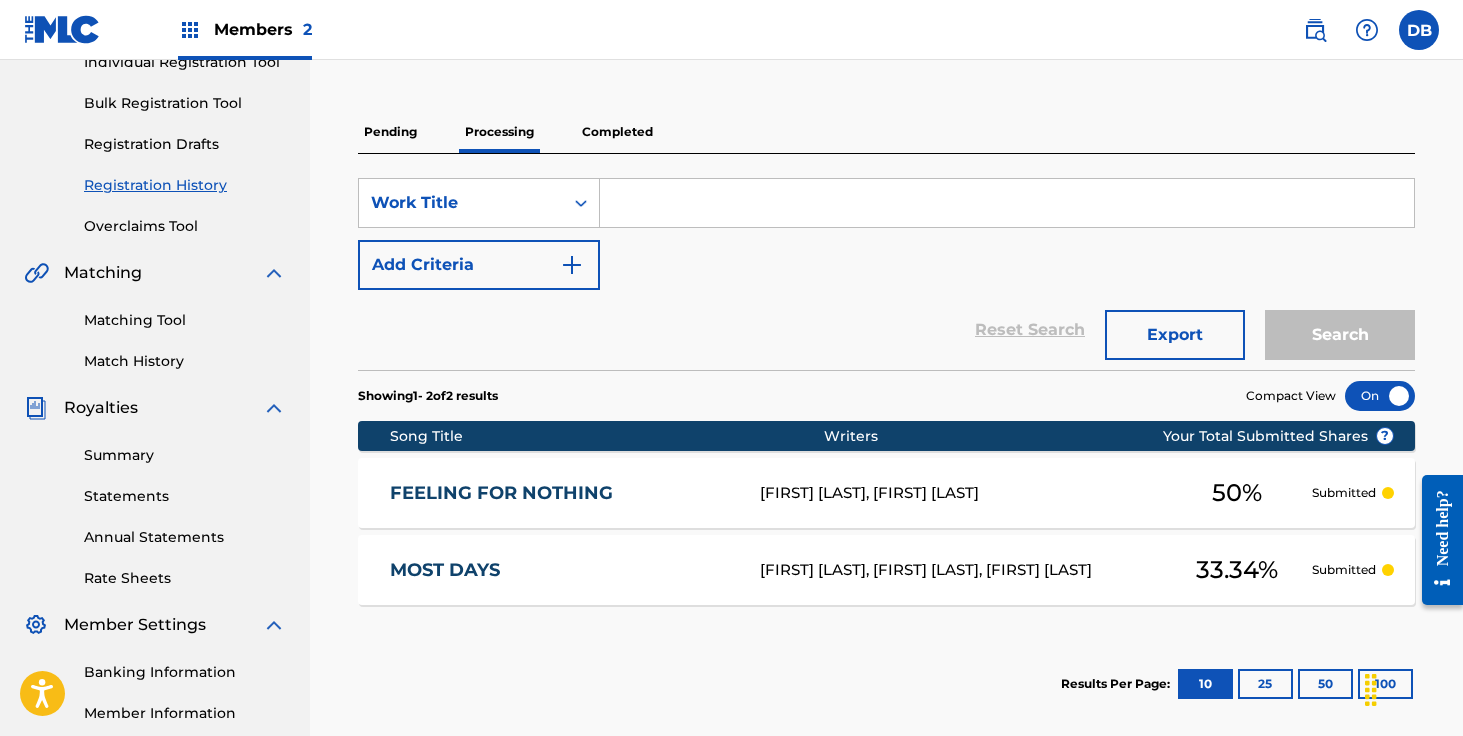 scroll, scrollTop: 0, scrollLeft: 0, axis: both 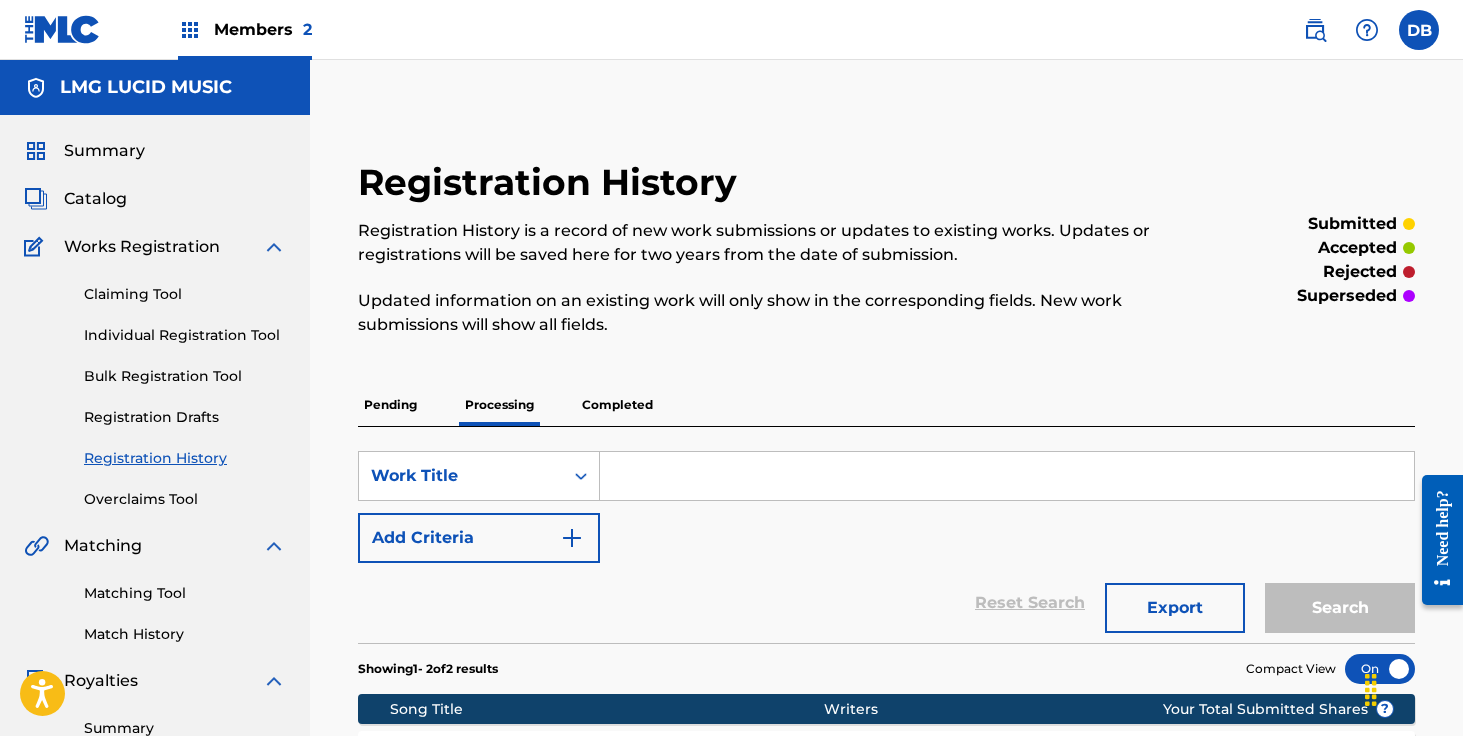 click on "Individual Registration Tool" at bounding box center (185, 335) 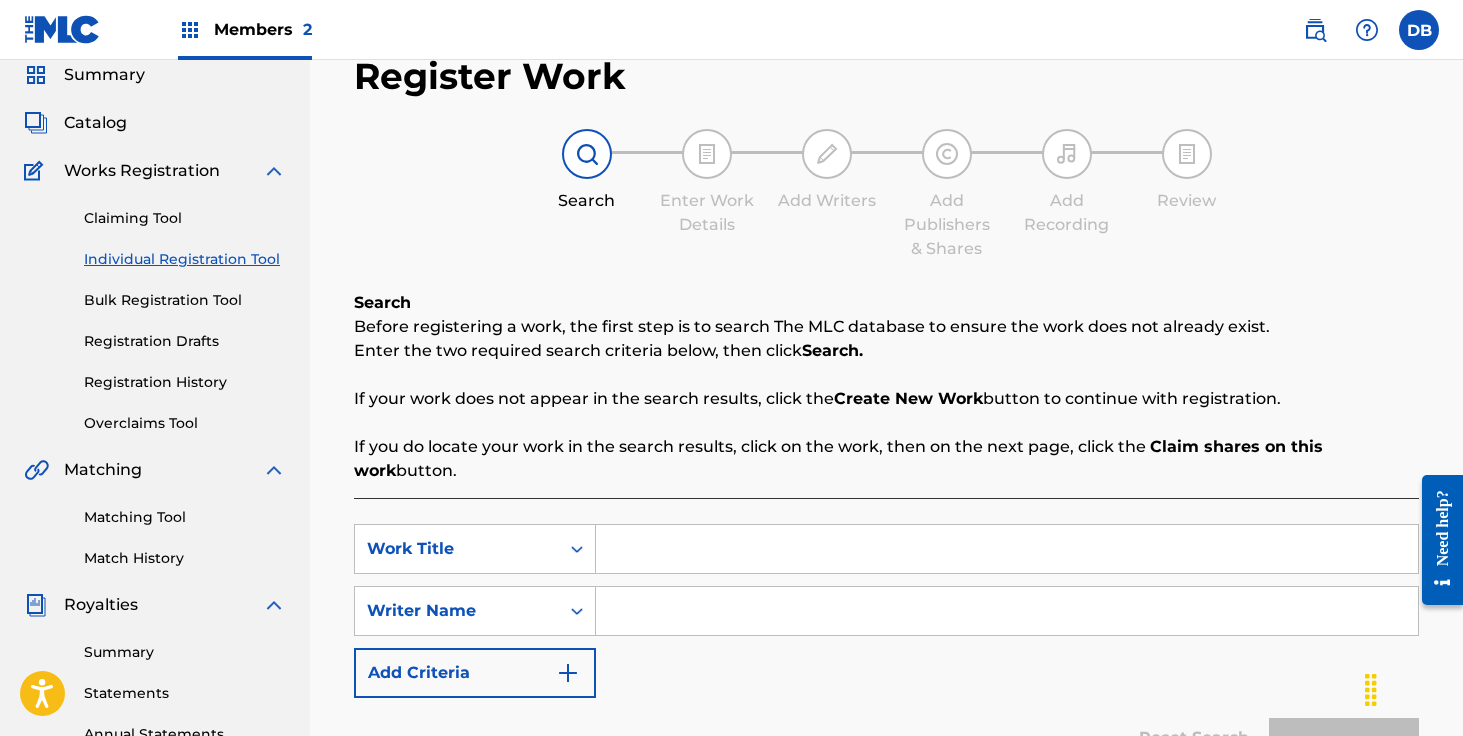 scroll, scrollTop: 145, scrollLeft: 0, axis: vertical 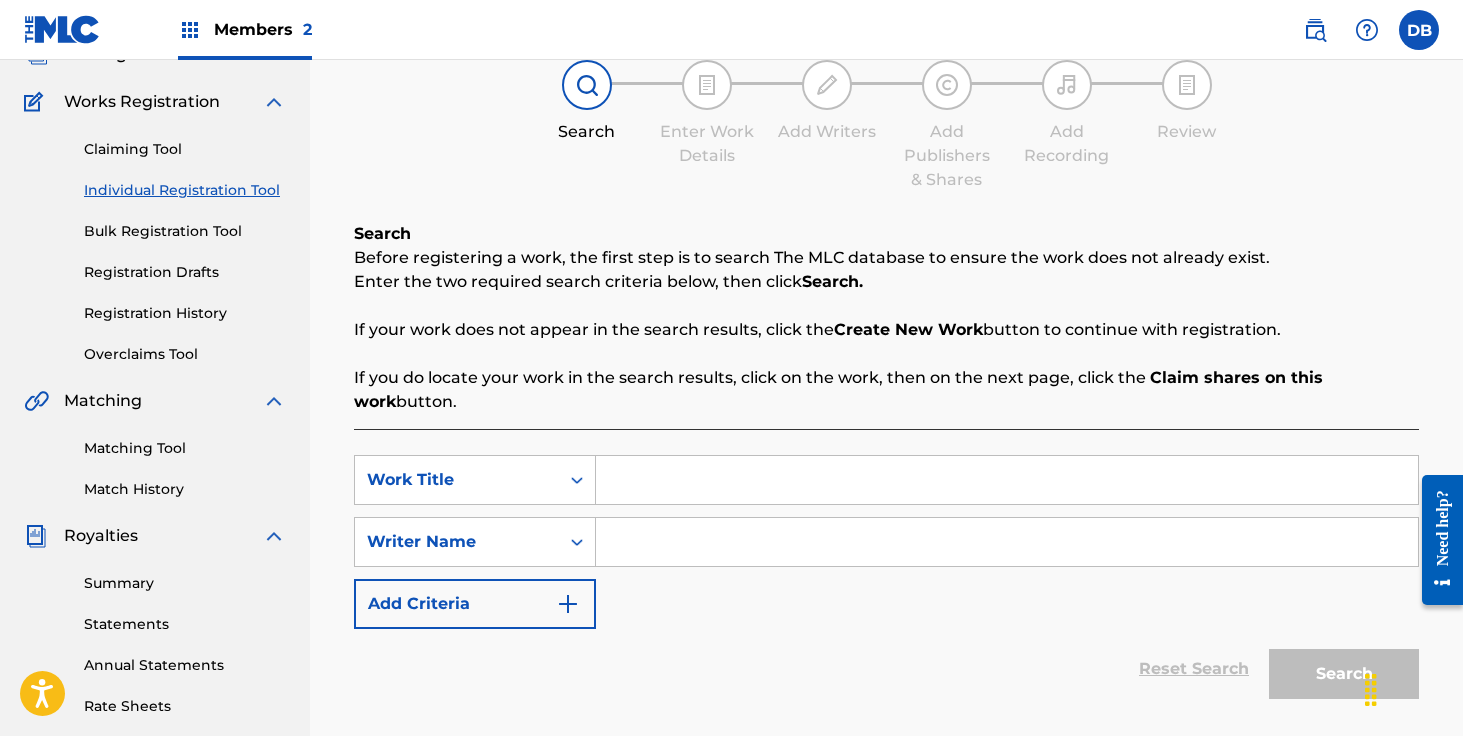 click at bounding box center [1007, 480] 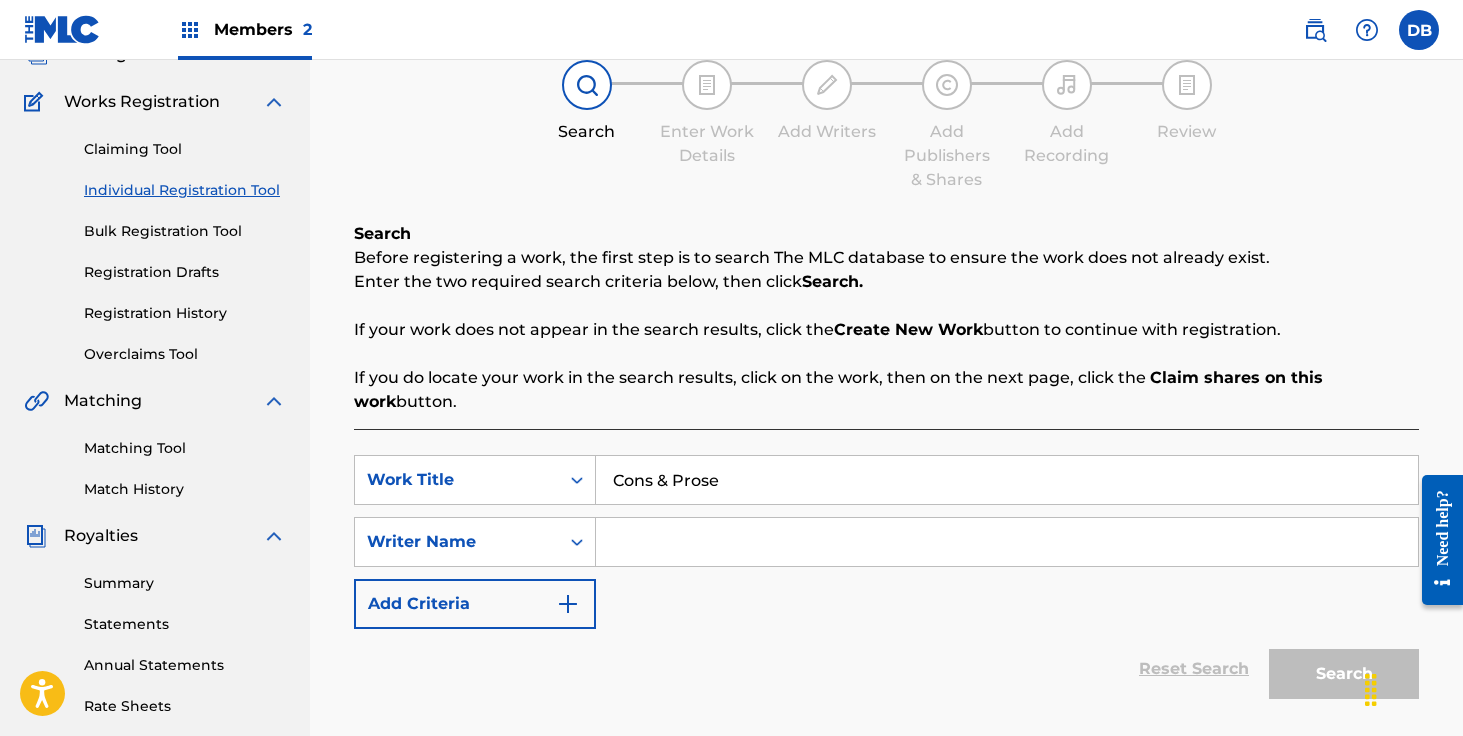 type on "Cons & Prose" 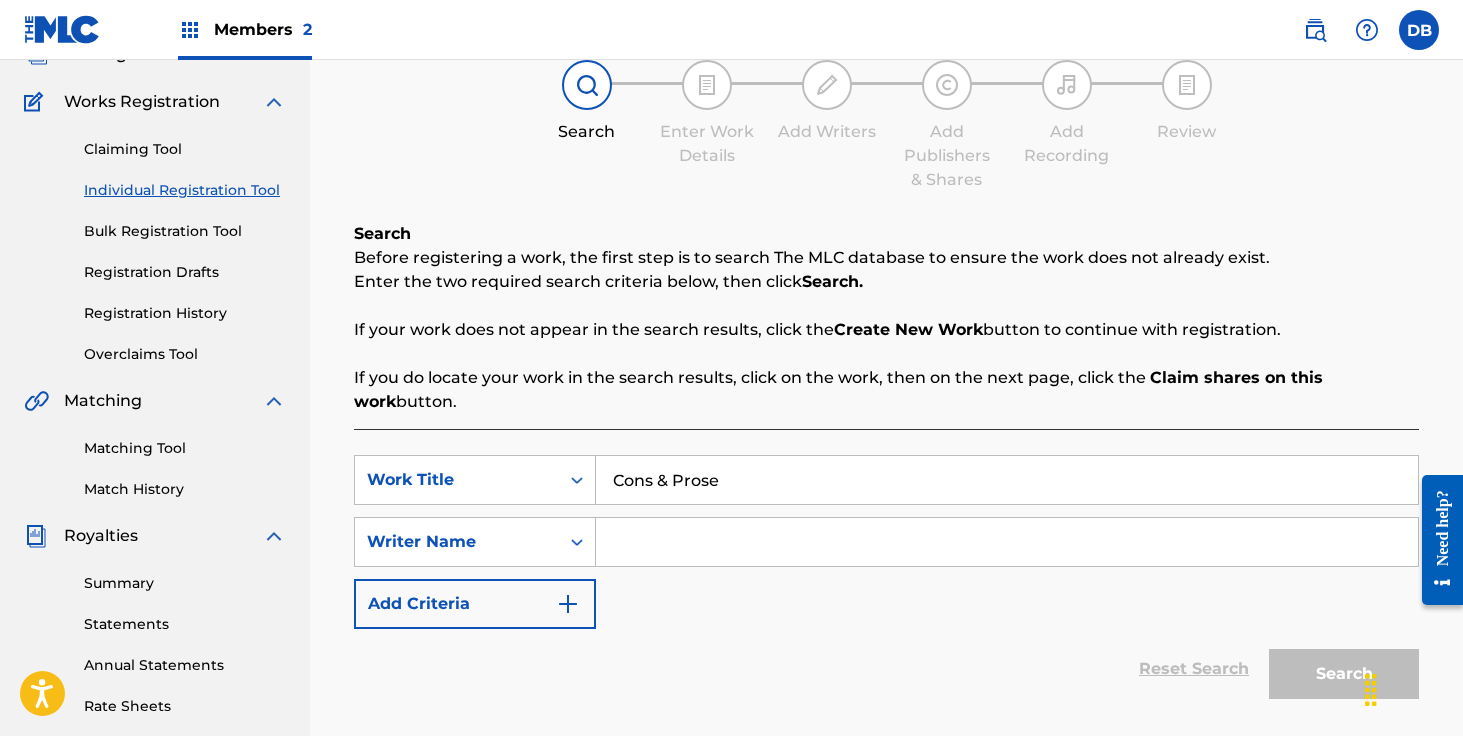 click at bounding box center (1007, 542) 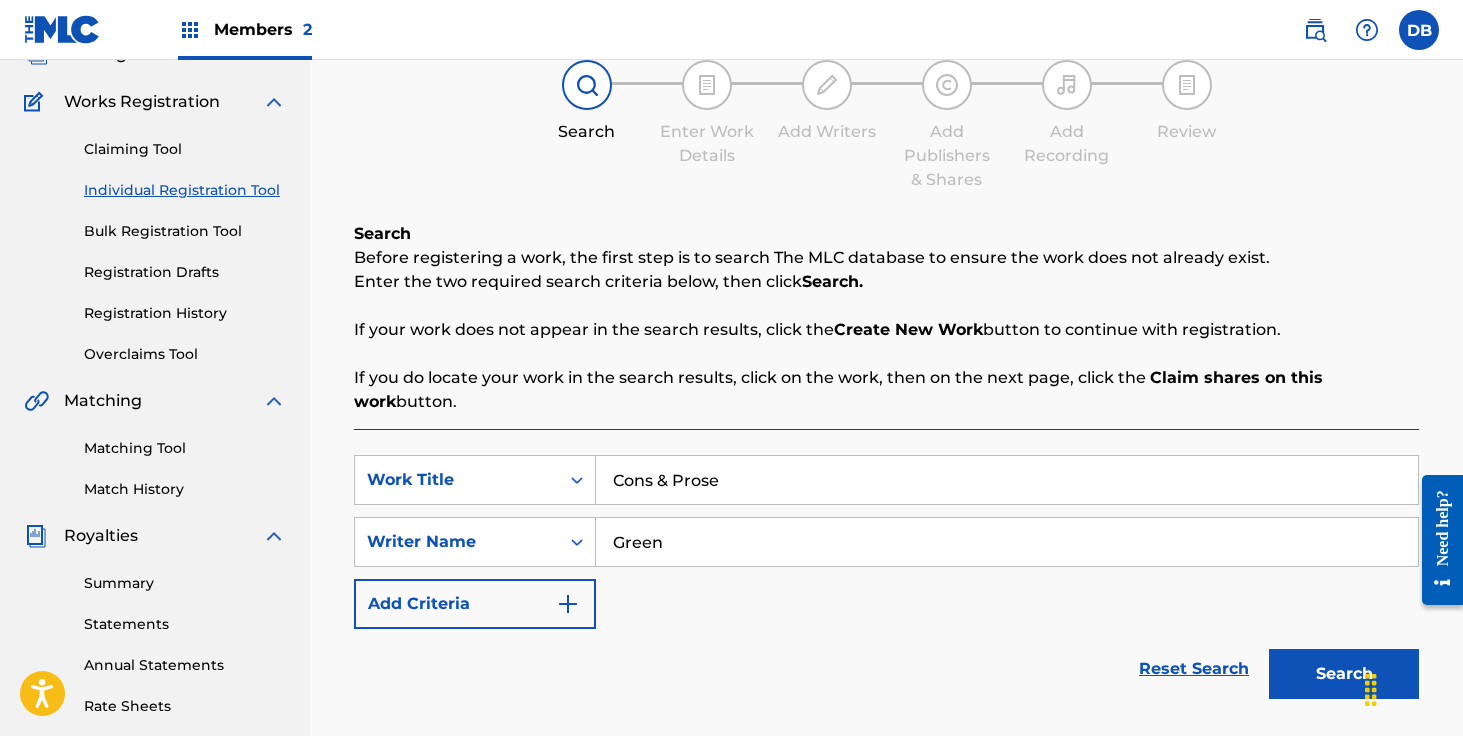type on "Green" 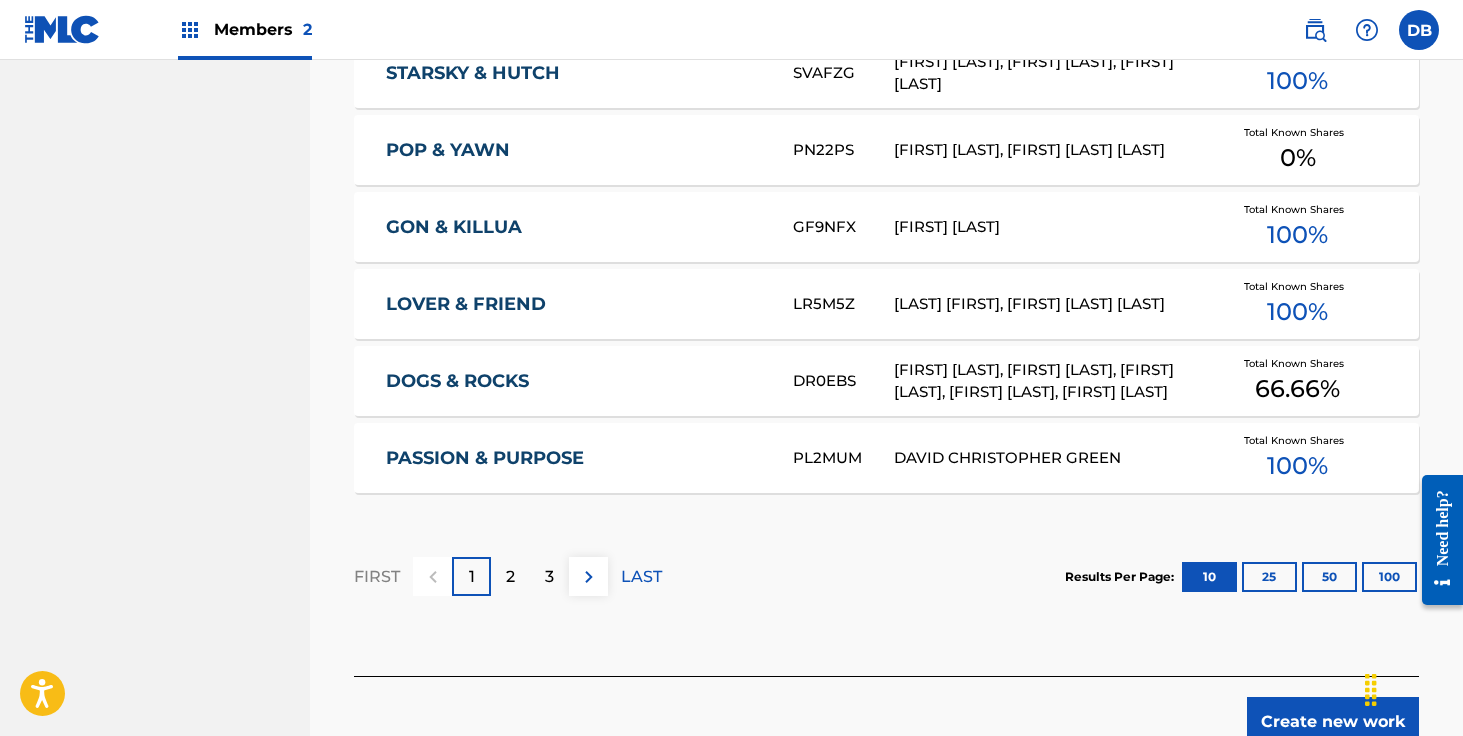 scroll, scrollTop: 1249, scrollLeft: 0, axis: vertical 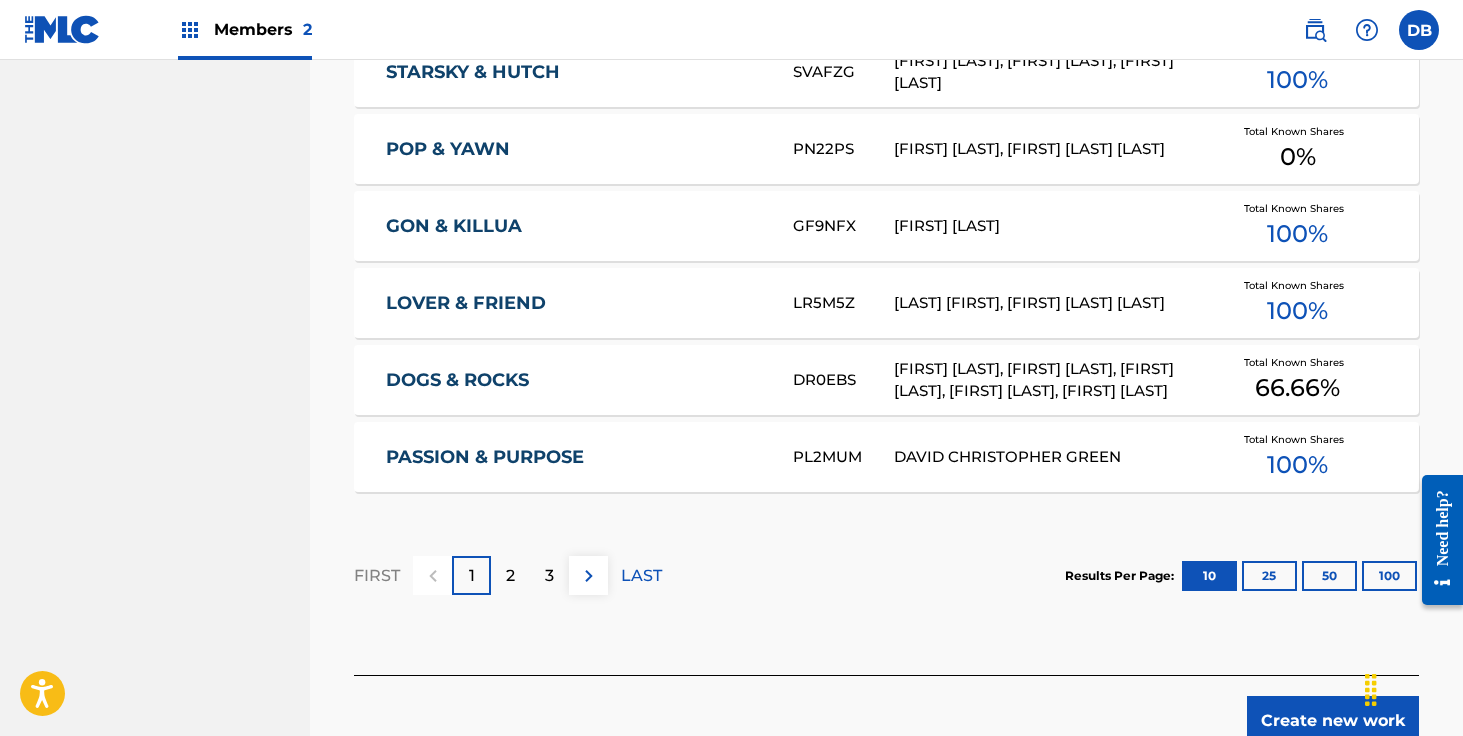 click on "Create new work" at bounding box center (1333, 721) 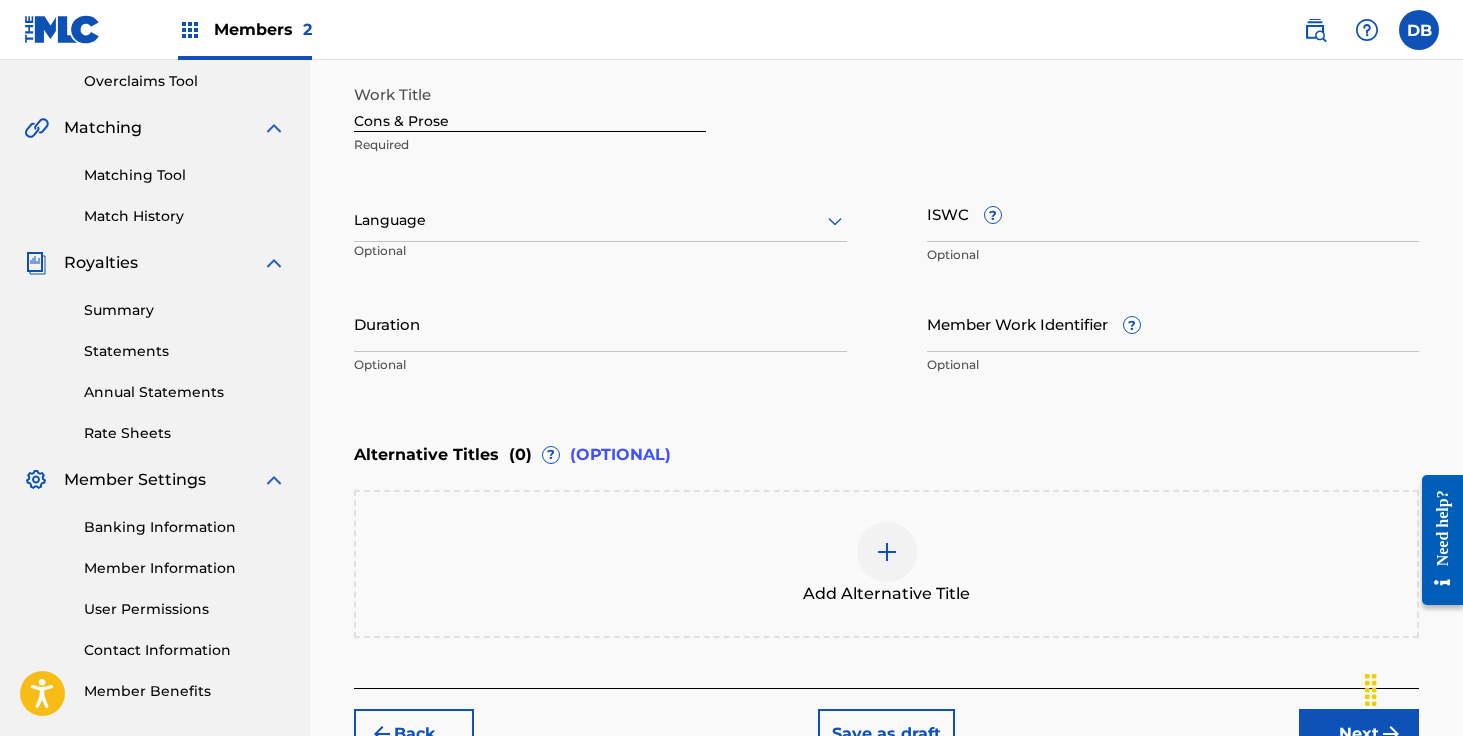 scroll, scrollTop: 246, scrollLeft: 0, axis: vertical 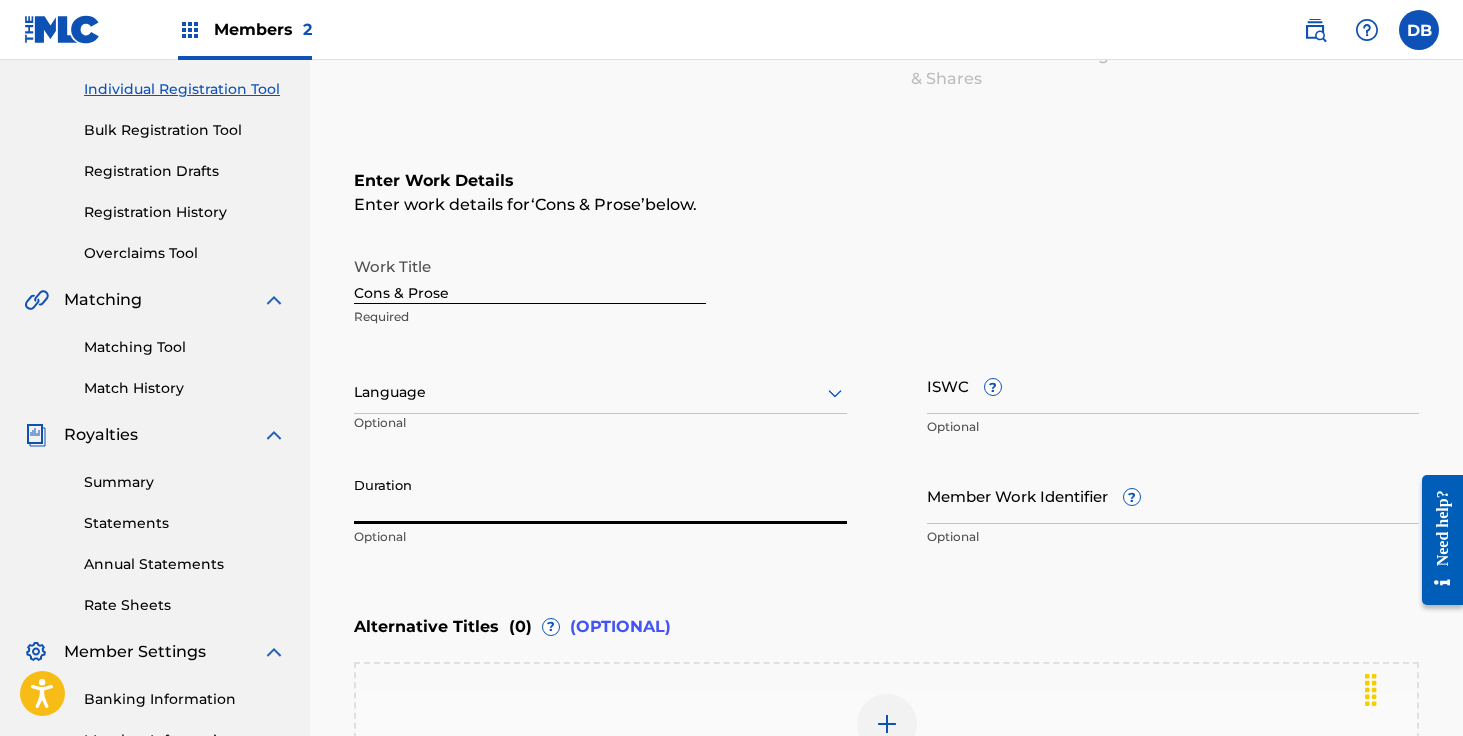 click on "Duration" at bounding box center (600, 495) 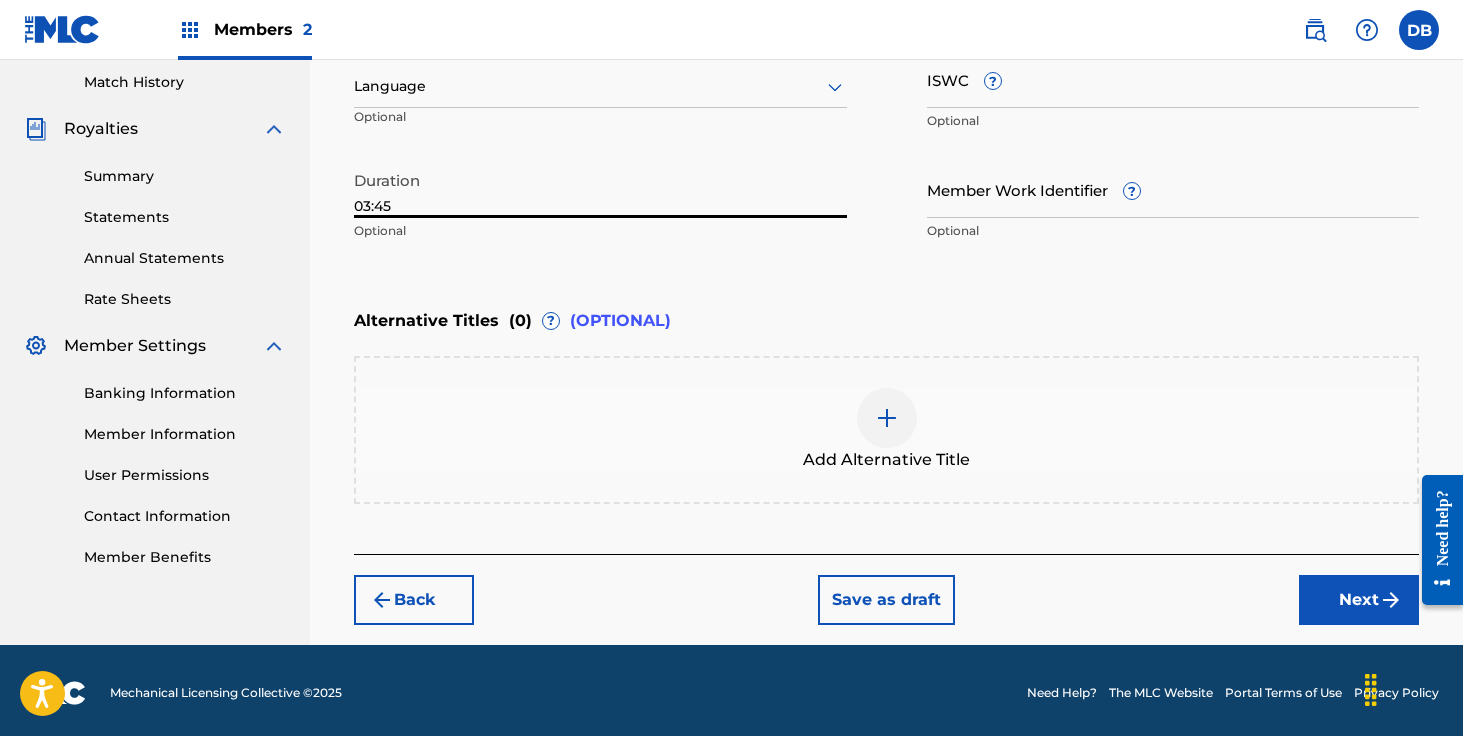 scroll, scrollTop: 556, scrollLeft: 0, axis: vertical 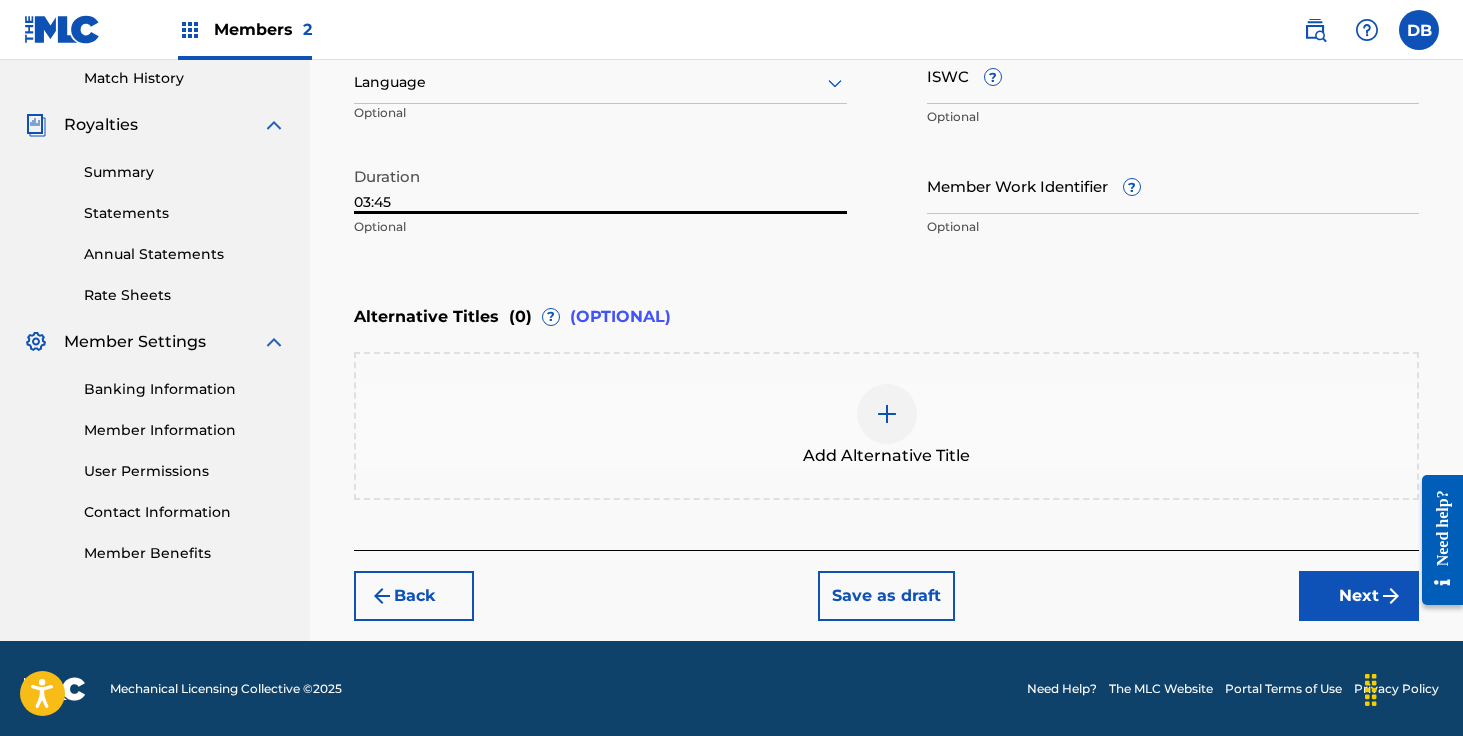 type on "03:45" 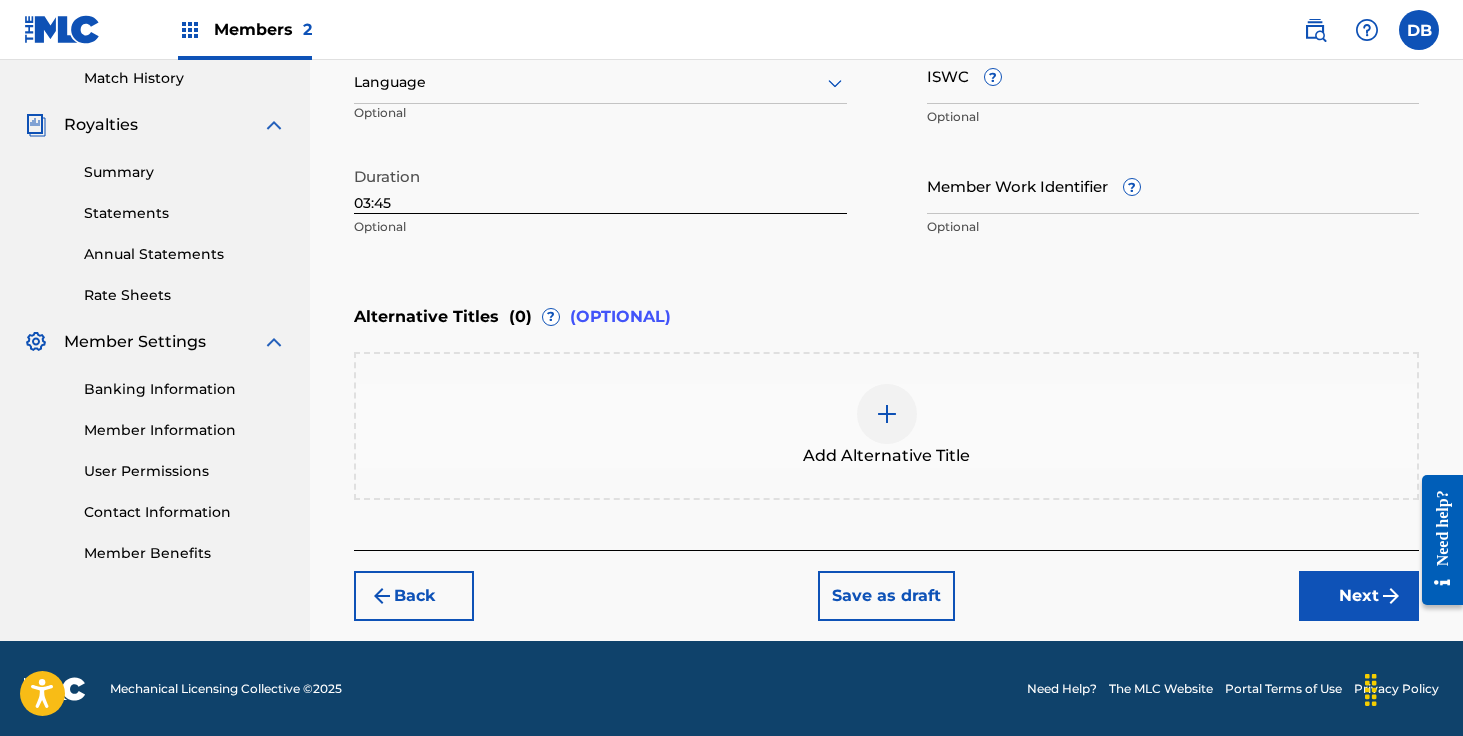 click on "Next" at bounding box center [1359, 596] 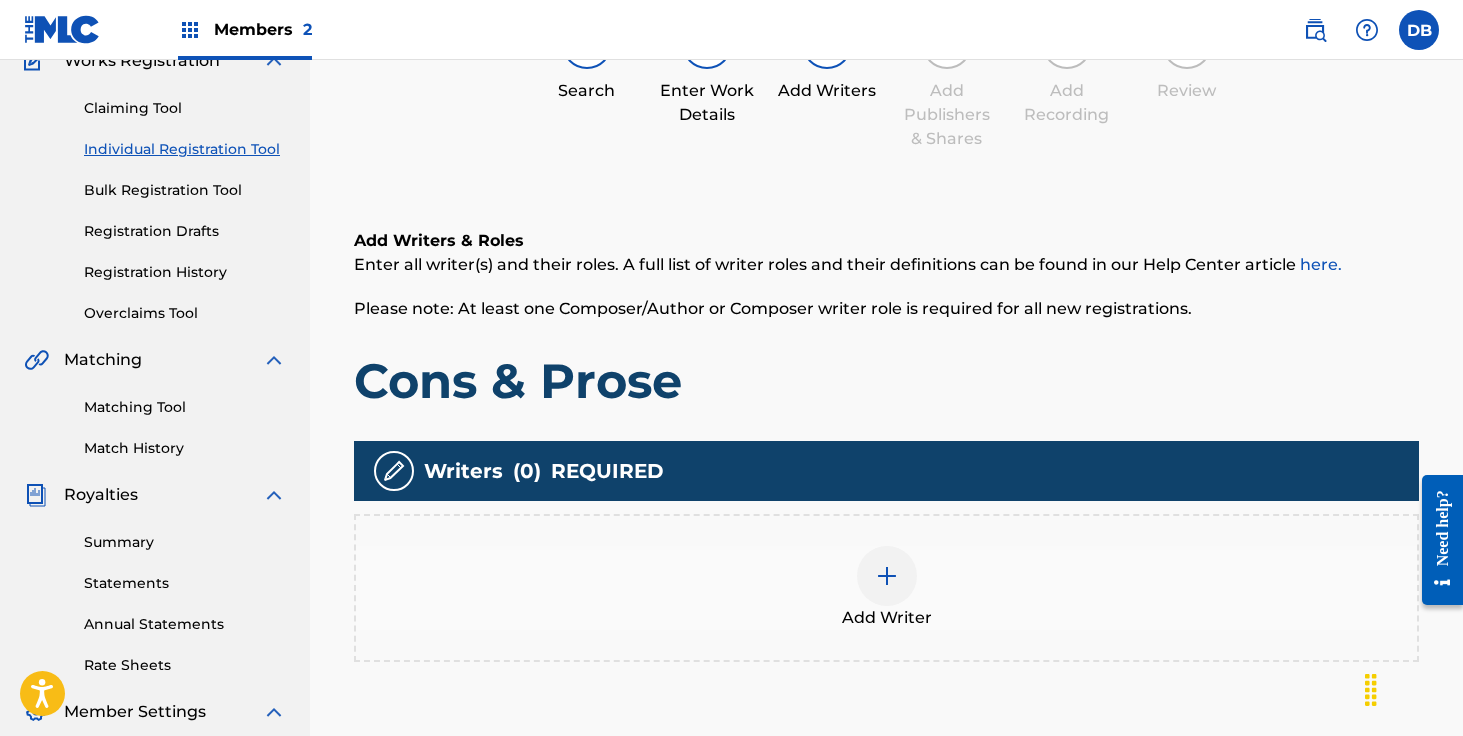 scroll, scrollTop: 283, scrollLeft: 0, axis: vertical 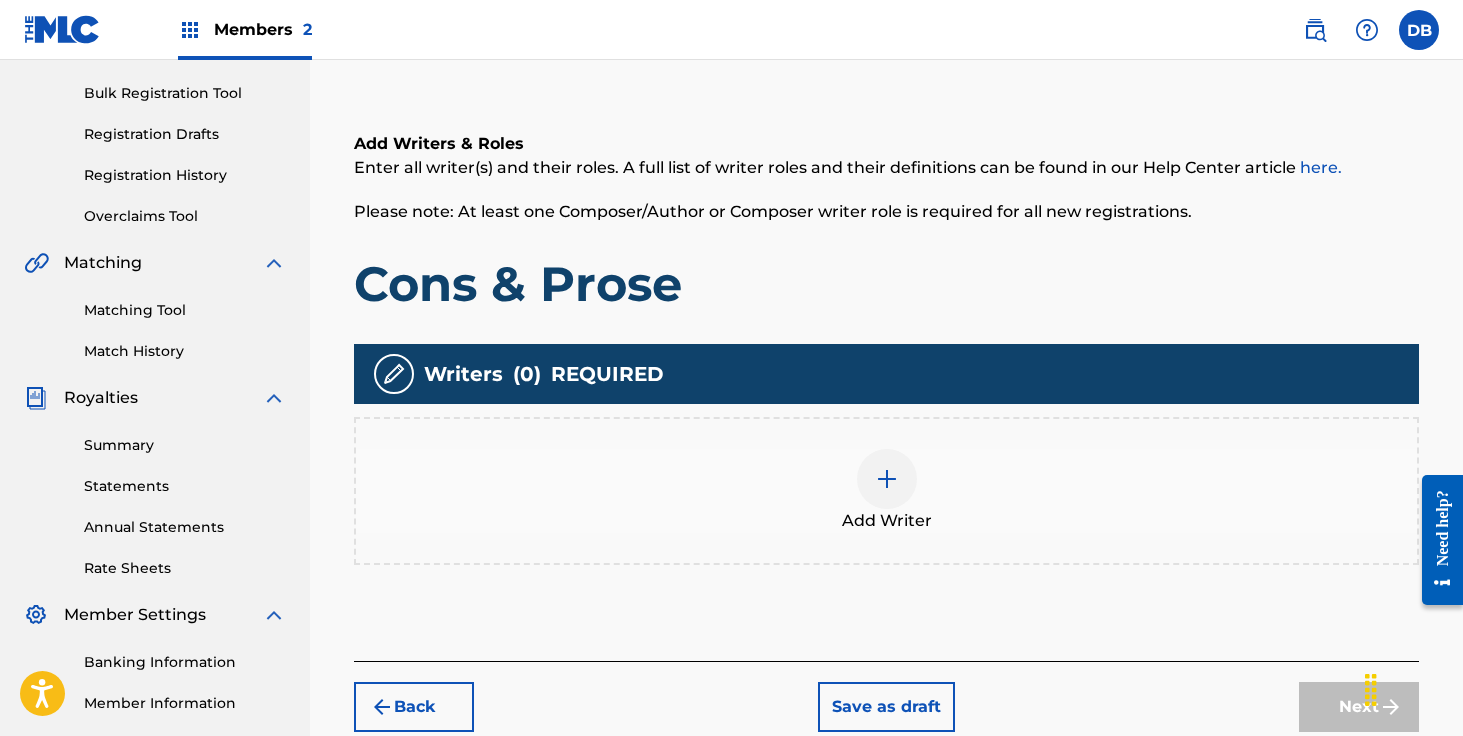 click at bounding box center (887, 479) 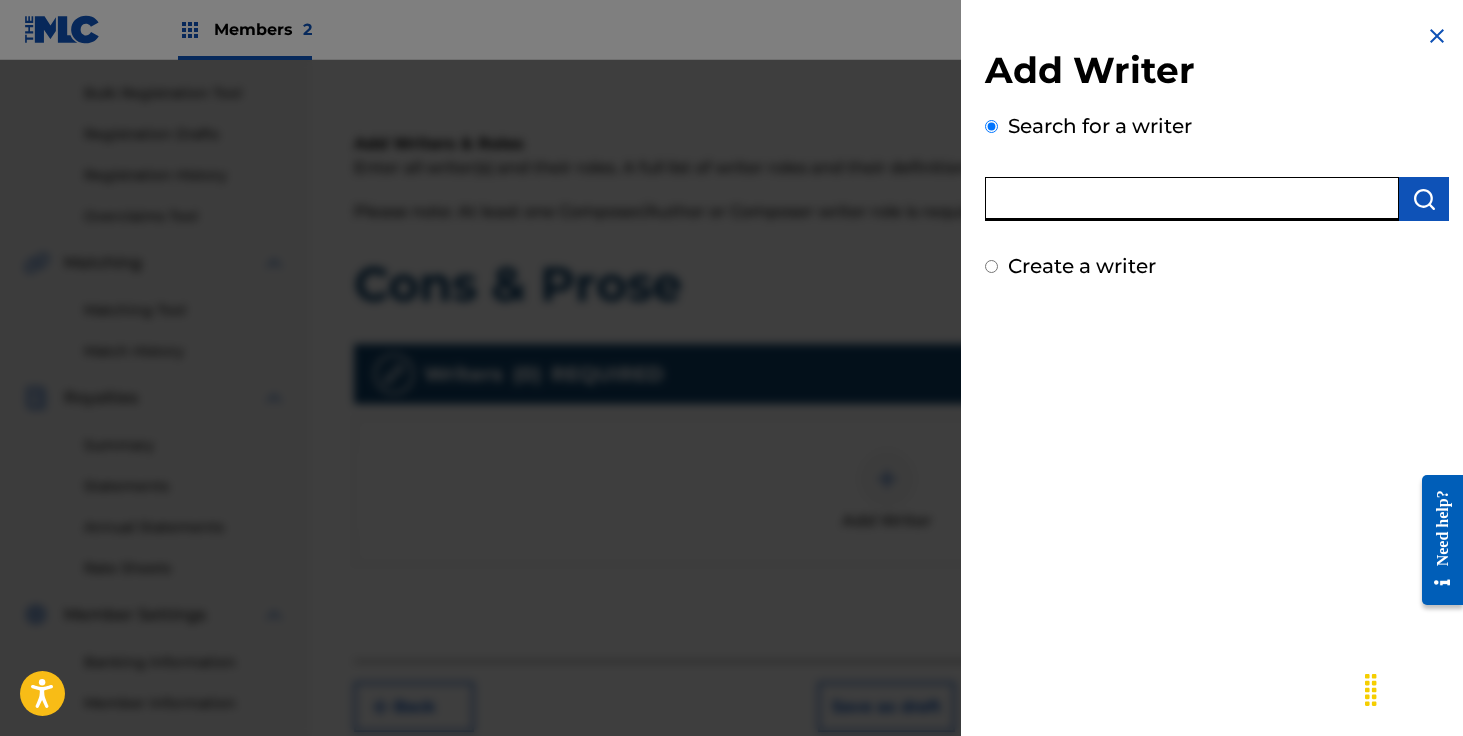 click at bounding box center (1192, 199) 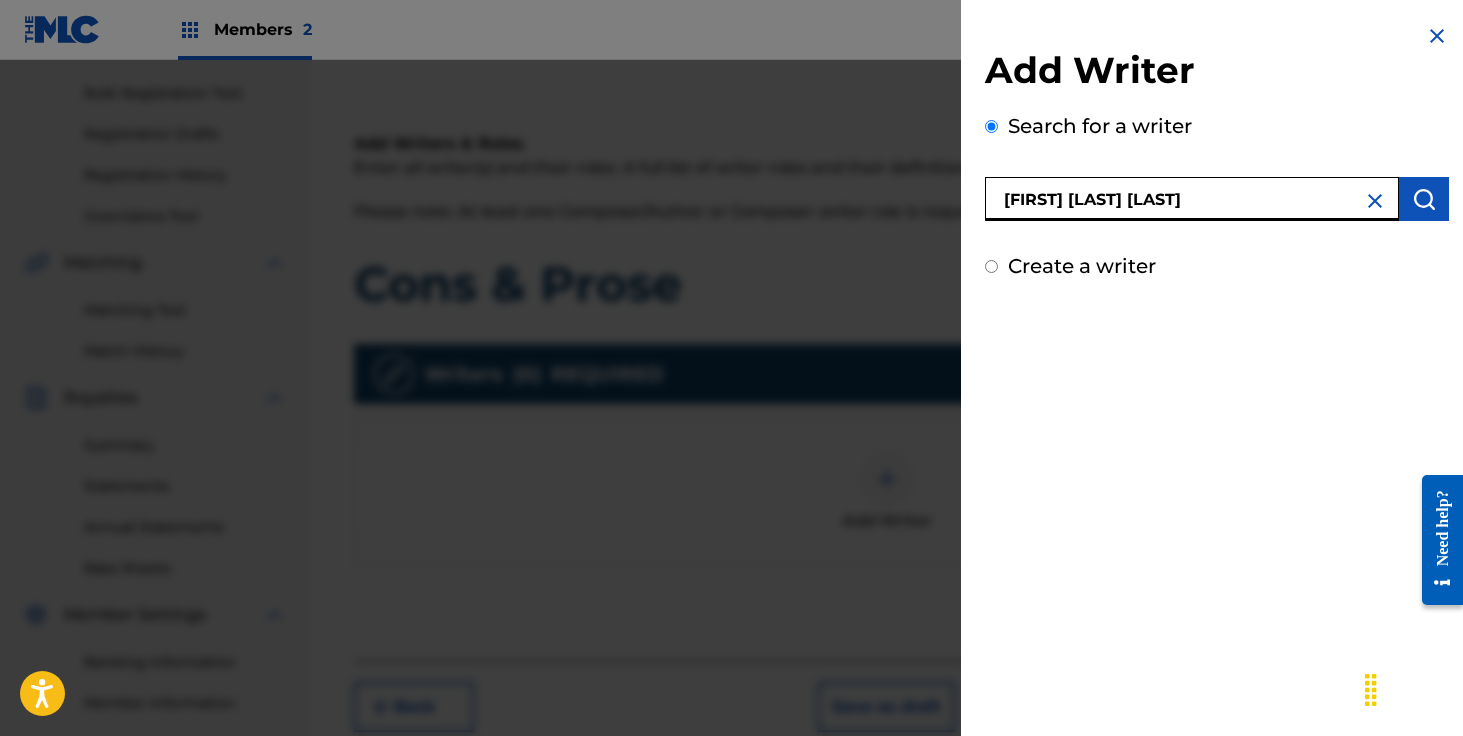 type on "[FIRST] [LAST] [LAST]" 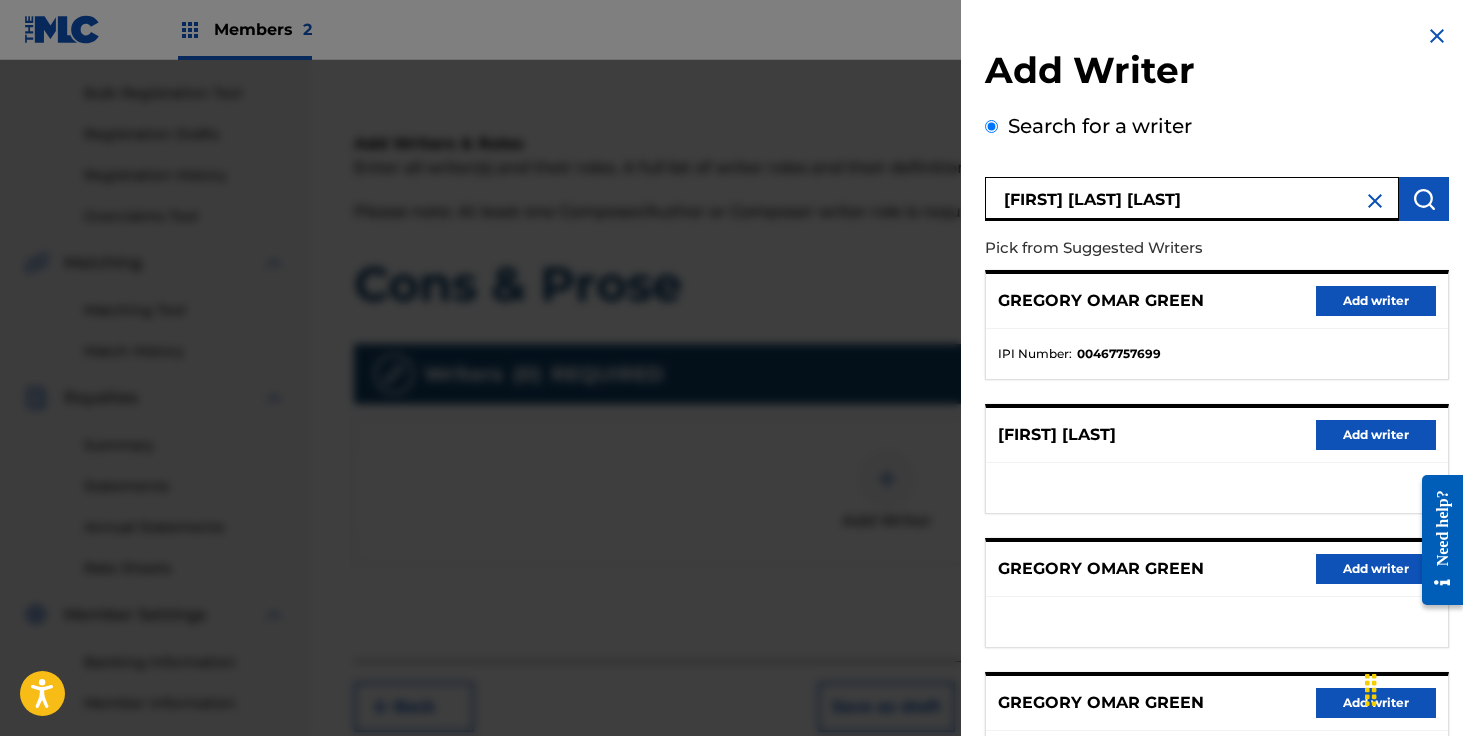 click on "Add writer" at bounding box center (1376, 301) 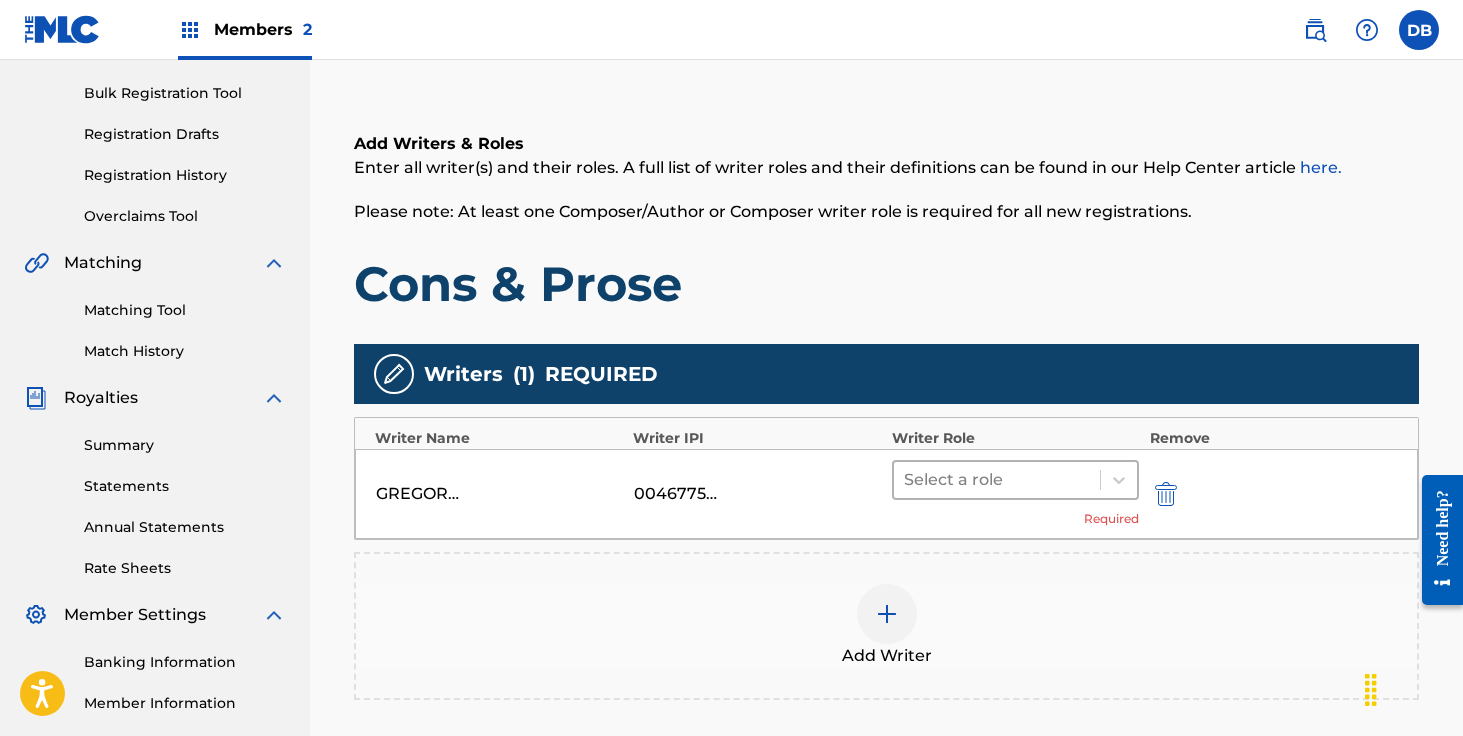 click at bounding box center [997, 480] 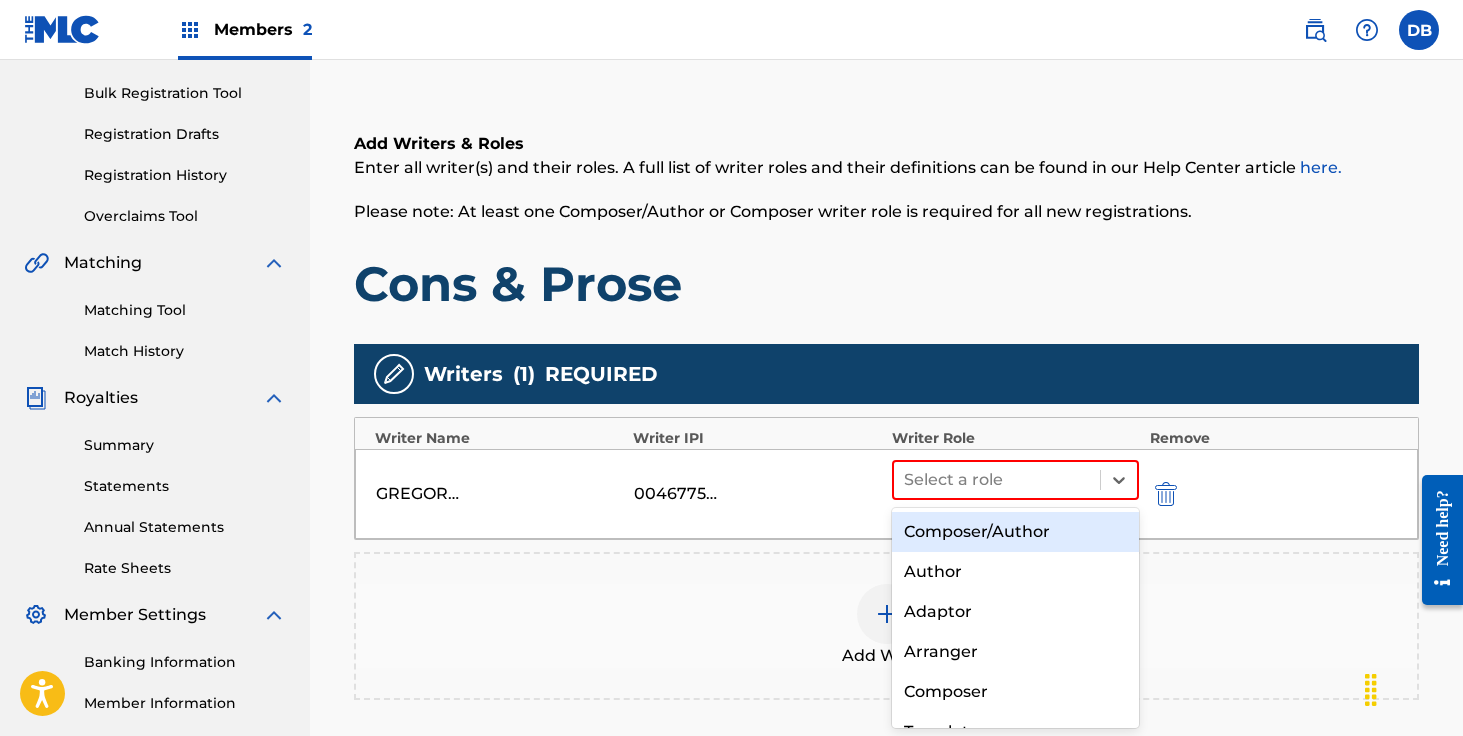 click on "Composer/Author" at bounding box center (1016, 532) 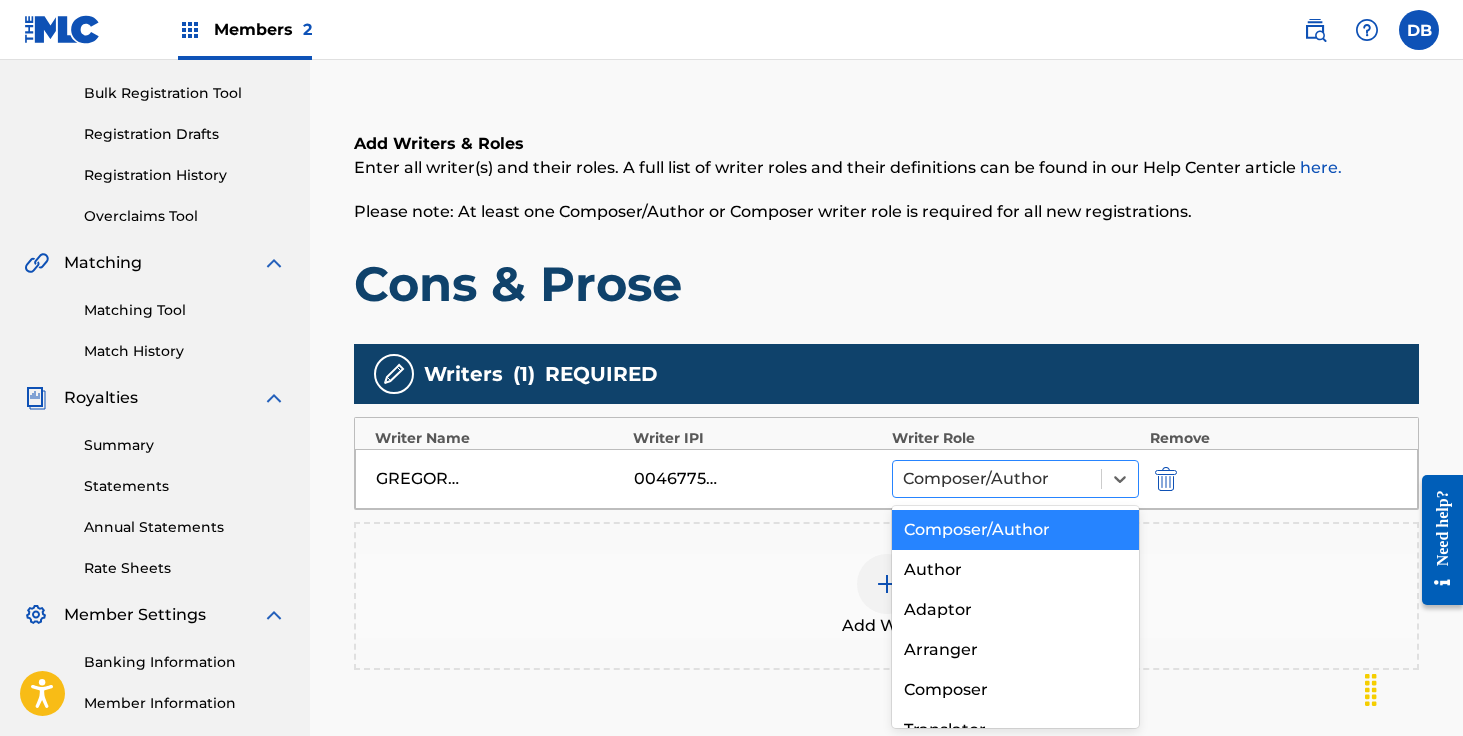 click at bounding box center [997, 479] 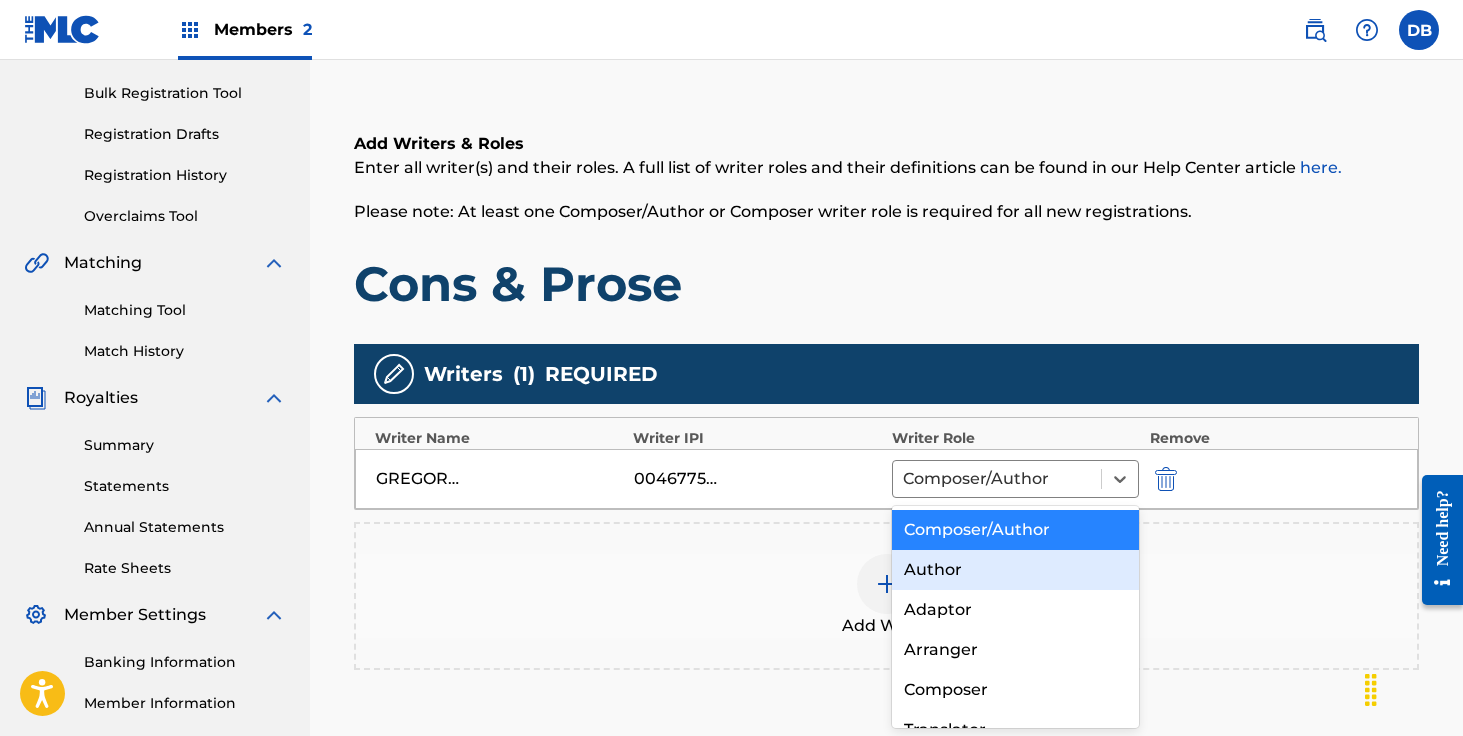 scroll, scrollTop: 105, scrollLeft: 0, axis: vertical 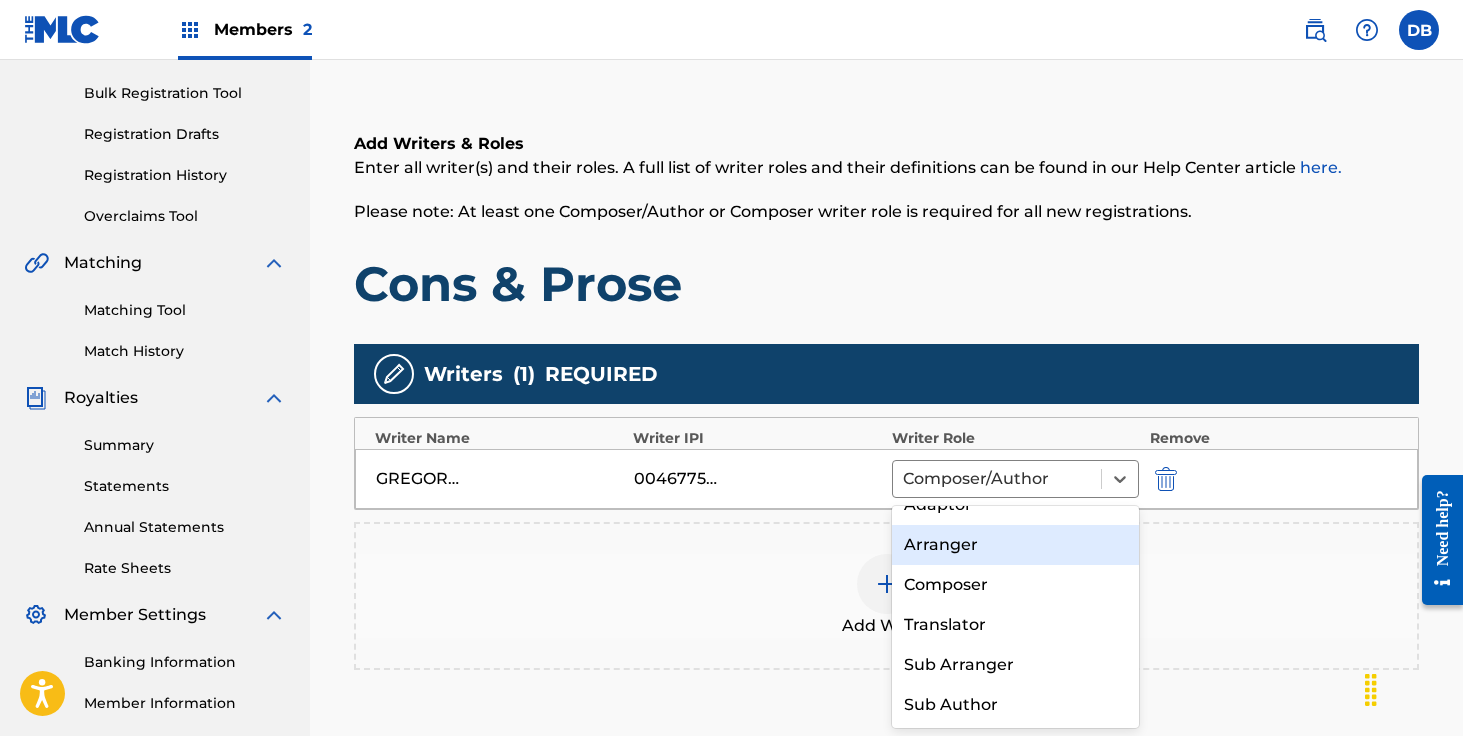 click on "Writer IPI" at bounding box center [757, 438] 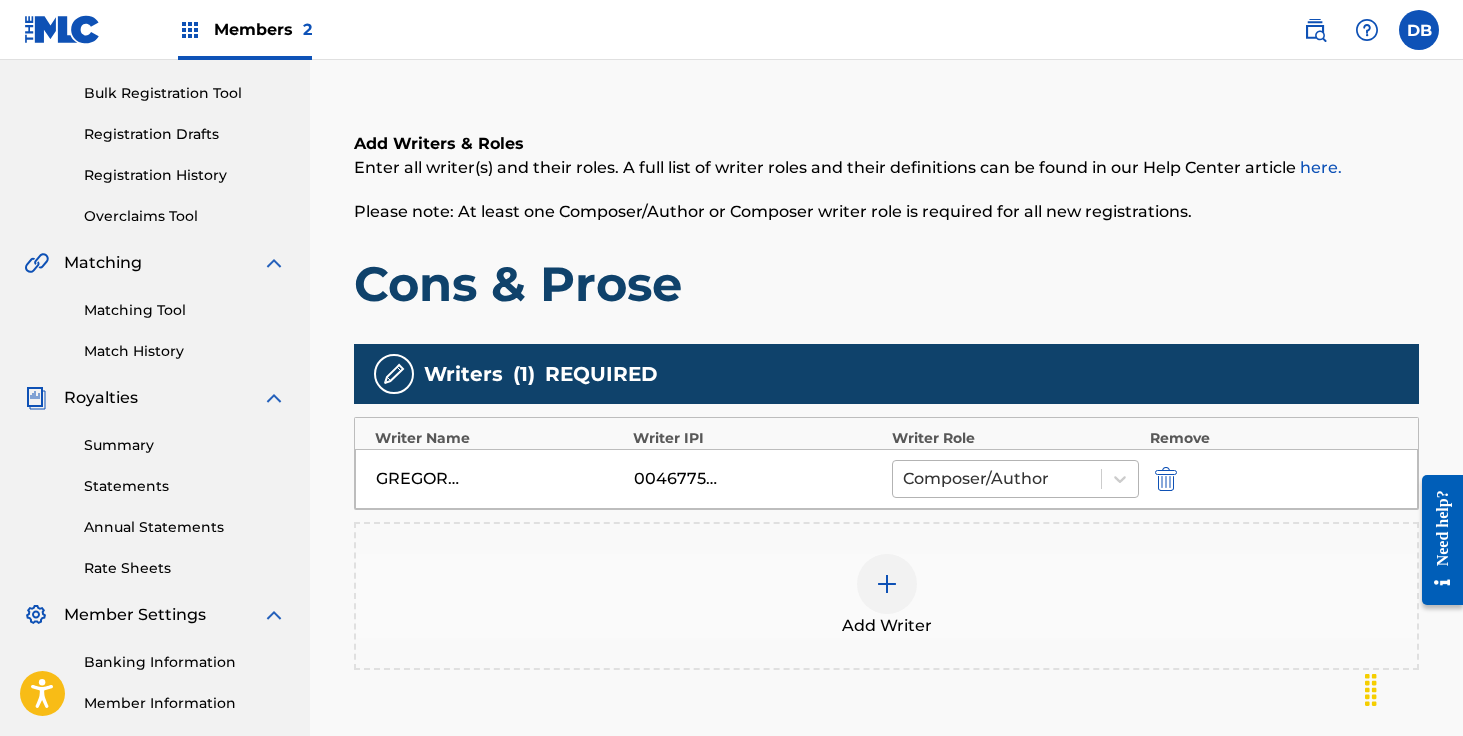 click at bounding box center [997, 479] 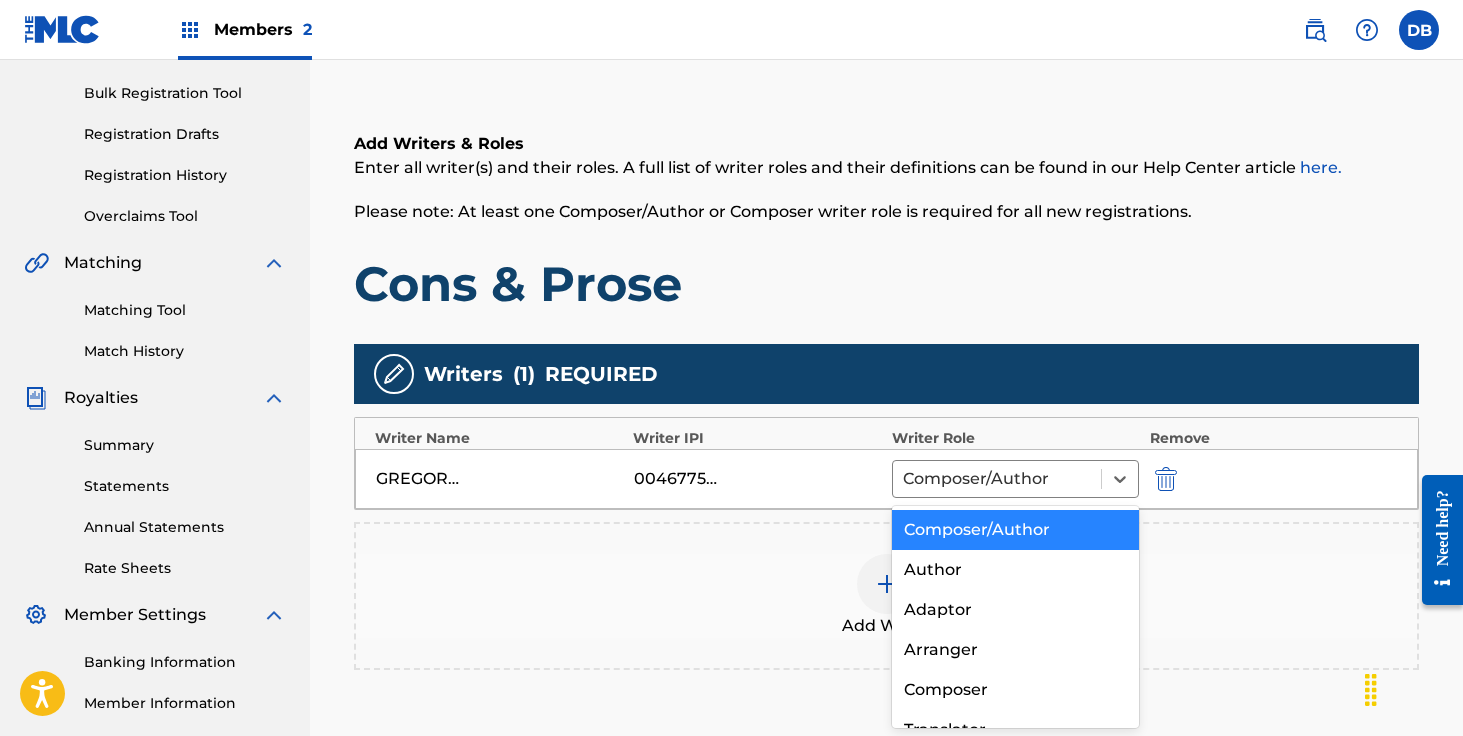 click on "Composer/Author" at bounding box center [1016, 530] 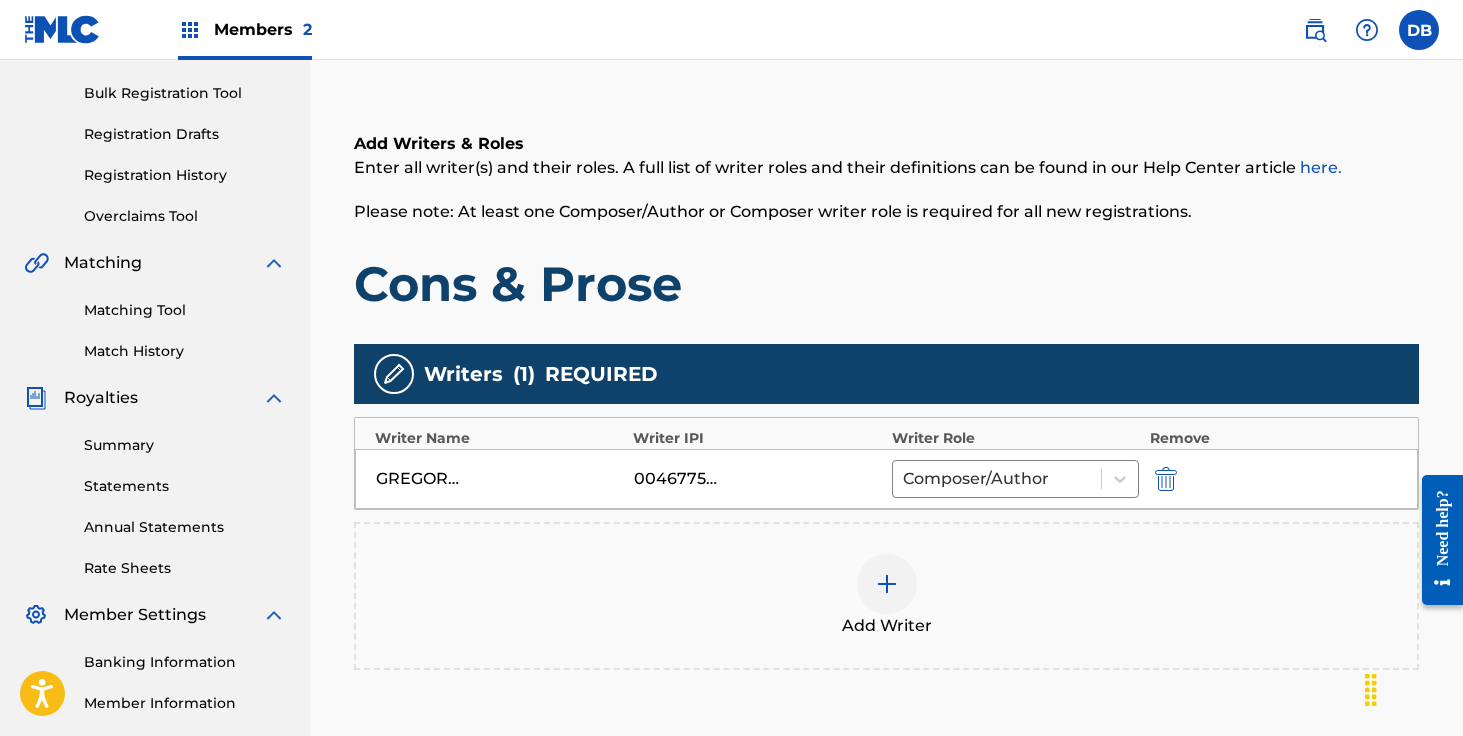click at bounding box center [887, 584] 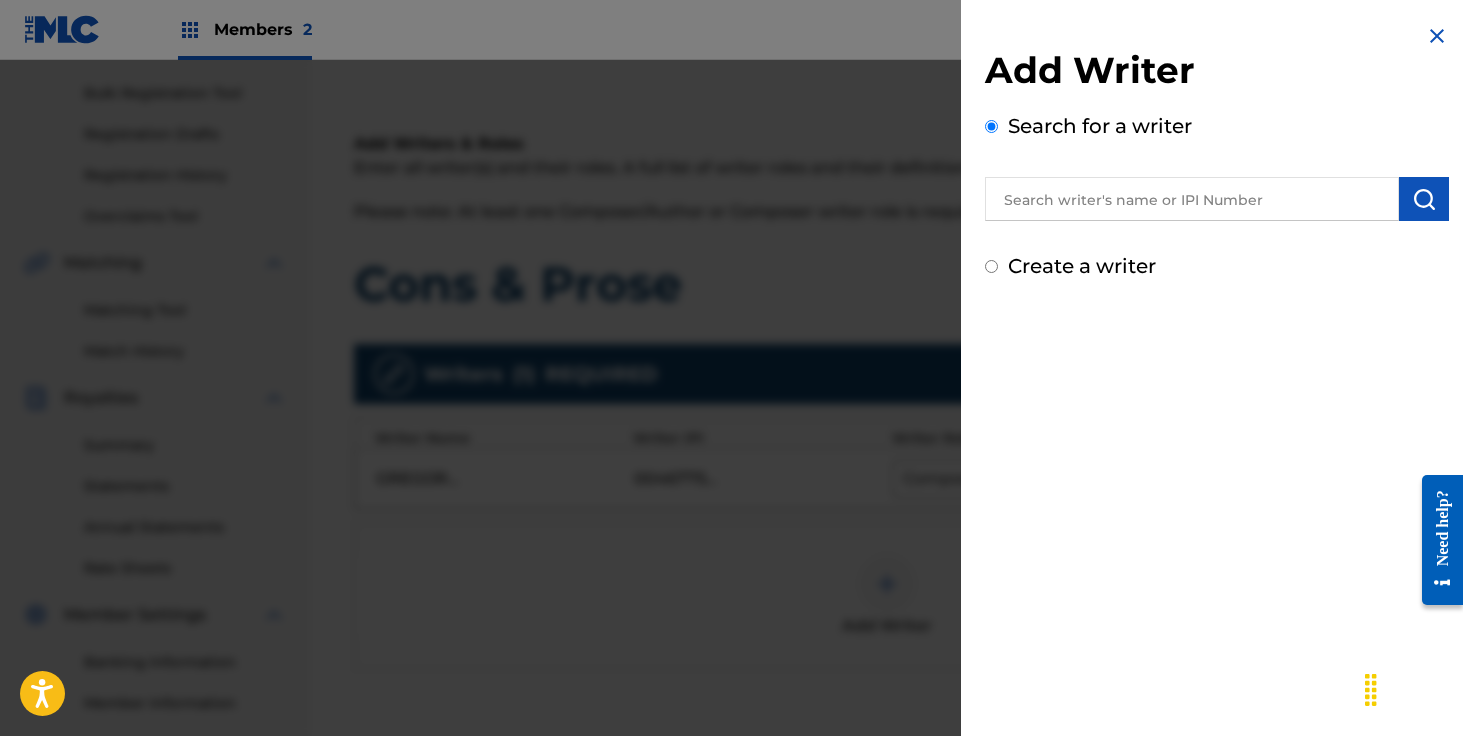 click at bounding box center [1192, 199] 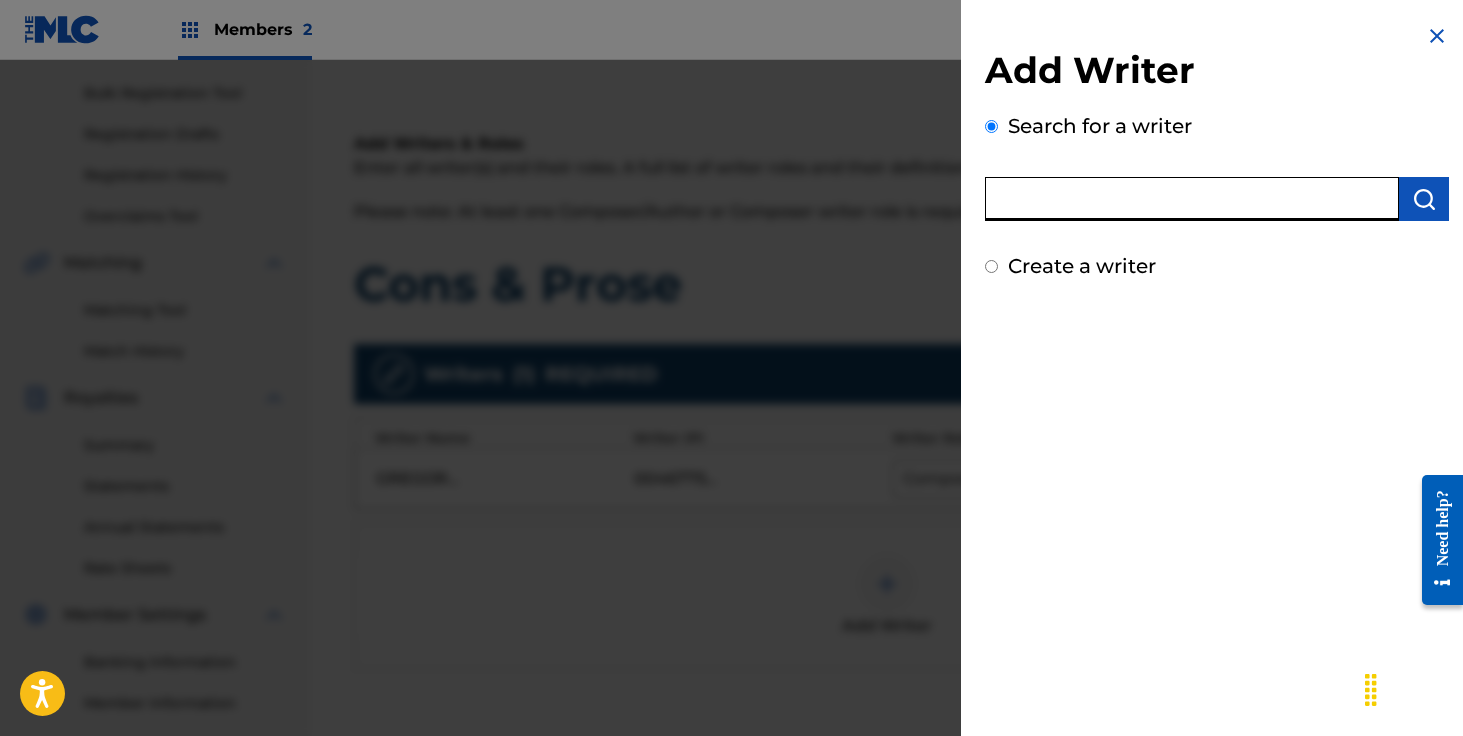 paste on "[FIRST] [LAST] [LAST]" 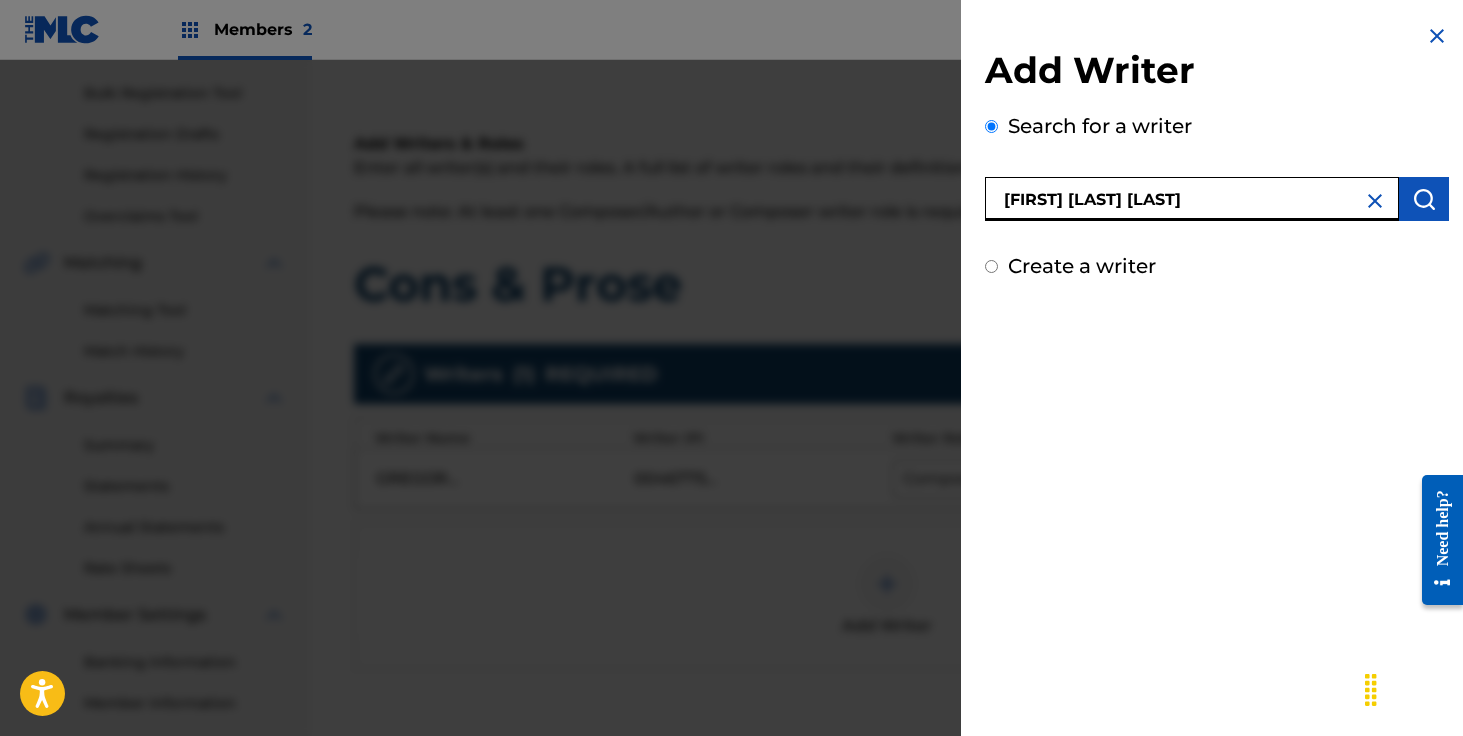 click on "[FIRST] [LAST] [LAST]" at bounding box center (1192, 199) 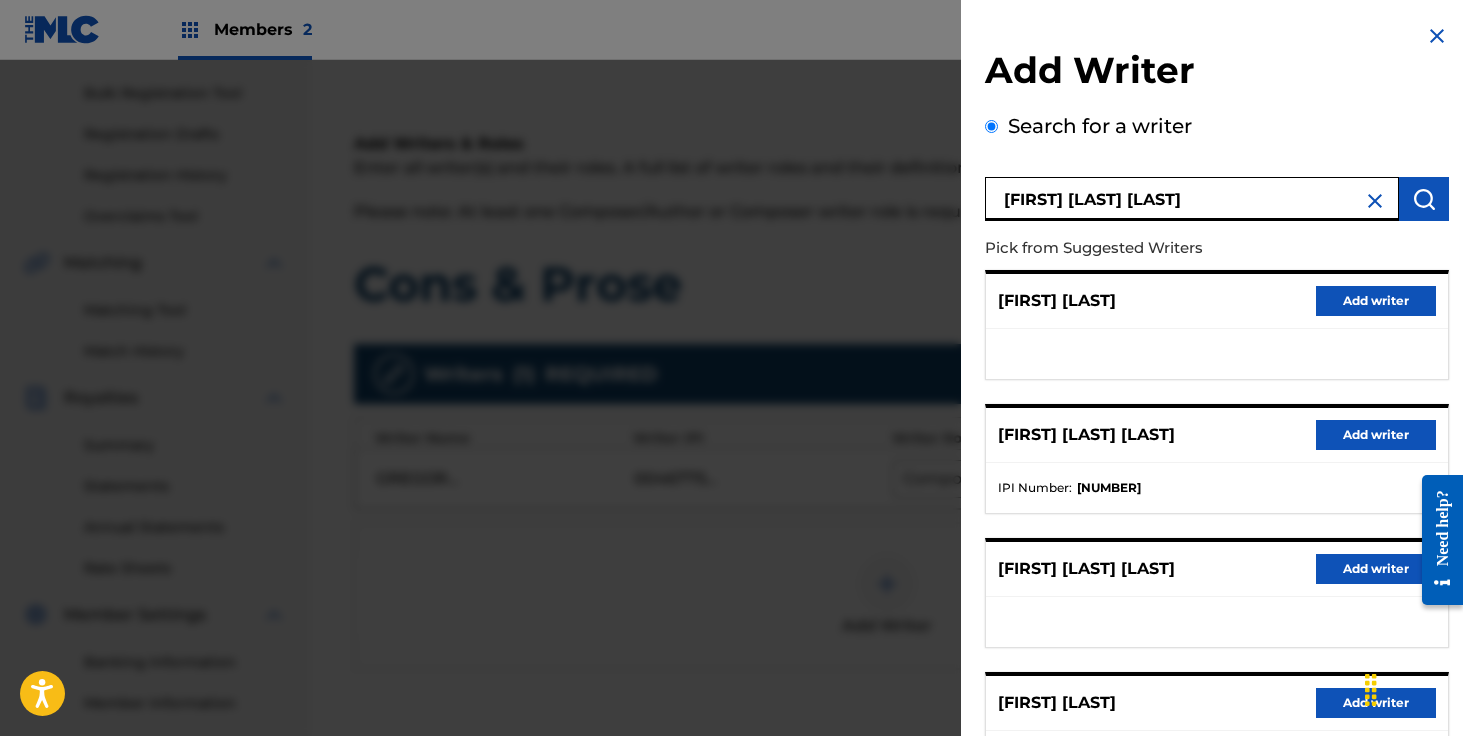 click on "Add writer" at bounding box center (1376, 435) 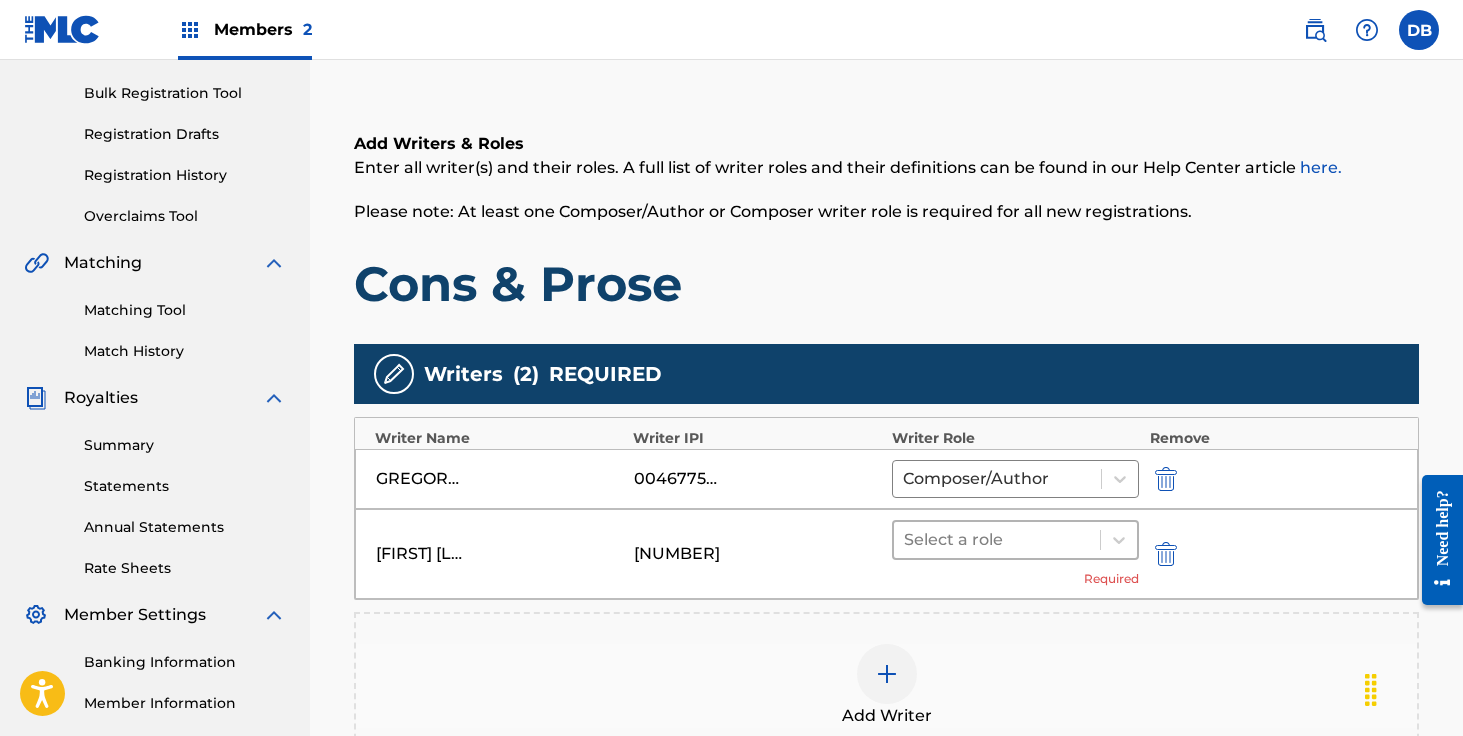 click at bounding box center (997, 540) 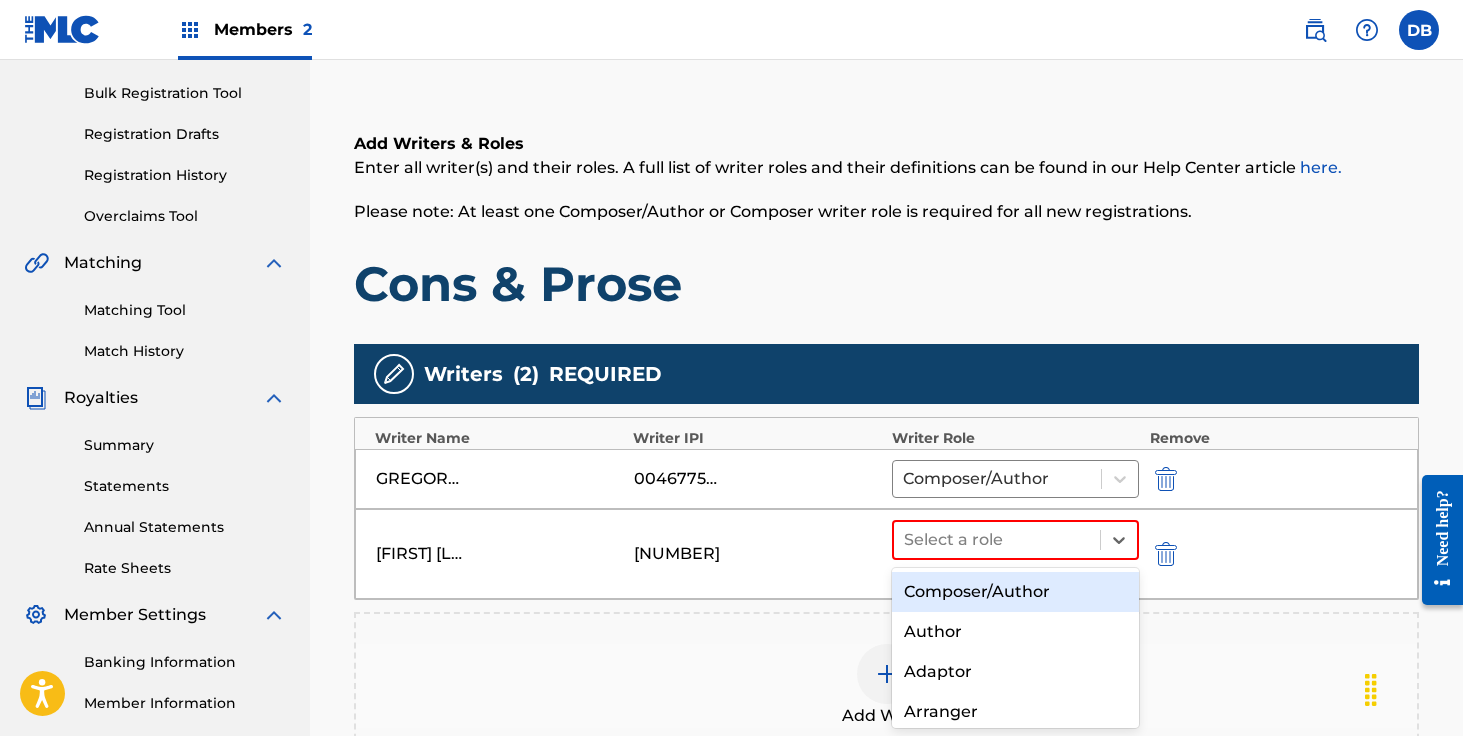 click on "Composer/Author" at bounding box center [1016, 592] 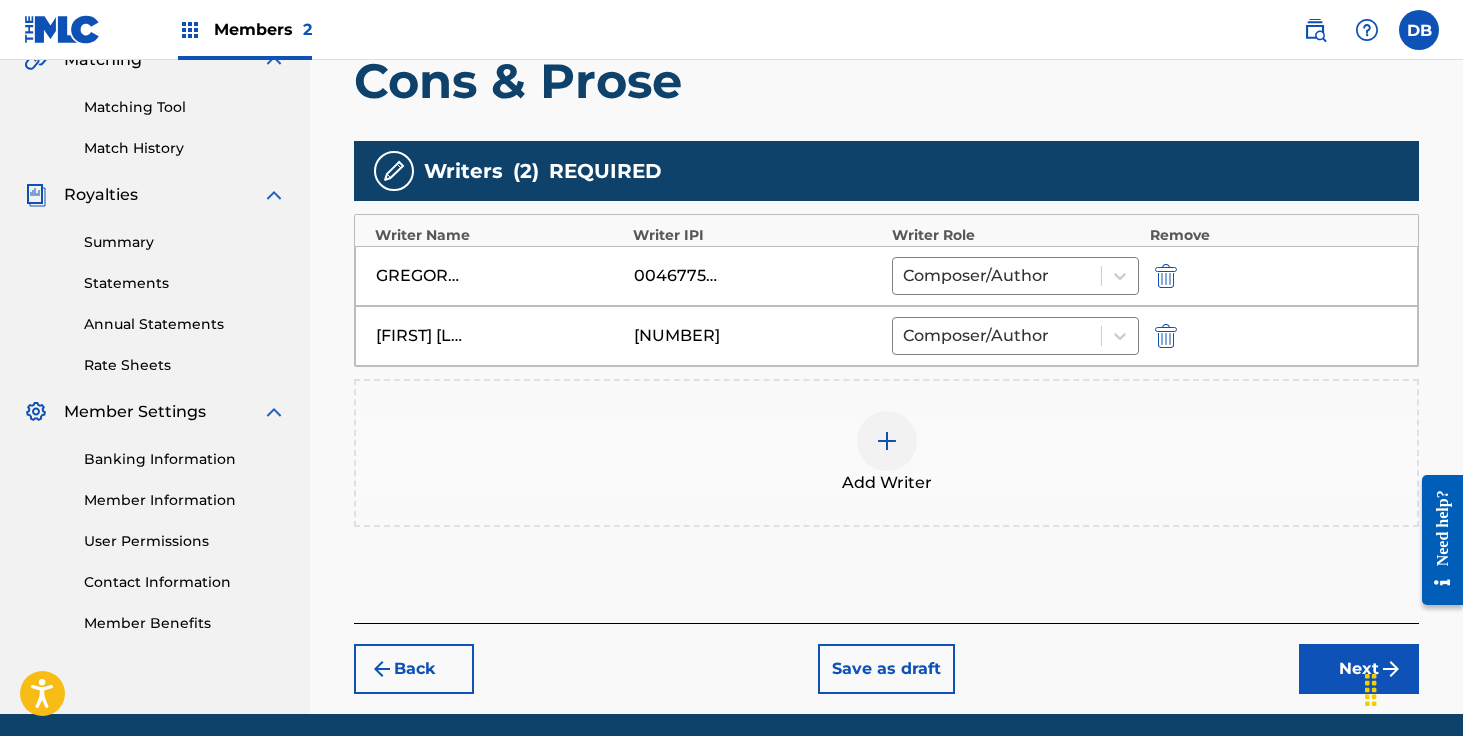 scroll, scrollTop: 519, scrollLeft: 0, axis: vertical 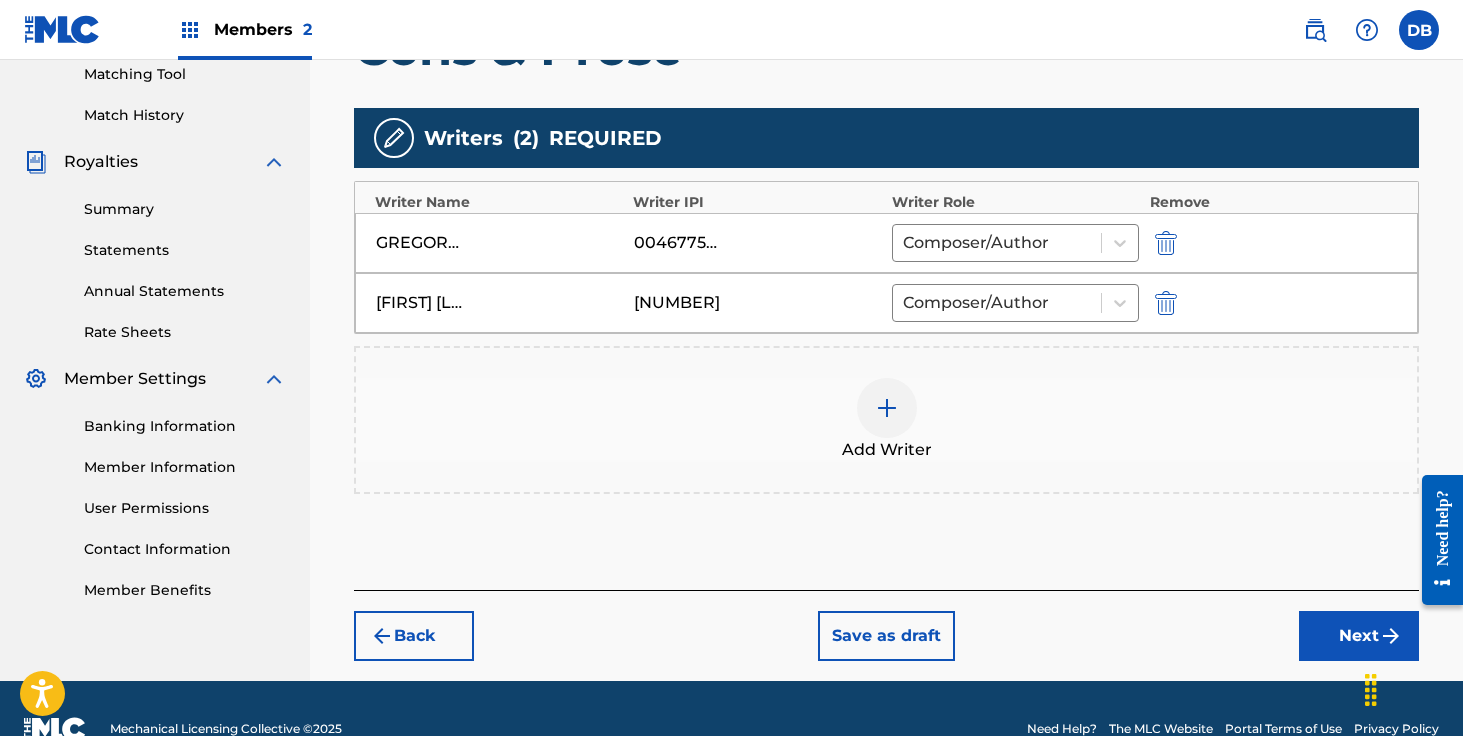click on "Next" at bounding box center (1359, 636) 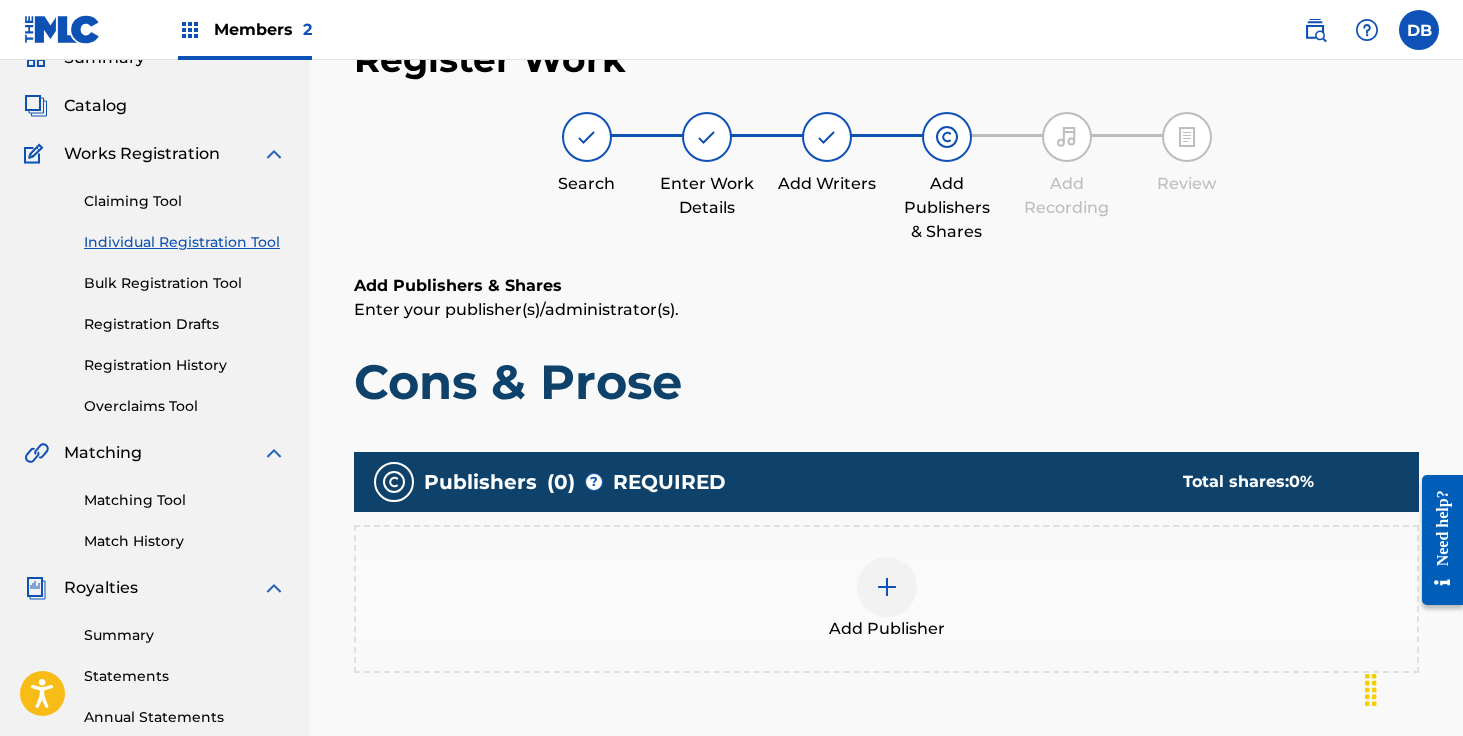 scroll, scrollTop: 90, scrollLeft: 0, axis: vertical 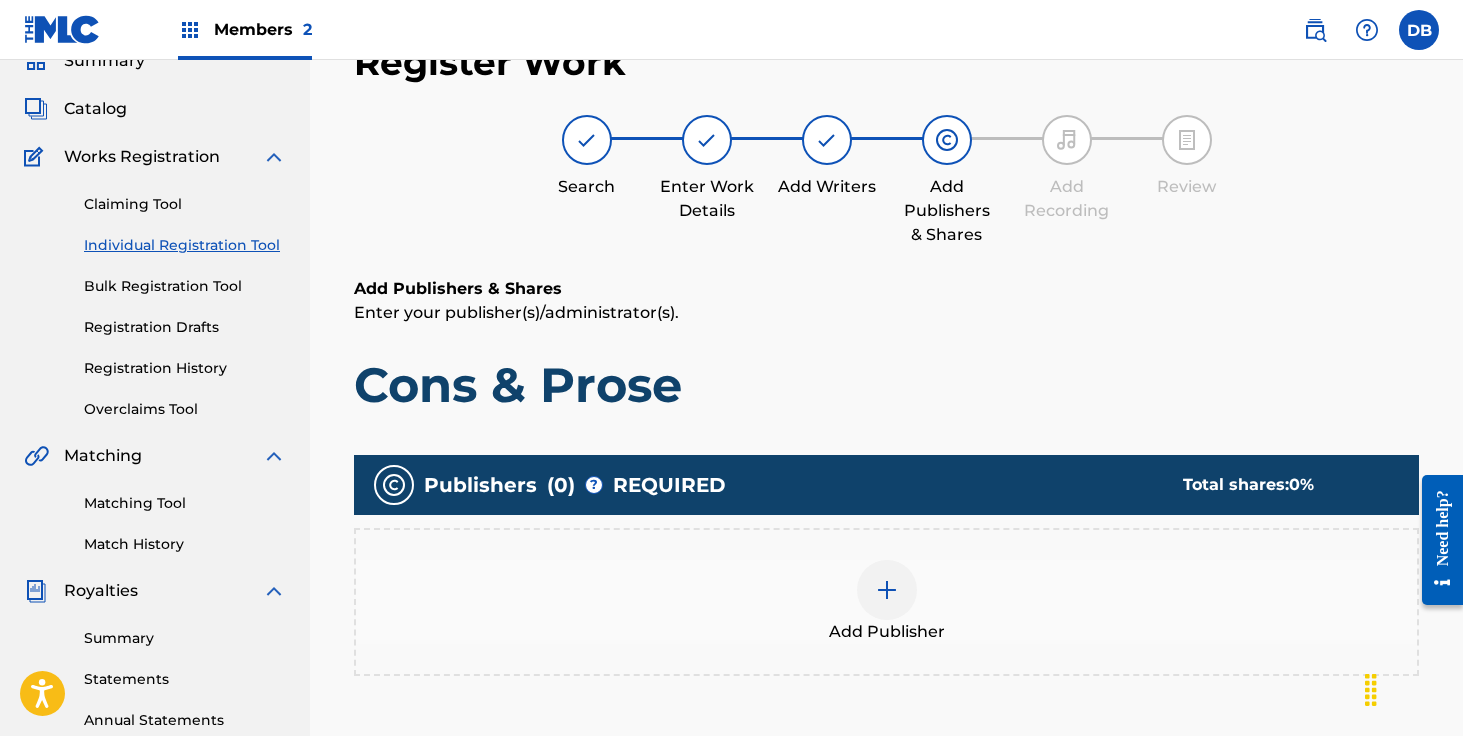 click at bounding box center [887, 590] 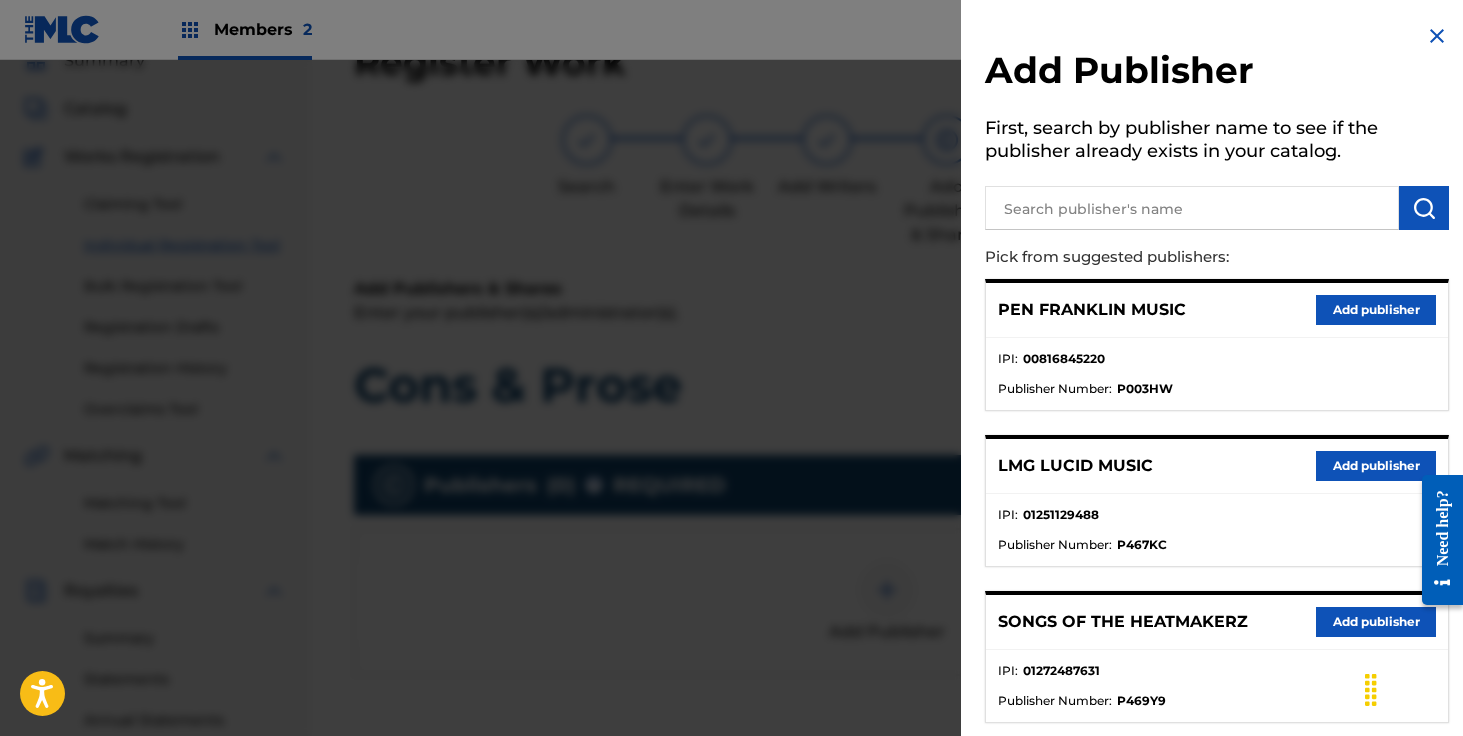 click on "Add publisher" at bounding box center (1376, 466) 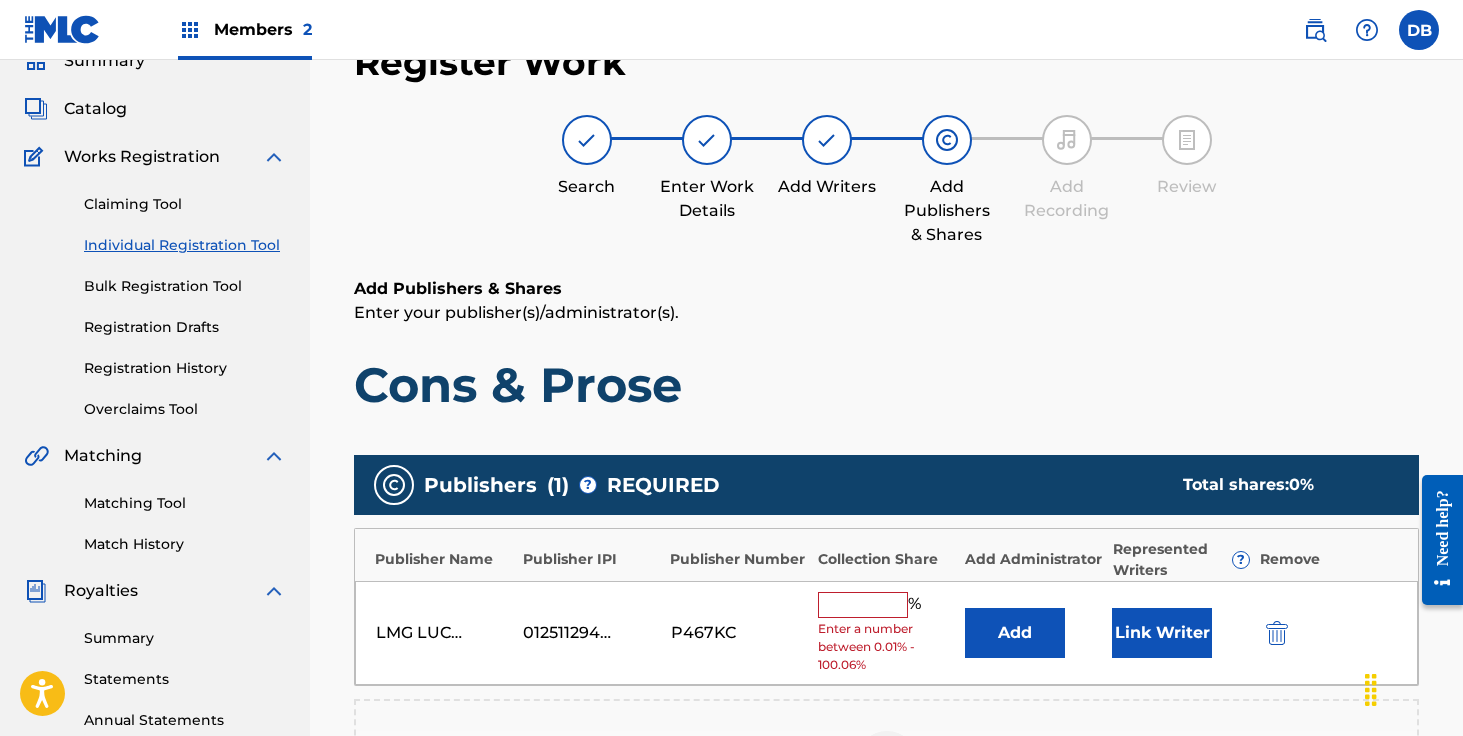 click at bounding box center (1277, 633) 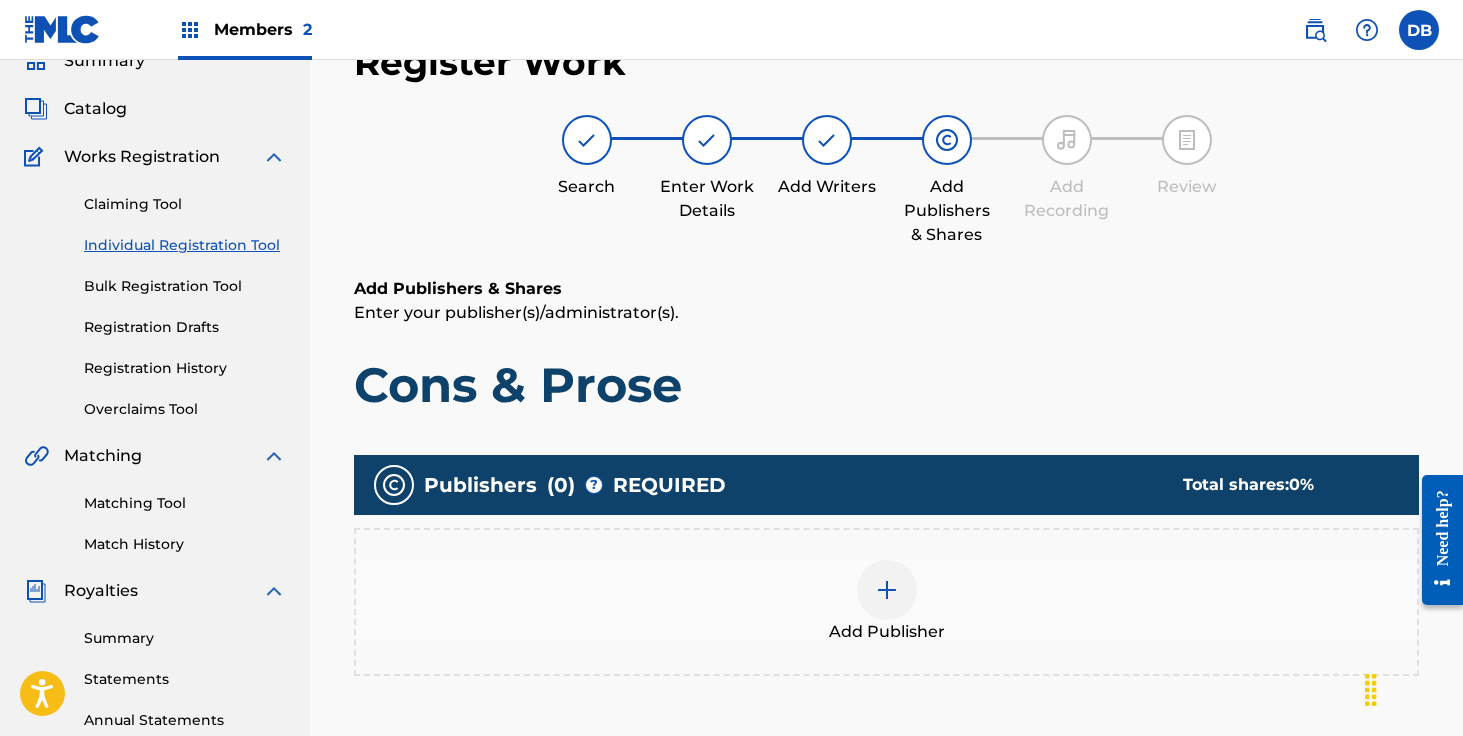 click at bounding box center (887, 590) 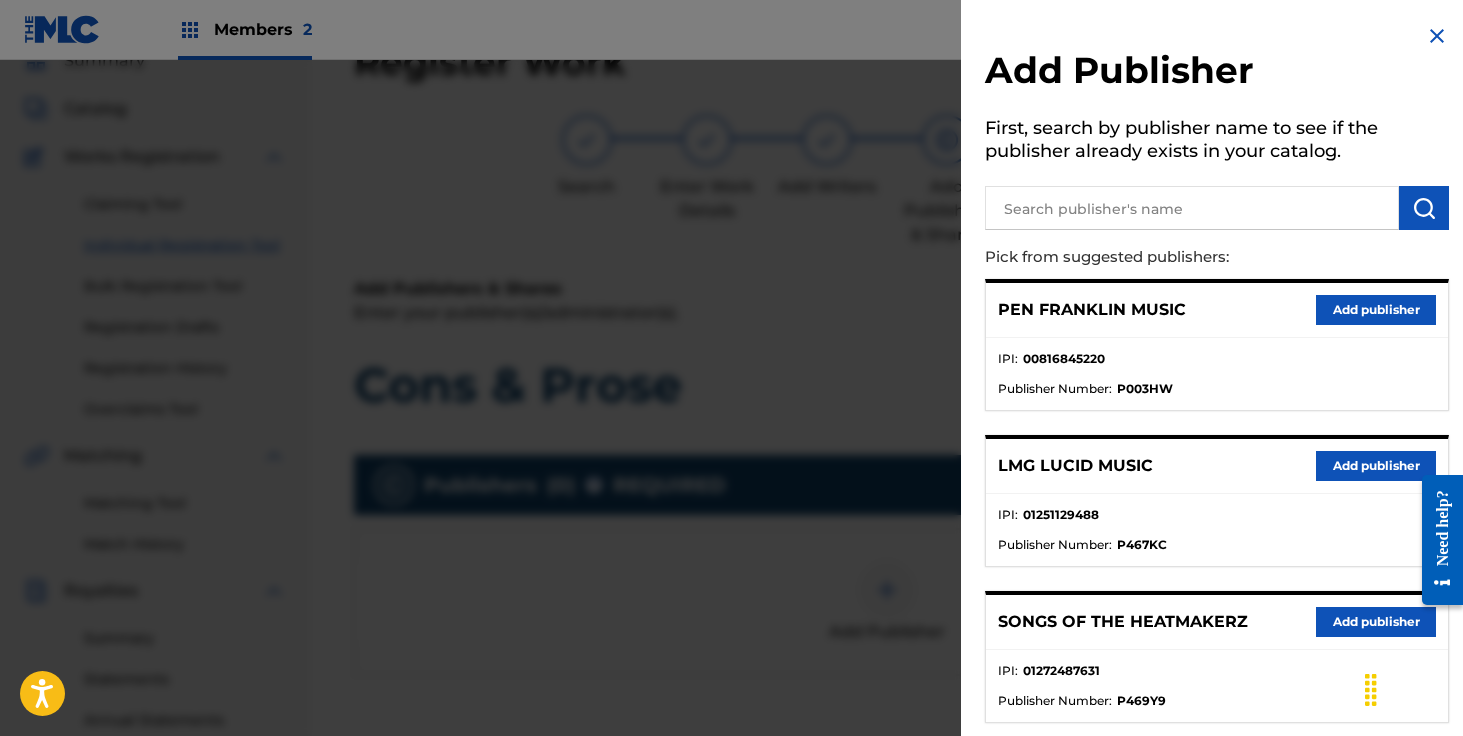 click on "Add publisher" at bounding box center [1376, 622] 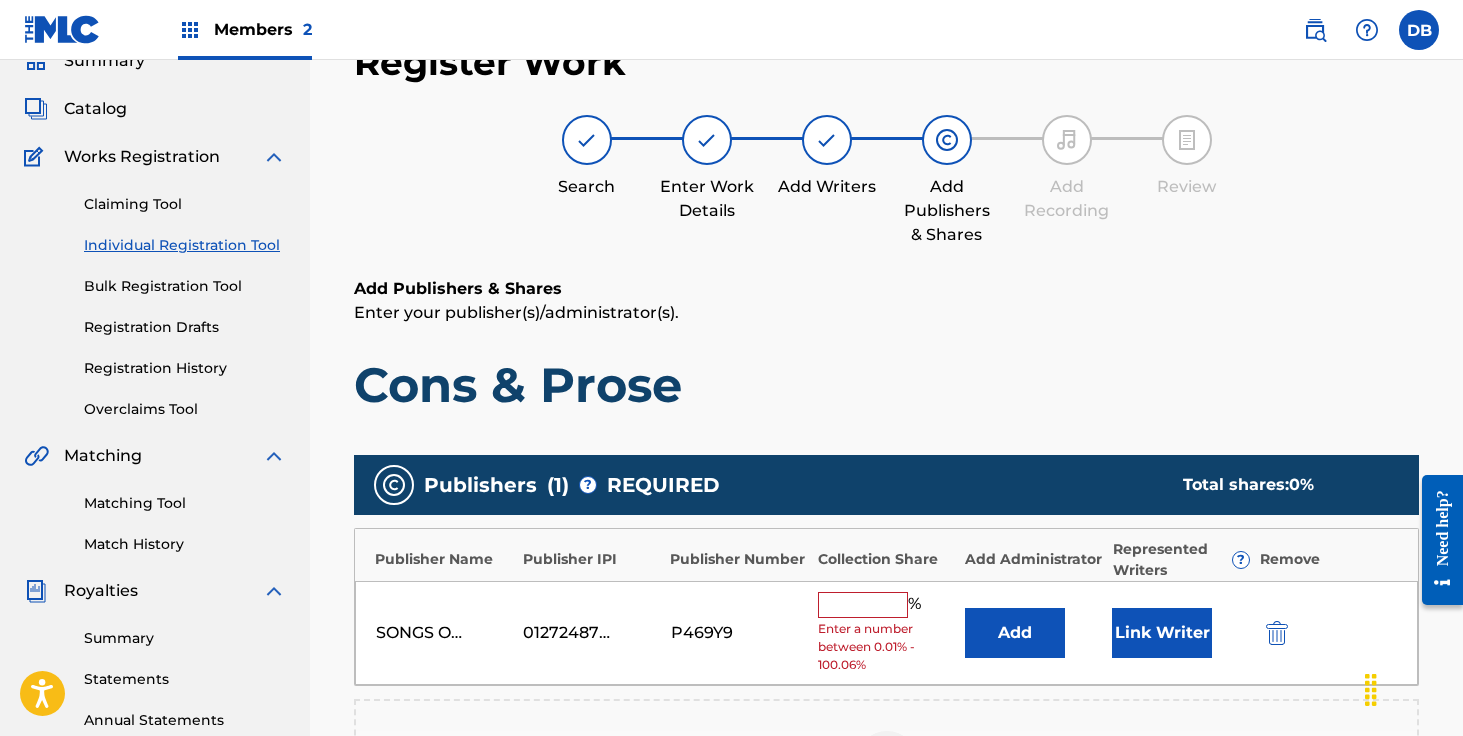 click on "Add" at bounding box center [1015, 633] 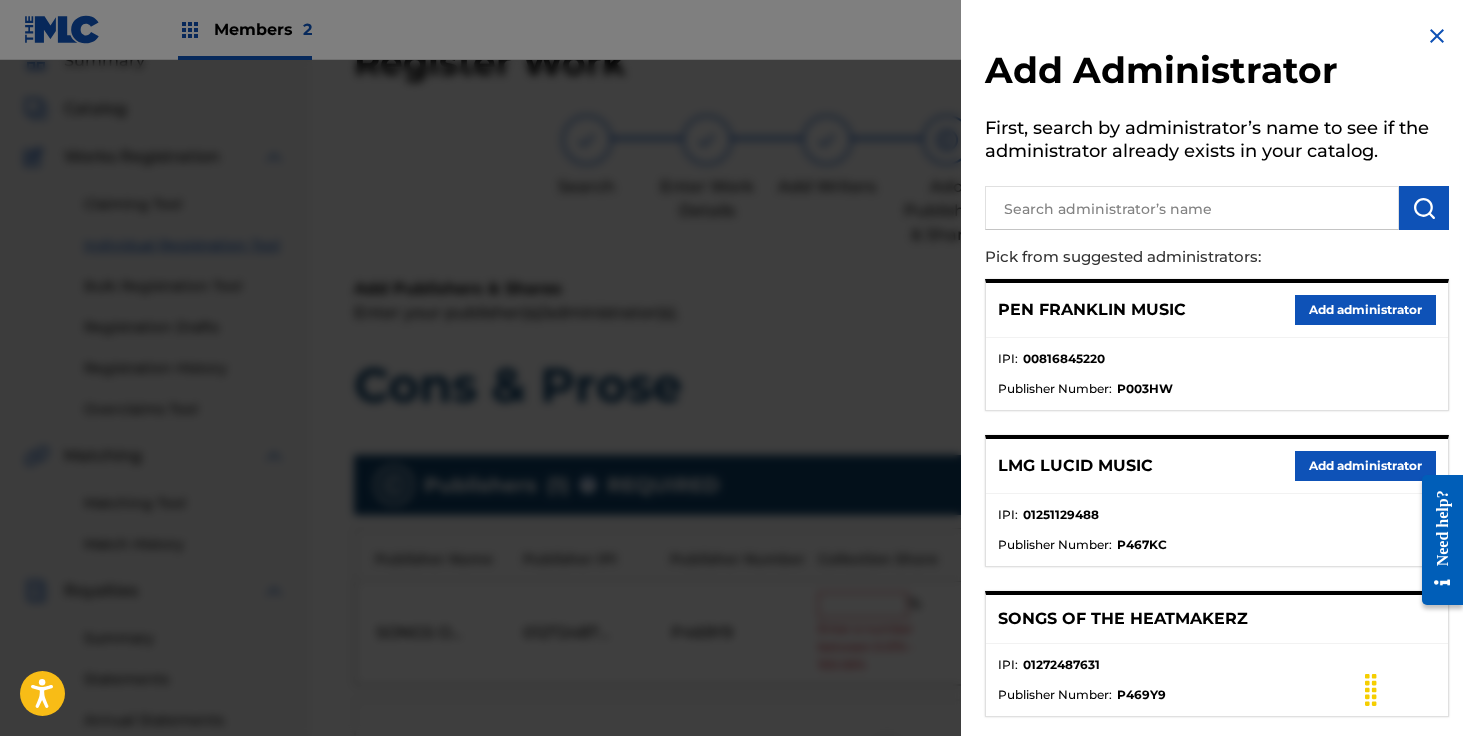 click on "Add administrator" at bounding box center (1365, 466) 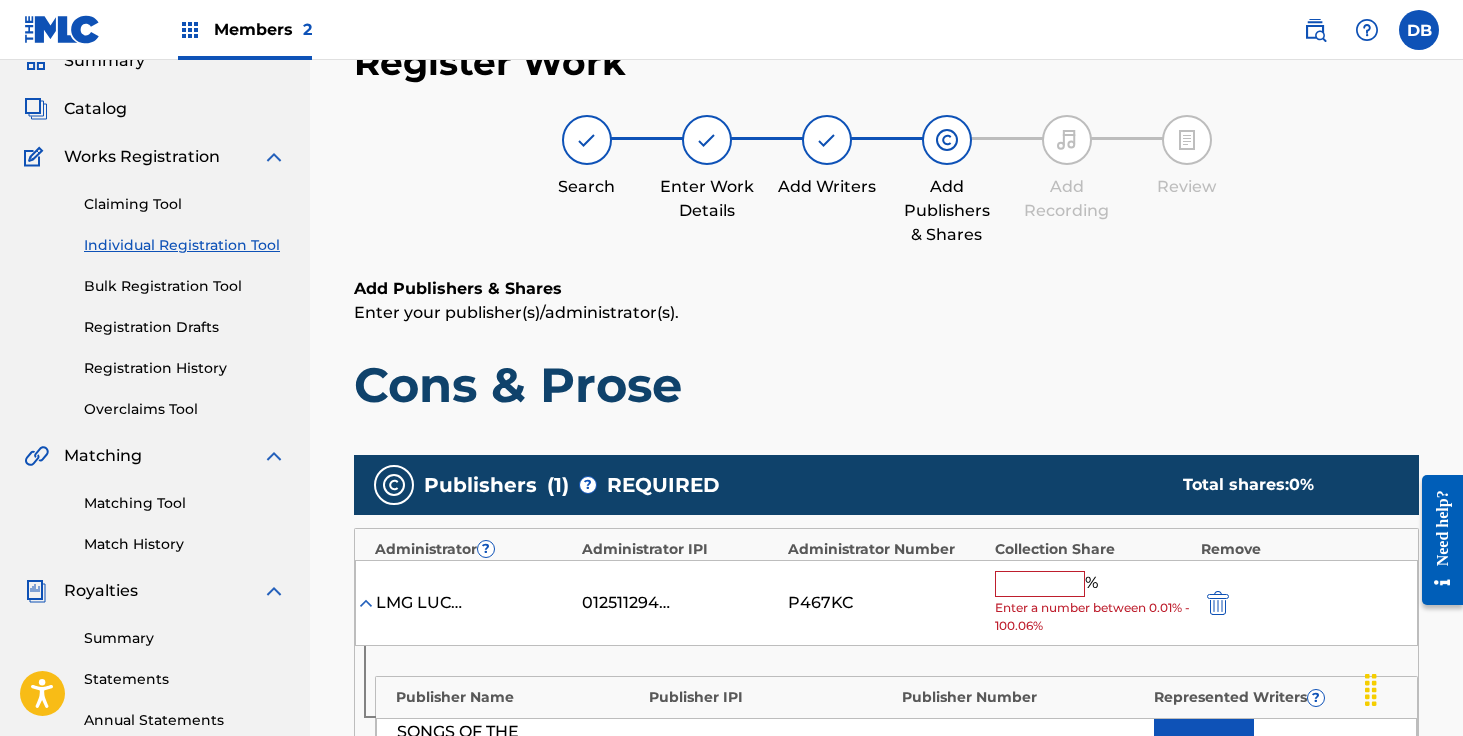 click on "% Enter a number between 0.01% - 100.06%" at bounding box center (1093, 603) 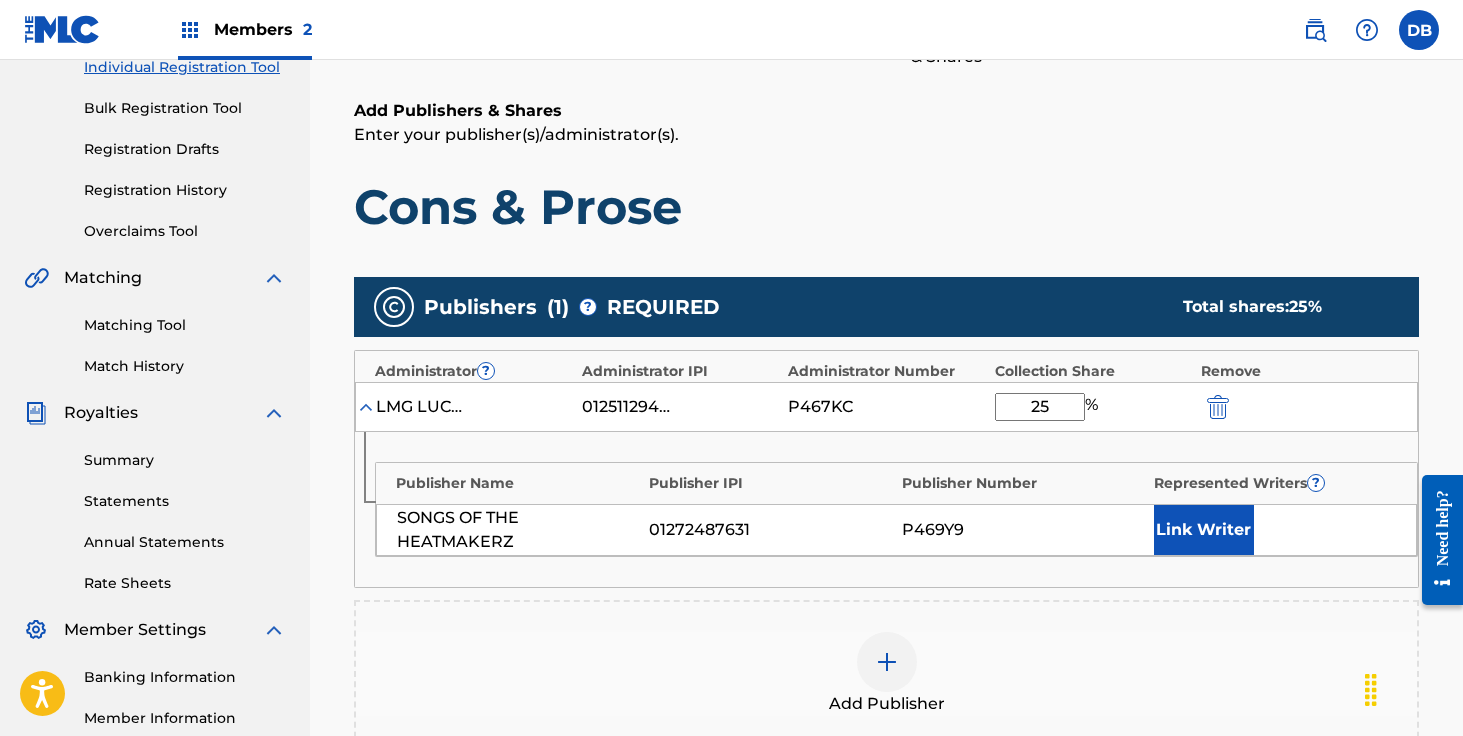 scroll, scrollTop: 311, scrollLeft: 0, axis: vertical 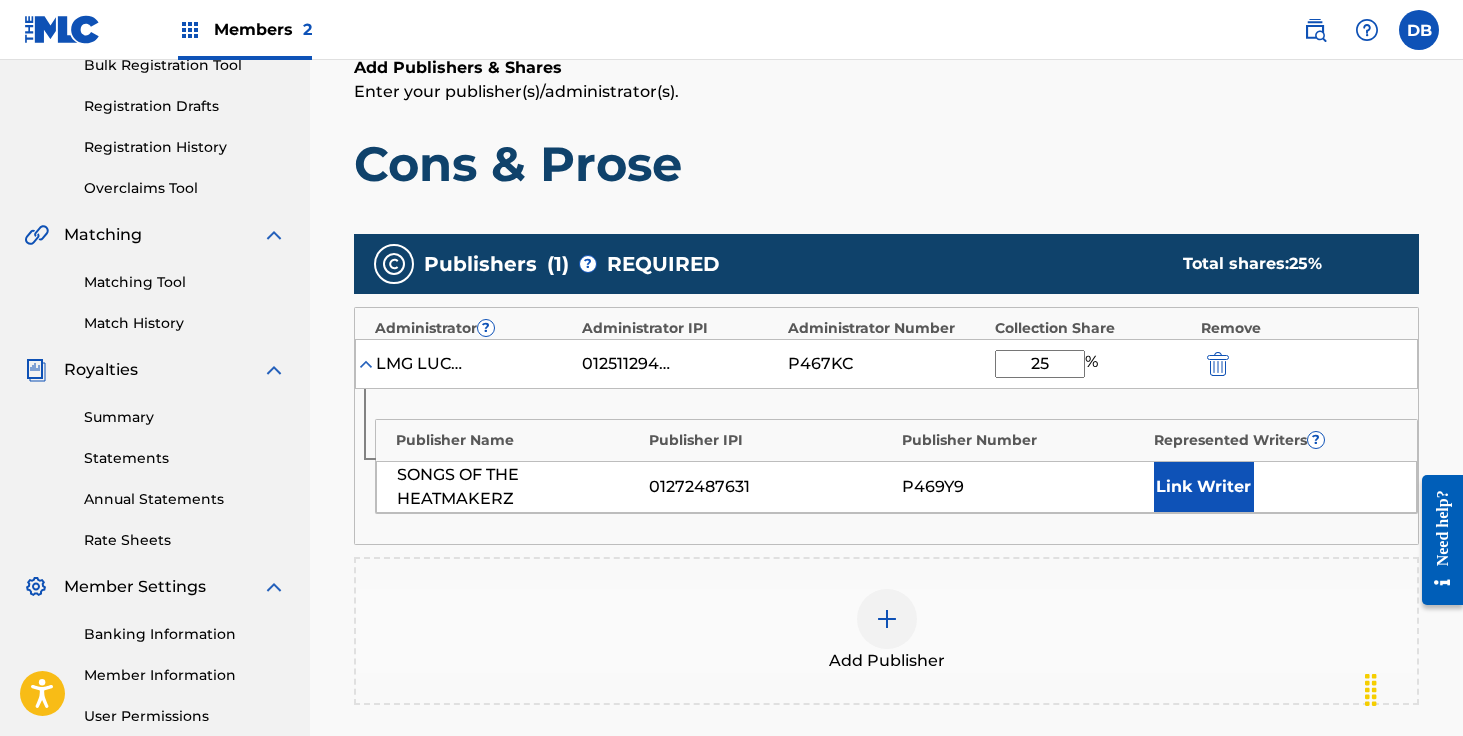 type on "25" 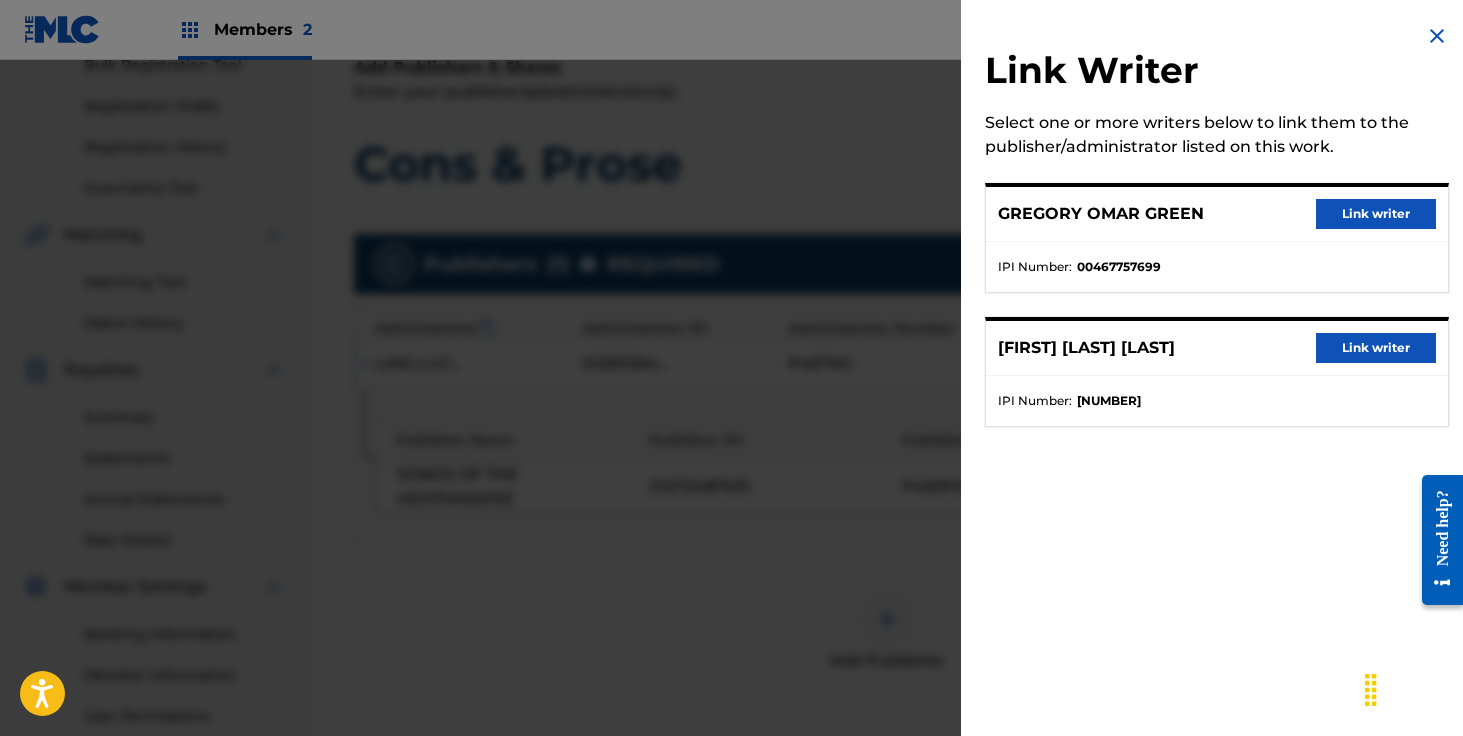 click on "Link writer" at bounding box center [1376, 214] 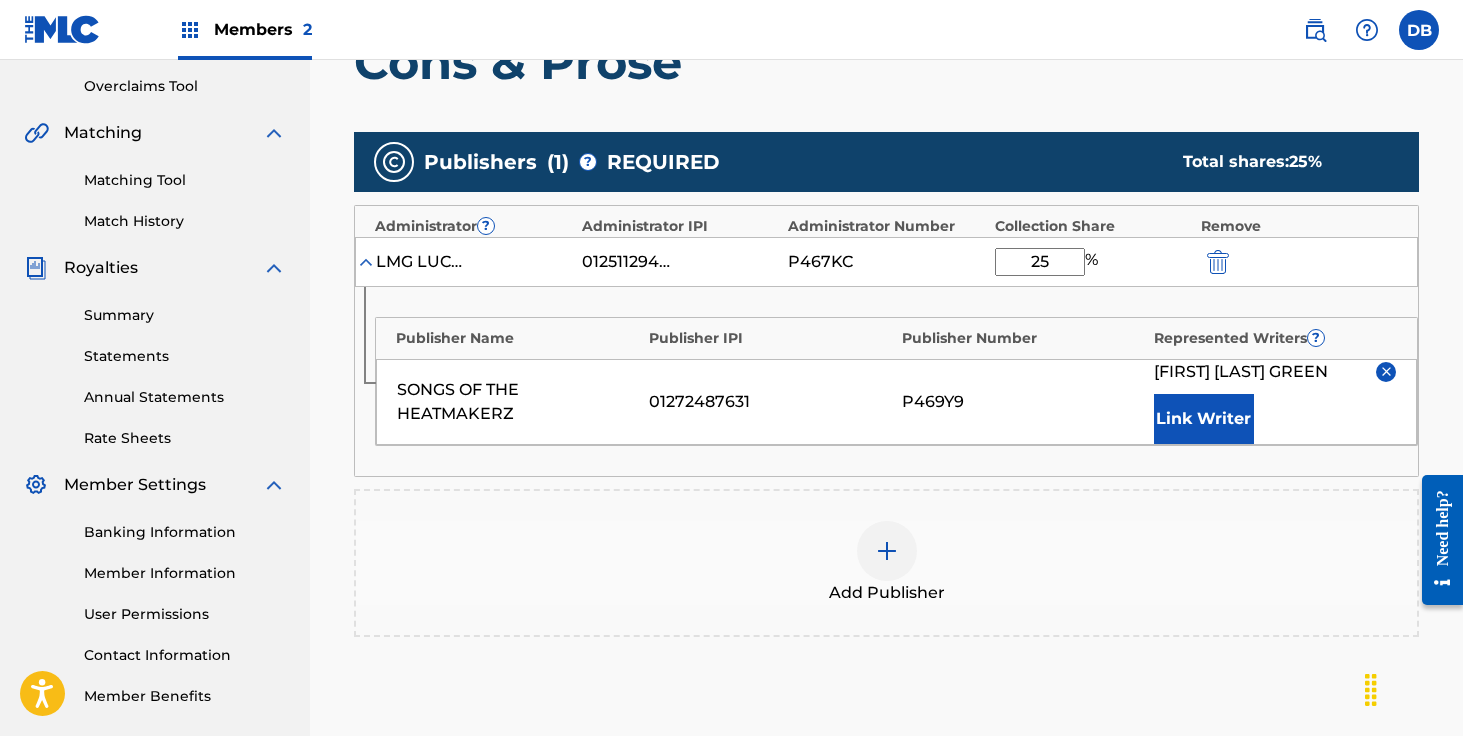 scroll, scrollTop: 428, scrollLeft: 0, axis: vertical 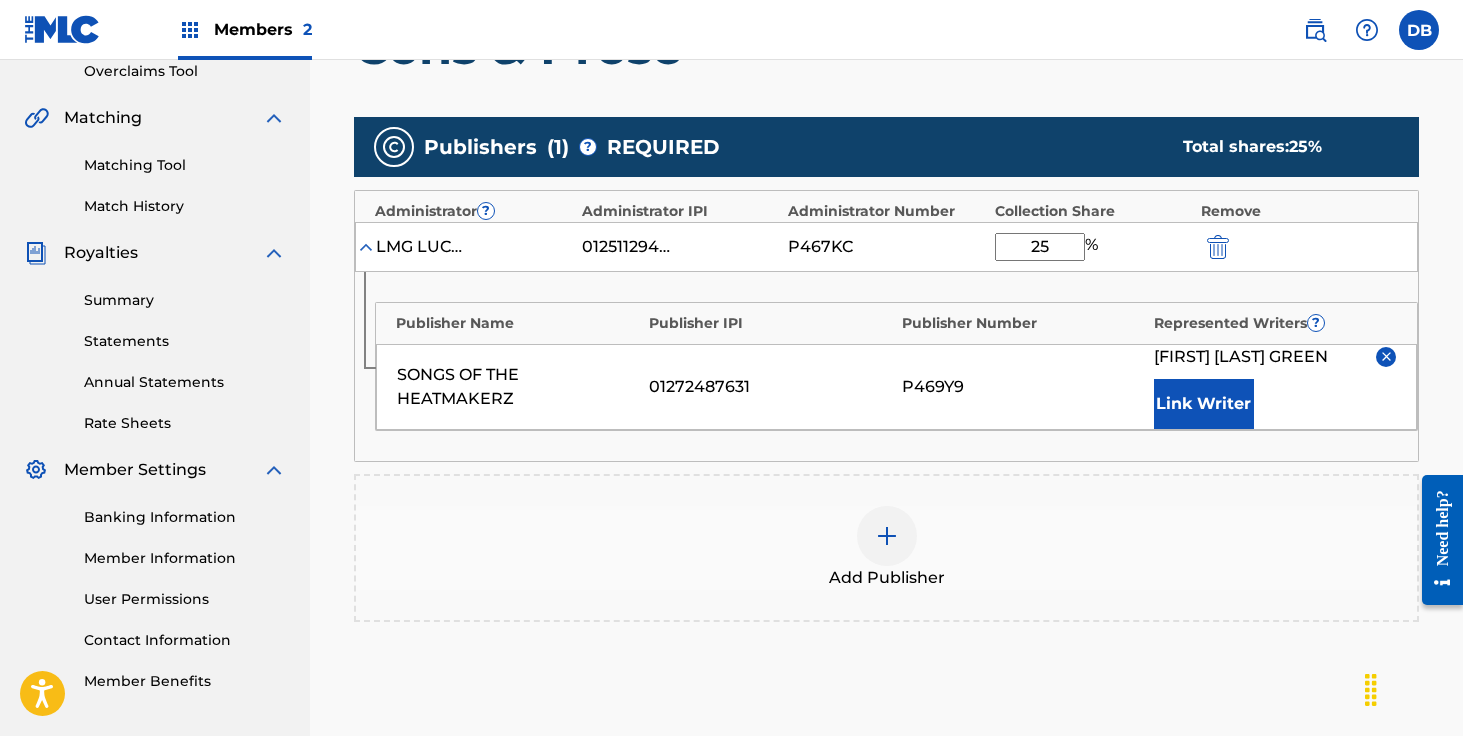 click at bounding box center (887, 536) 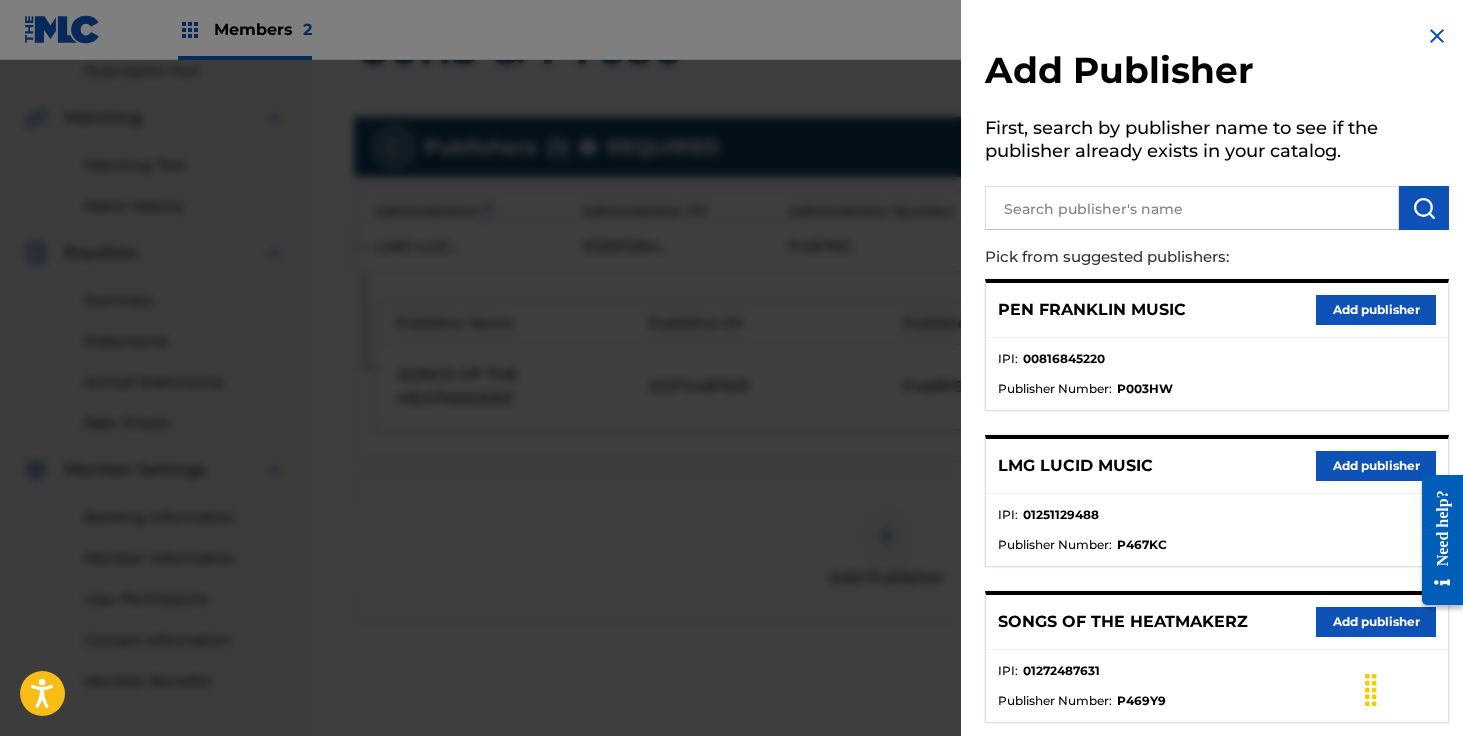 click on "Add publisher" at bounding box center (1376, 466) 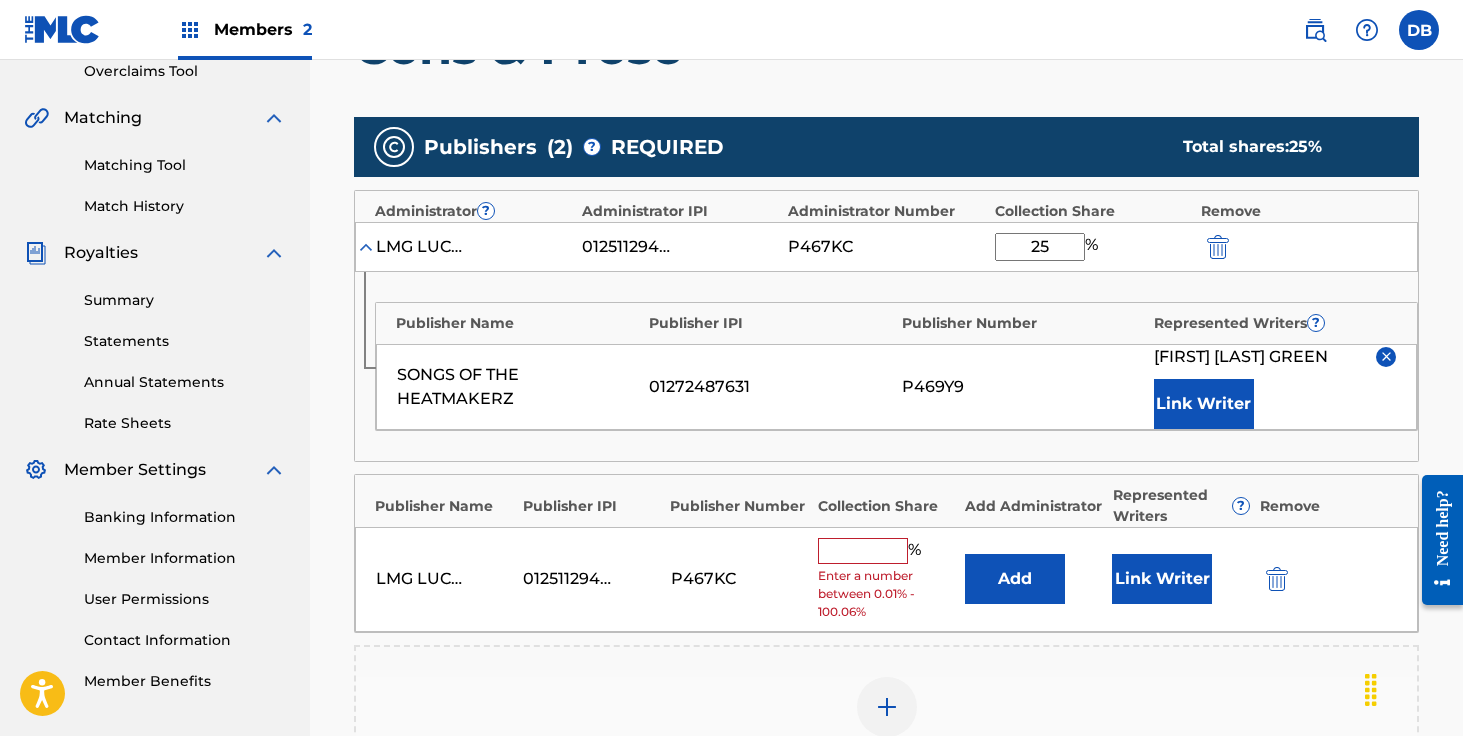 click at bounding box center [863, 551] 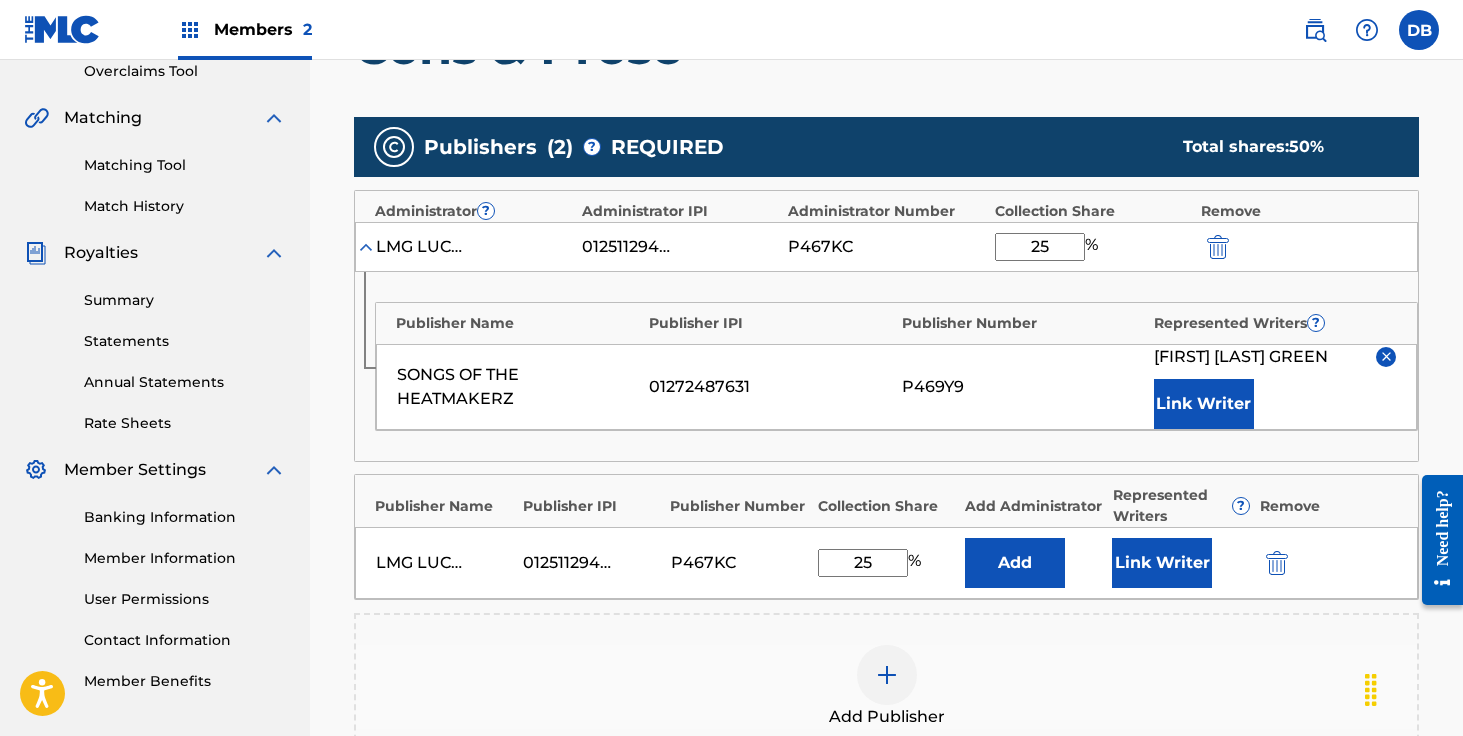 type on "25" 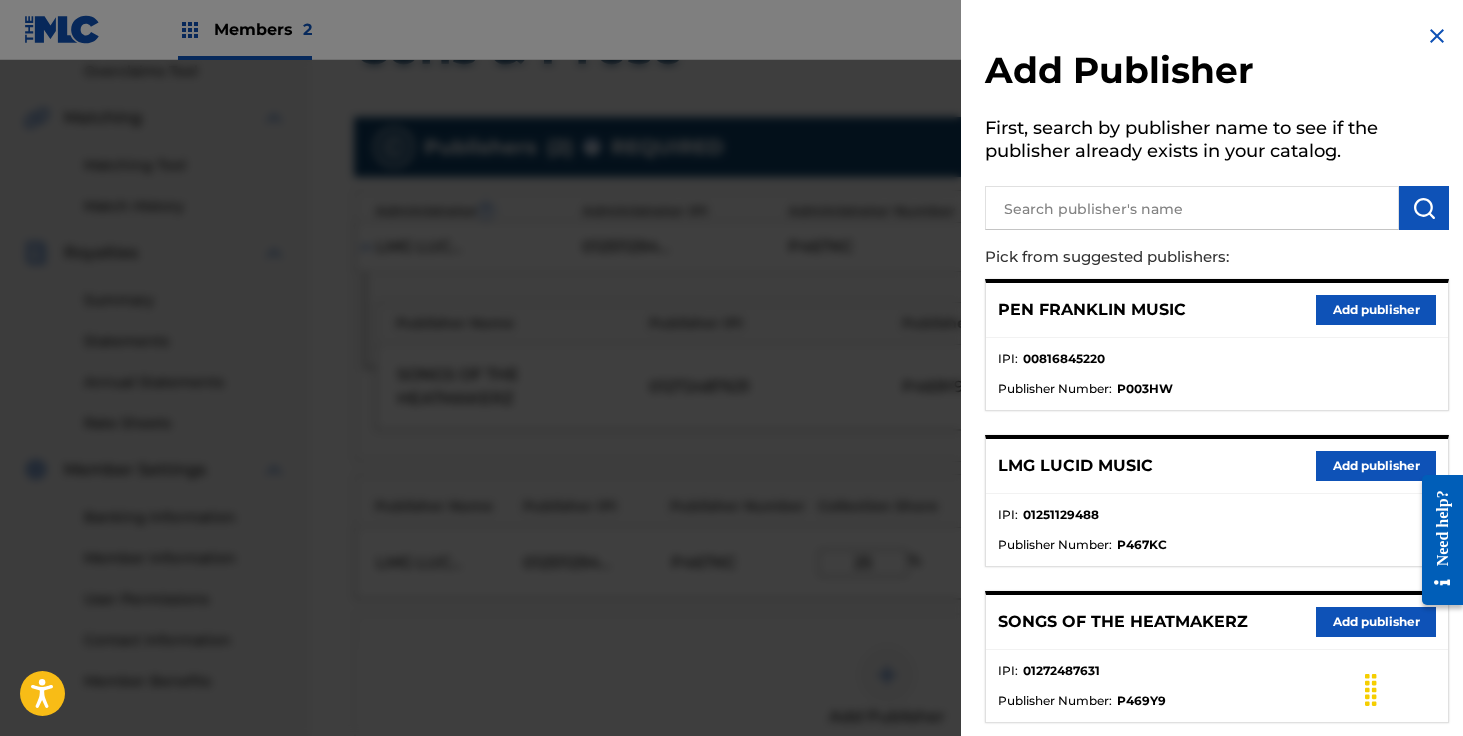 click at bounding box center (731, 428) 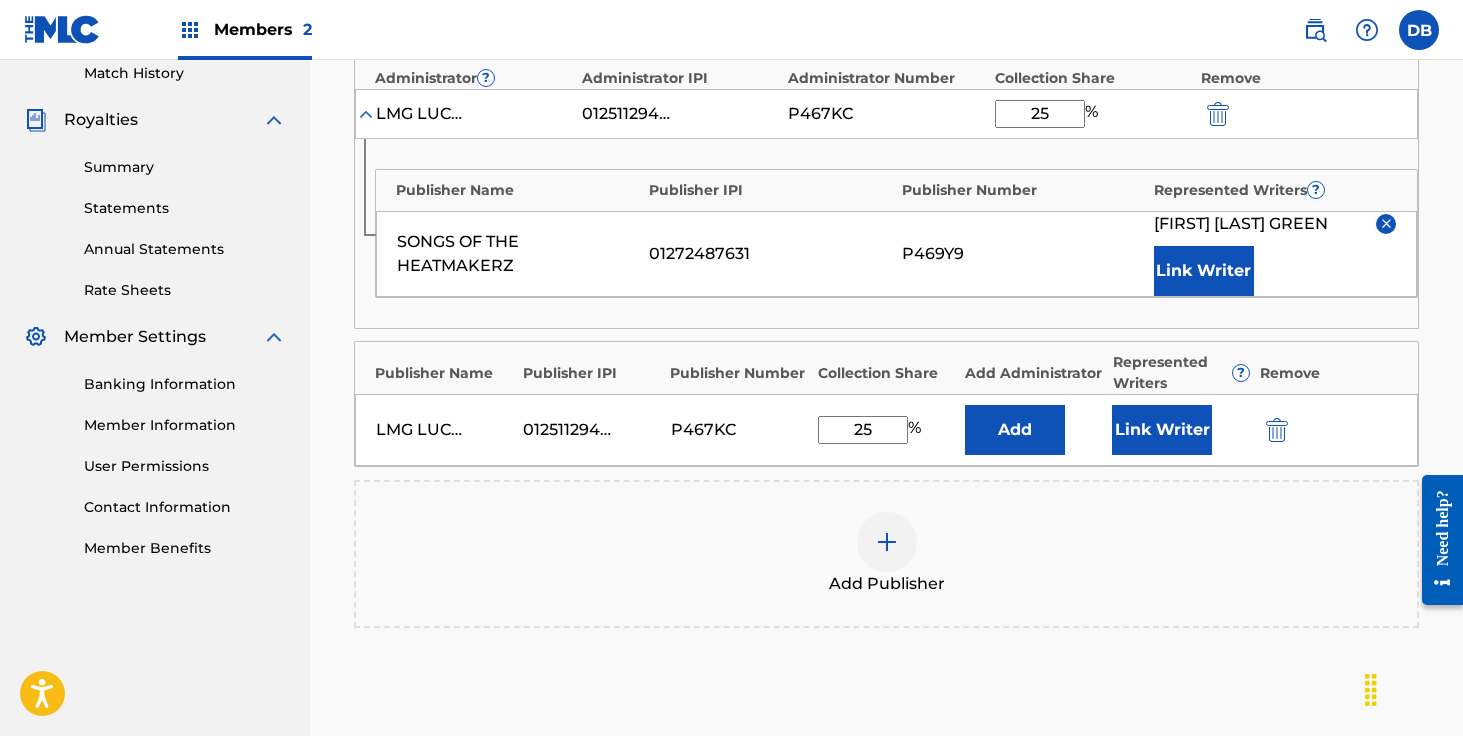 scroll, scrollTop: 573, scrollLeft: 0, axis: vertical 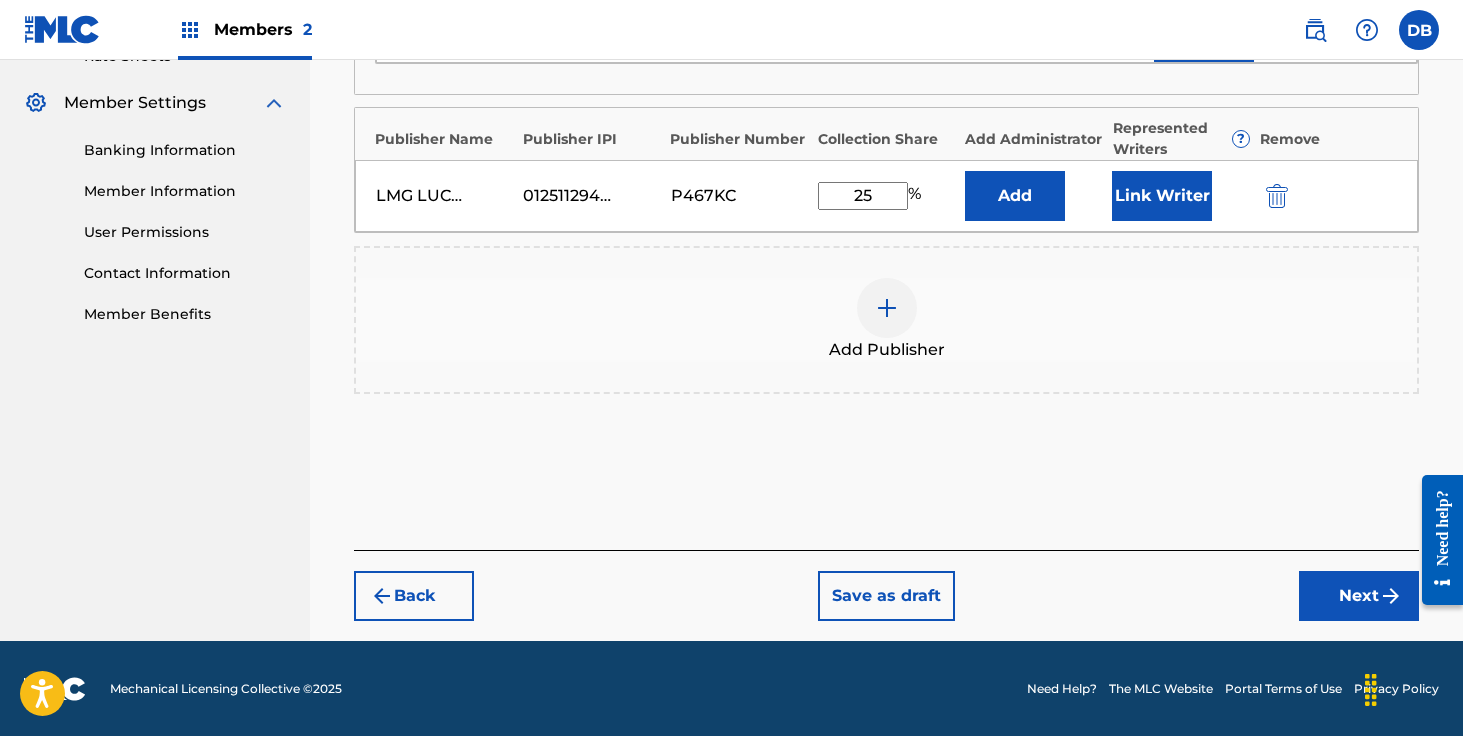 click on "Next" at bounding box center [1359, 596] 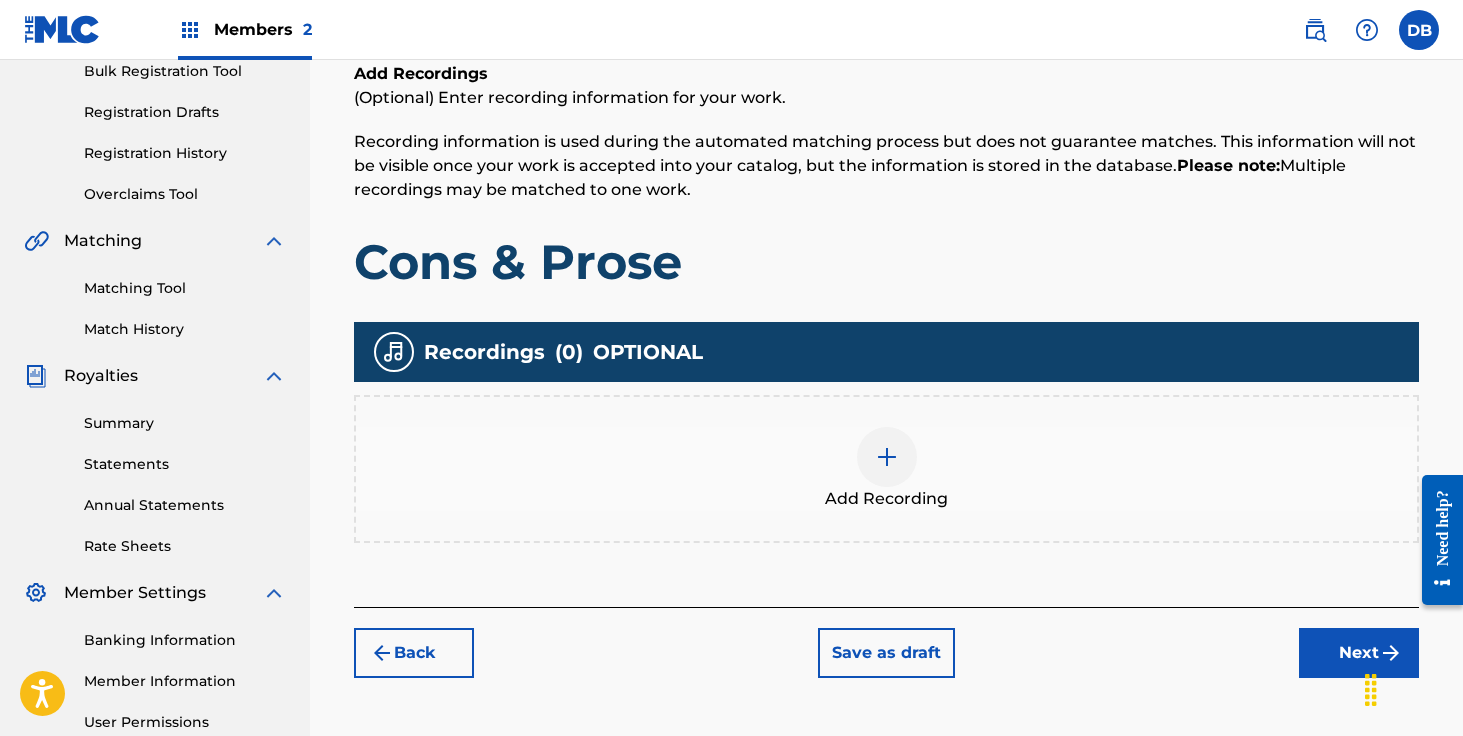 scroll, scrollTop: 313, scrollLeft: 0, axis: vertical 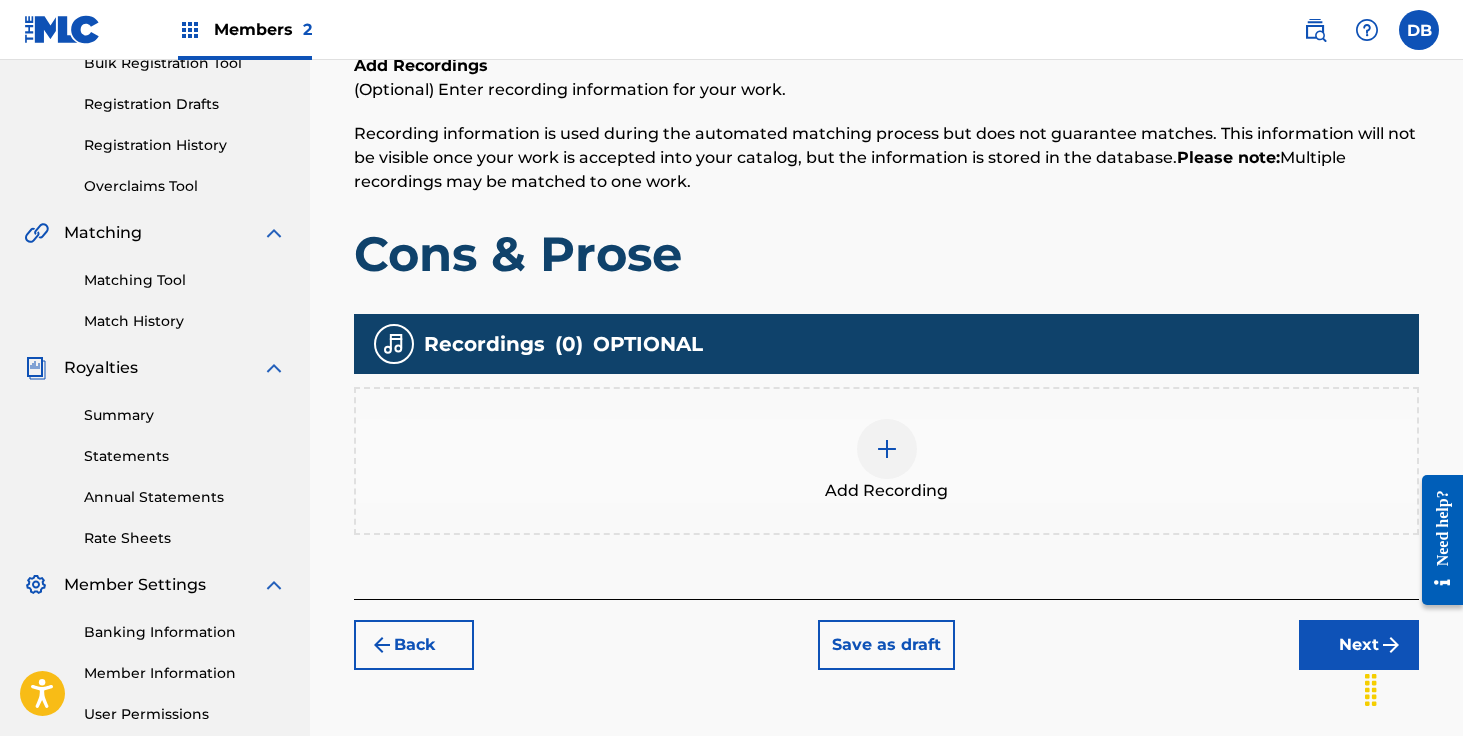 click at bounding box center [887, 449] 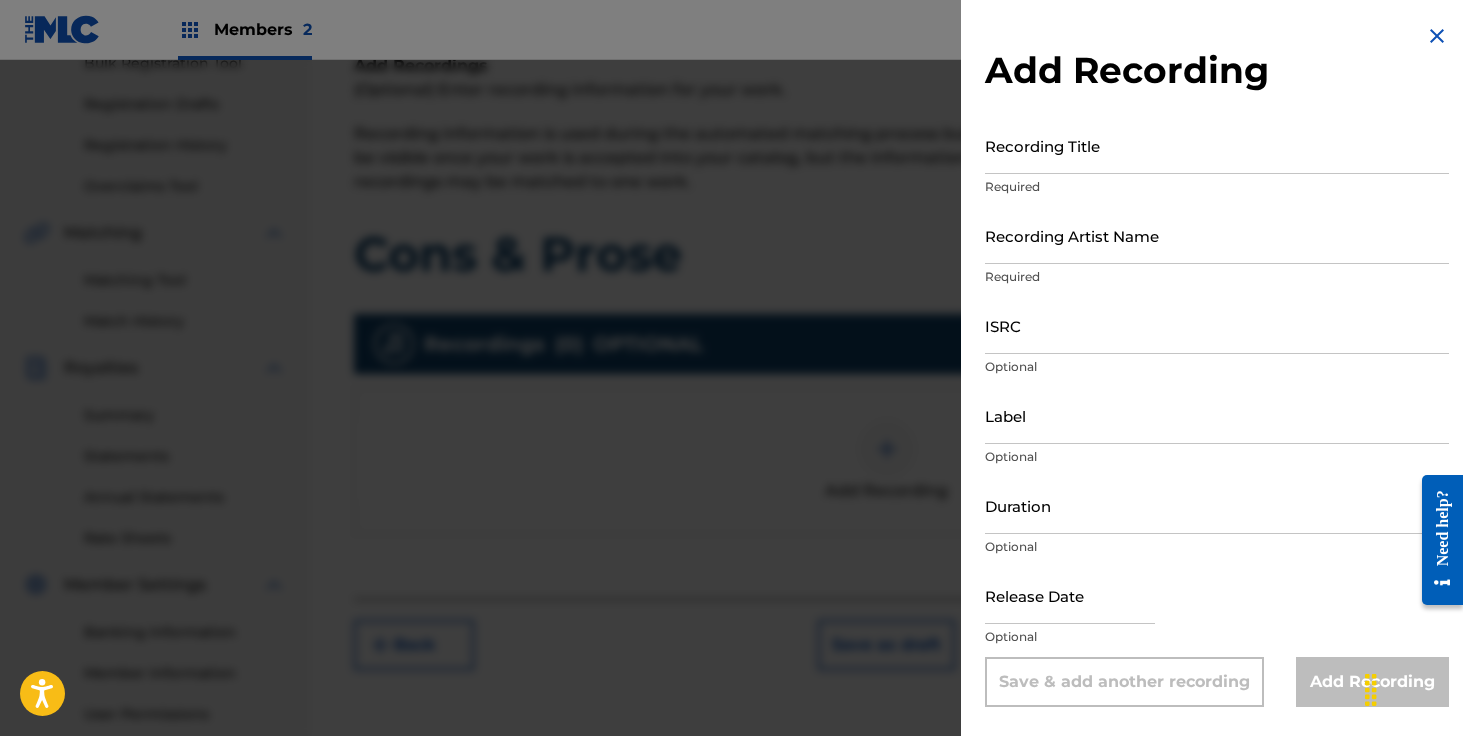 click on "Recording Title" at bounding box center (1217, 145) 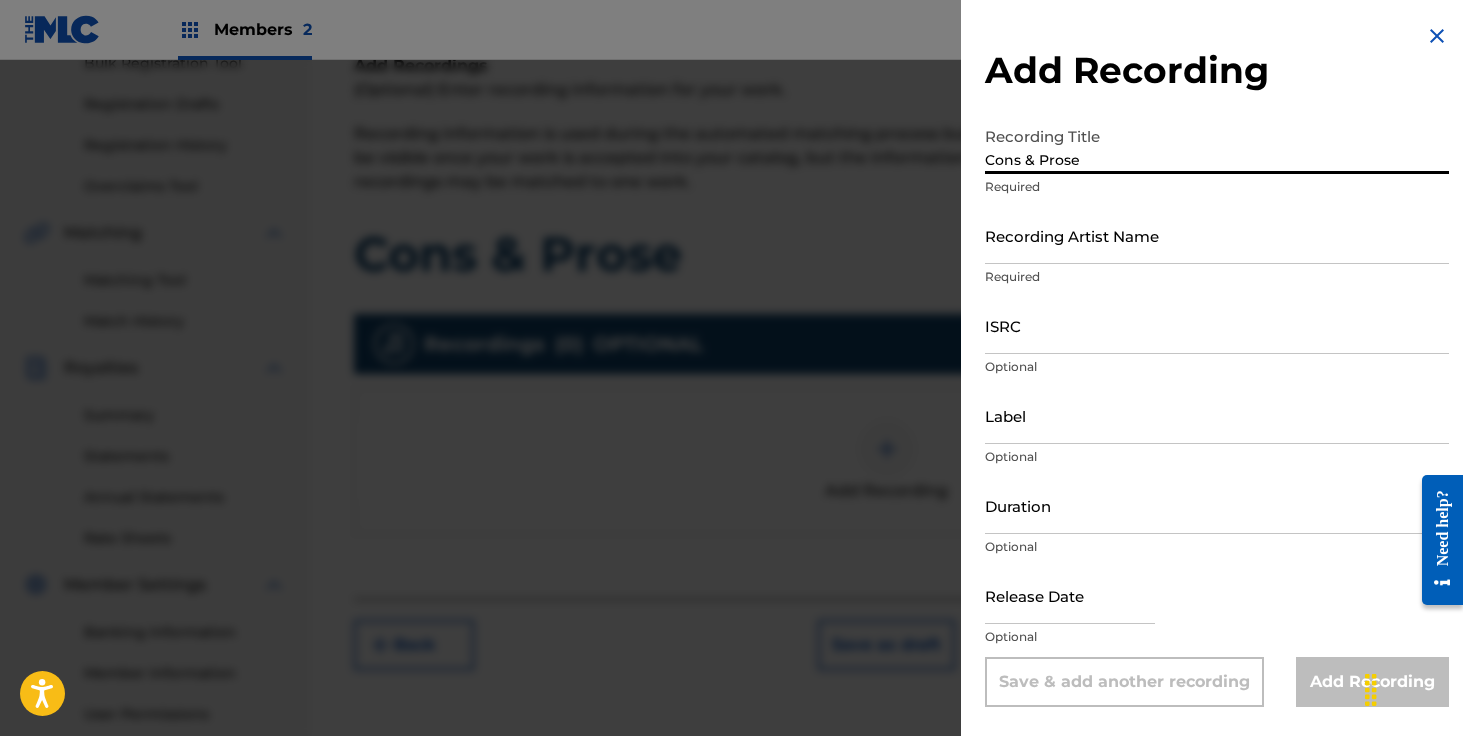 type on "Cons & Prose" 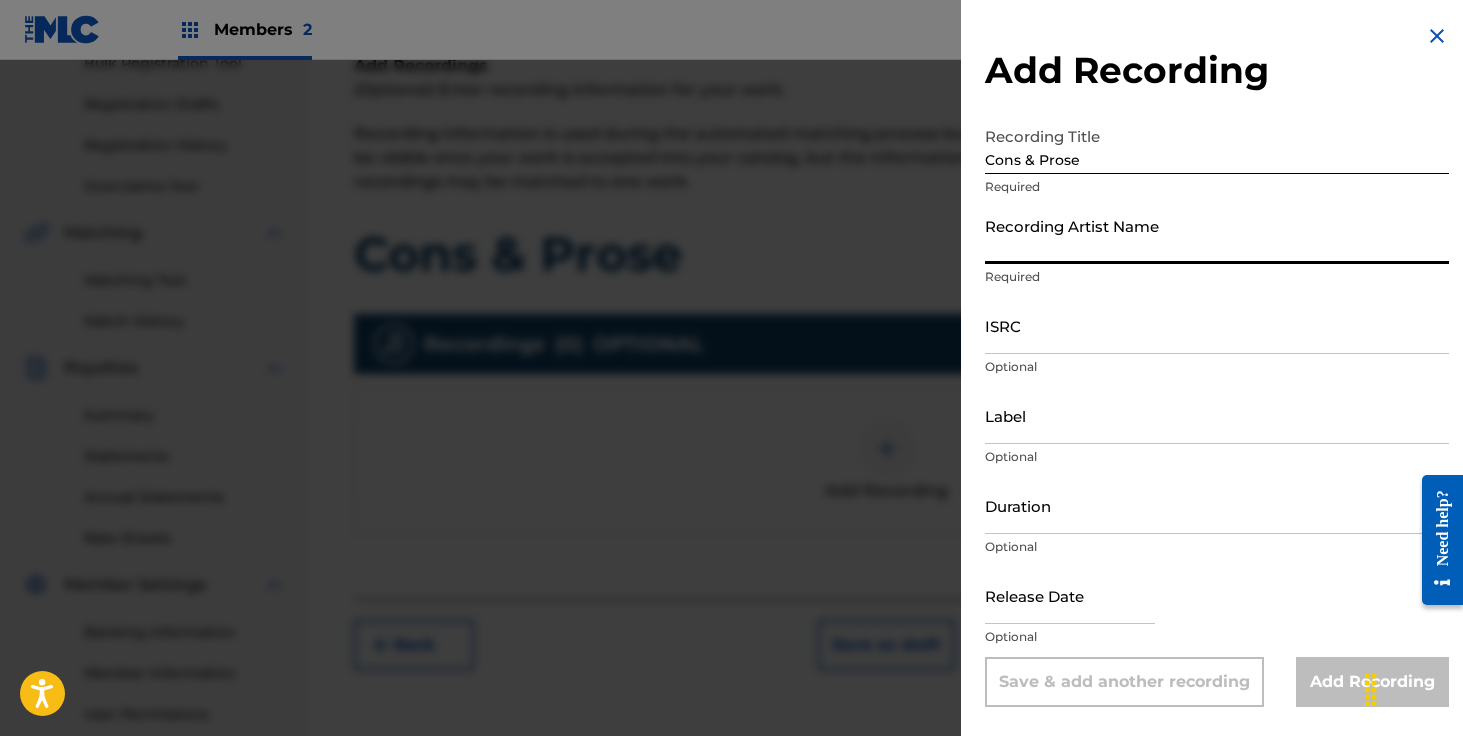 click on "Recording Artist Name" at bounding box center (1217, 235) 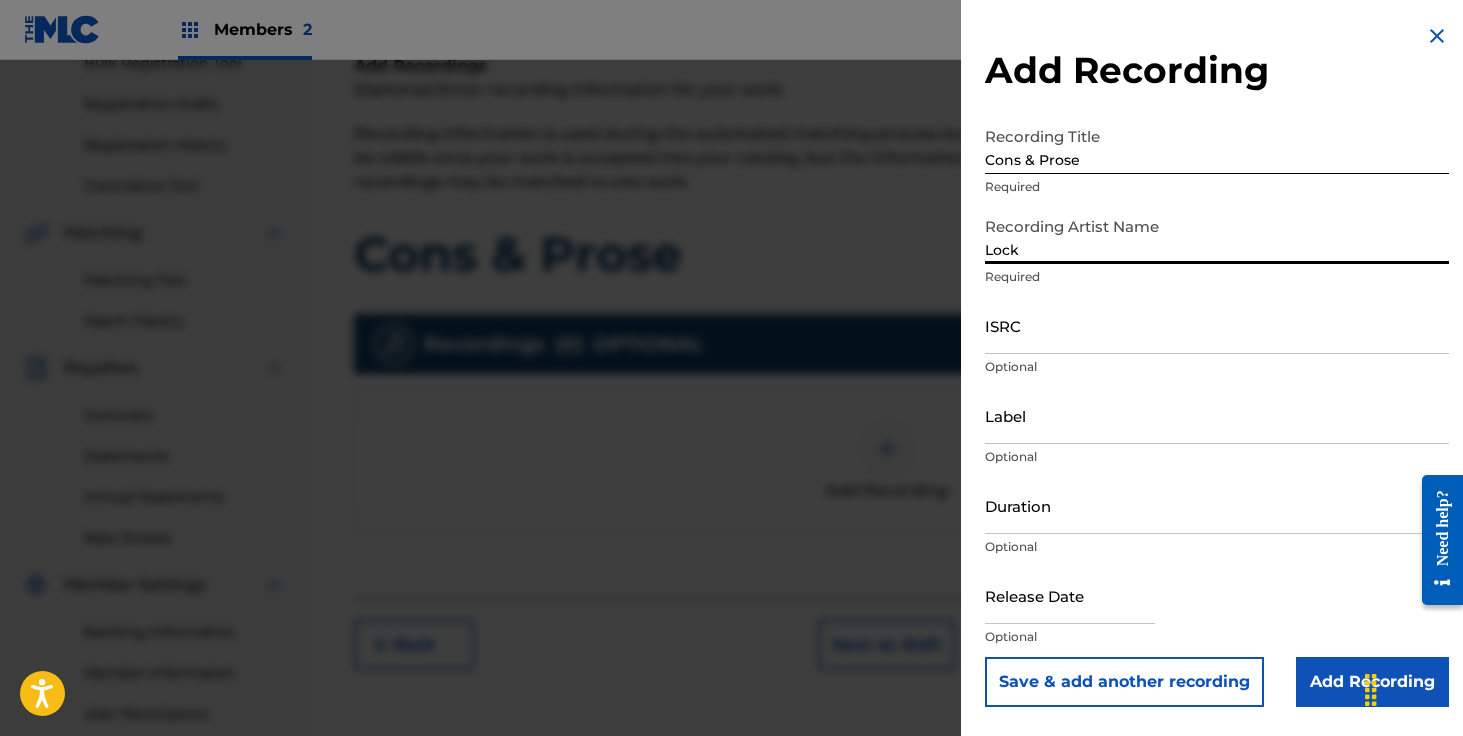 type on "Locksmith, The [COMPANY]" 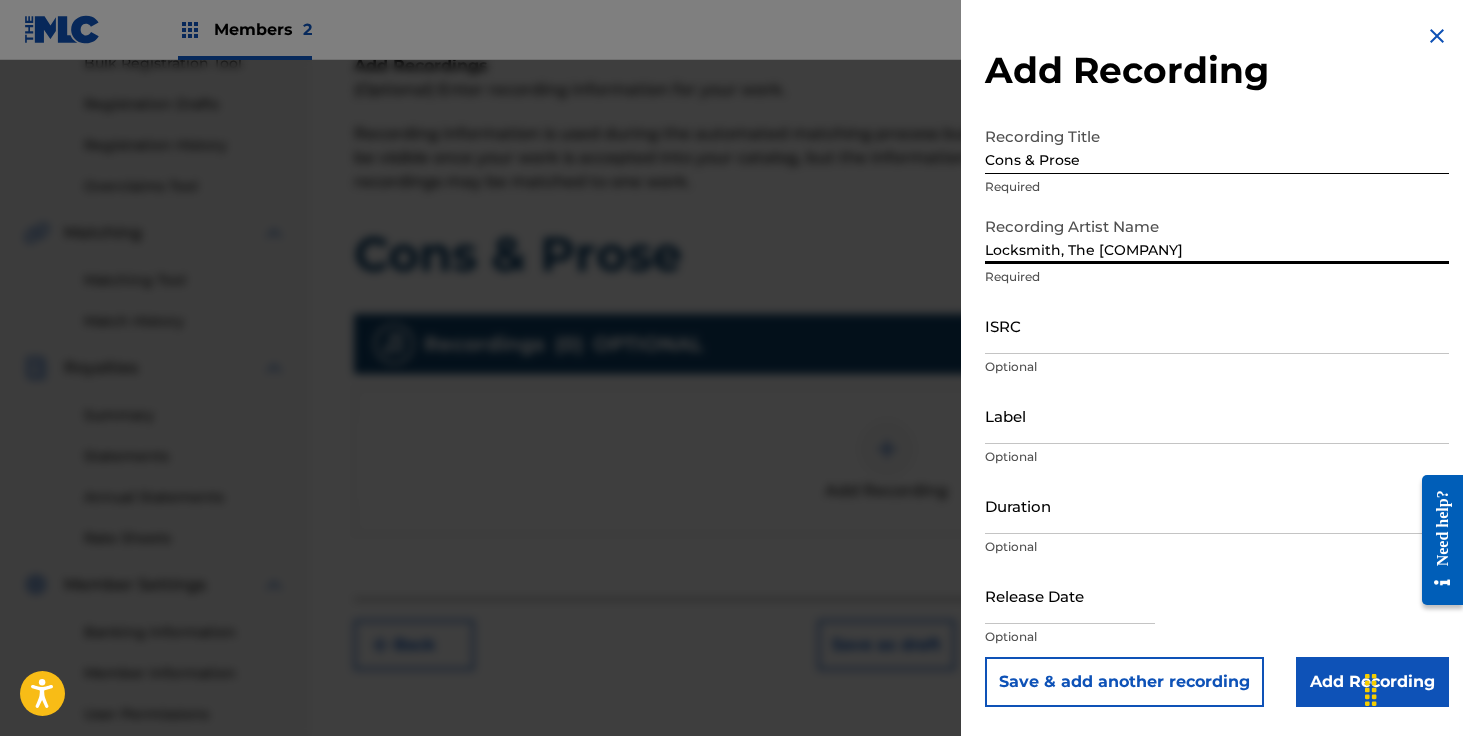 click on "ISRC" at bounding box center [1217, 325] 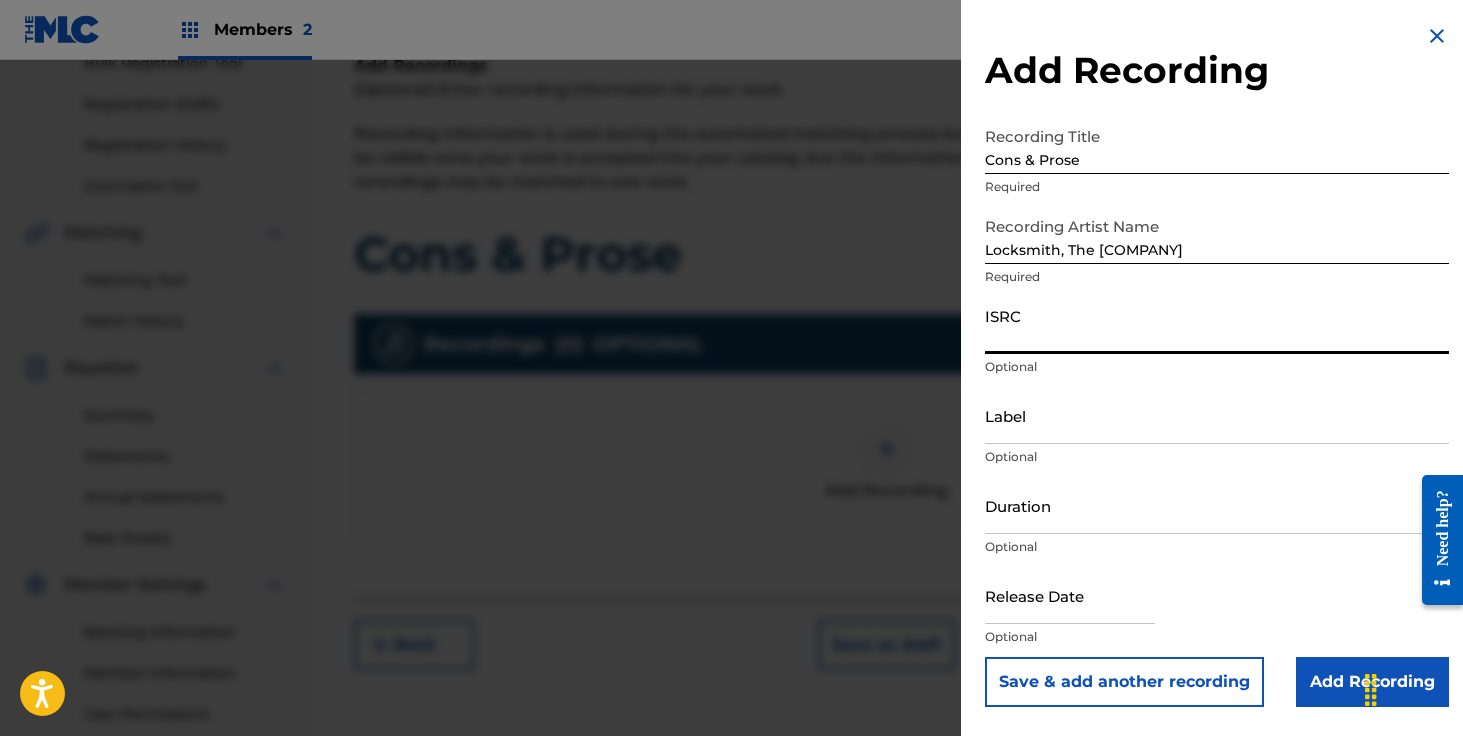 paste on "[NUMBER]" 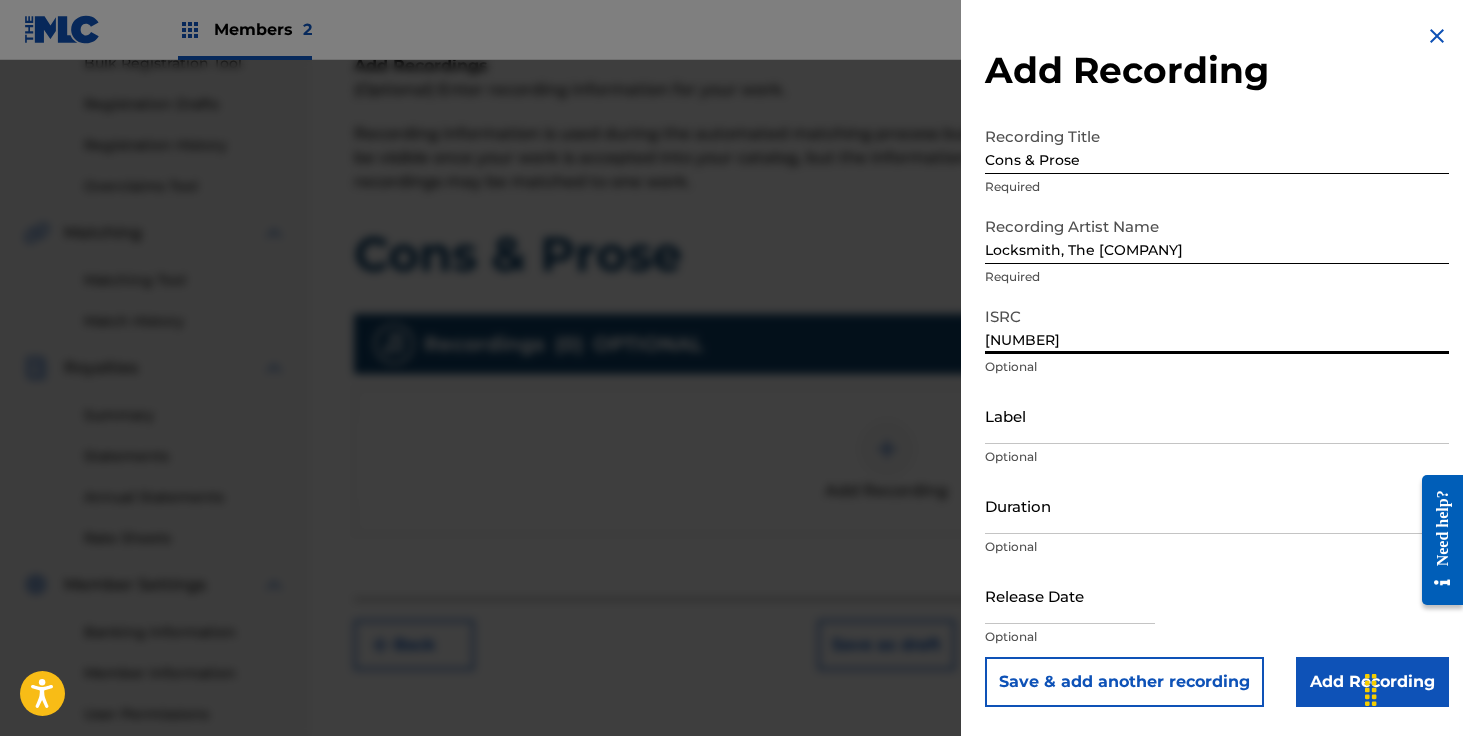 type on "[NUMBER]" 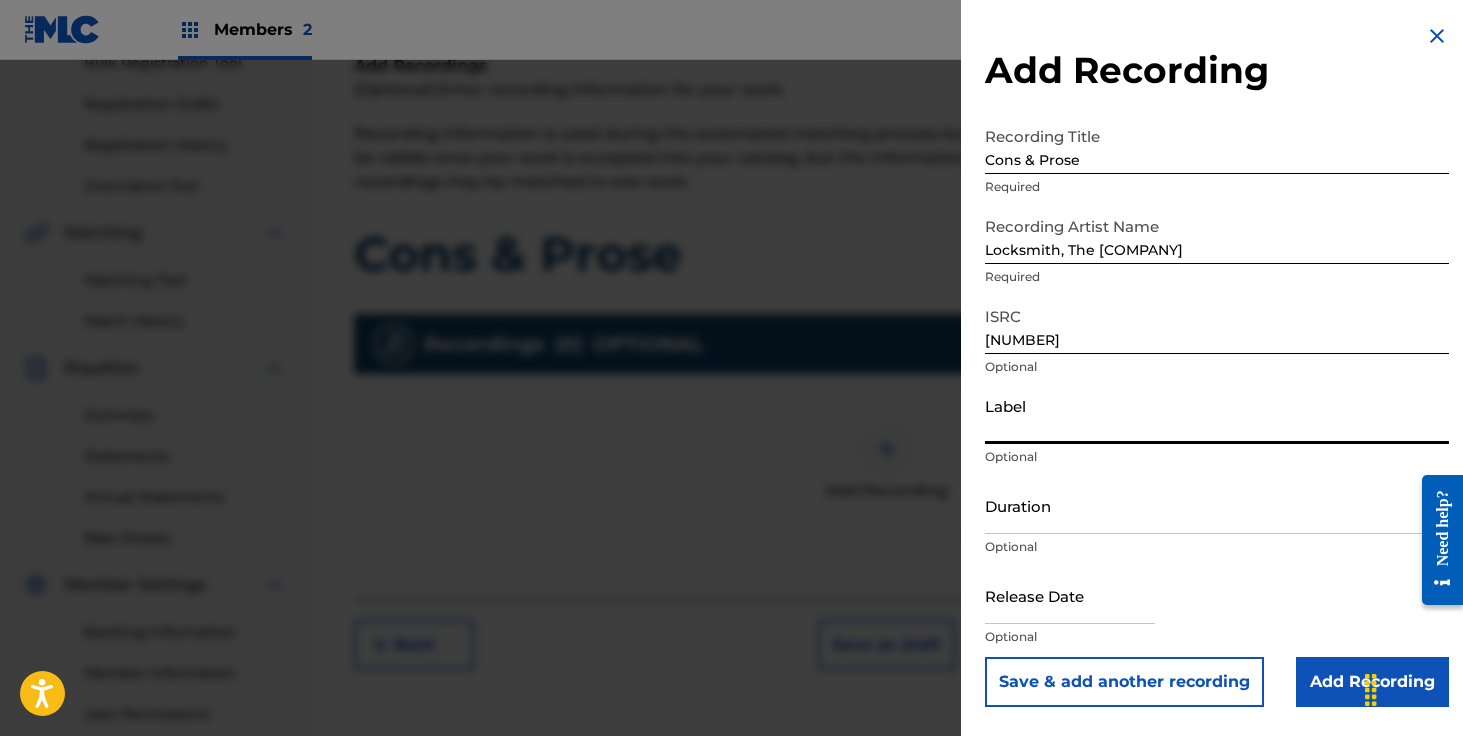 click on "Label" at bounding box center (1217, 415) 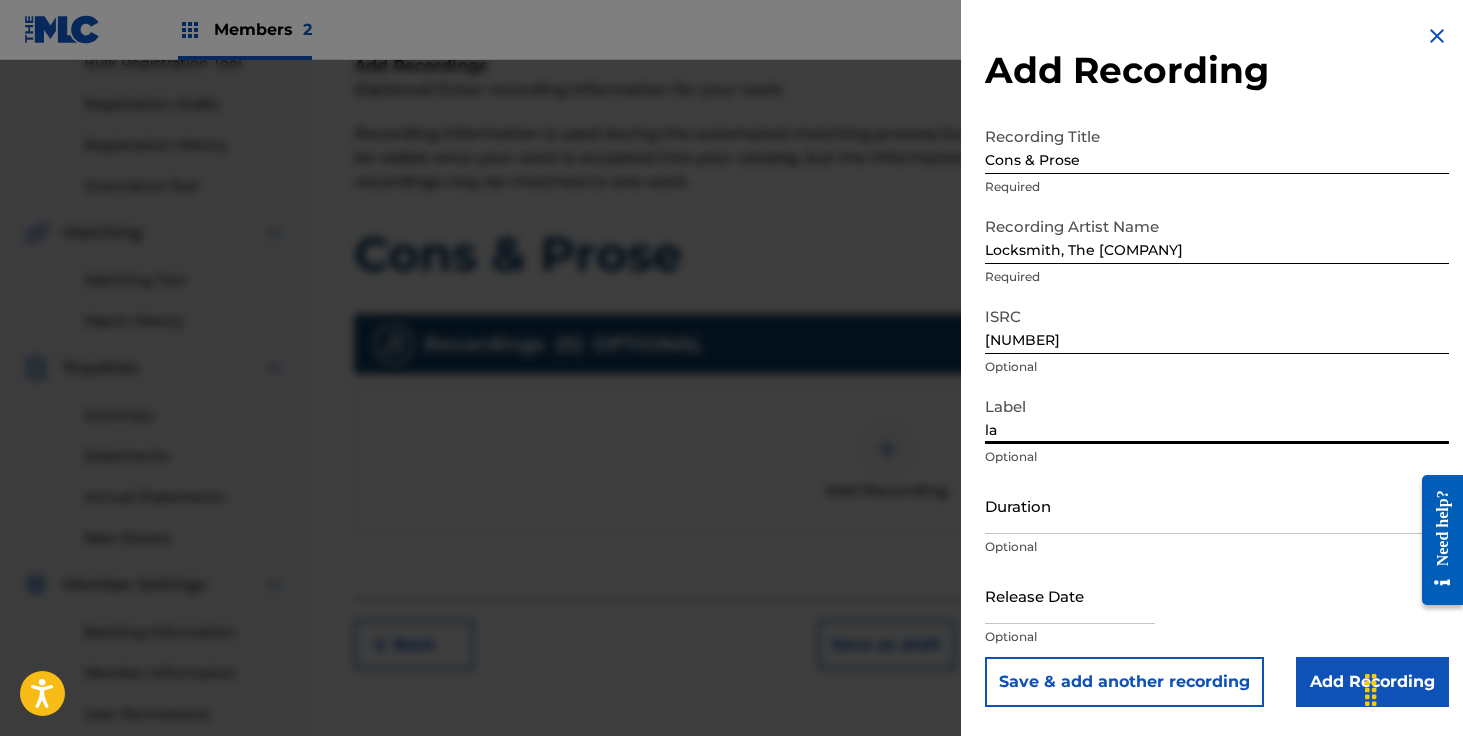 type on "Landmark Entertainment" 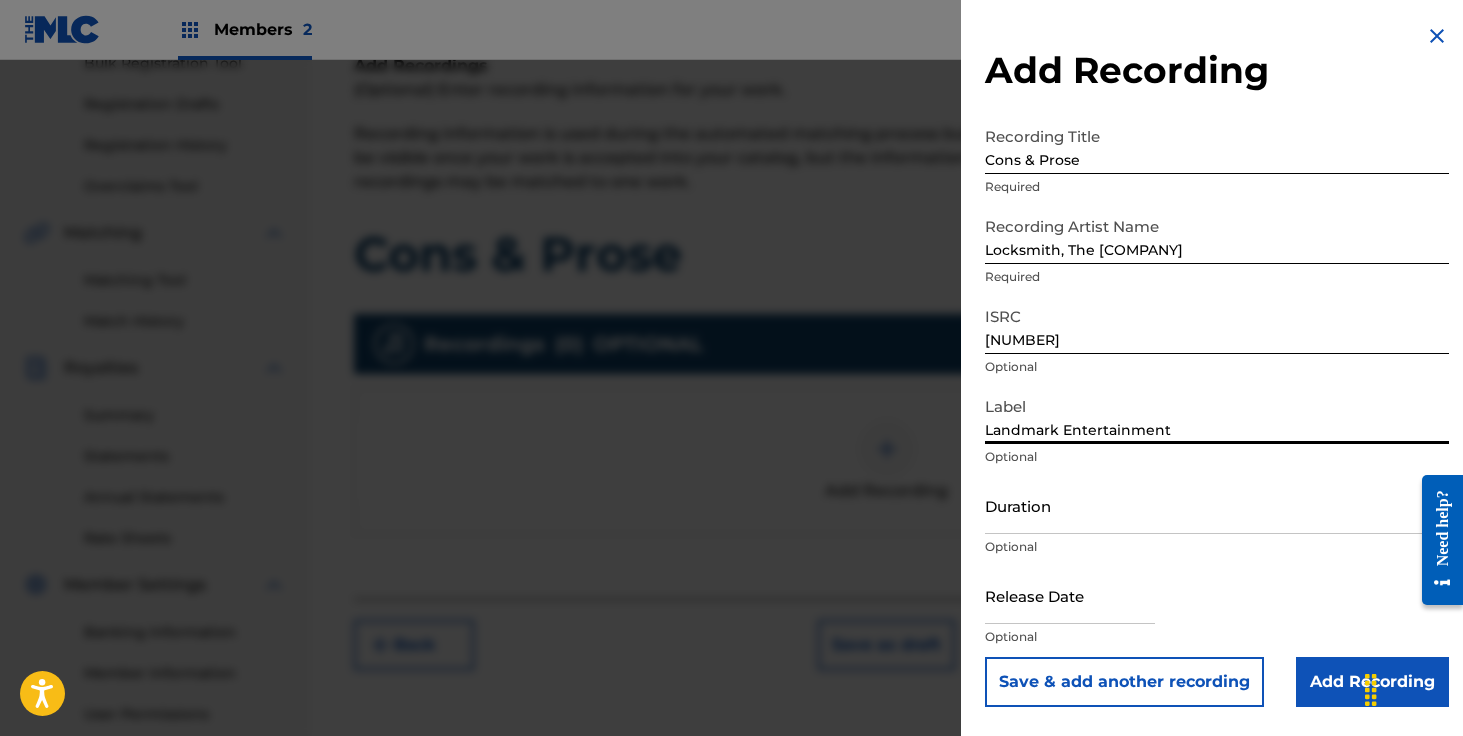 click on "Duration" at bounding box center (1217, 505) 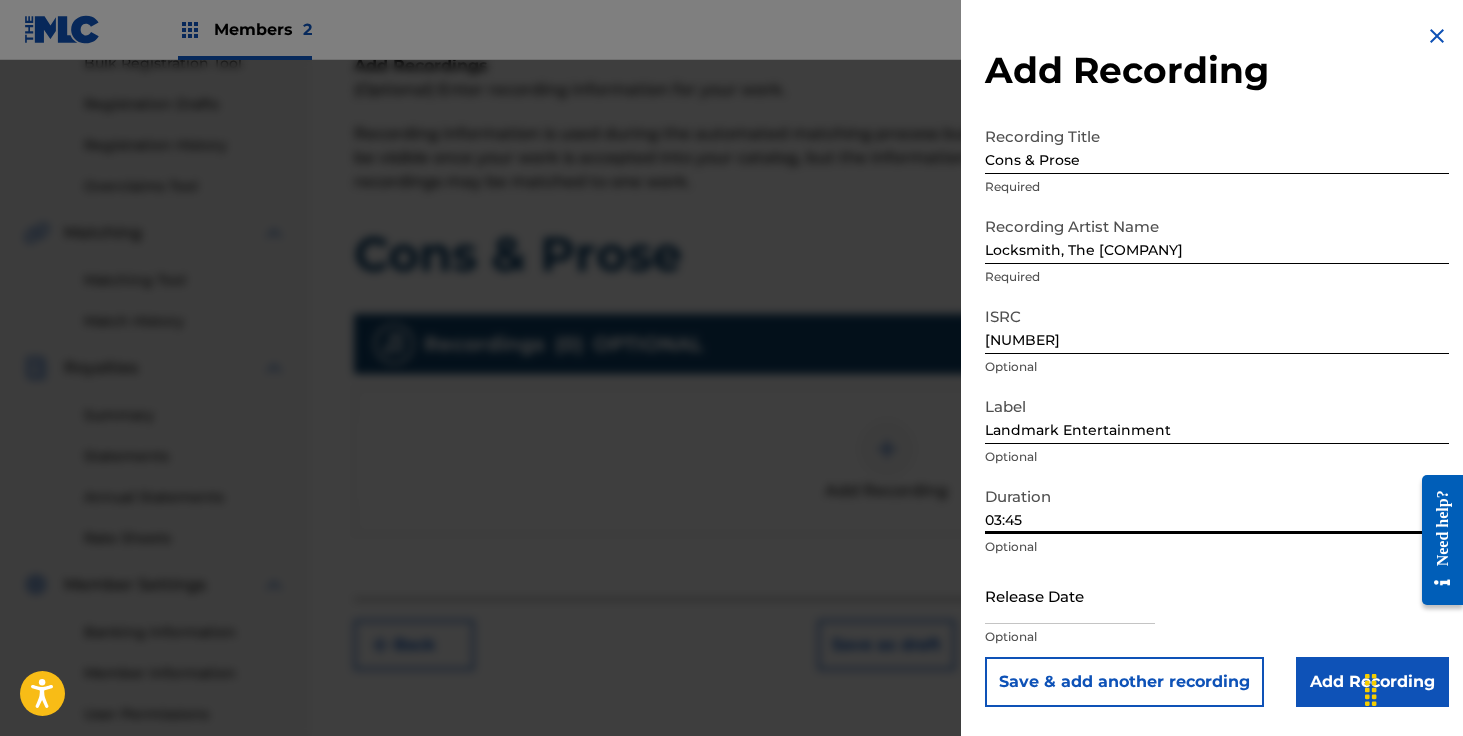 type on "03:45" 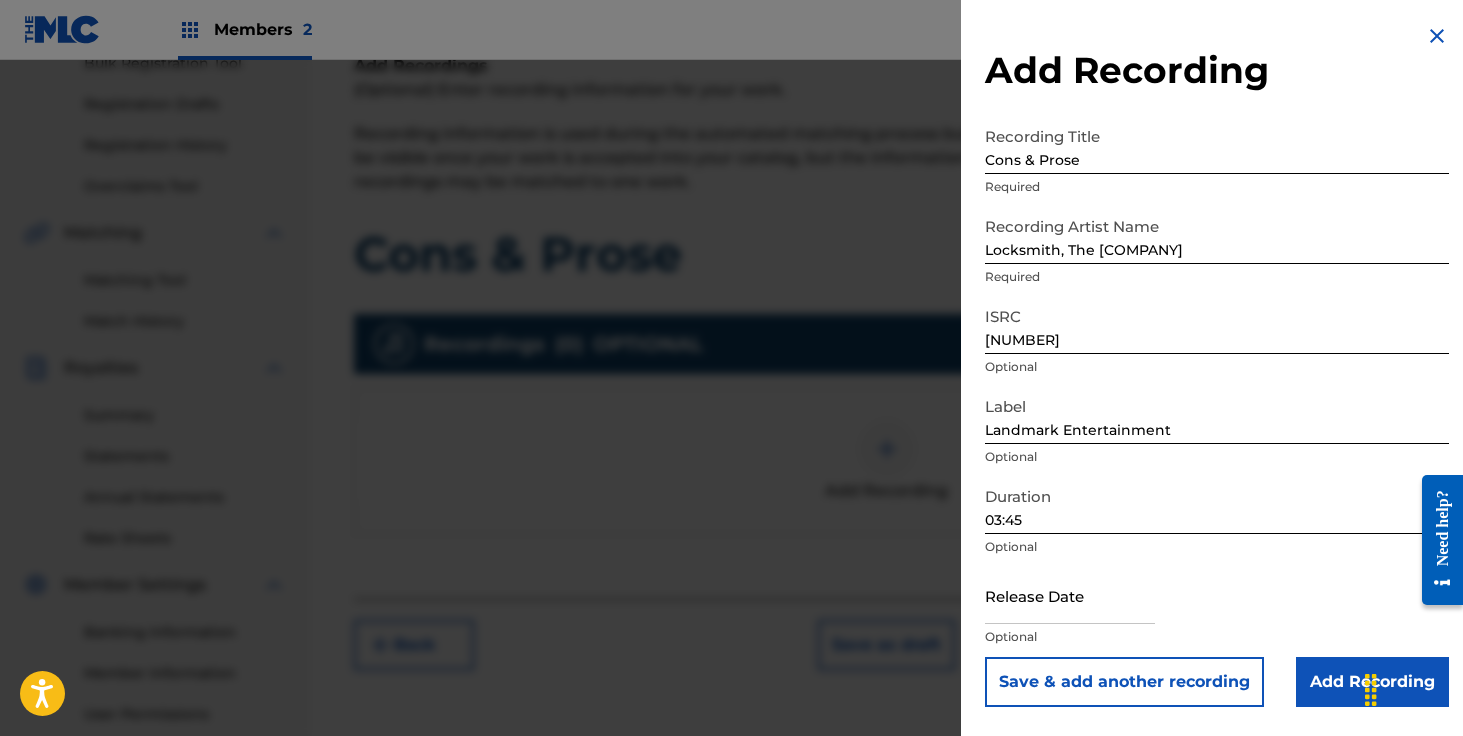click at bounding box center [1070, 595] 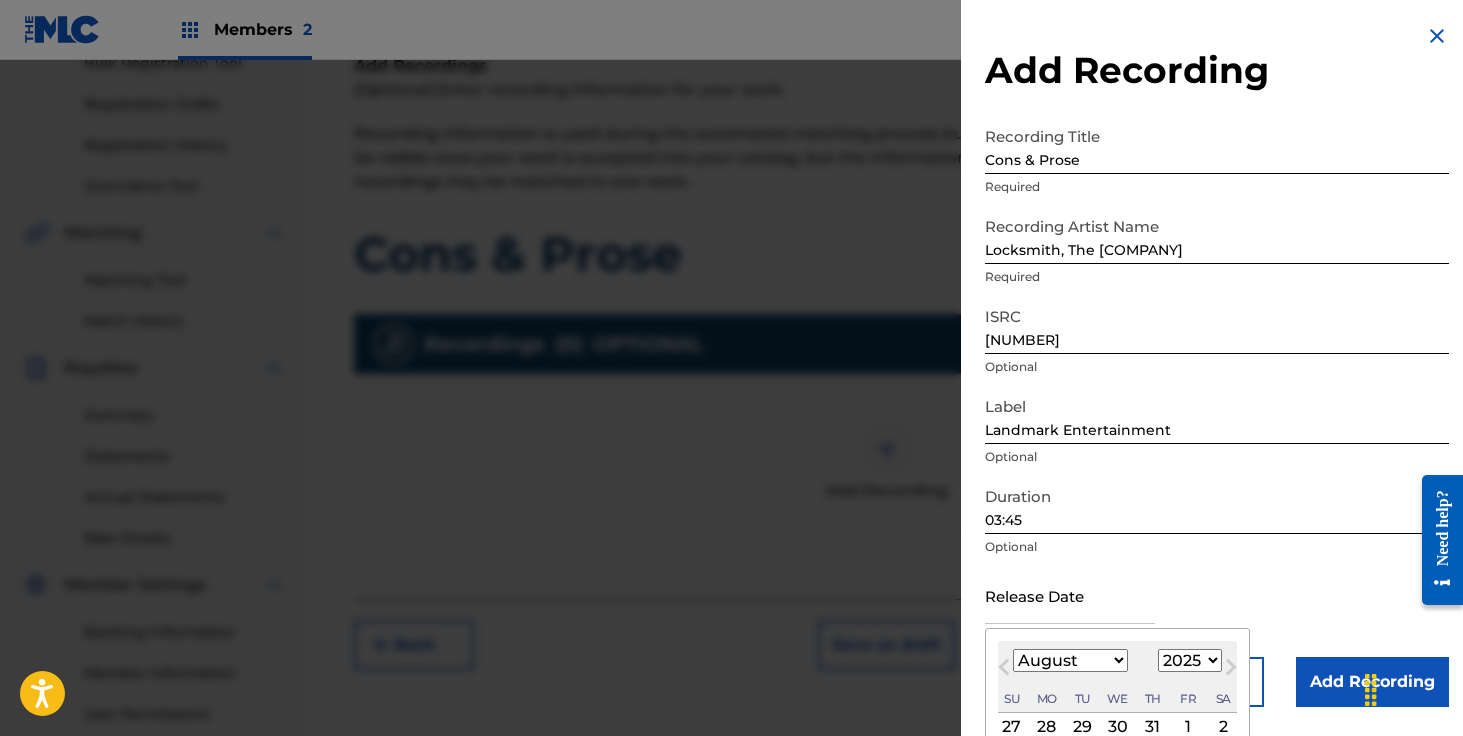 click on "1899 1900 1901 1902 1903 1904 1905 1906 1907 1908 1909 1910 1911 1912 1913 1914 1915 1916 1917 1918 1919 1920 1921 1922 1923 1924 1925 1926 1927 1928 1929 1930 1931 1932 1933 1934 1935 1936 1937 1938 1939 1940 1941 1942 1943 1944 1945 1946 1947 1948 1949 1950 1951 1952 1953 1954 1955 1956 1957 1958 1959 1960 1961 1962 1963 1964 1965 1966 1967 1968 1969 1970 1971 1972 1973 1974 1975 1976 1977 1978 1979 1980 1981 1982 1983 1984 1985 1986 1987 1988 1989 1990 1991 1992 1993 1994 1995 1996 1997 1998 1999 2000 2001 2002 2003 2004 2005 2006 2007 2008 2009 2010 2011 2012 2013 2014 2015 2016 2017 2018 2019 2020 2021 2022 2023 2024 2025 2026 2027 2028 2029 2030 2031 2032 2033 2034 2035 2036 2037 2038 2039 2040 2041 2042 2043 2044 2045 2046 2047 2048 2049 2050 2051 2052 2053 2054 2055 2056 2057 2058 2059 2060 2061 2062 2063 2064 2065 2066 2067 2068 2069 2070 2071 2072 2073 2074 2075 2076 2077 2078 2079 2080 2081 2082 2083 2084 2085 2086 2087 2088 2089 2090 2091 2092 2093 2094 2095 2096 2097 2098 2099 2100" at bounding box center (1190, 660) 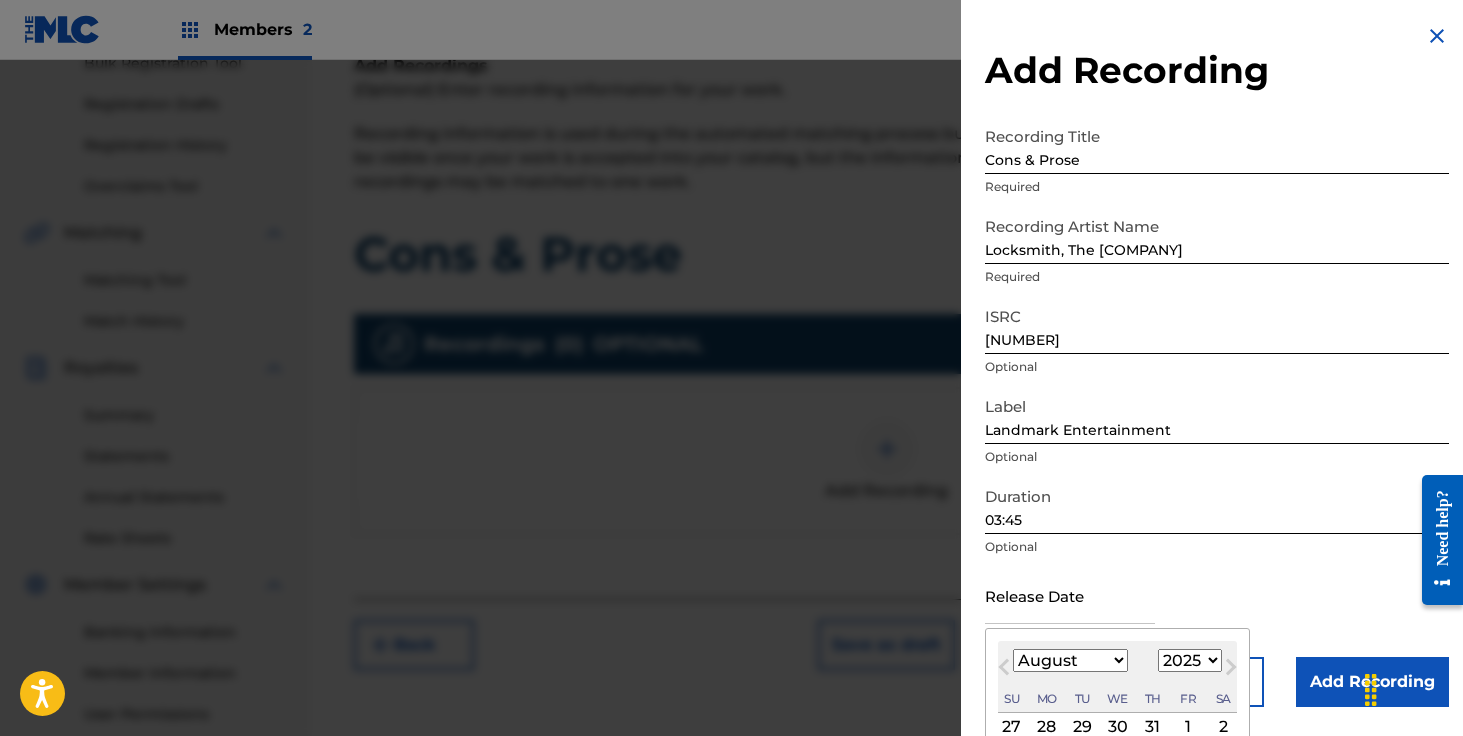 click on "January February March April May June July August September October November December" at bounding box center (1070, 660) 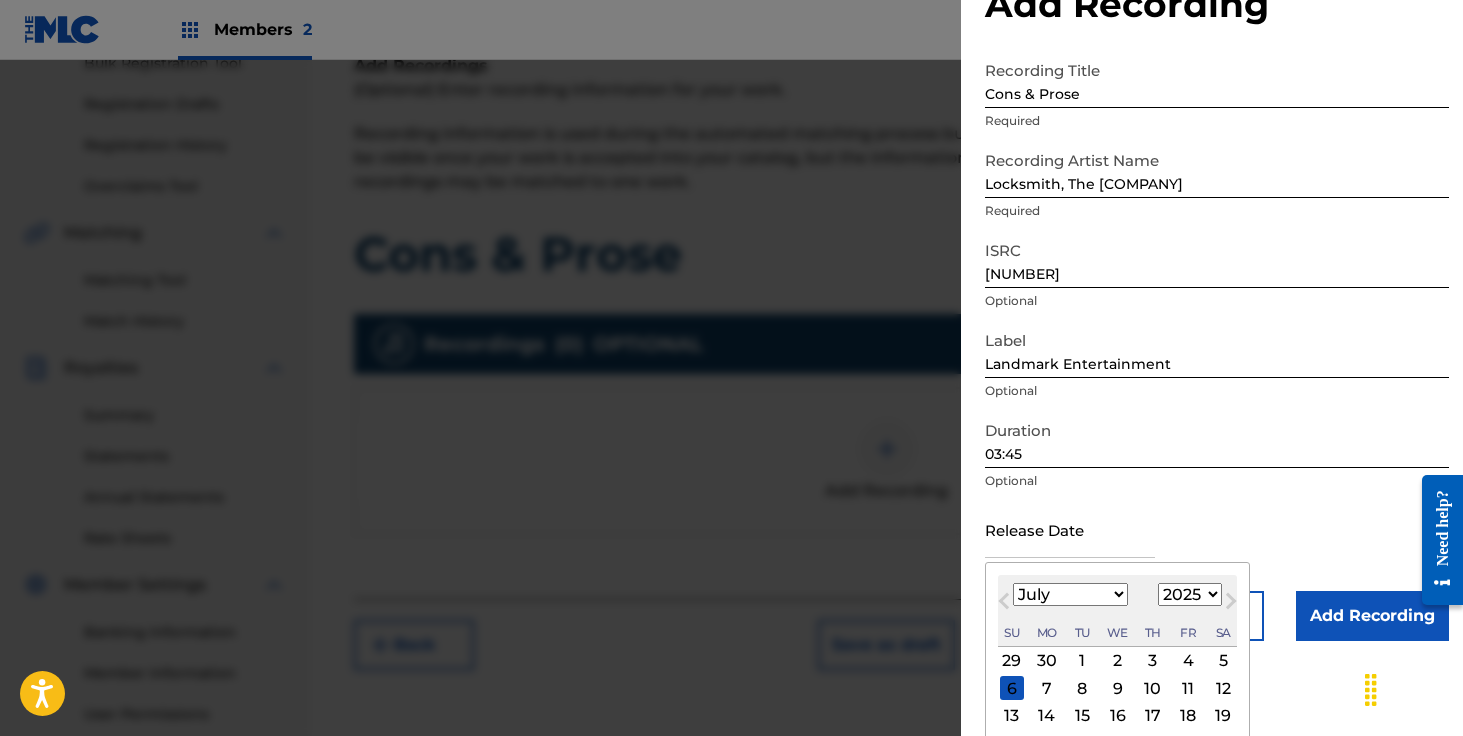 scroll, scrollTop: 154, scrollLeft: 0, axis: vertical 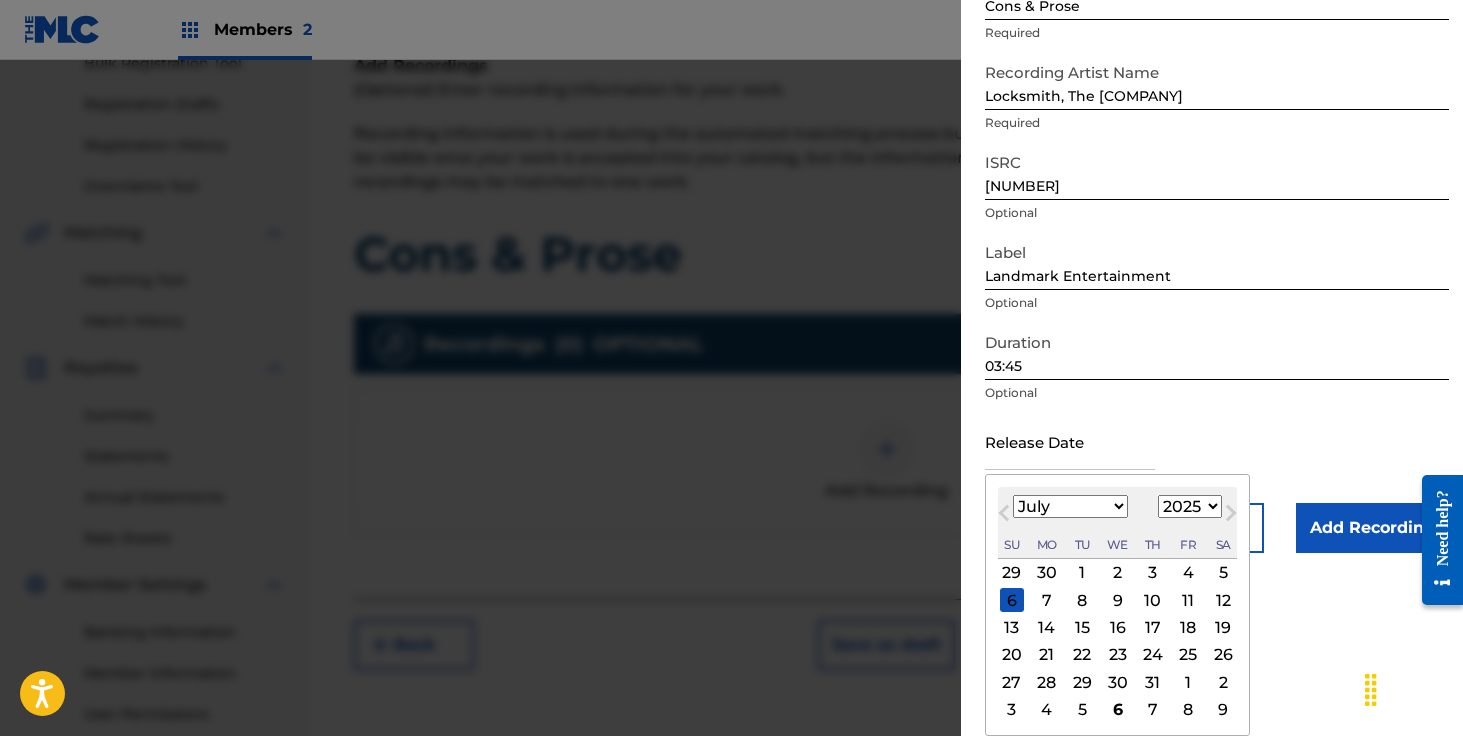 click on "22" at bounding box center [1082, 655] 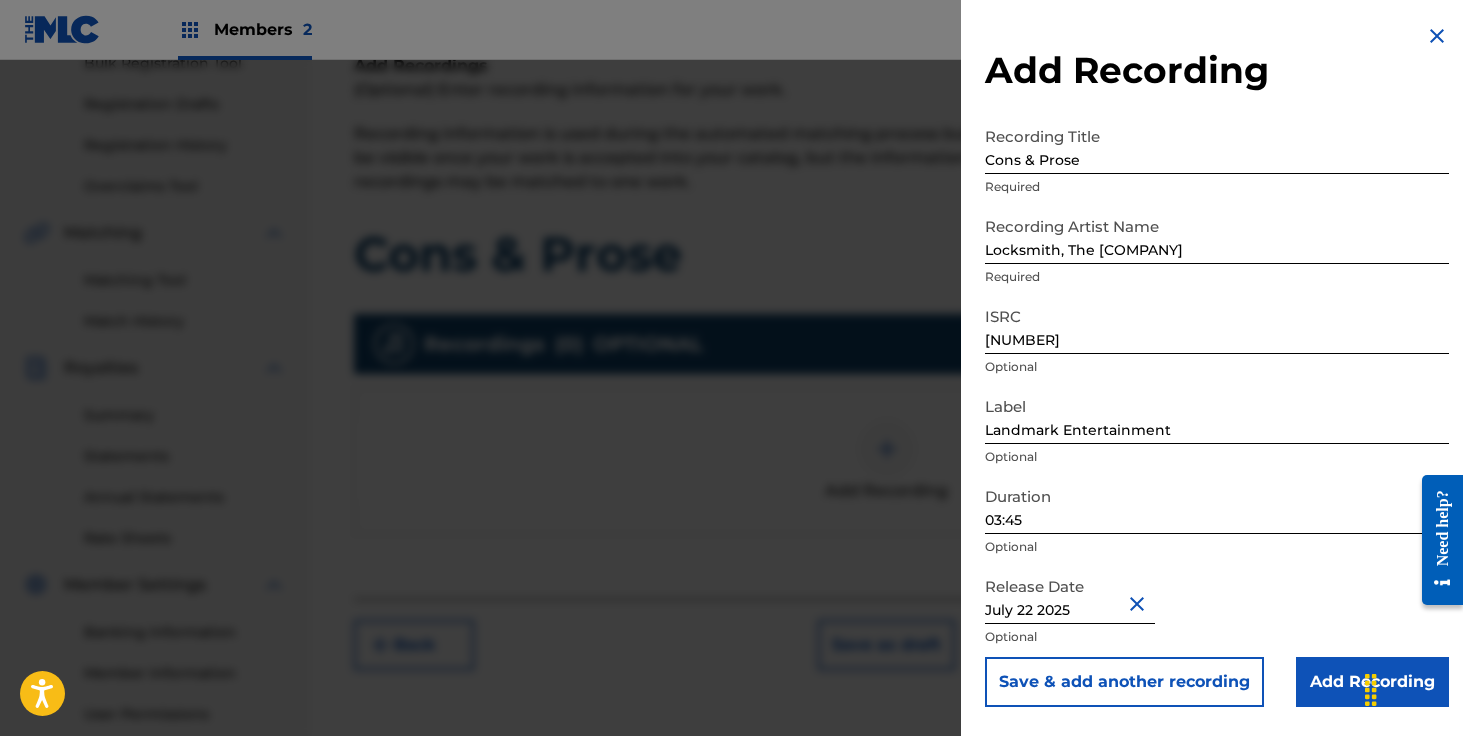 scroll, scrollTop: 0, scrollLeft: 0, axis: both 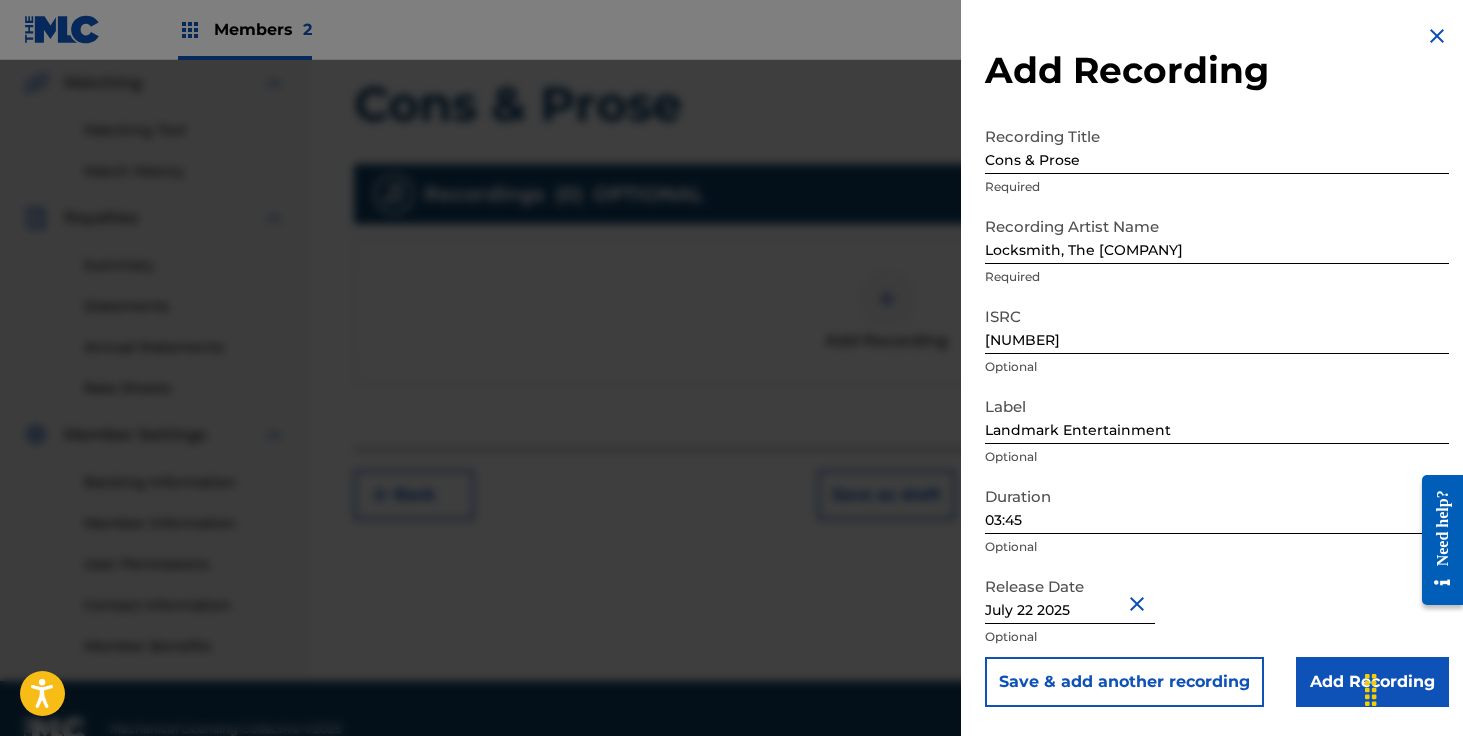 click on "Add Recording" at bounding box center (1372, 682) 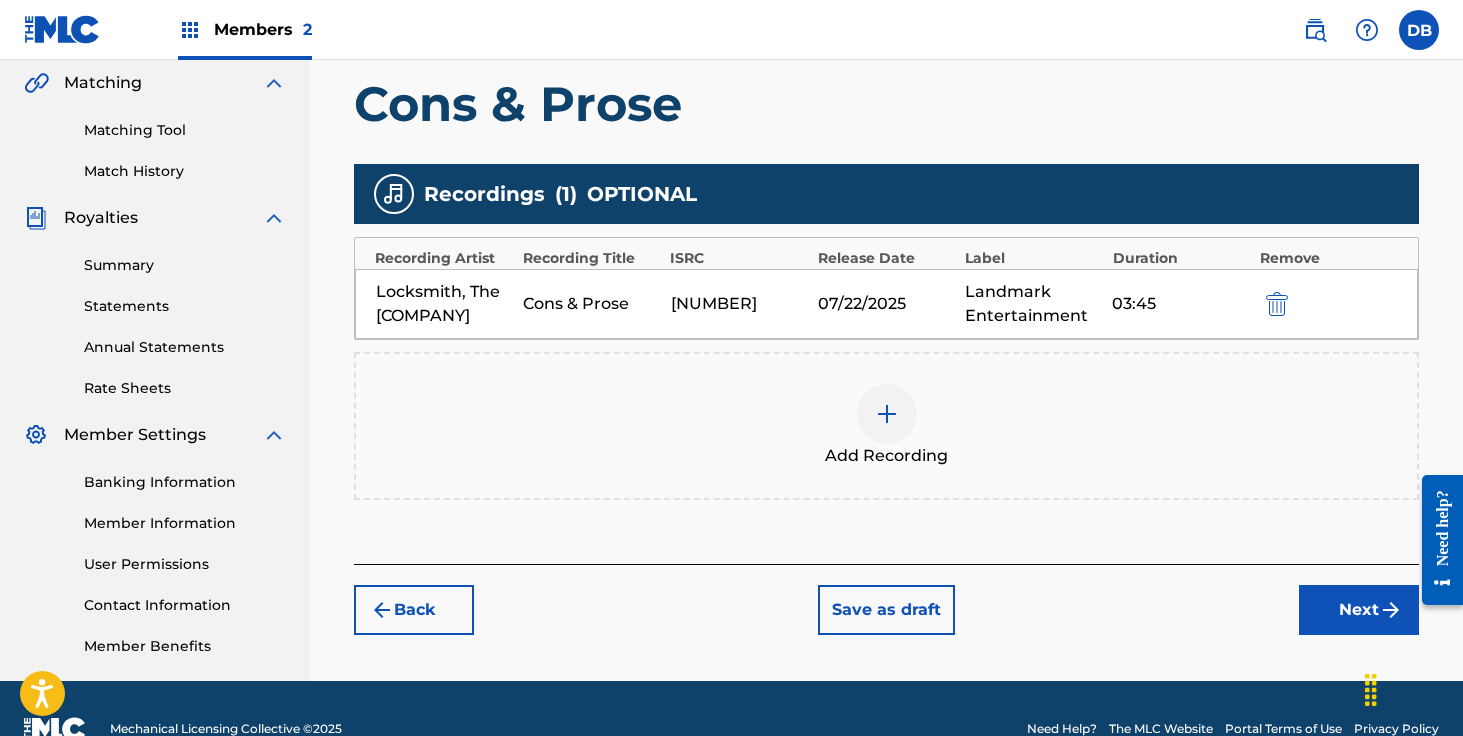click on "Next" at bounding box center [1359, 610] 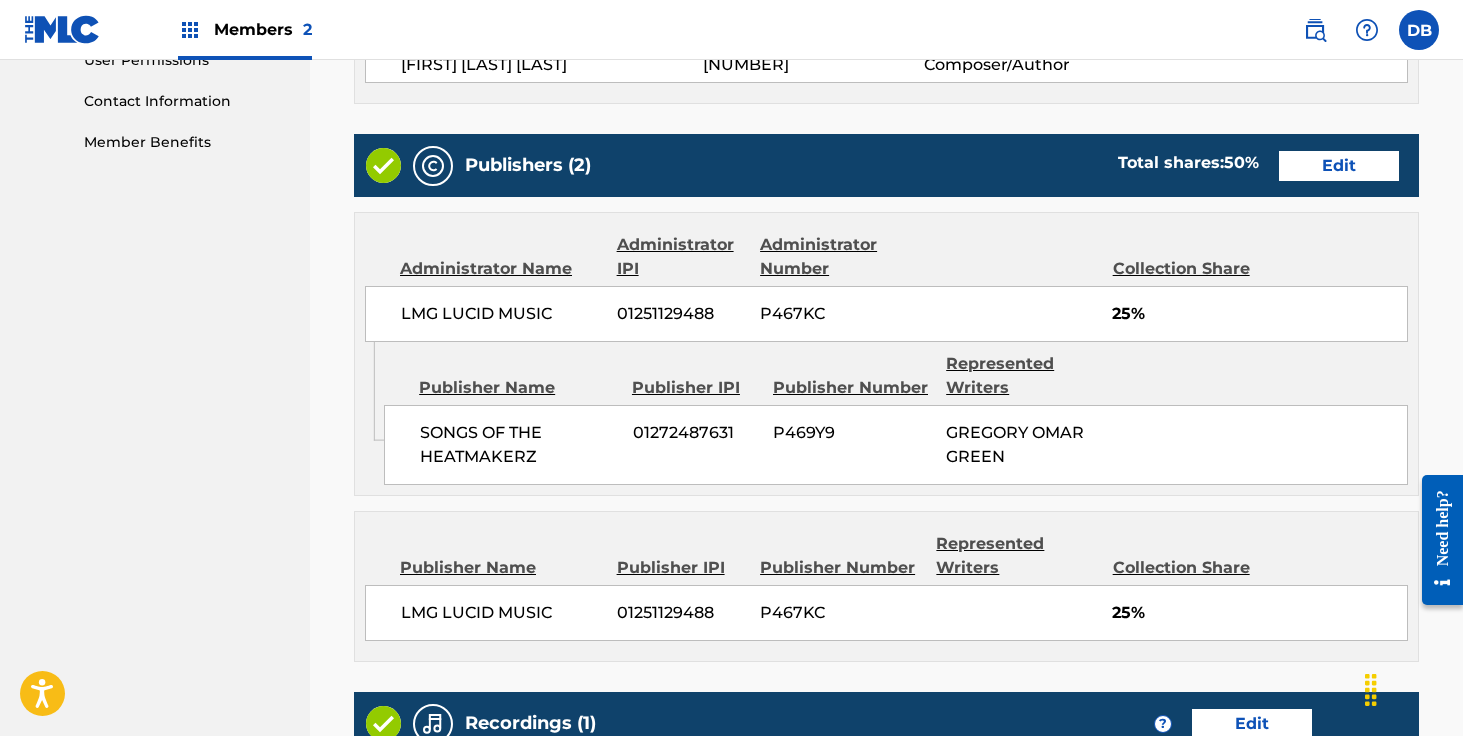 scroll, scrollTop: 1328, scrollLeft: 0, axis: vertical 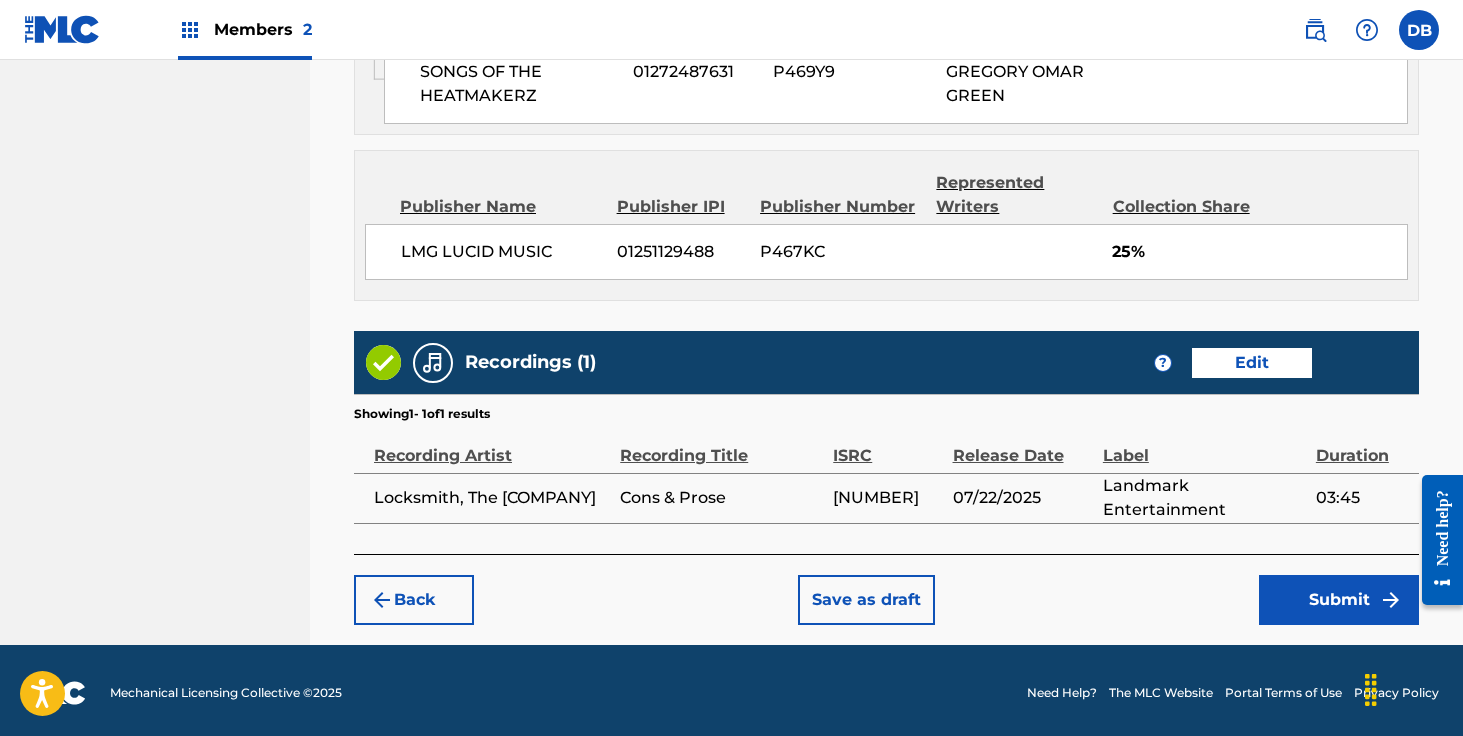 click on "Submit" at bounding box center [1339, 600] 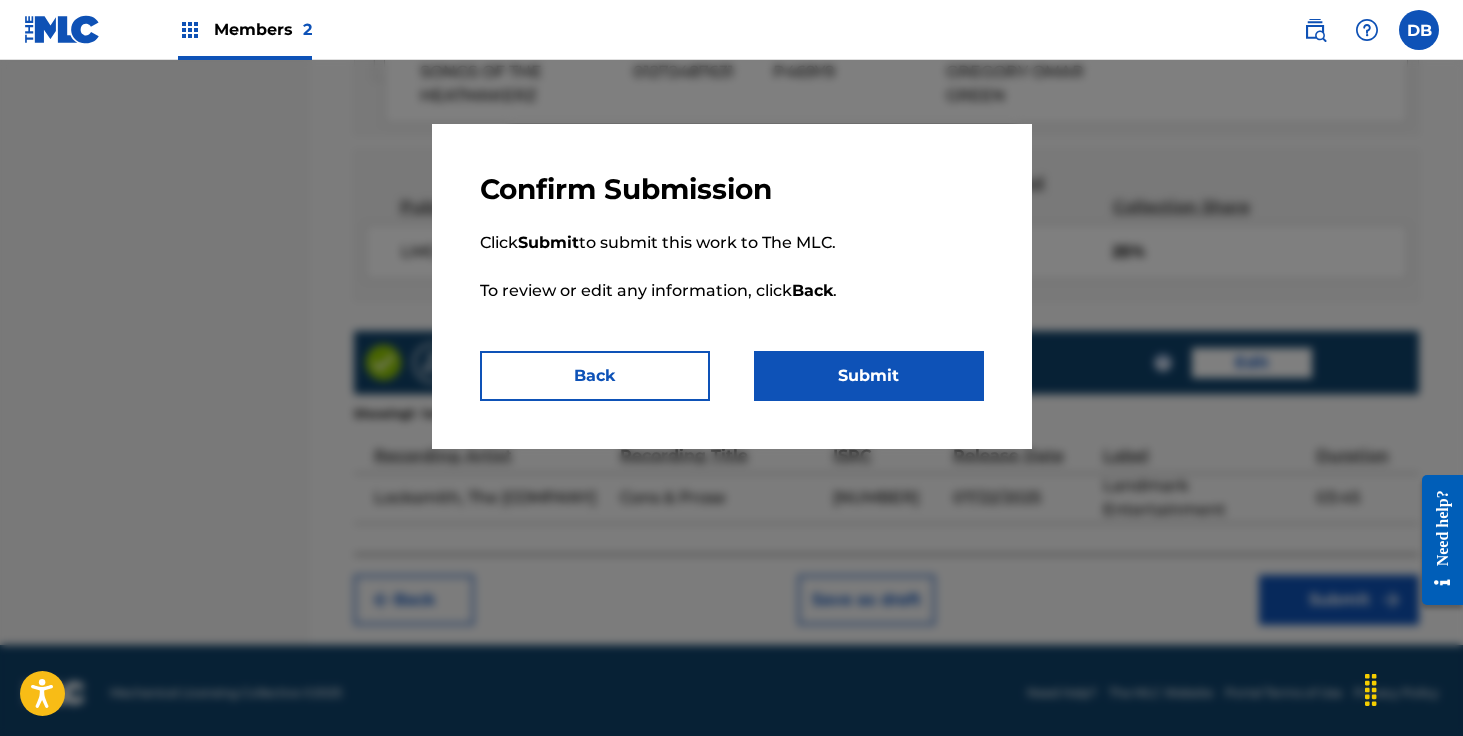click on "Submit" at bounding box center [869, 376] 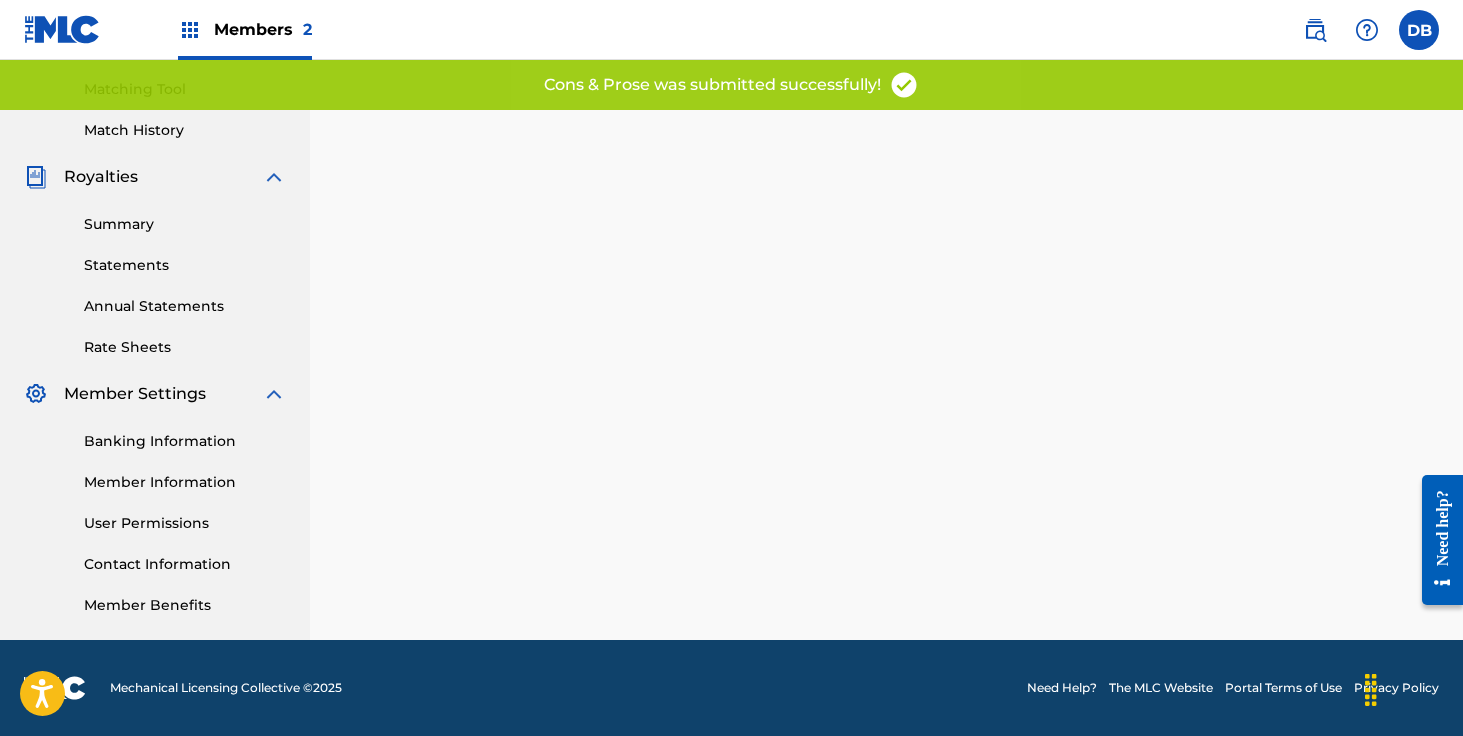scroll, scrollTop: 0, scrollLeft: 0, axis: both 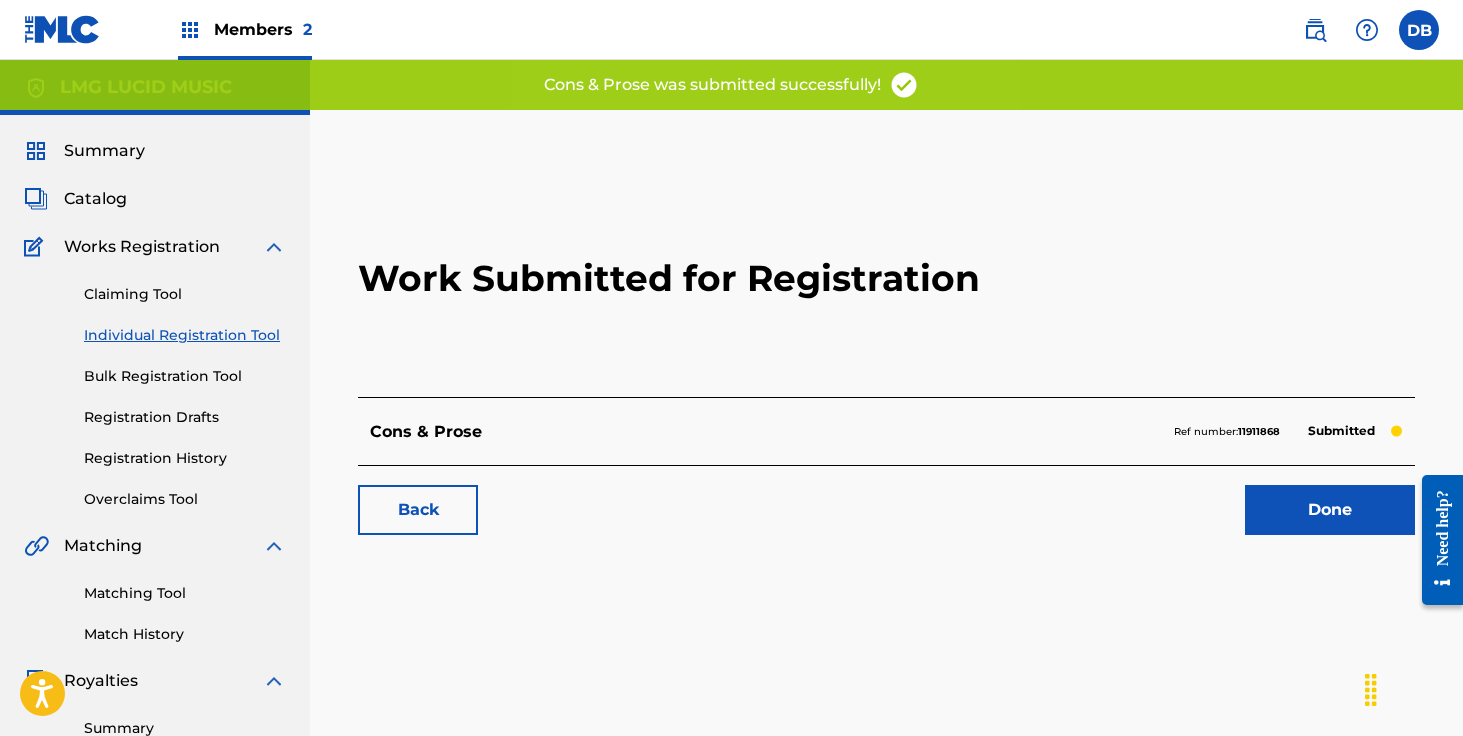 click on "Done" at bounding box center (1330, 510) 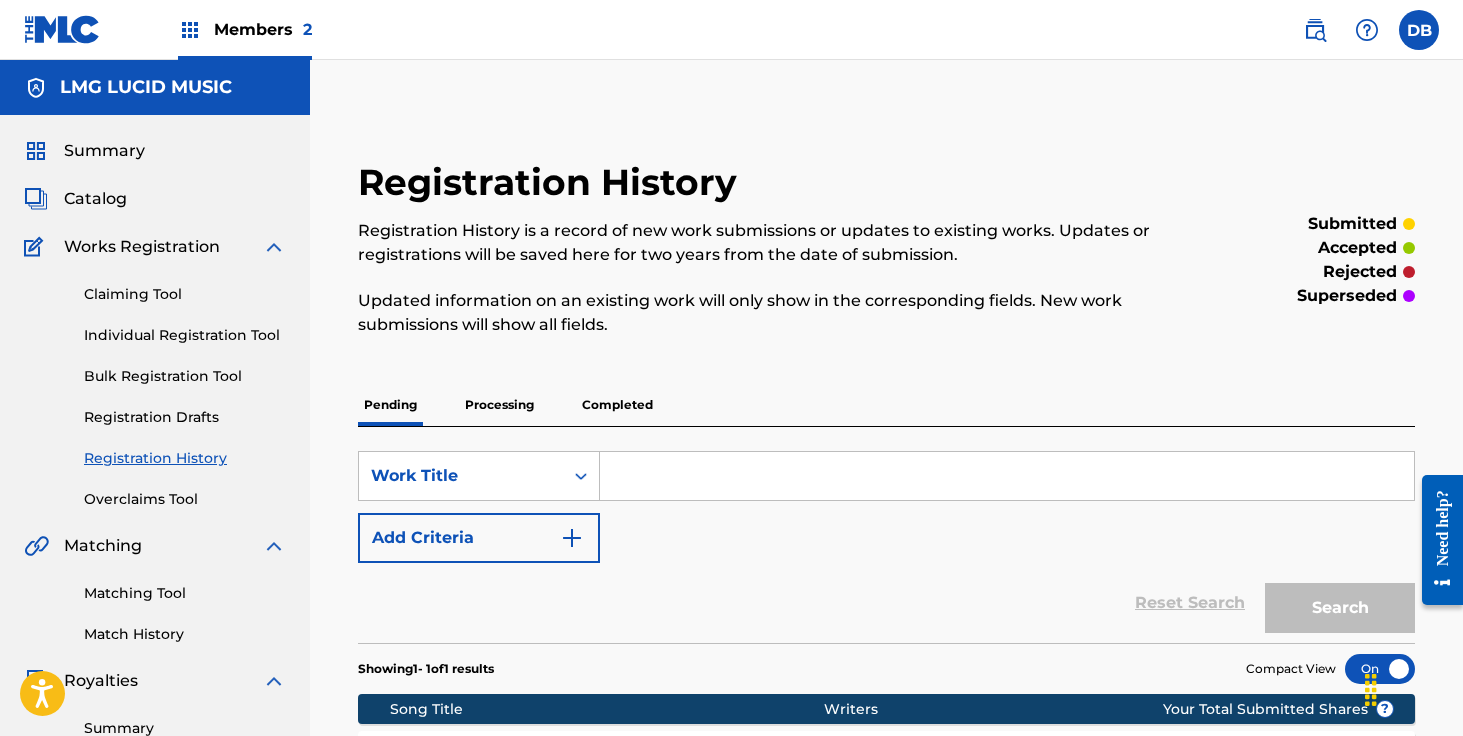 click on "Completed" at bounding box center (617, 405) 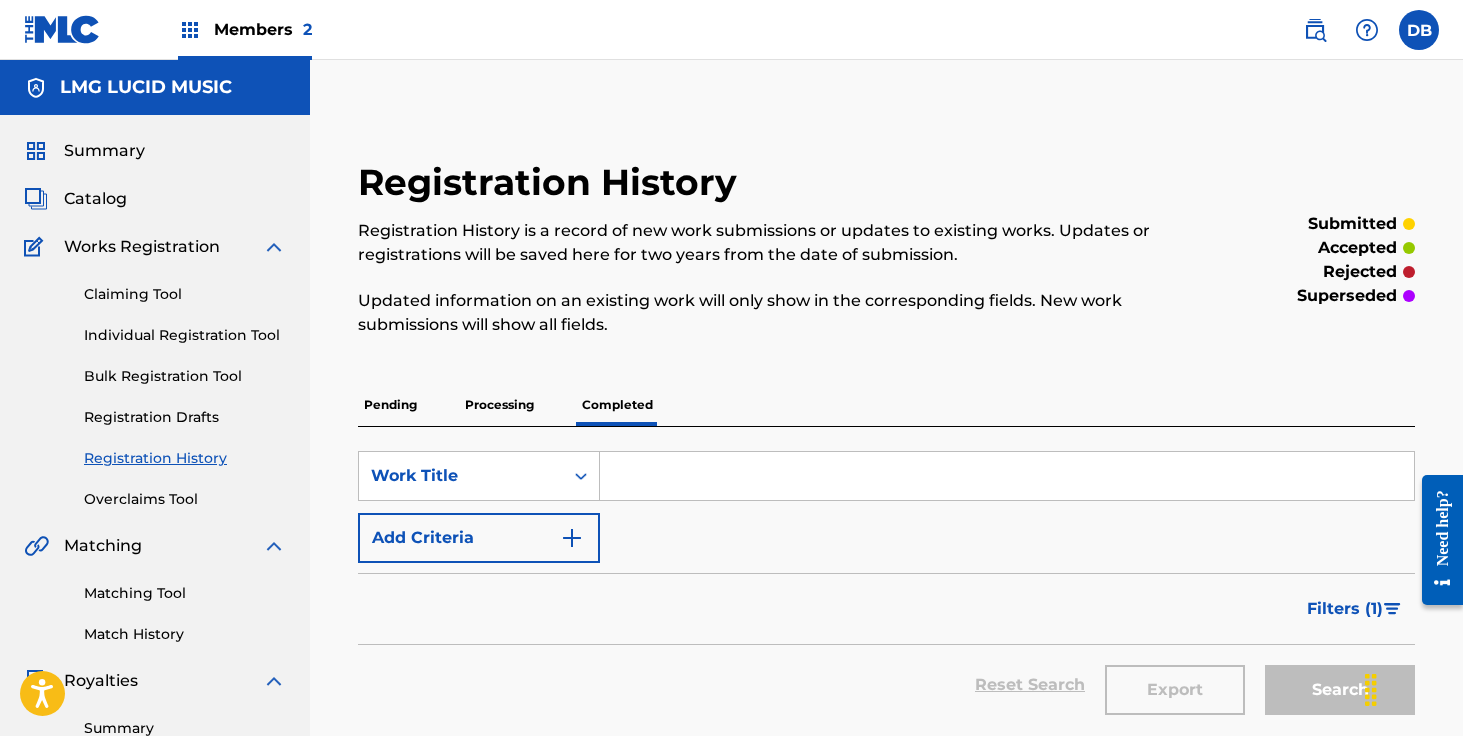 click at bounding box center (1007, 476) 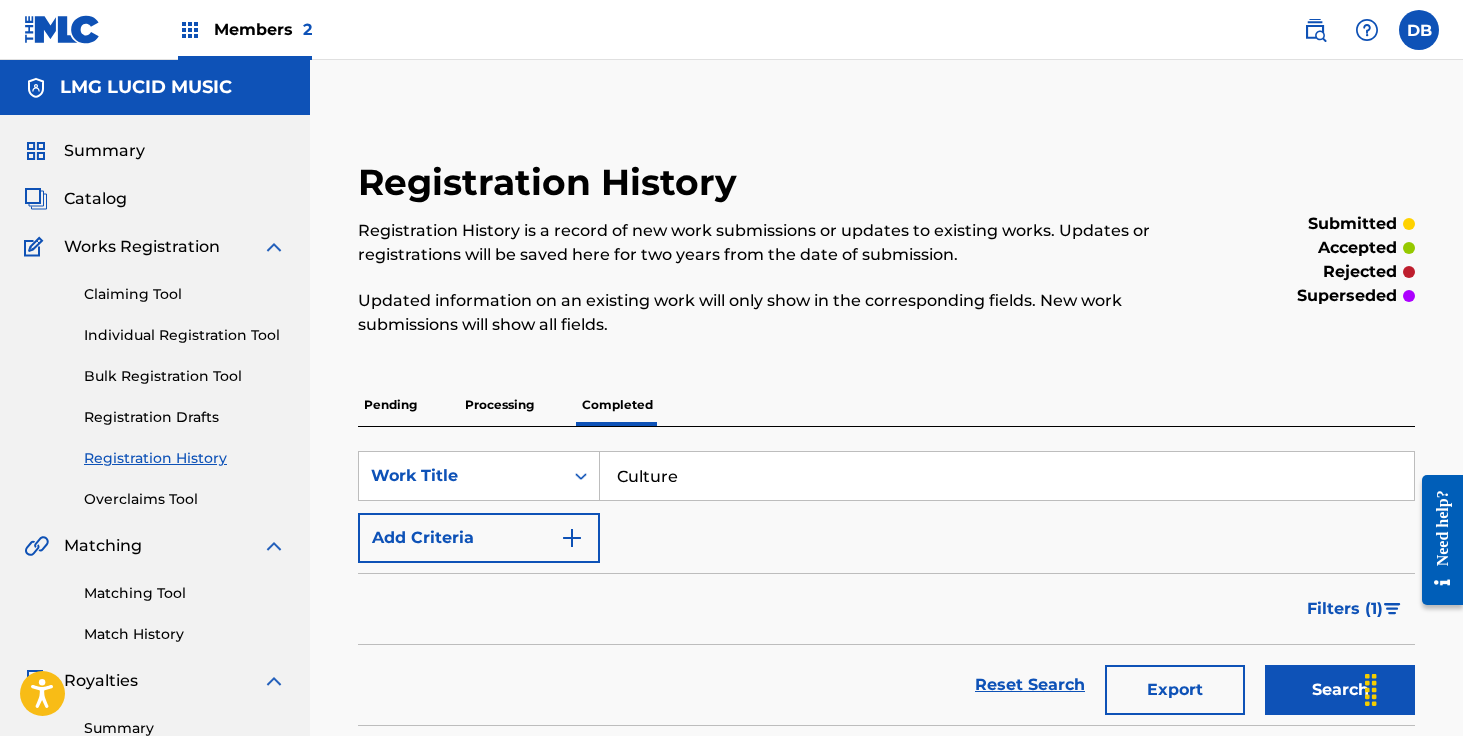 type on "Culture" 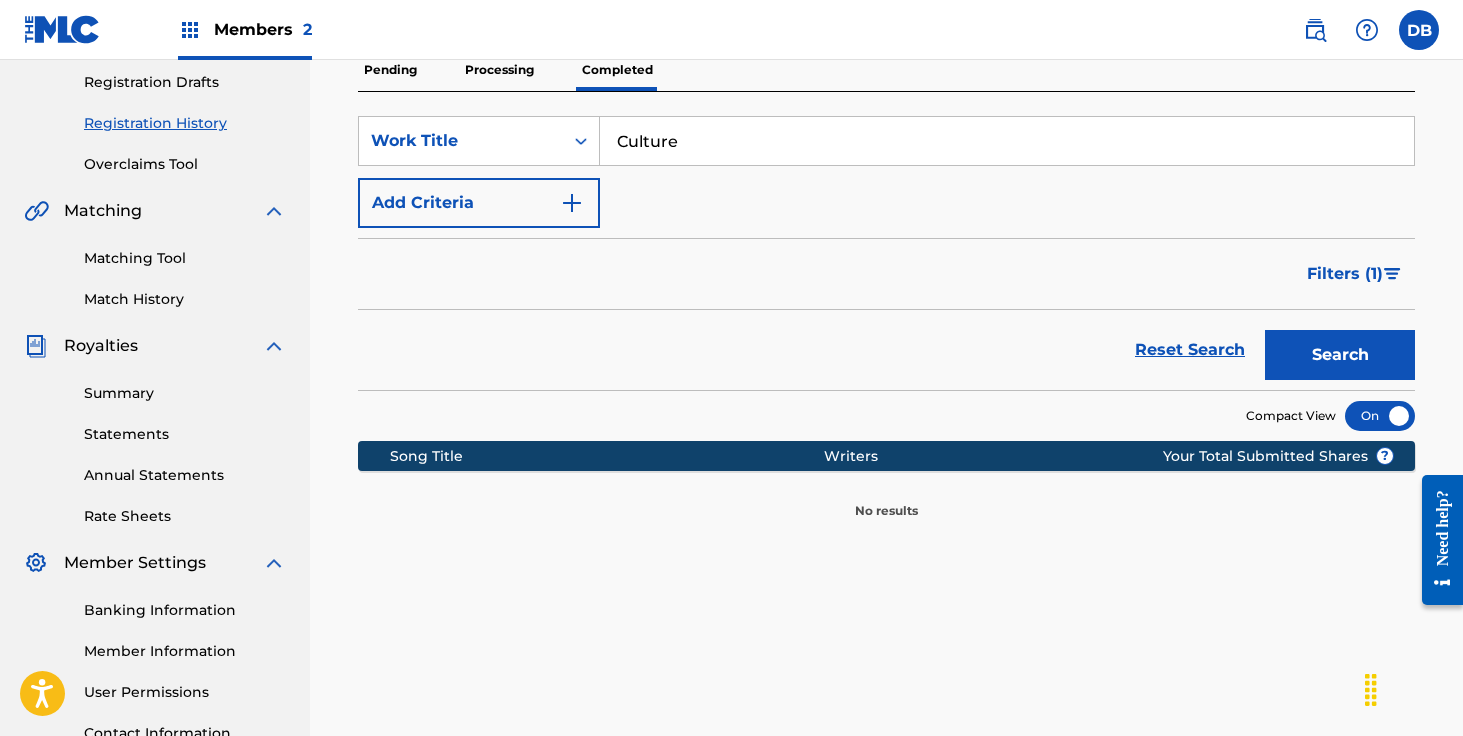 scroll, scrollTop: 208, scrollLeft: 0, axis: vertical 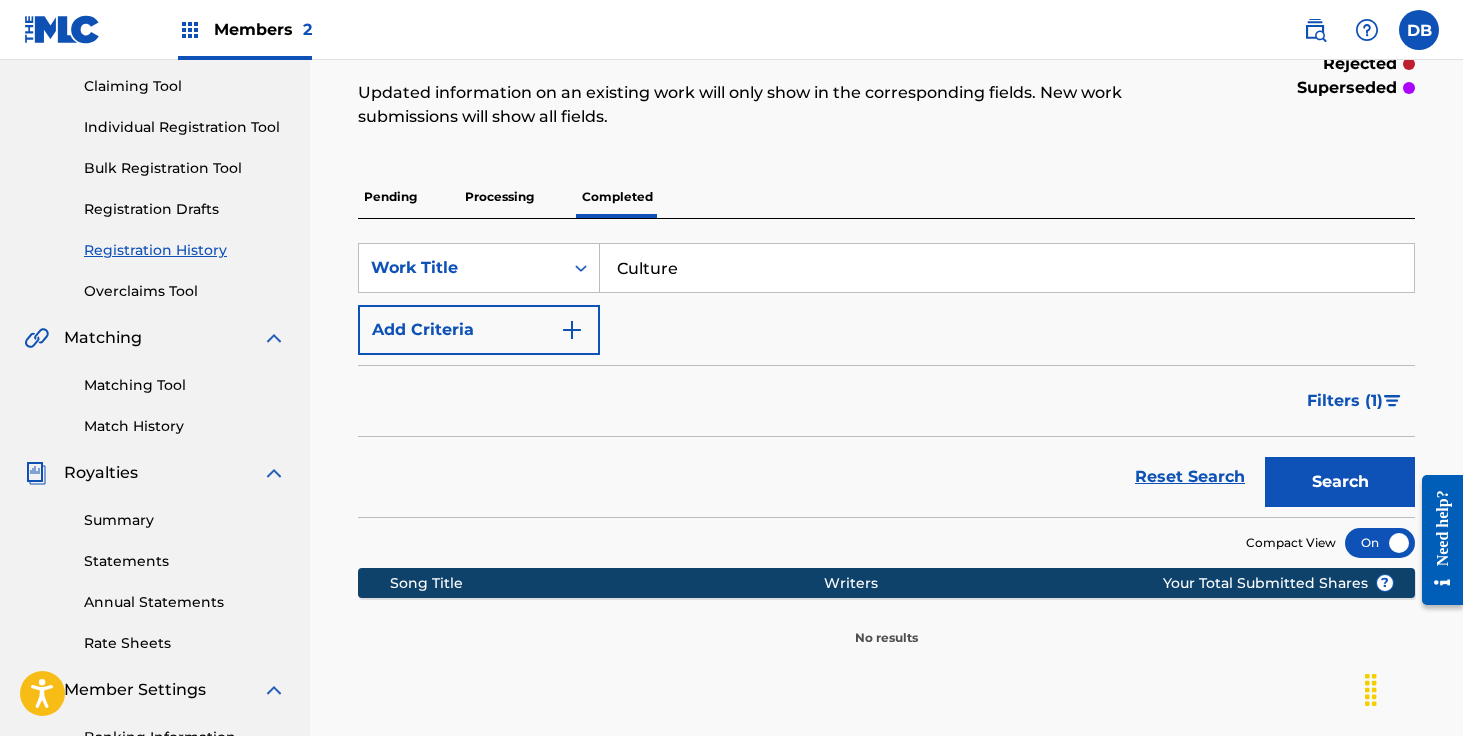 click at bounding box center (572, 330) 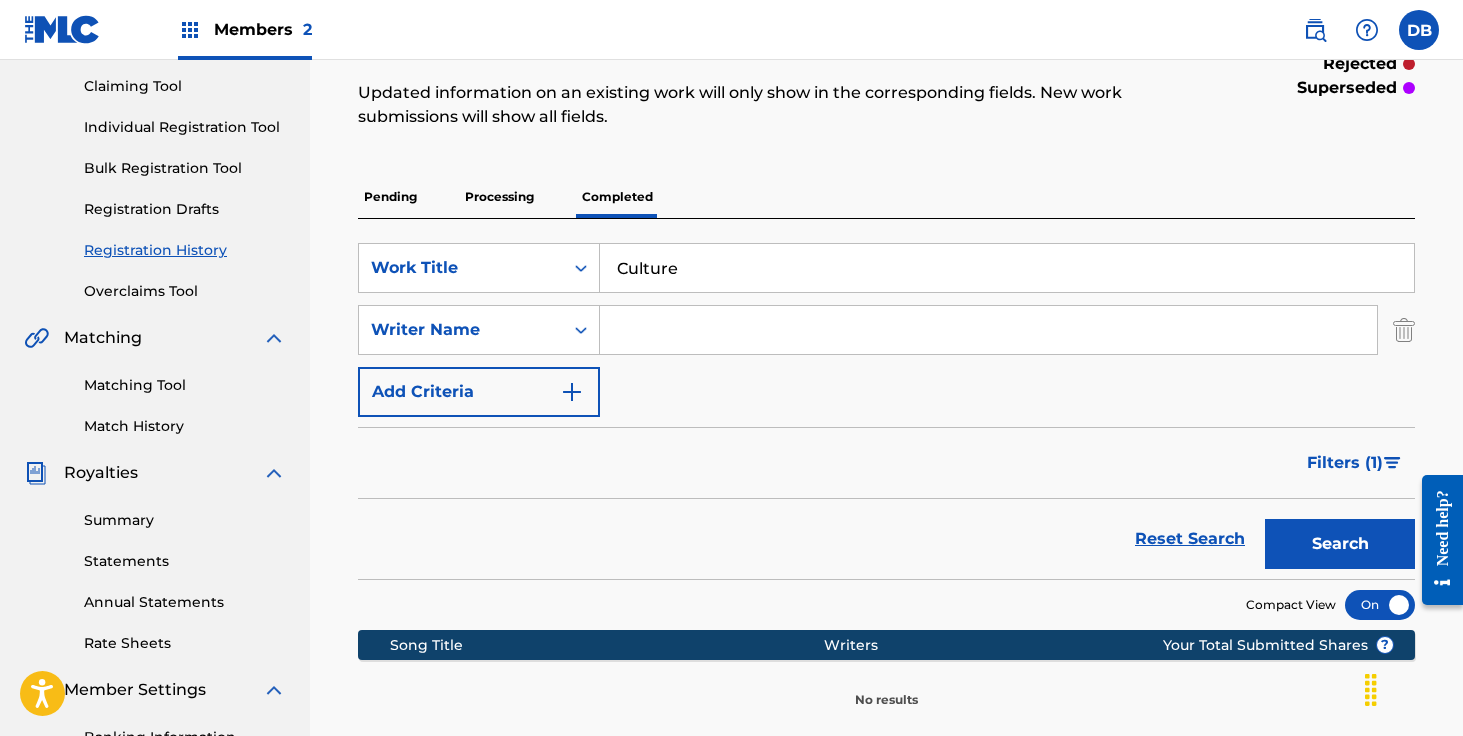 click at bounding box center [988, 330] 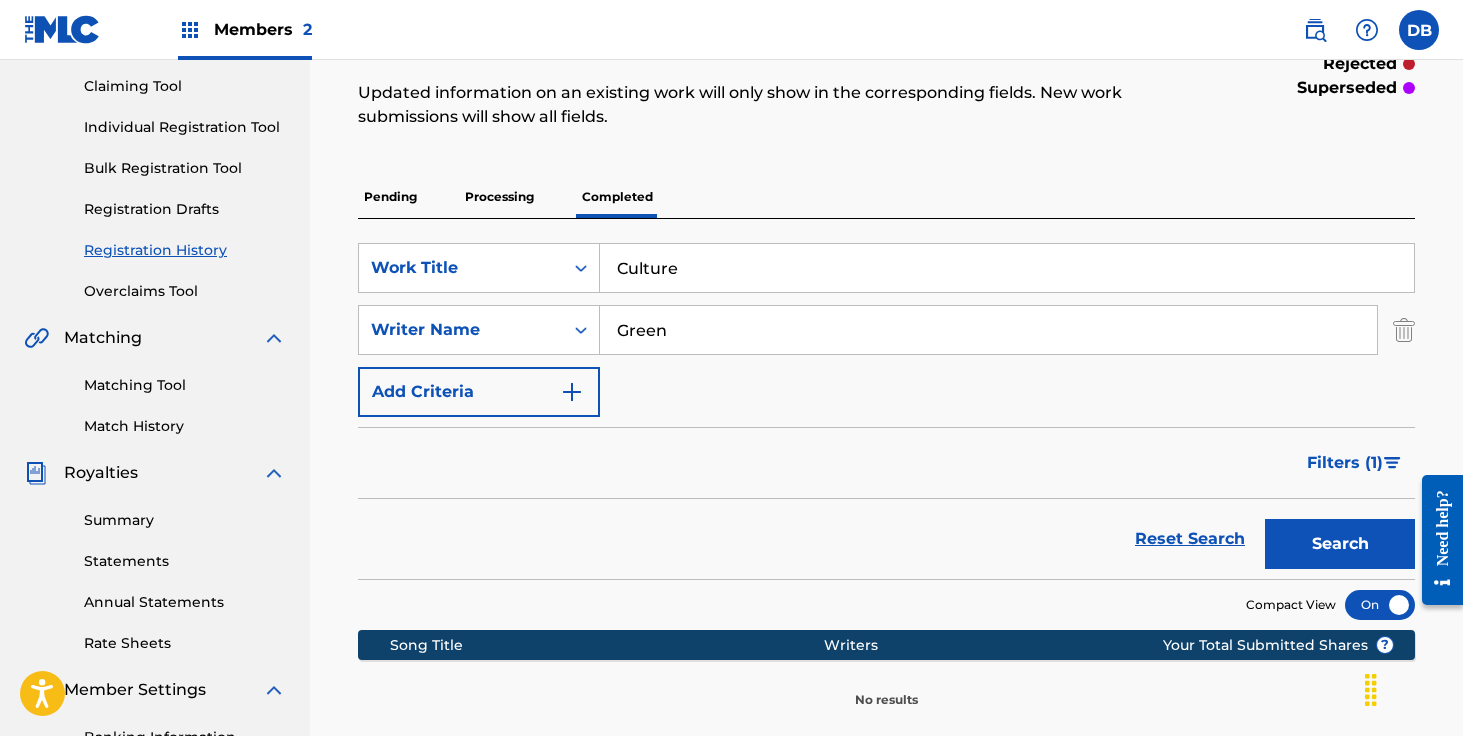 type on "Green" 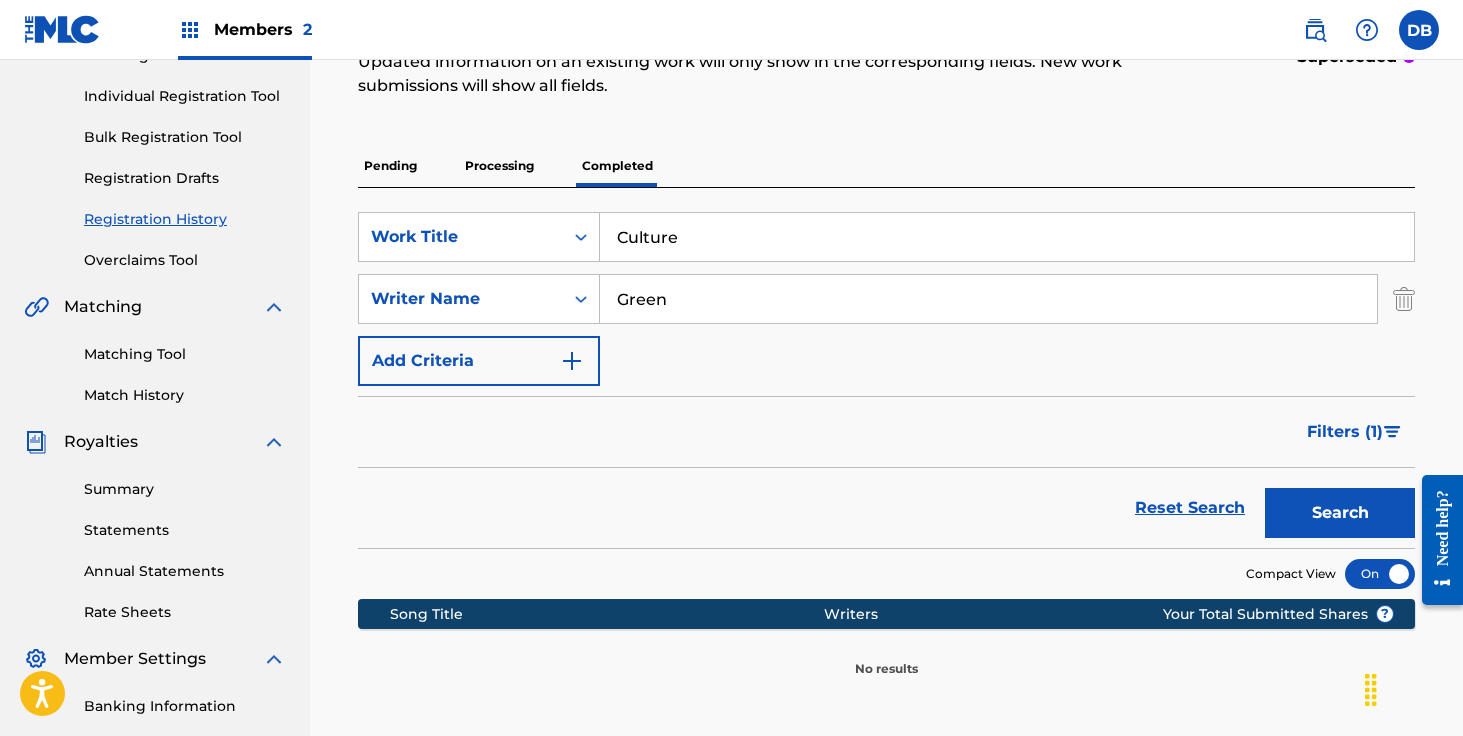 scroll, scrollTop: 96, scrollLeft: 0, axis: vertical 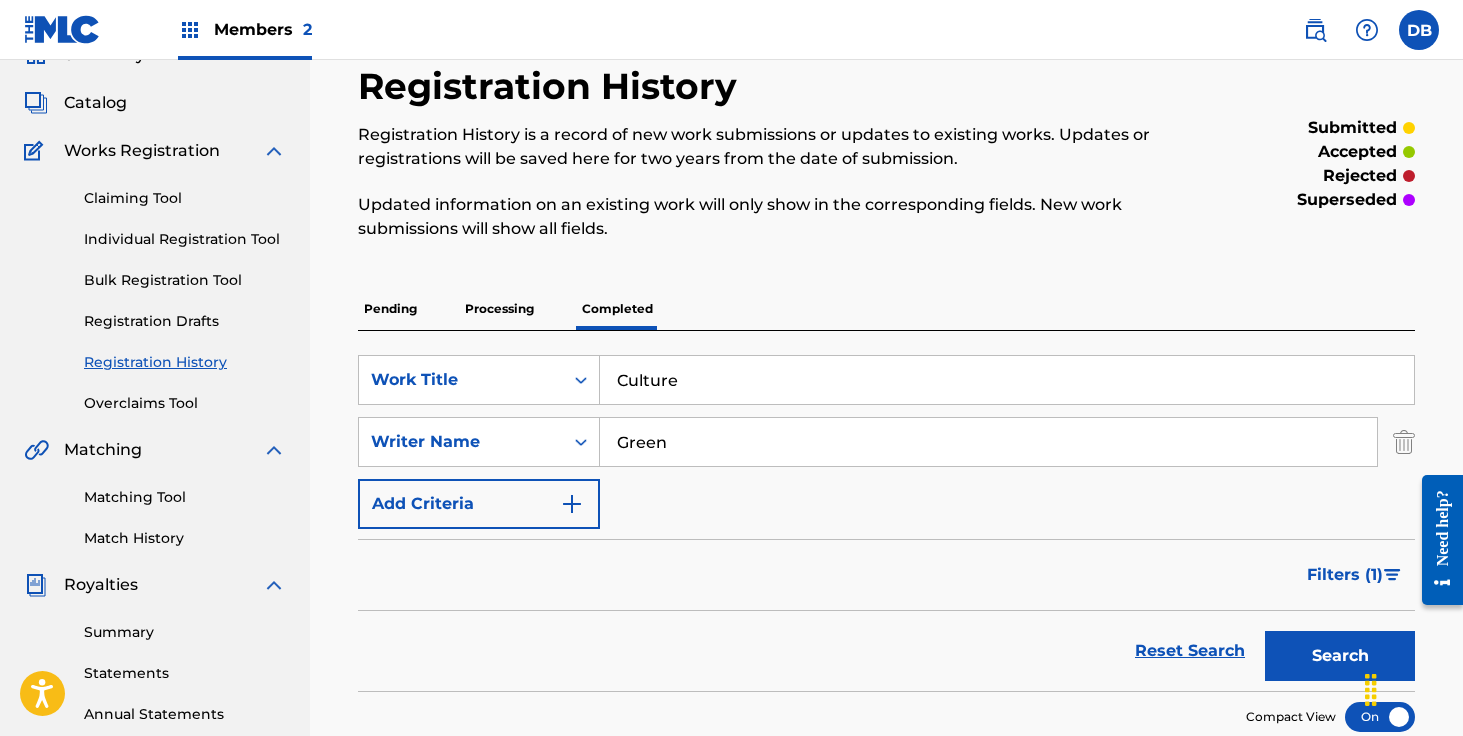 click on "Catalog" at bounding box center [95, 103] 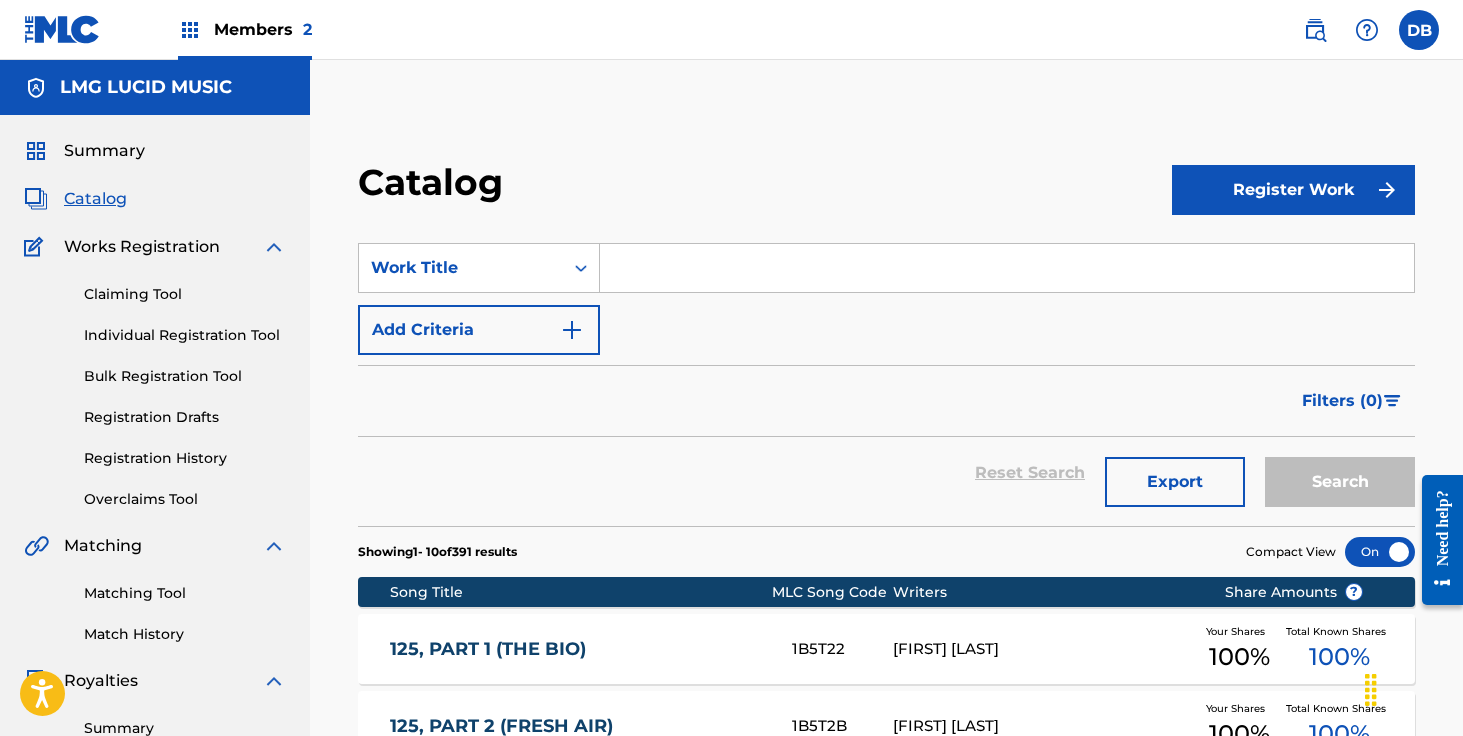 click at bounding box center (1007, 268) 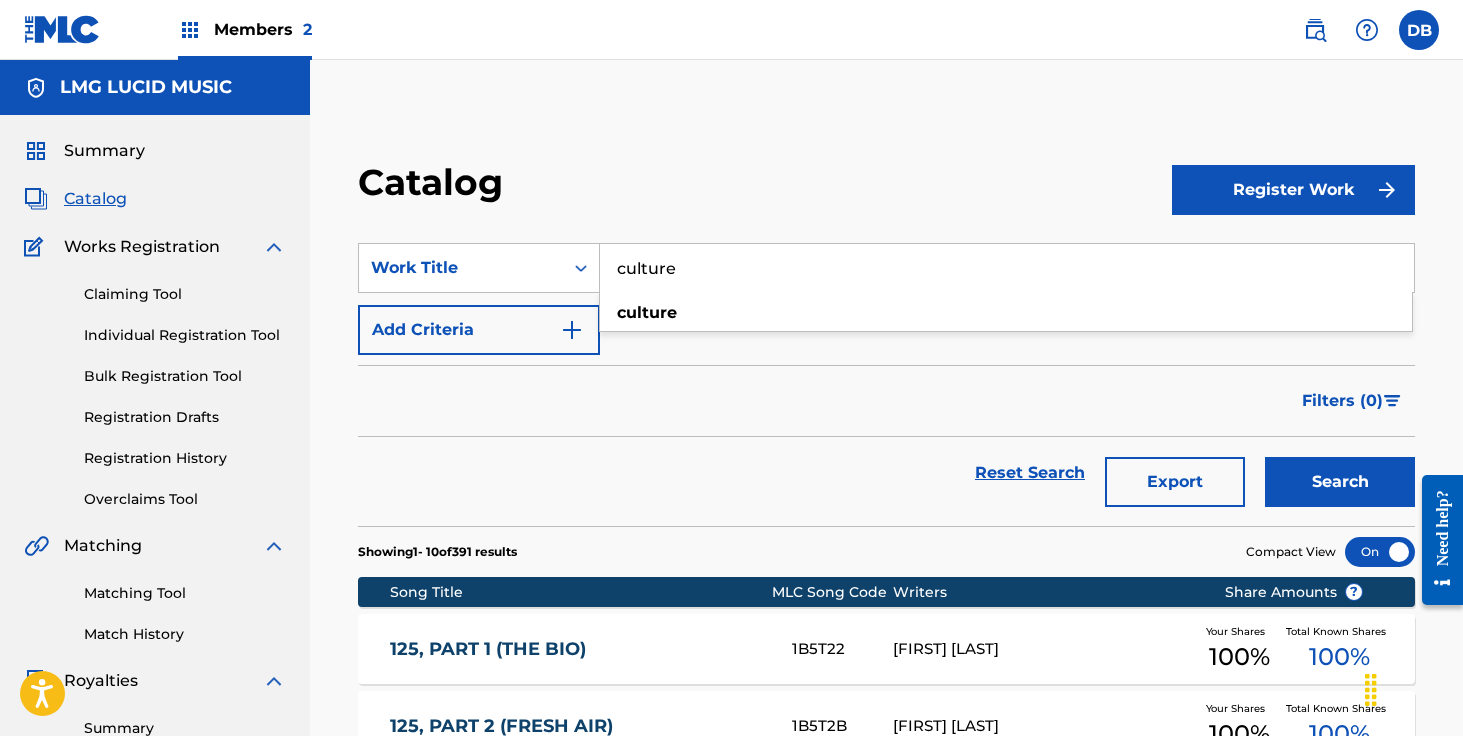 type on "culture" 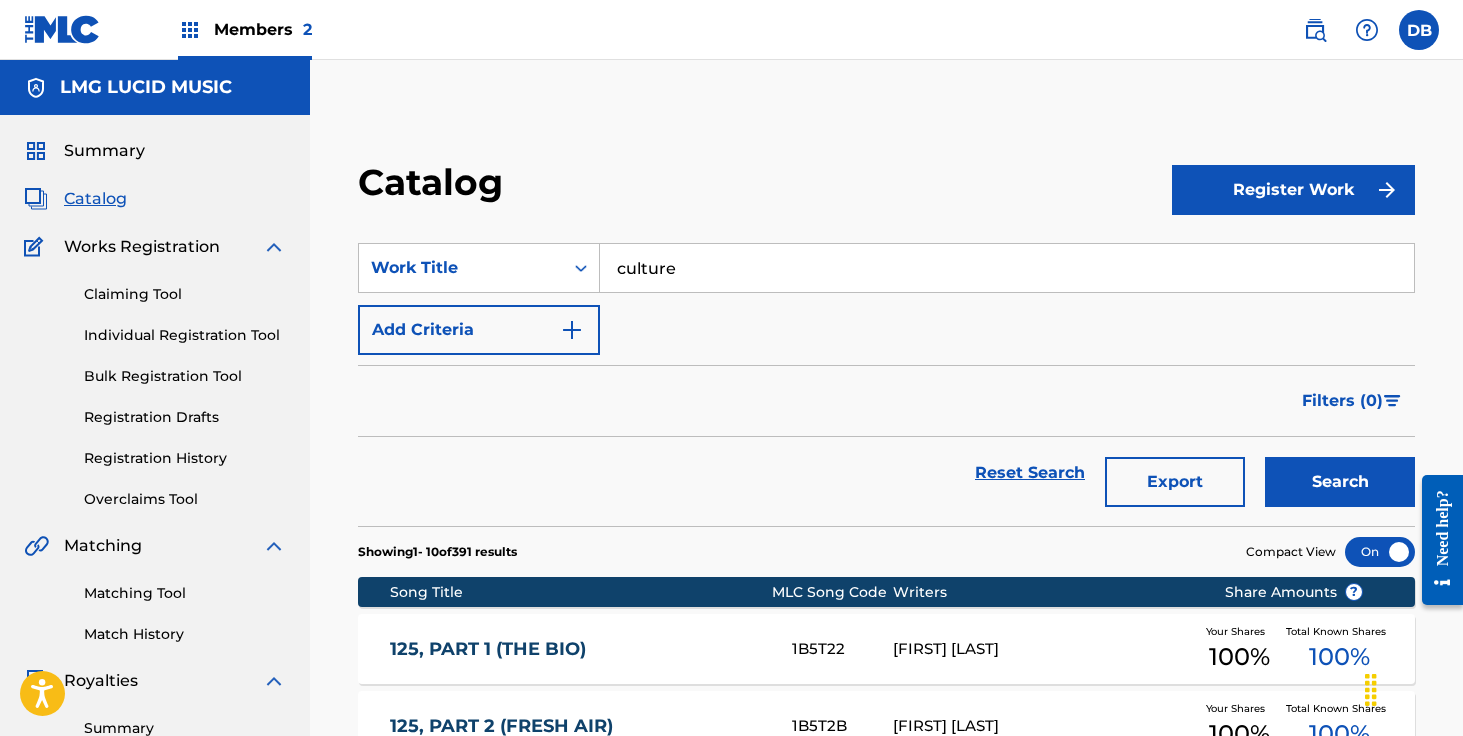 click on "Add Criteria" at bounding box center (479, 330) 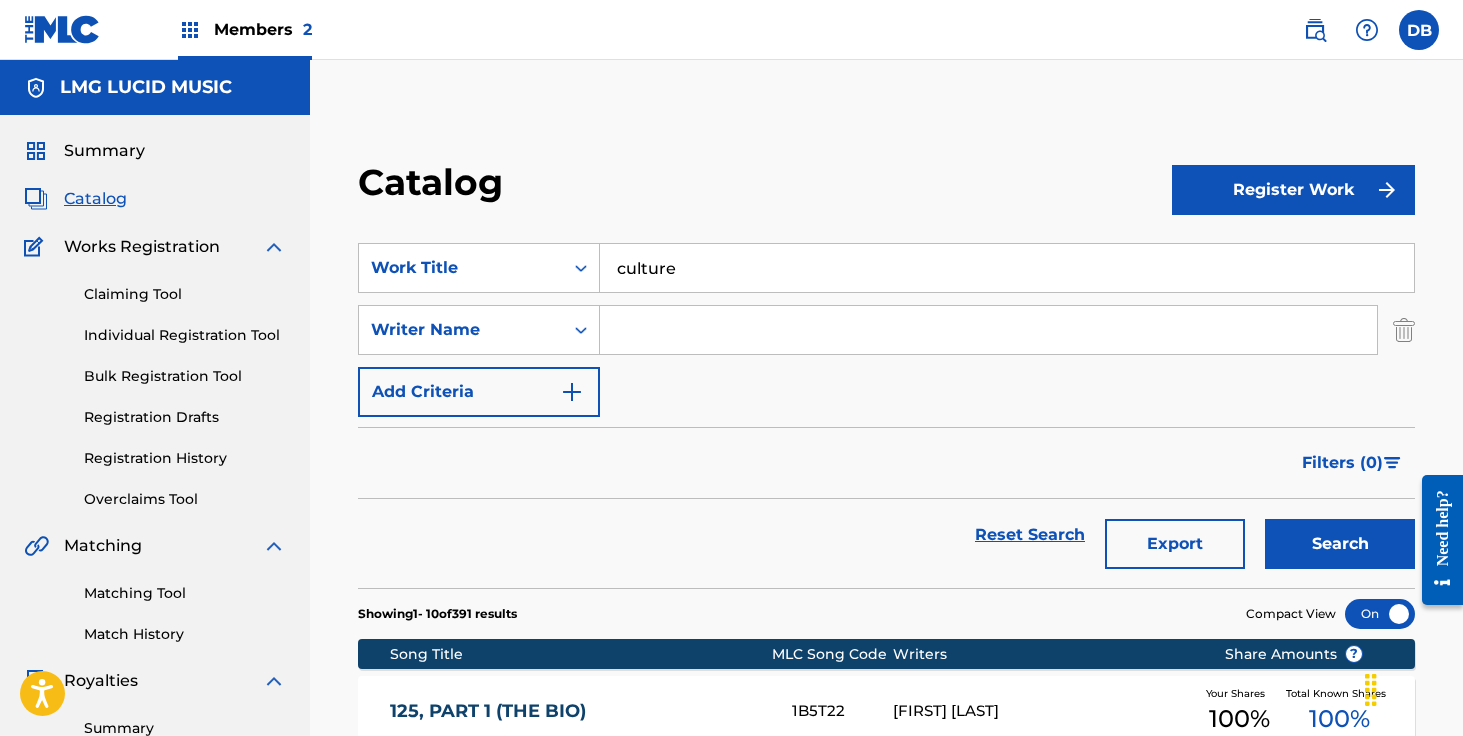 click at bounding box center (988, 330) 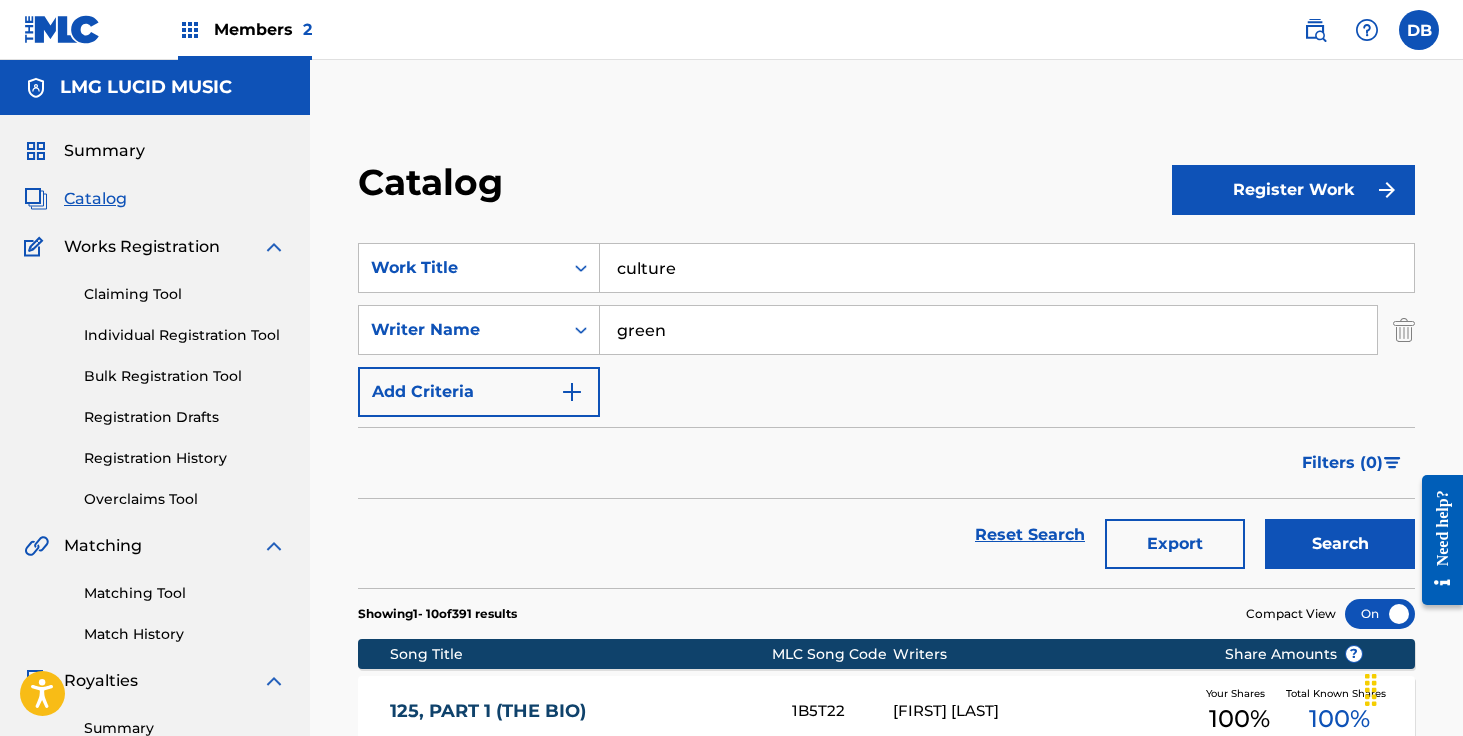 type on "green" 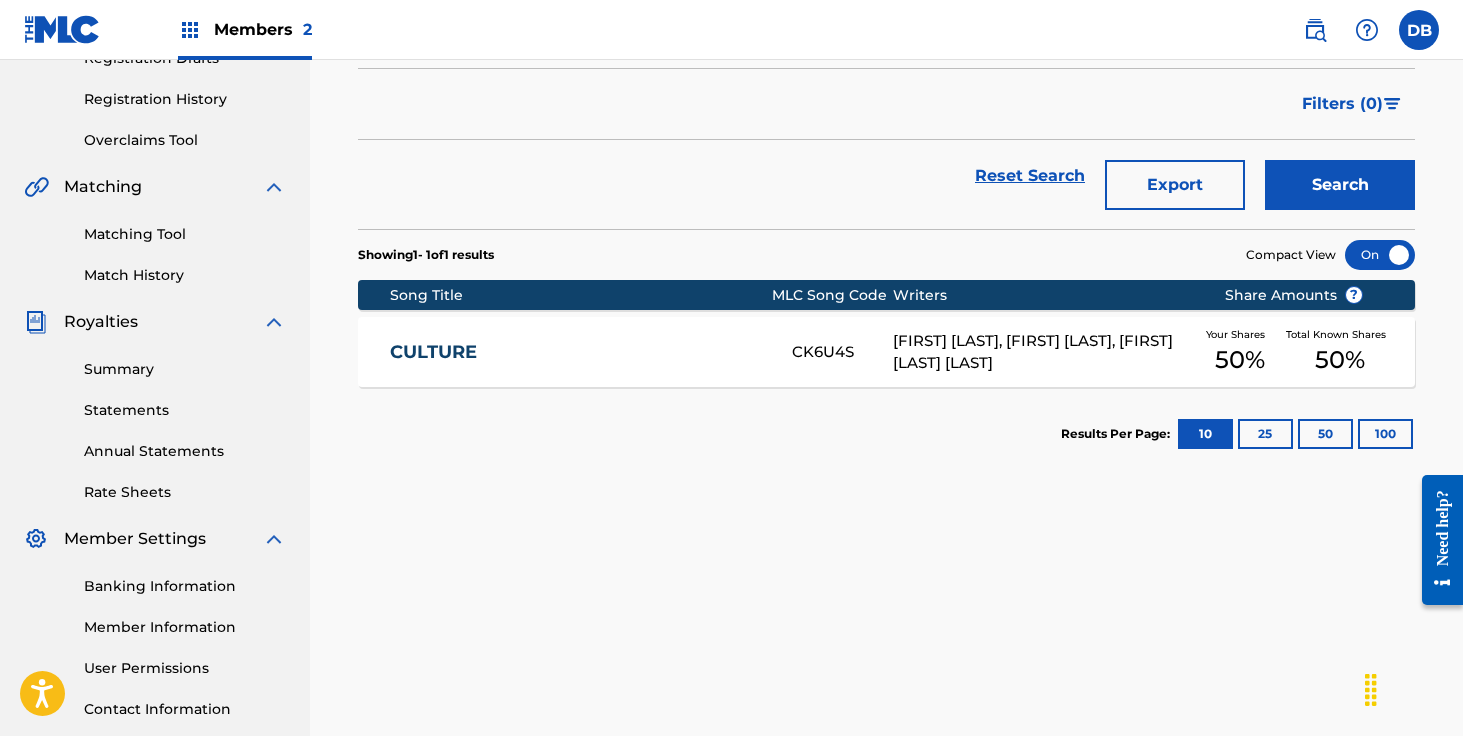 scroll, scrollTop: 26, scrollLeft: 0, axis: vertical 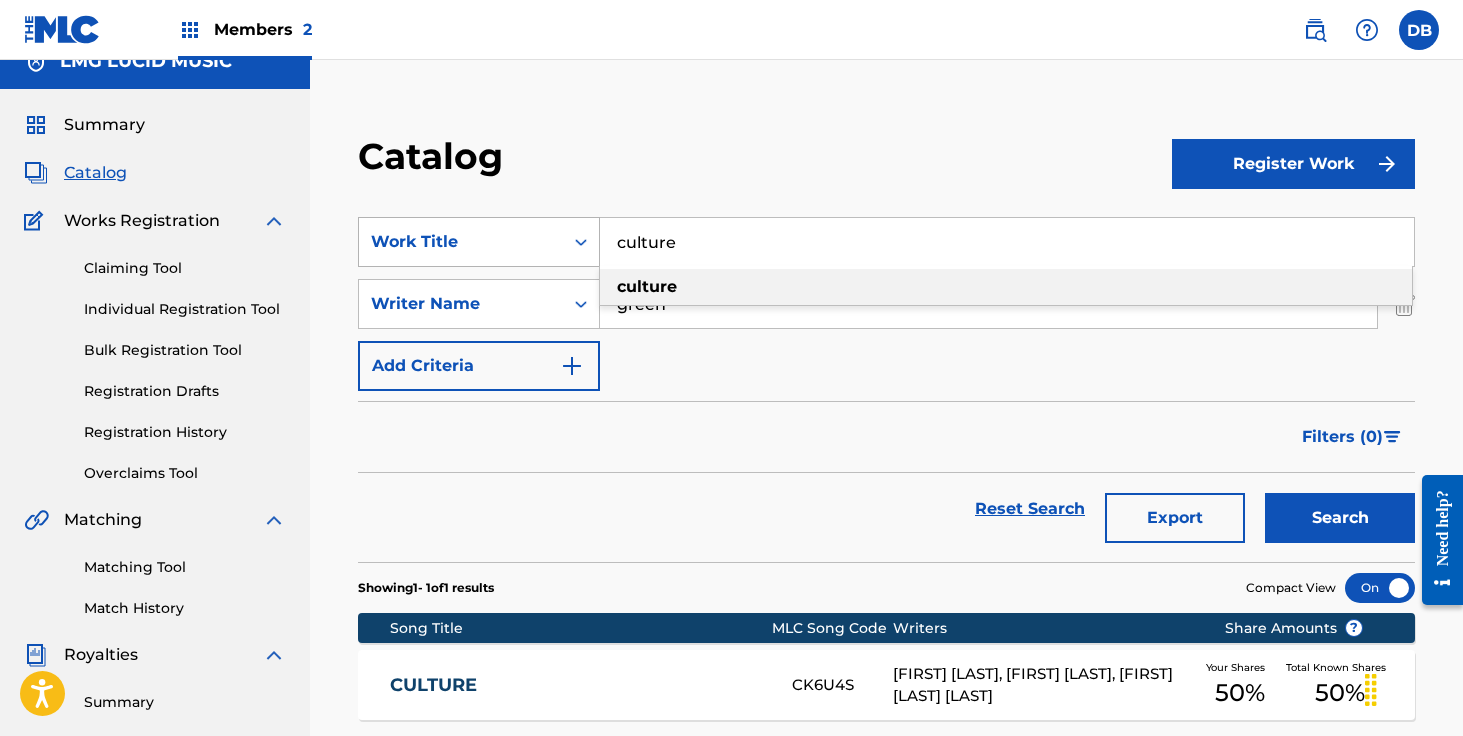 drag, startPoint x: 746, startPoint y: 238, endPoint x: 546, endPoint y: 240, distance: 200.01 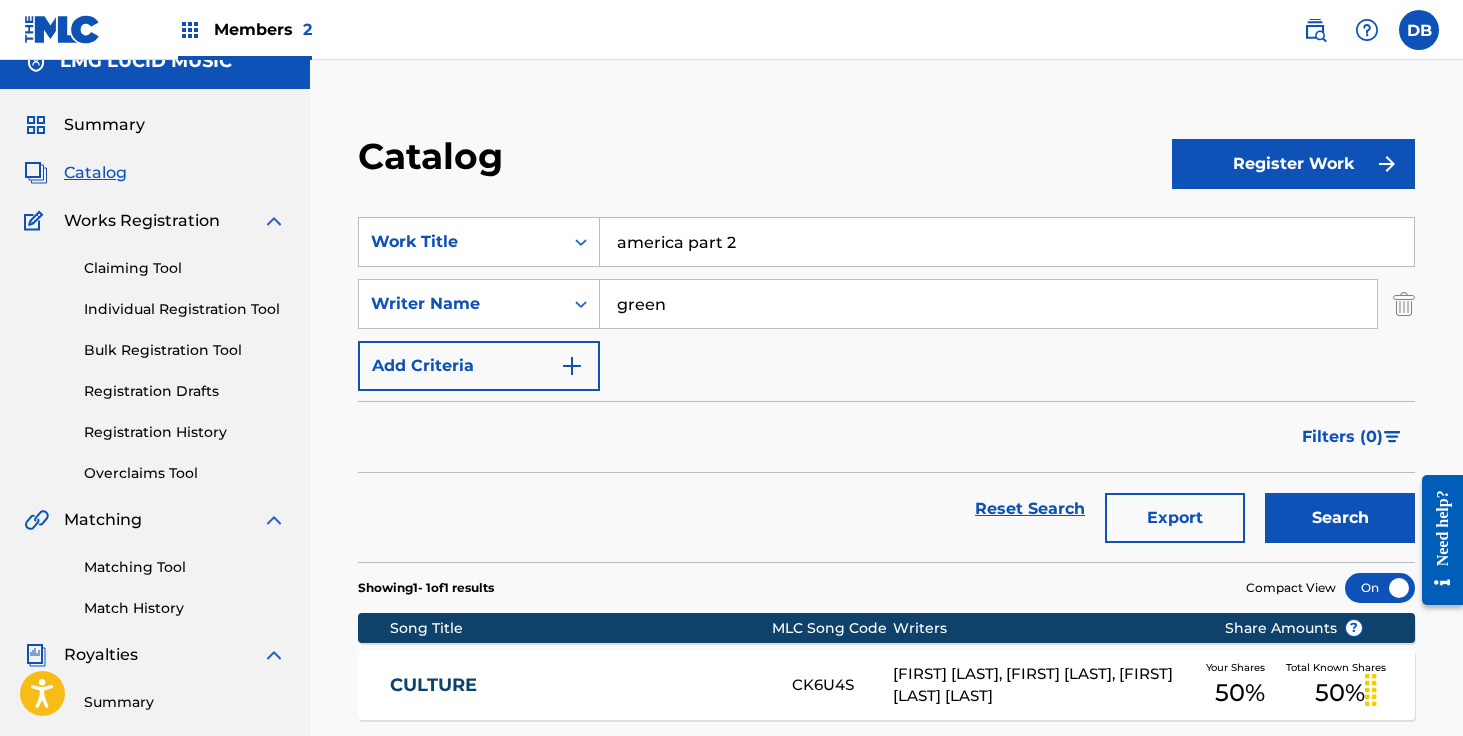 click on "america part 2" at bounding box center [1007, 242] 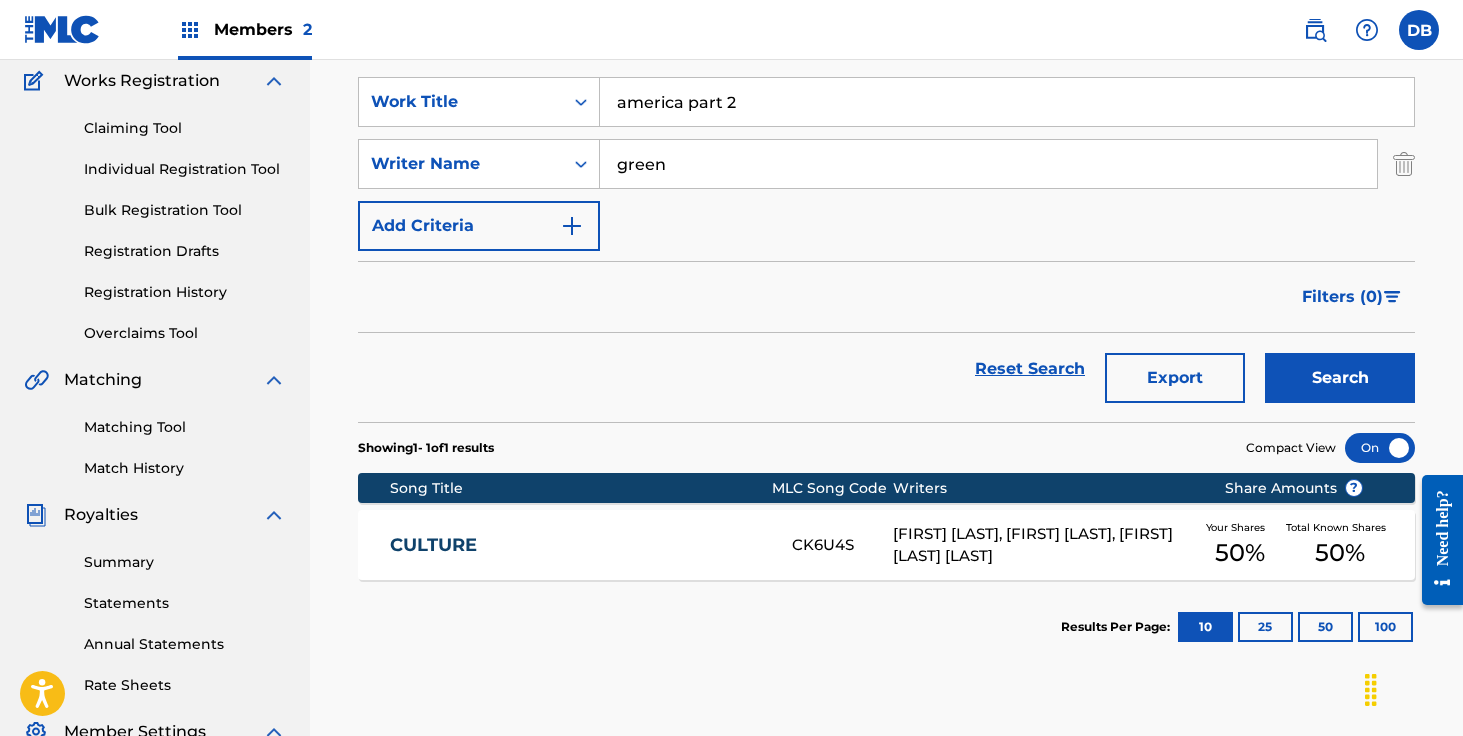 scroll, scrollTop: 228, scrollLeft: 0, axis: vertical 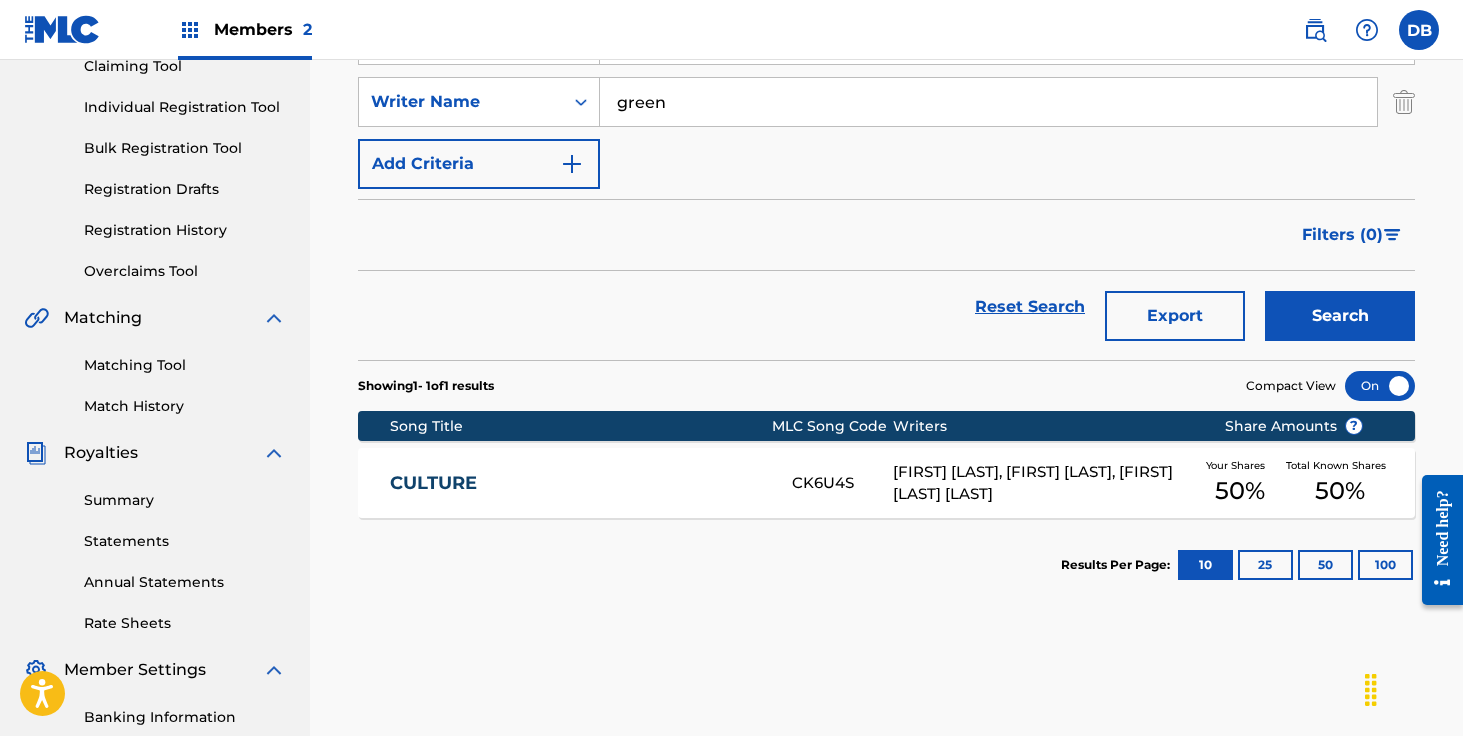 click on "Search" at bounding box center [1340, 316] 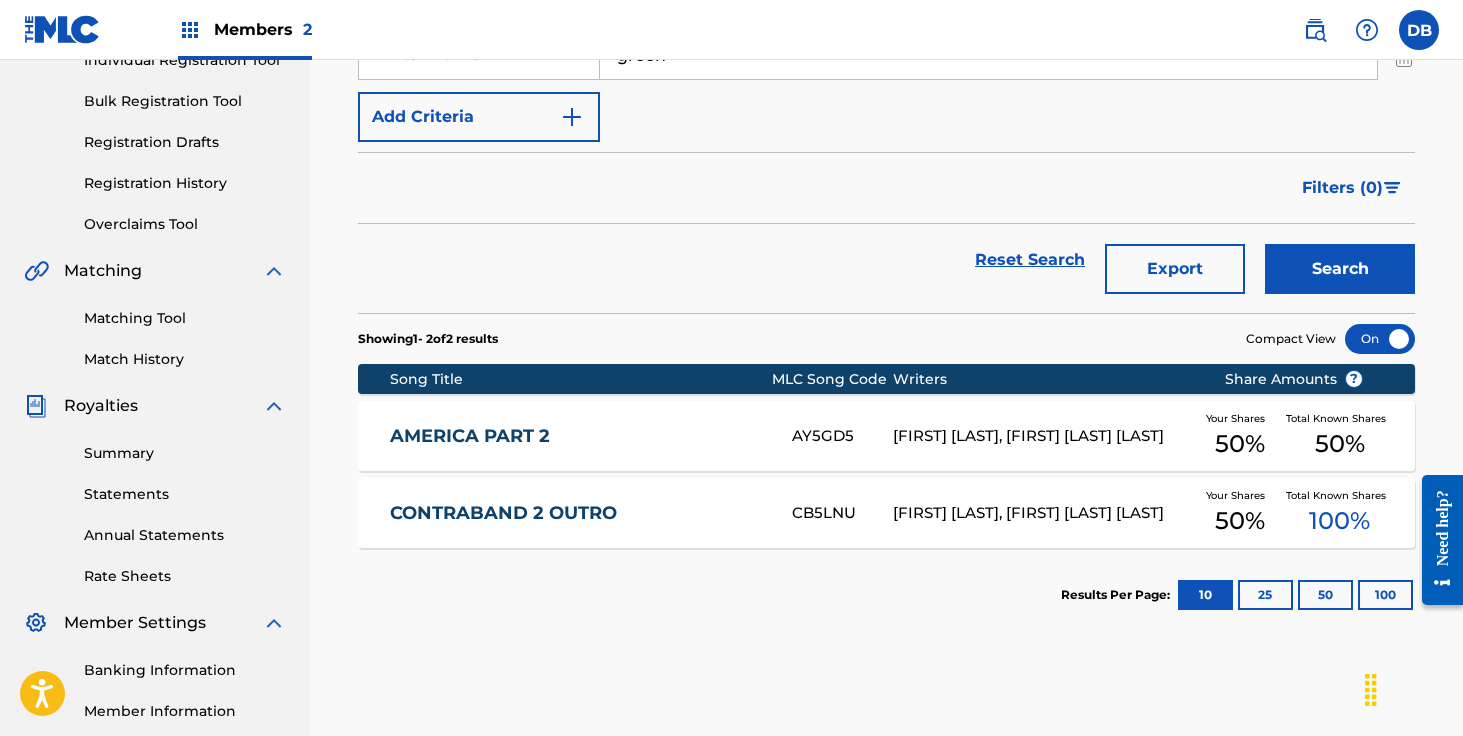 scroll, scrollTop: 0, scrollLeft: 0, axis: both 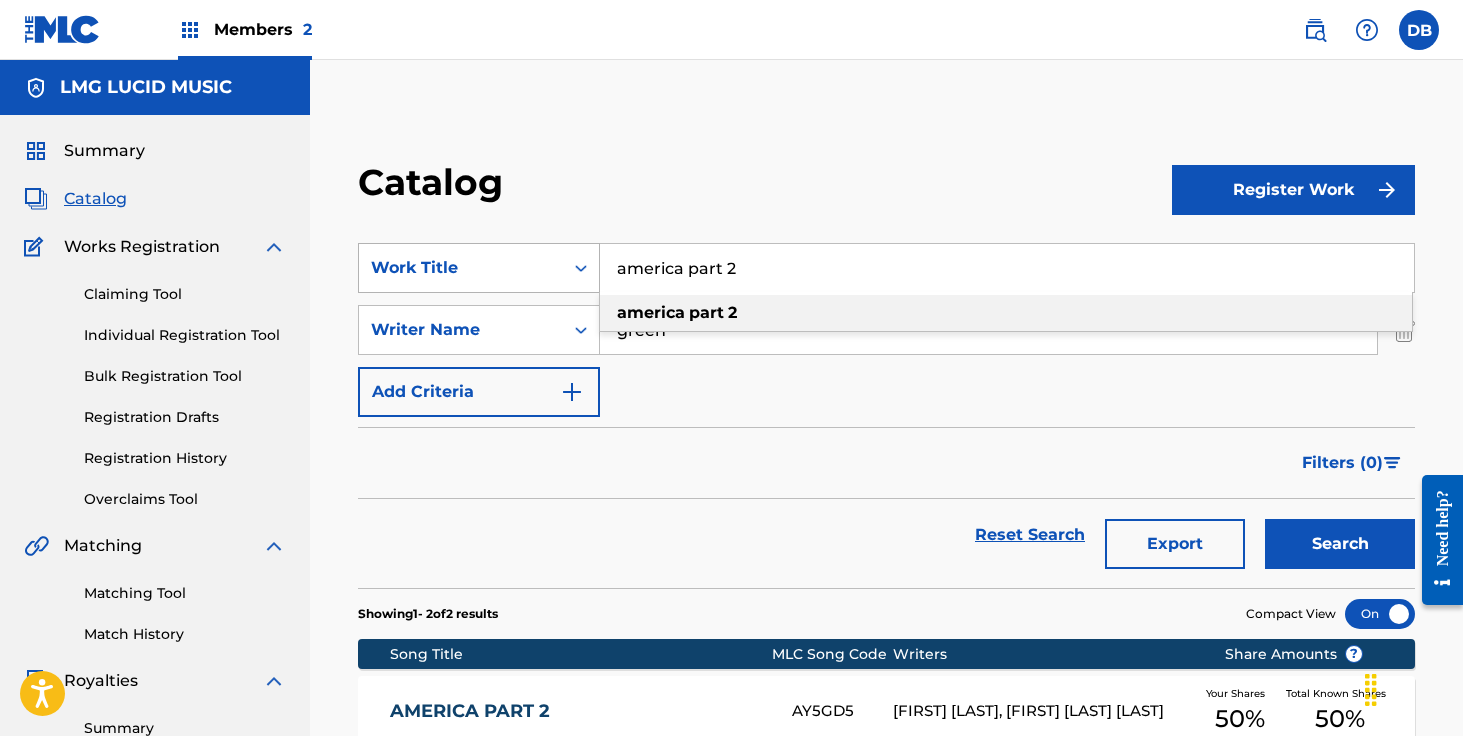 drag, startPoint x: 802, startPoint y: 267, endPoint x: 552, endPoint y: 267, distance: 250 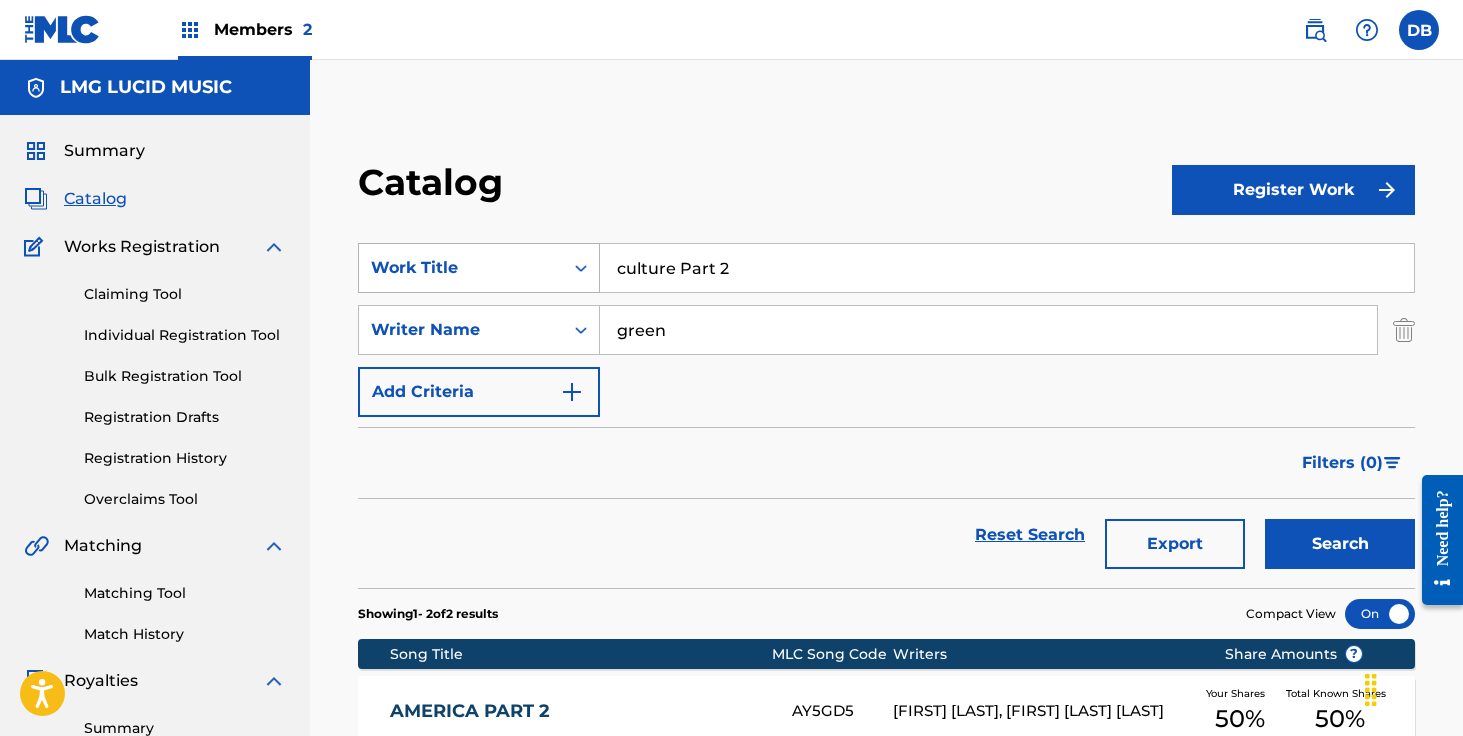 type on "culture Part 2" 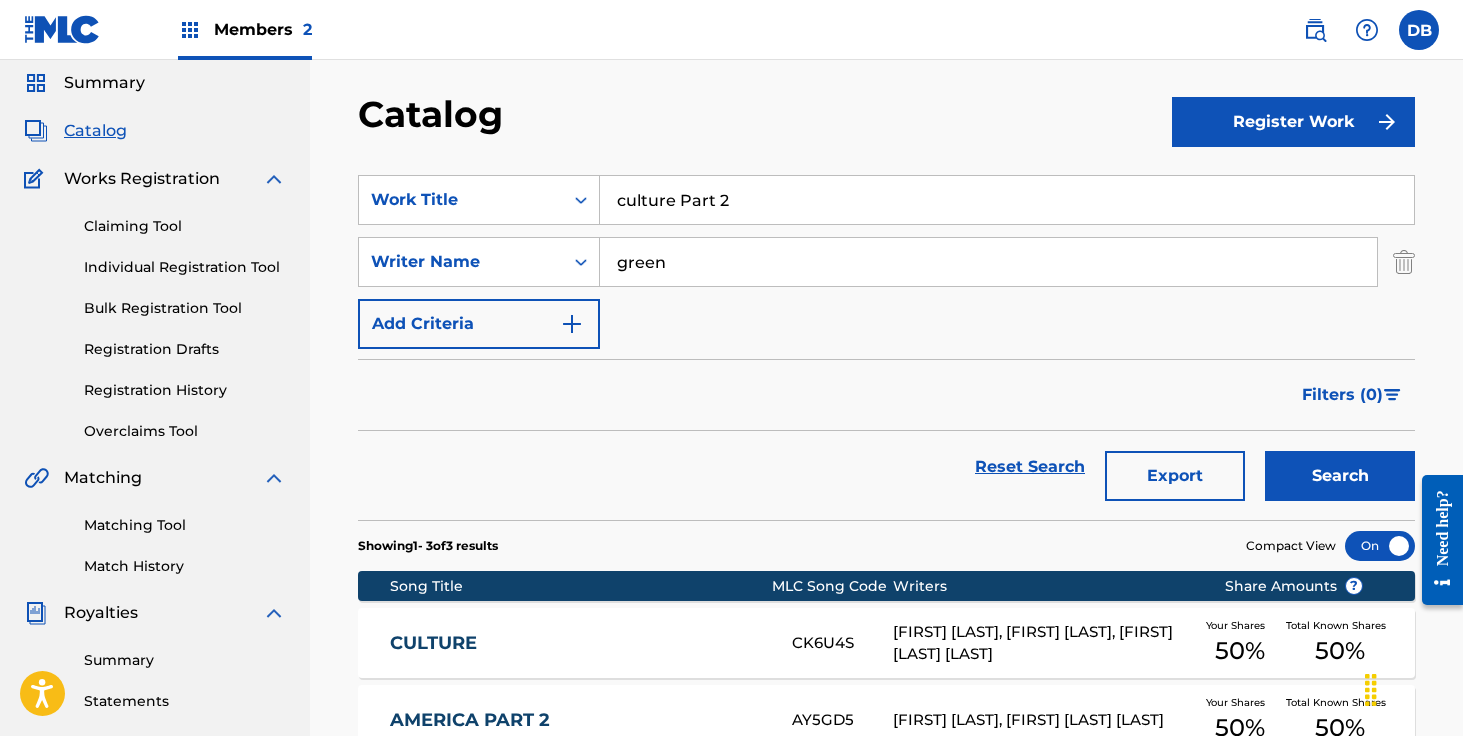 scroll, scrollTop: 0, scrollLeft: 0, axis: both 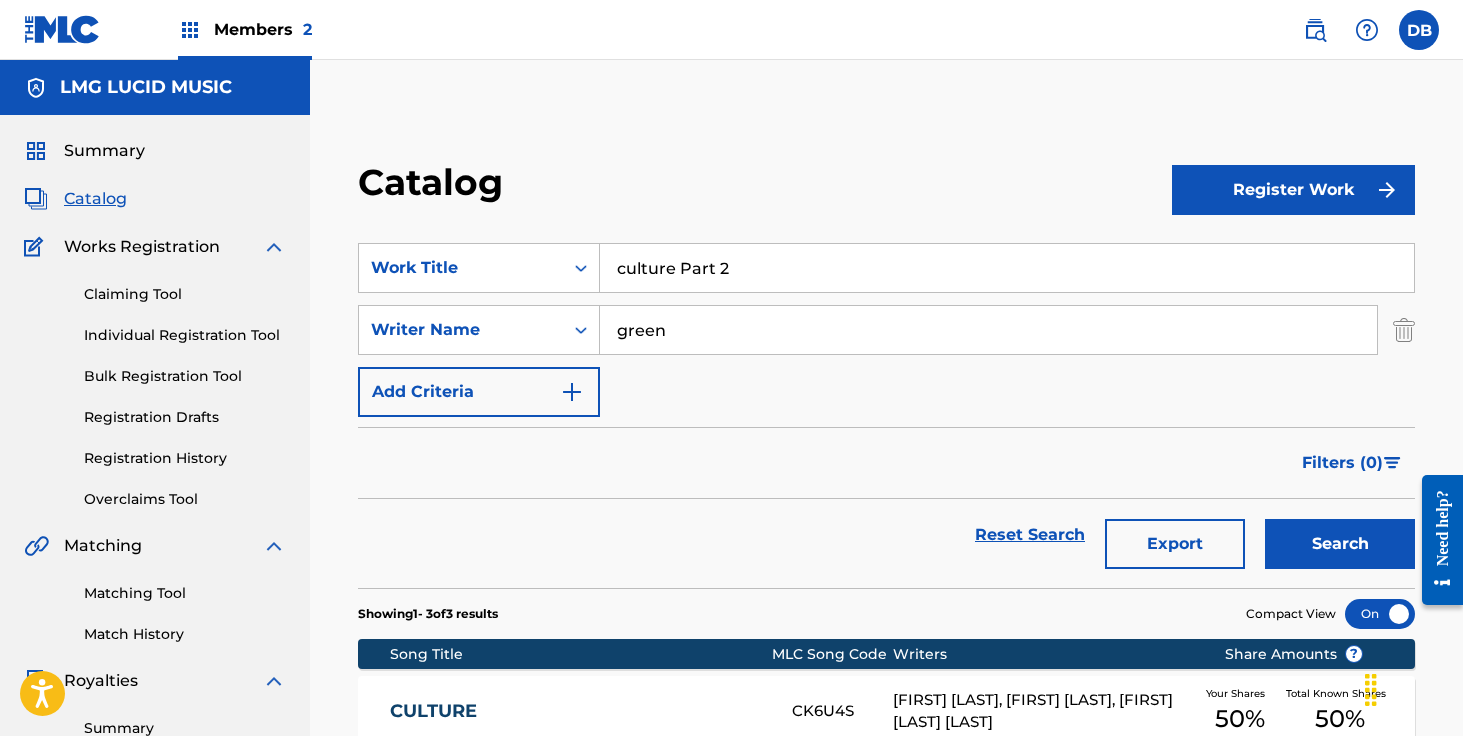 click at bounding box center [1315, 30] 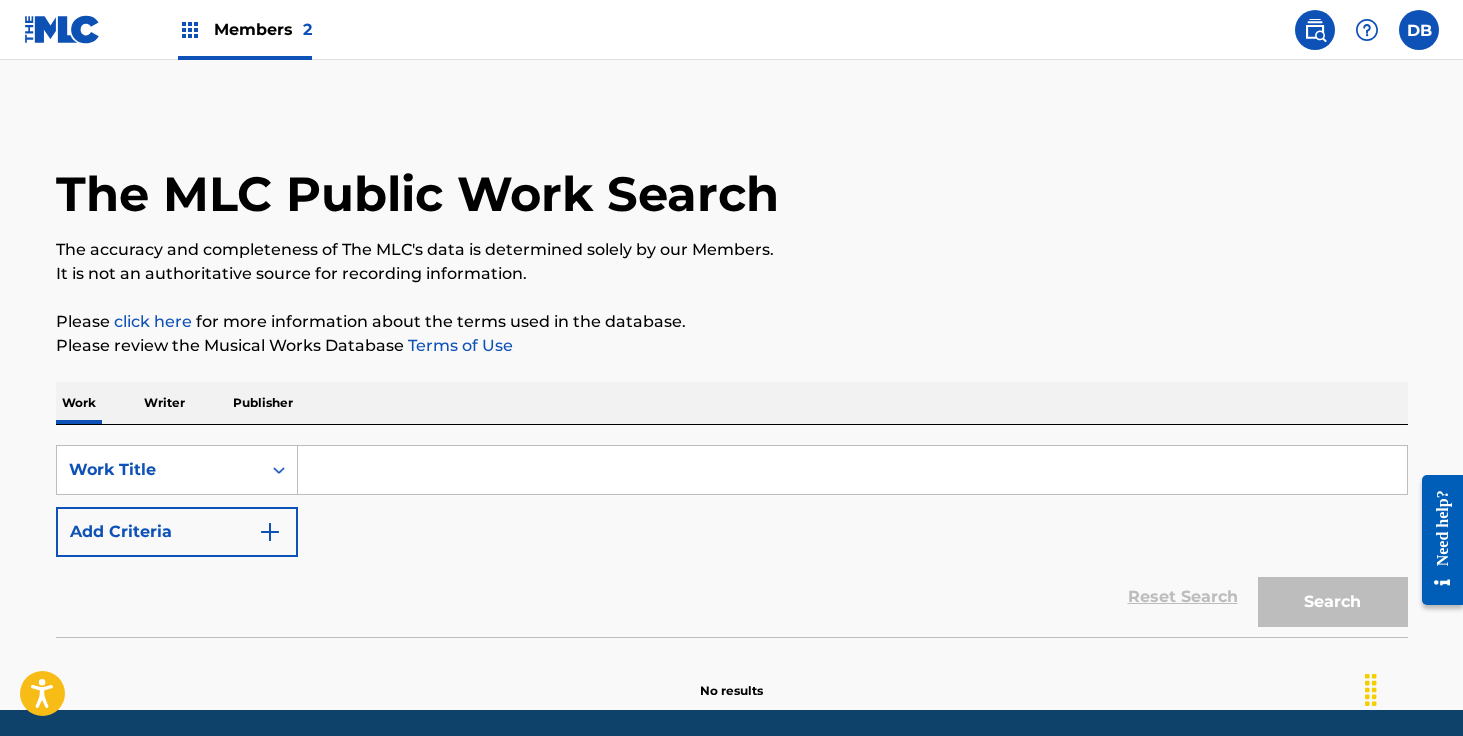 click at bounding box center [852, 470] 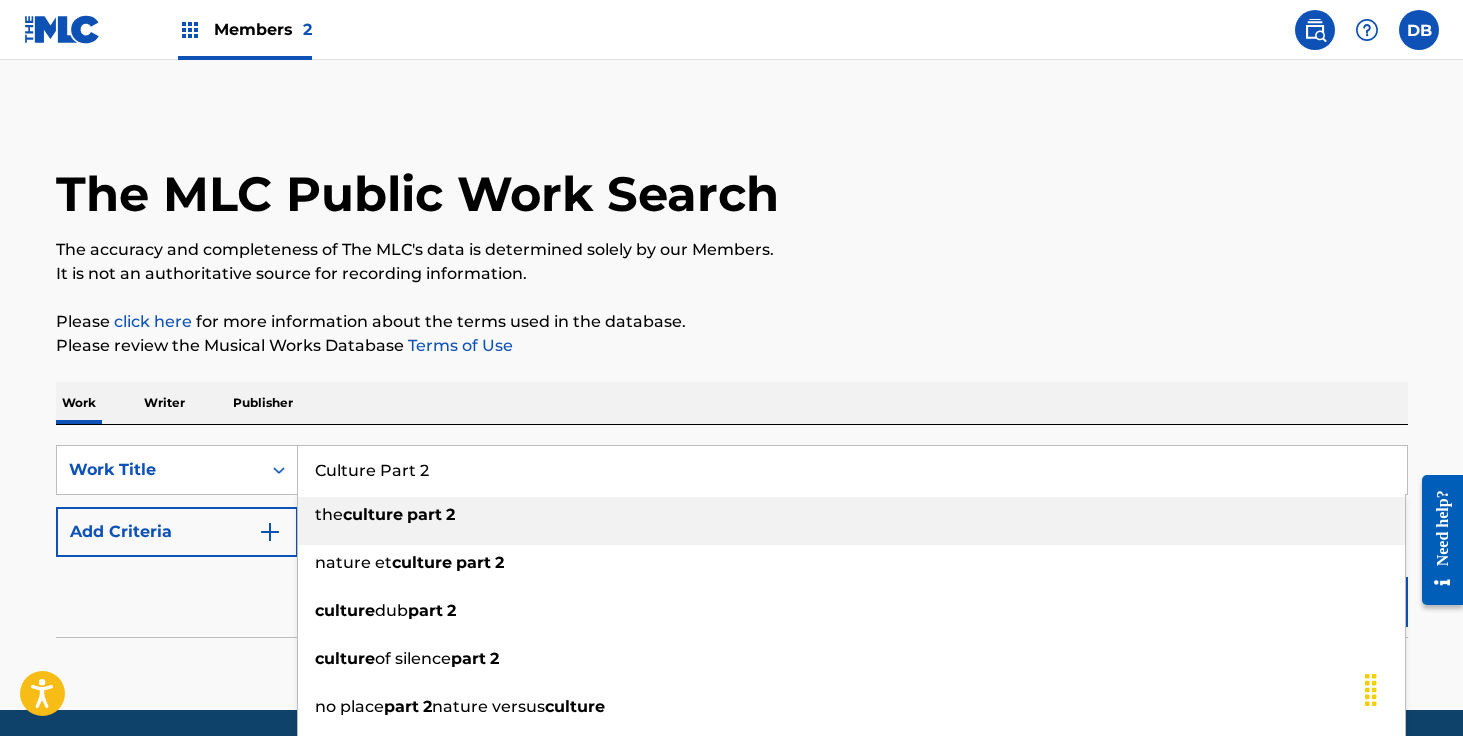 type on "Culture Part 2" 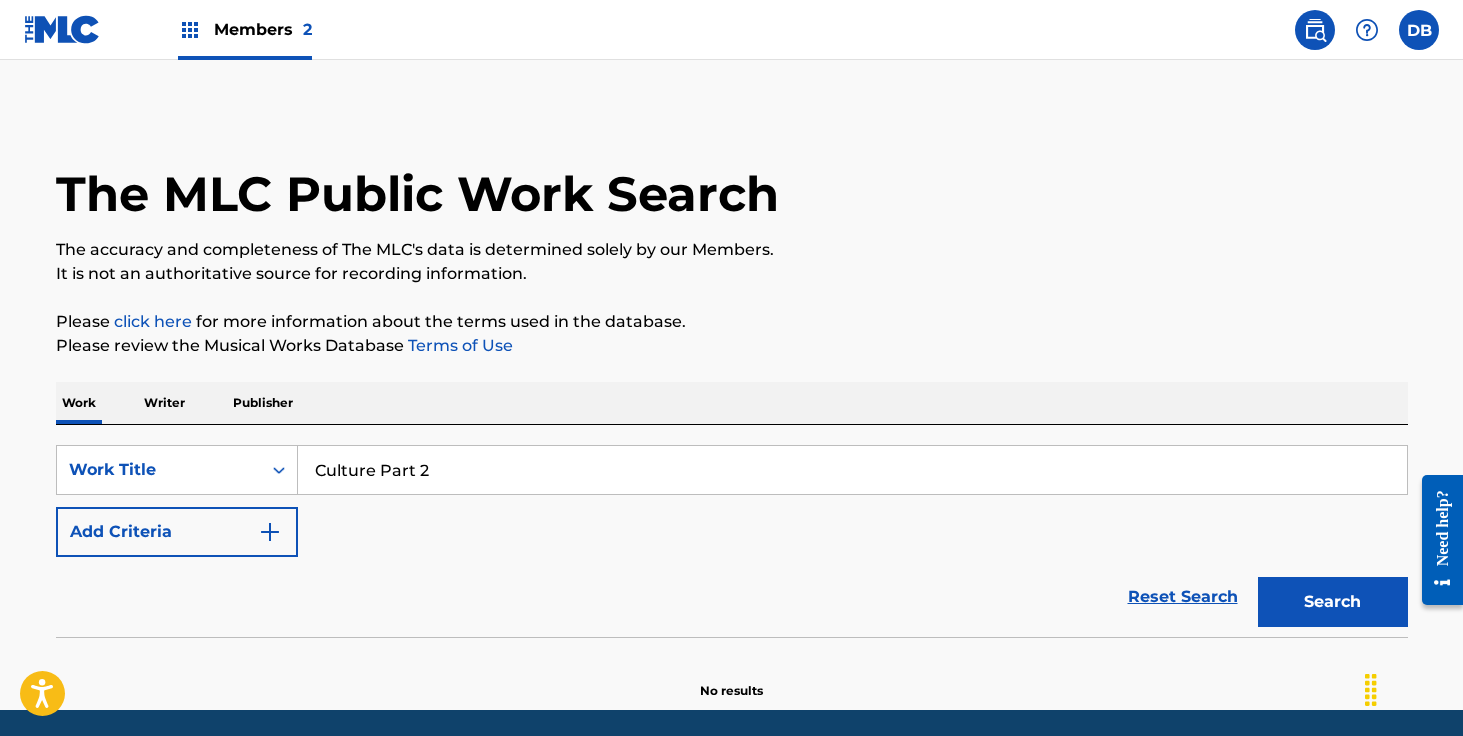 click on "Add Criteria" at bounding box center (177, 532) 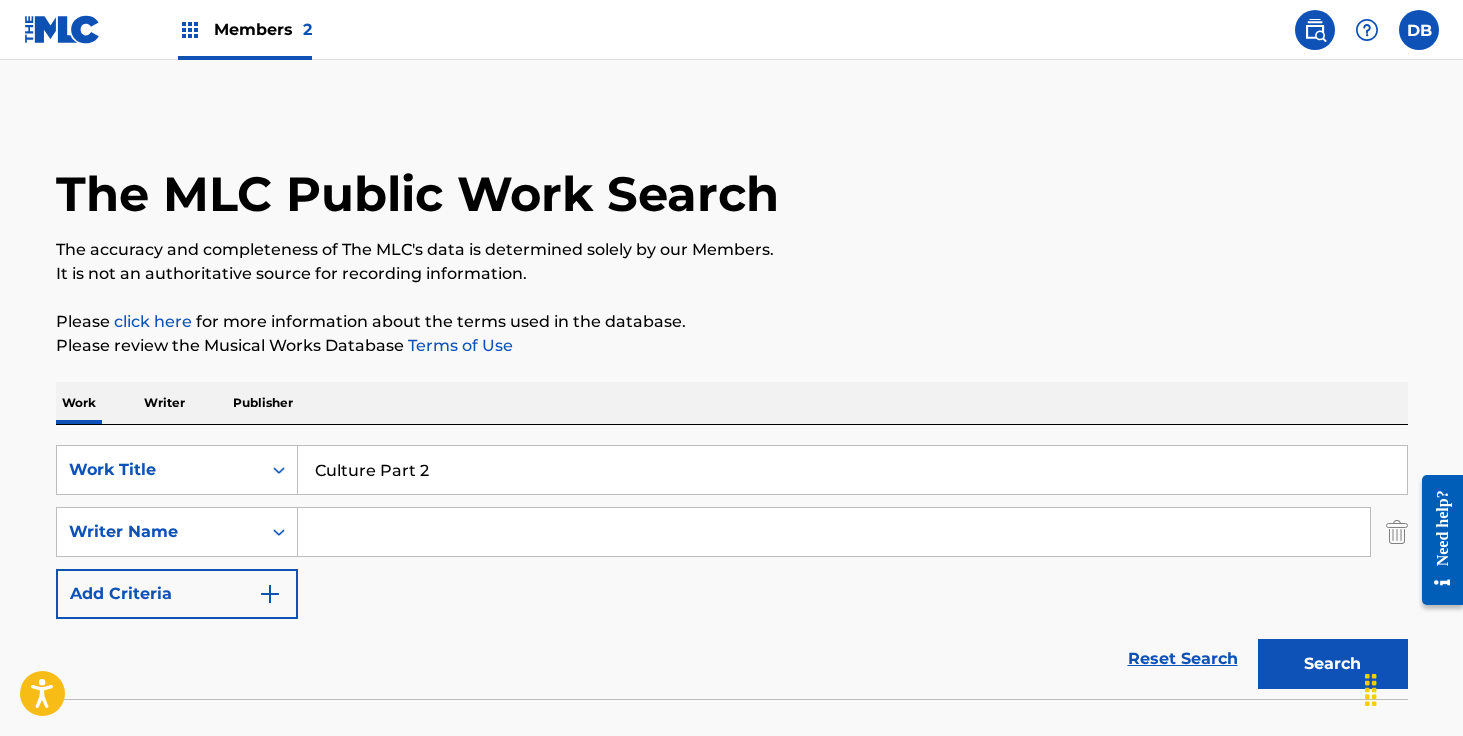 click at bounding box center (834, 532) 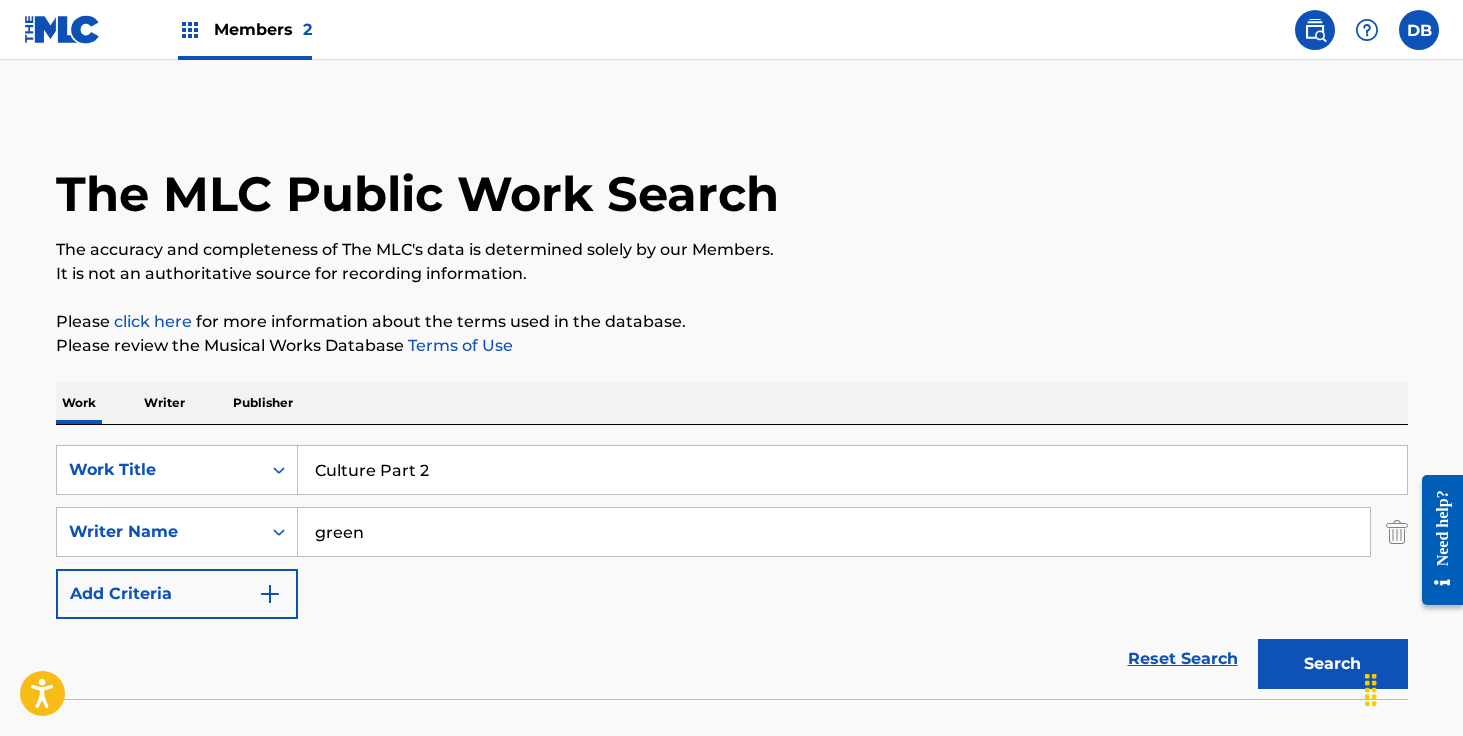 type on "green" 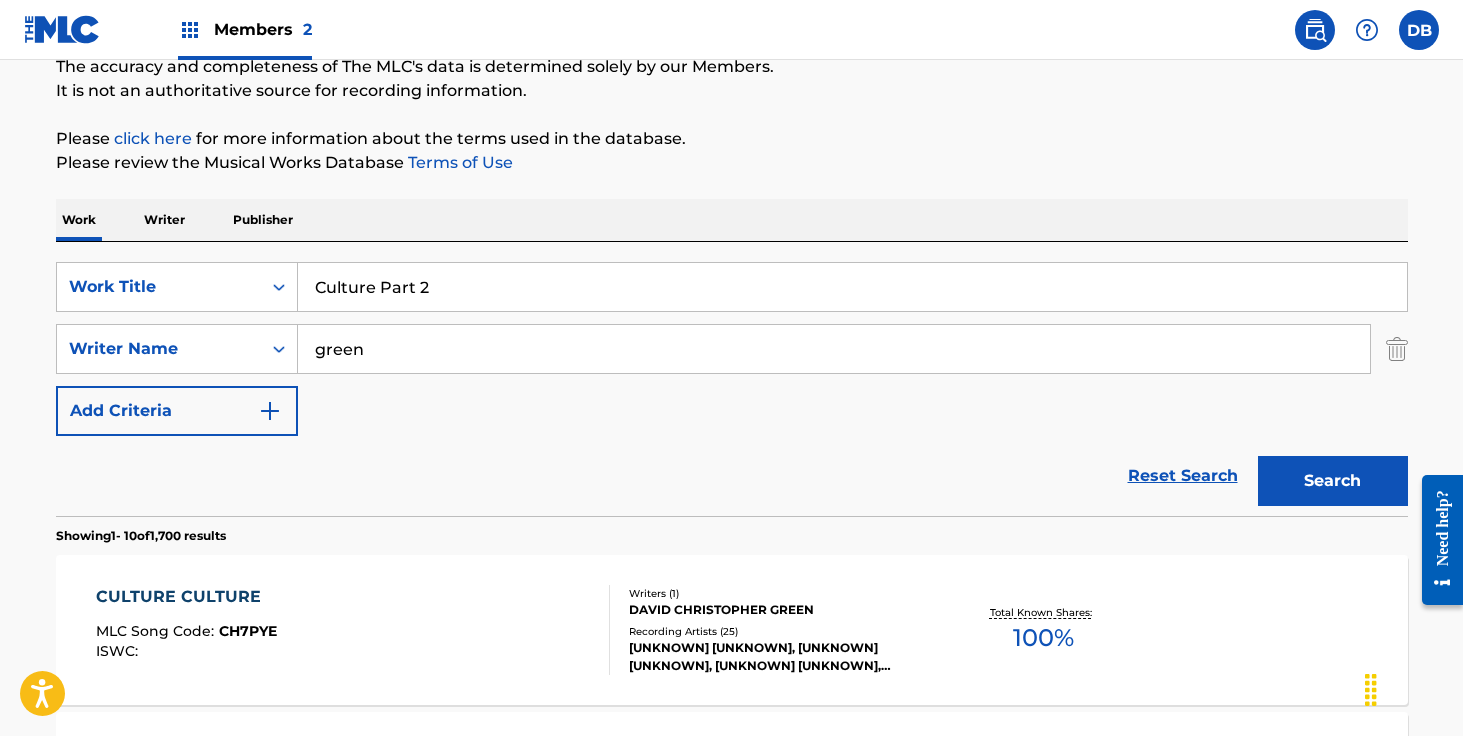 scroll, scrollTop: 0, scrollLeft: 0, axis: both 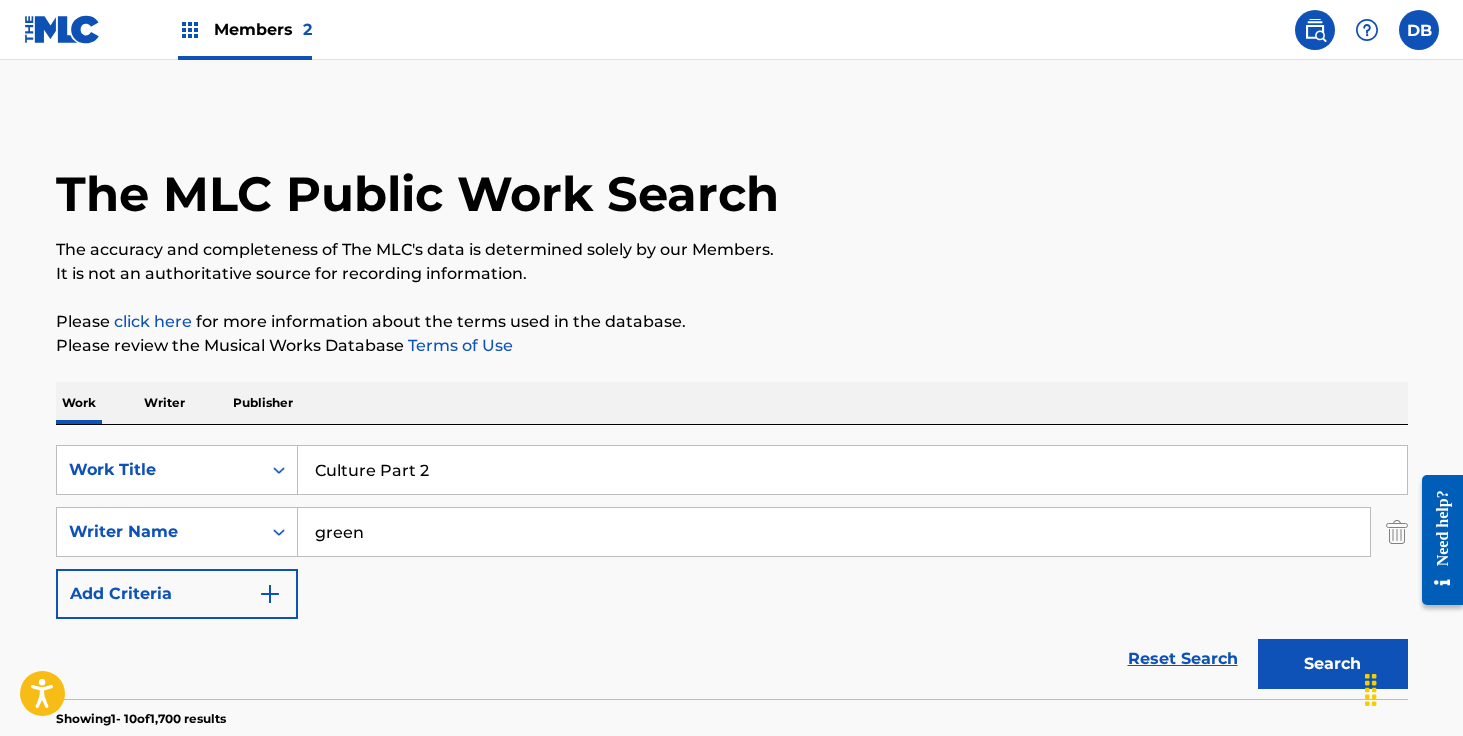 click on "Members    2" at bounding box center (263, 29) 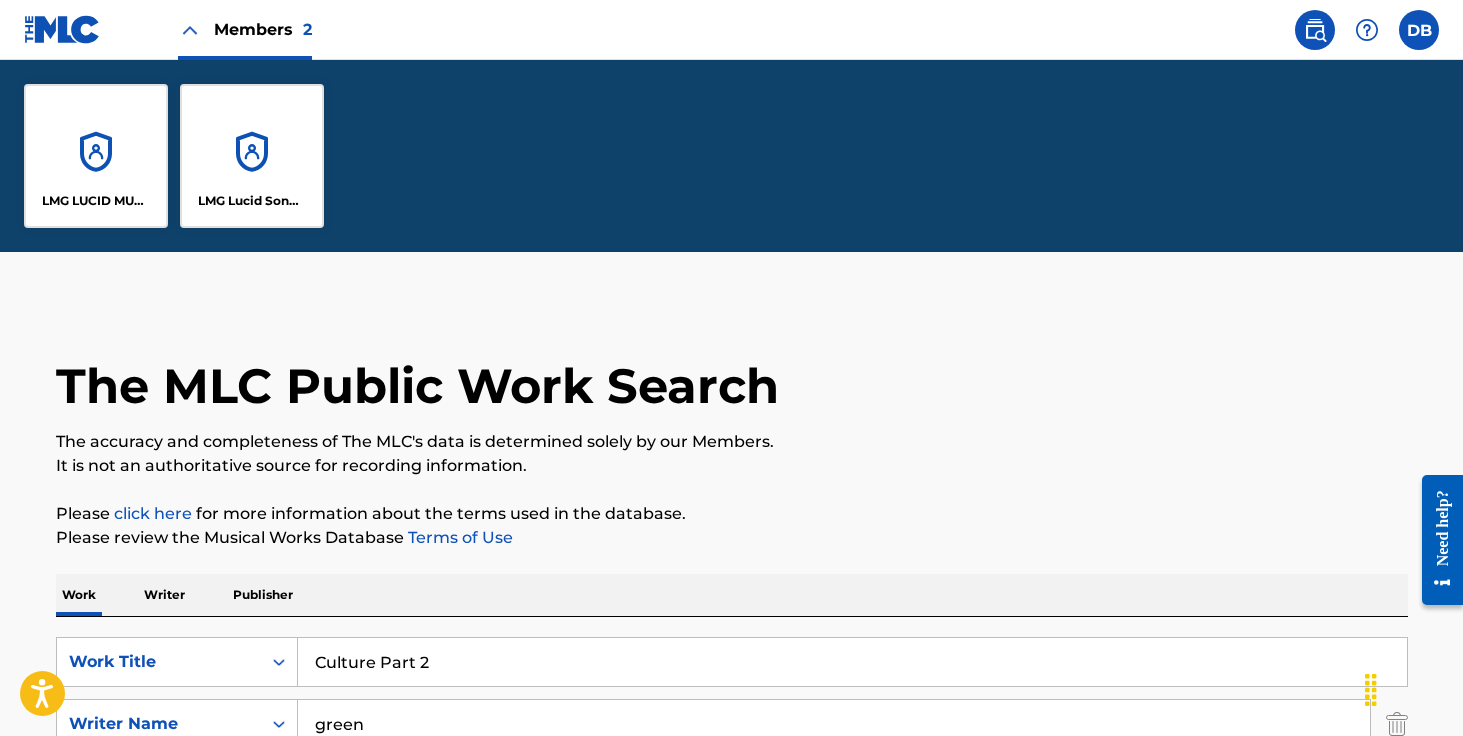 click on "LMG LUCID MUSIC" at bounding box center (96, 156) 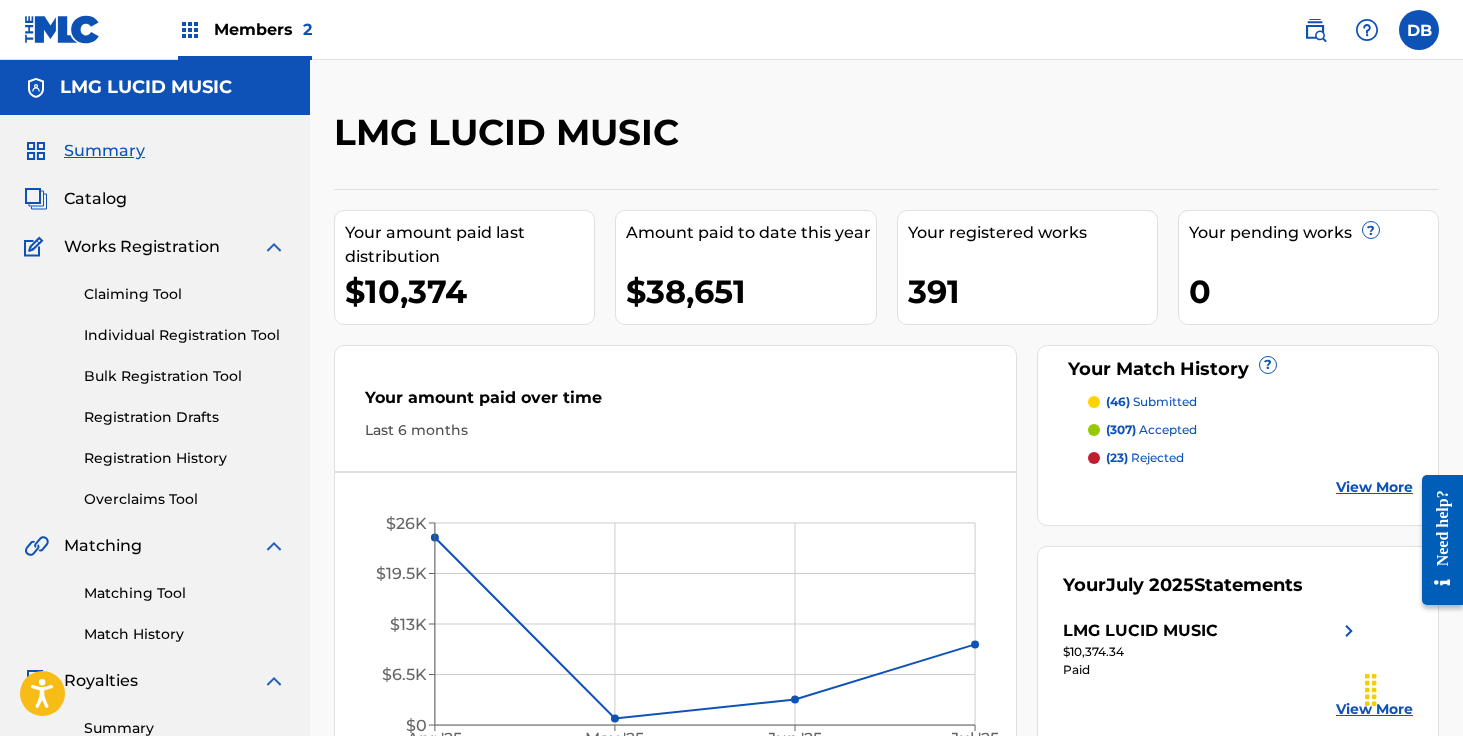 click on "Registration History" at bounding box center (185, 458) 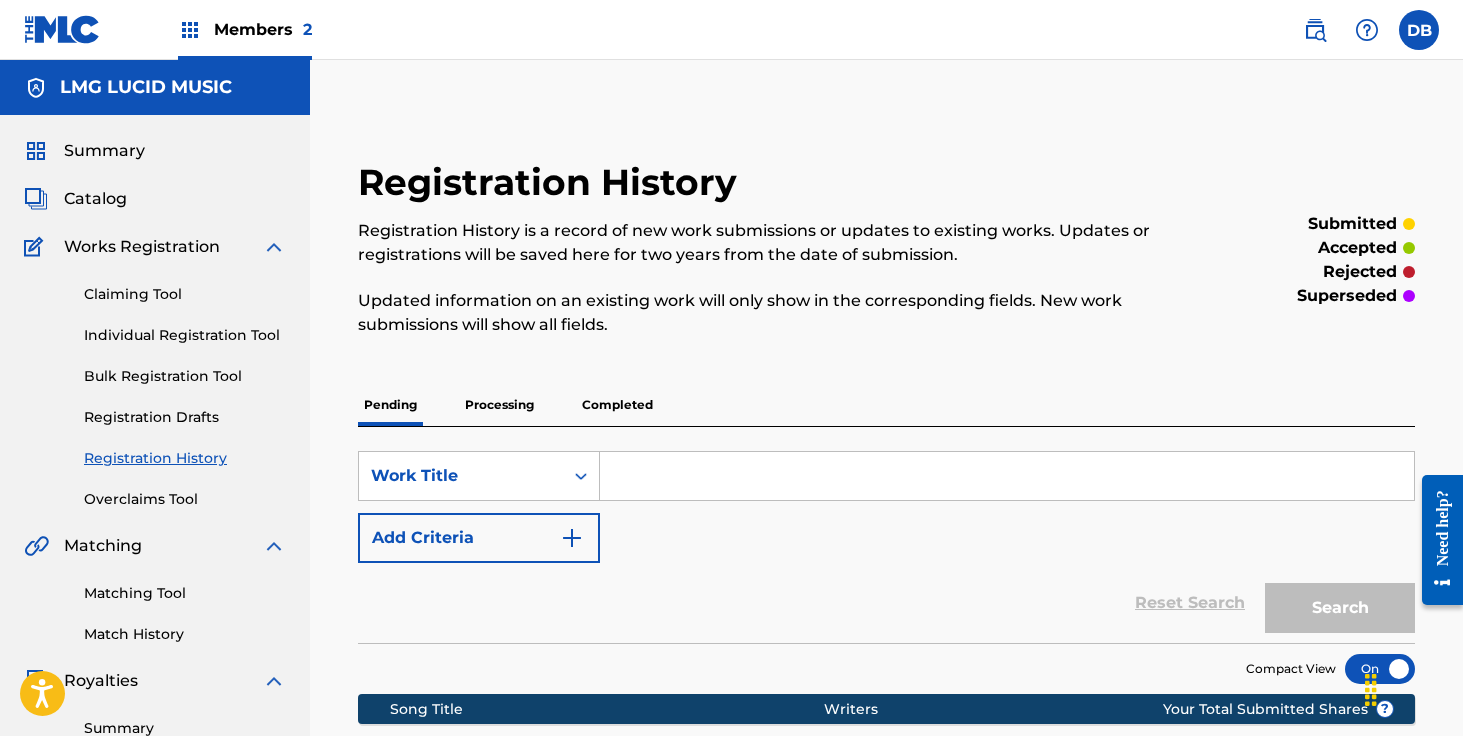 click on "Processing" at bounding box center (499, 405) 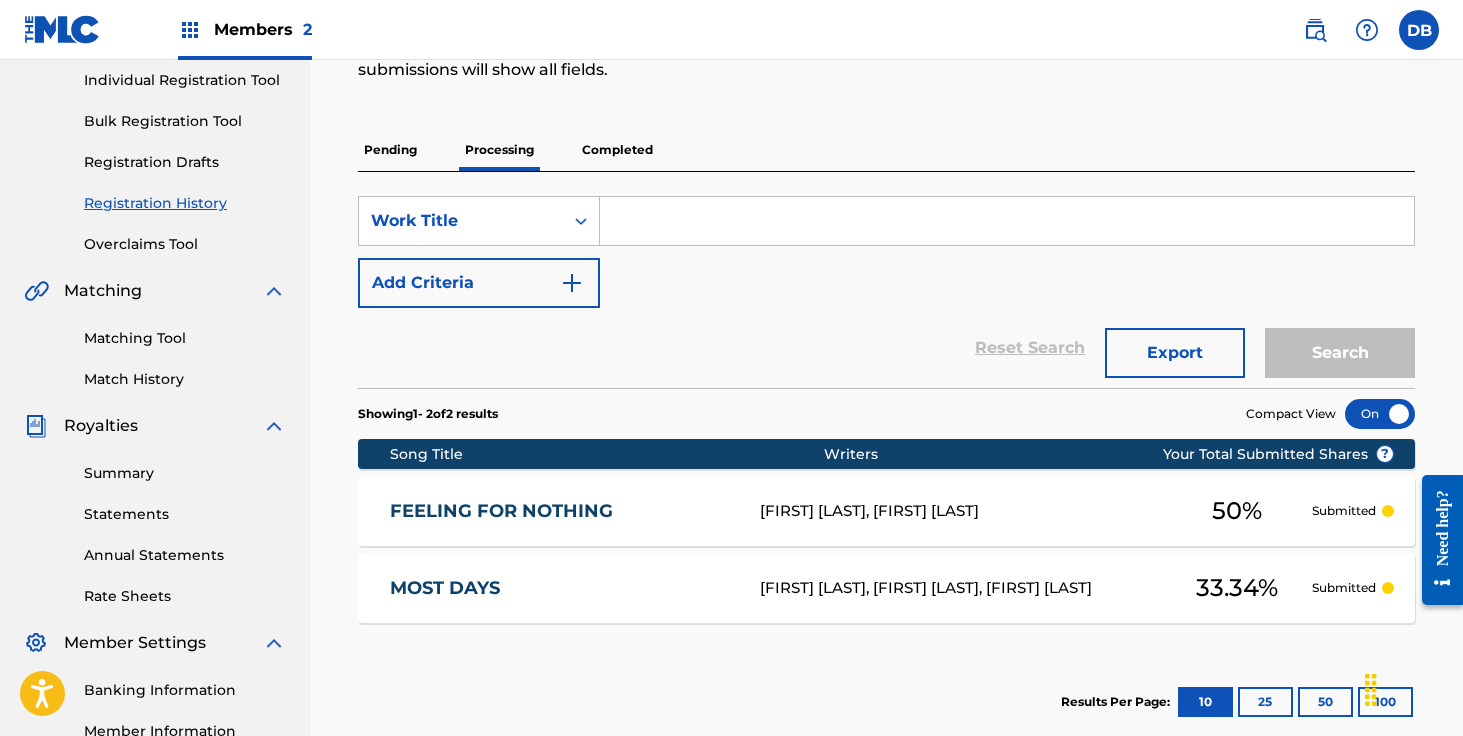 scroll, scrollTop: 278, scrollLeft: 0, axis: vertical 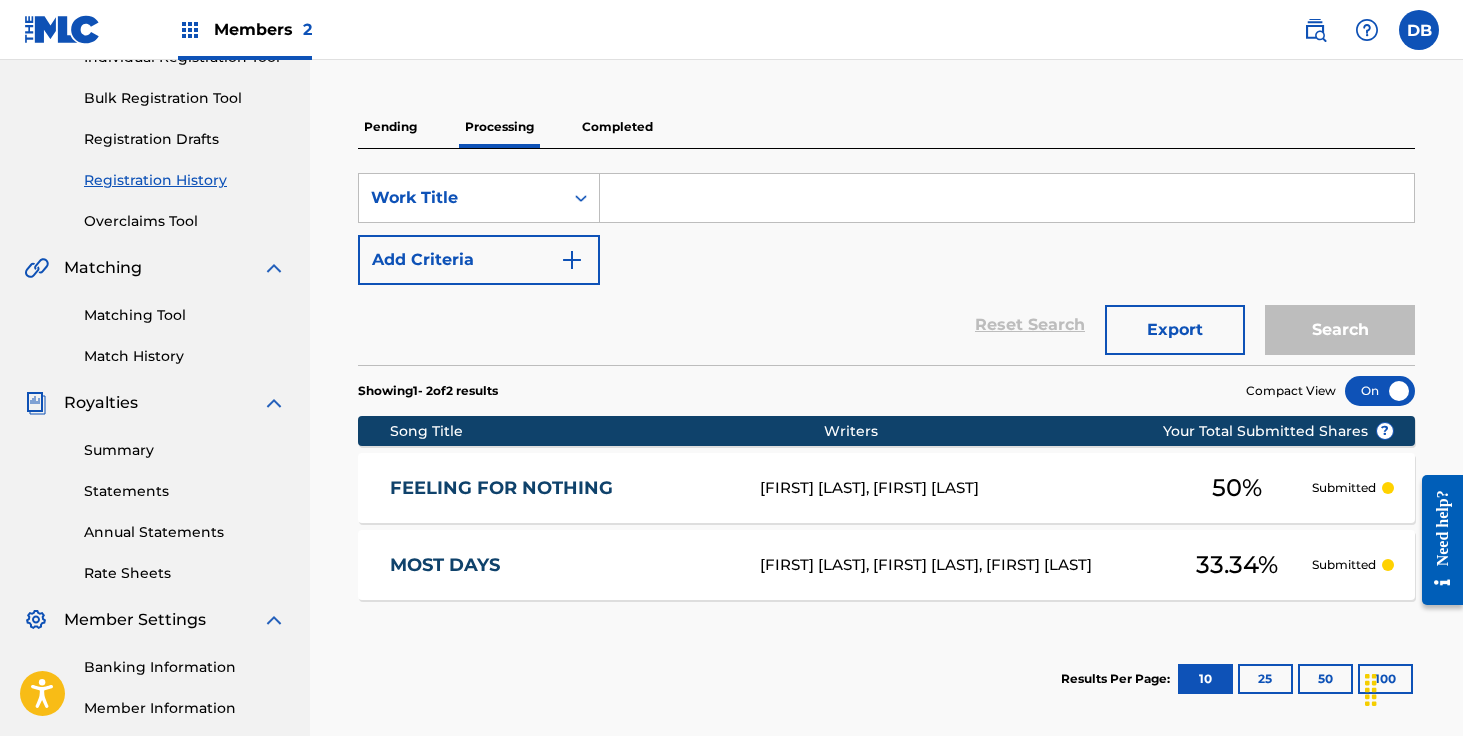 click on "Completed" at bounding box center [617, 127] 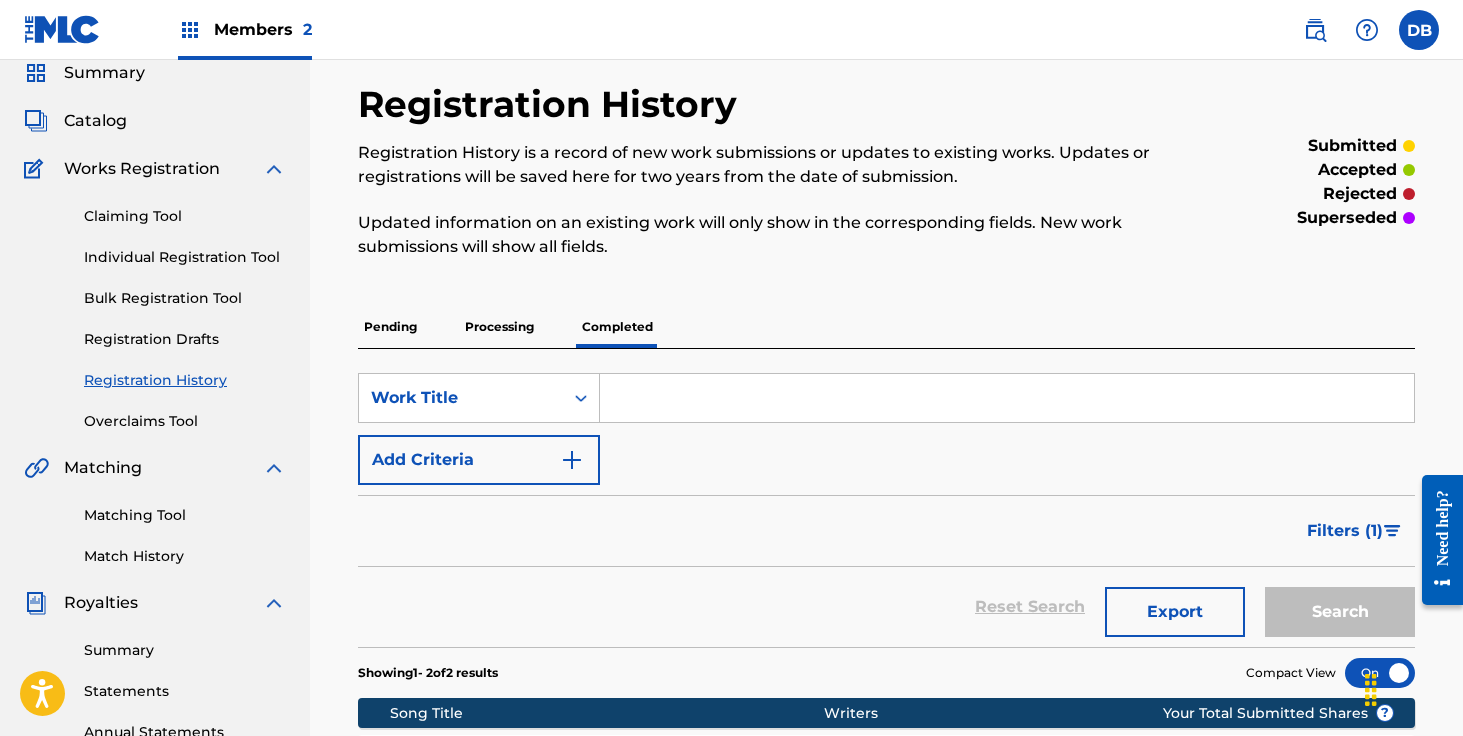 scroll, scrollTop: 0, scrollLeft: 0, axis: both 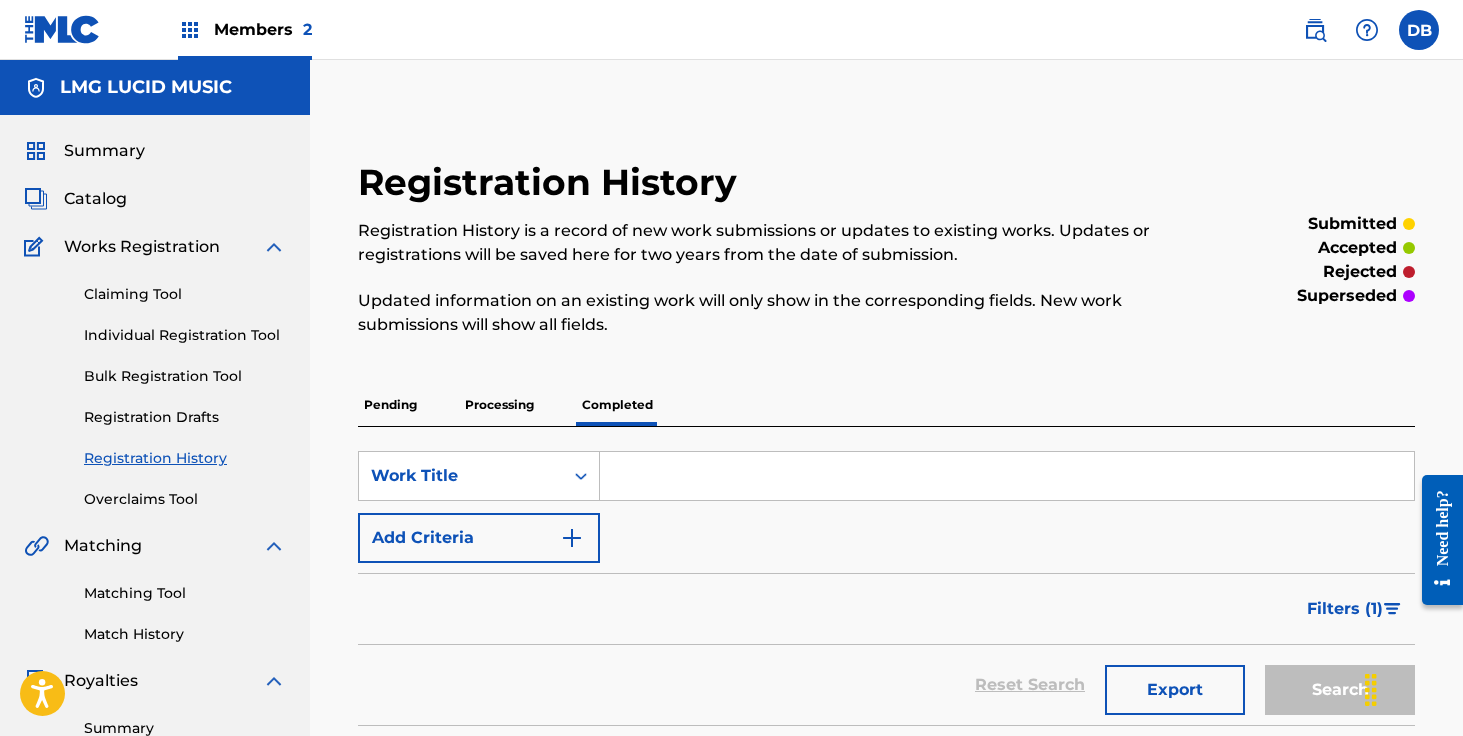 click on "Members    2" at bounding box center (263, 29) 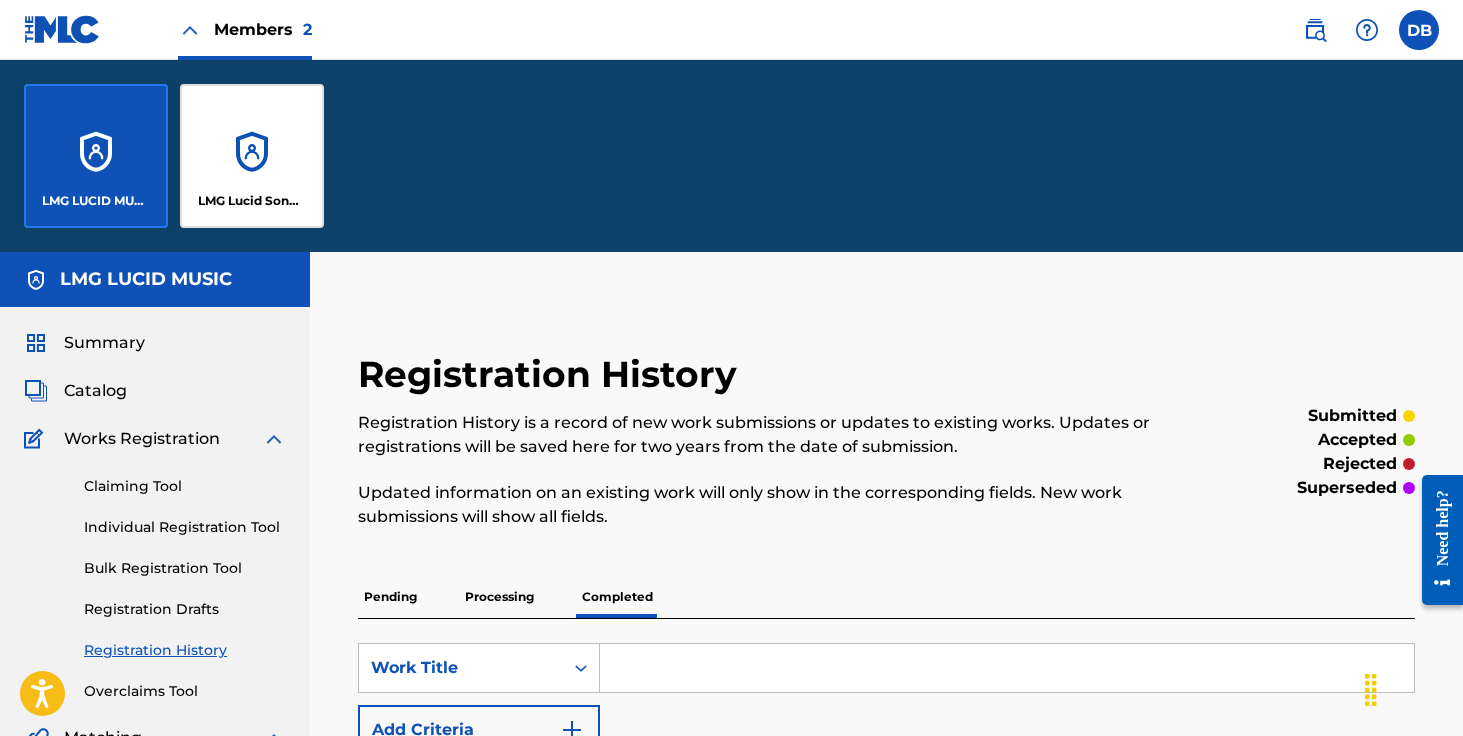 click on "LMG LUCID MUSIC" at bounding box center [96, 156] 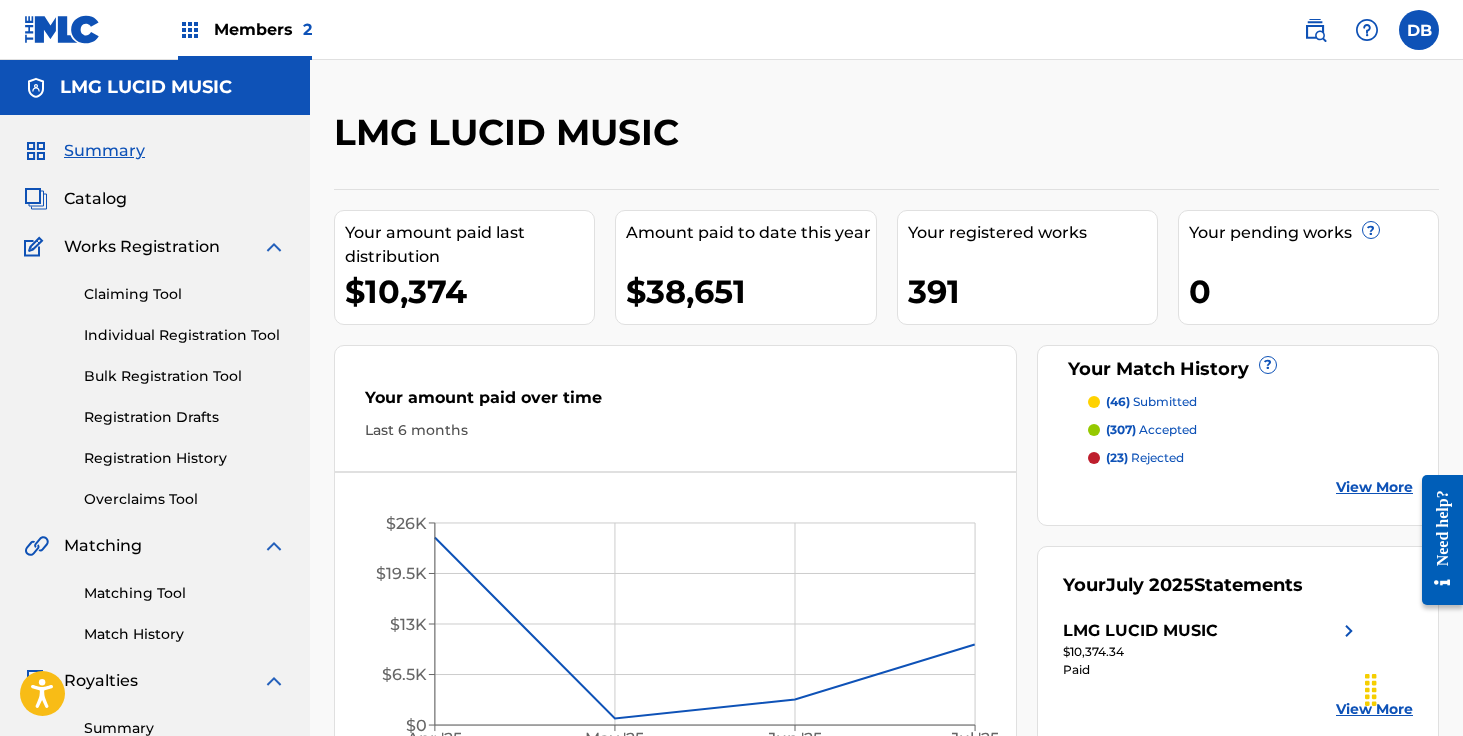 click on "Registration History" at bounding box center [185, 458] 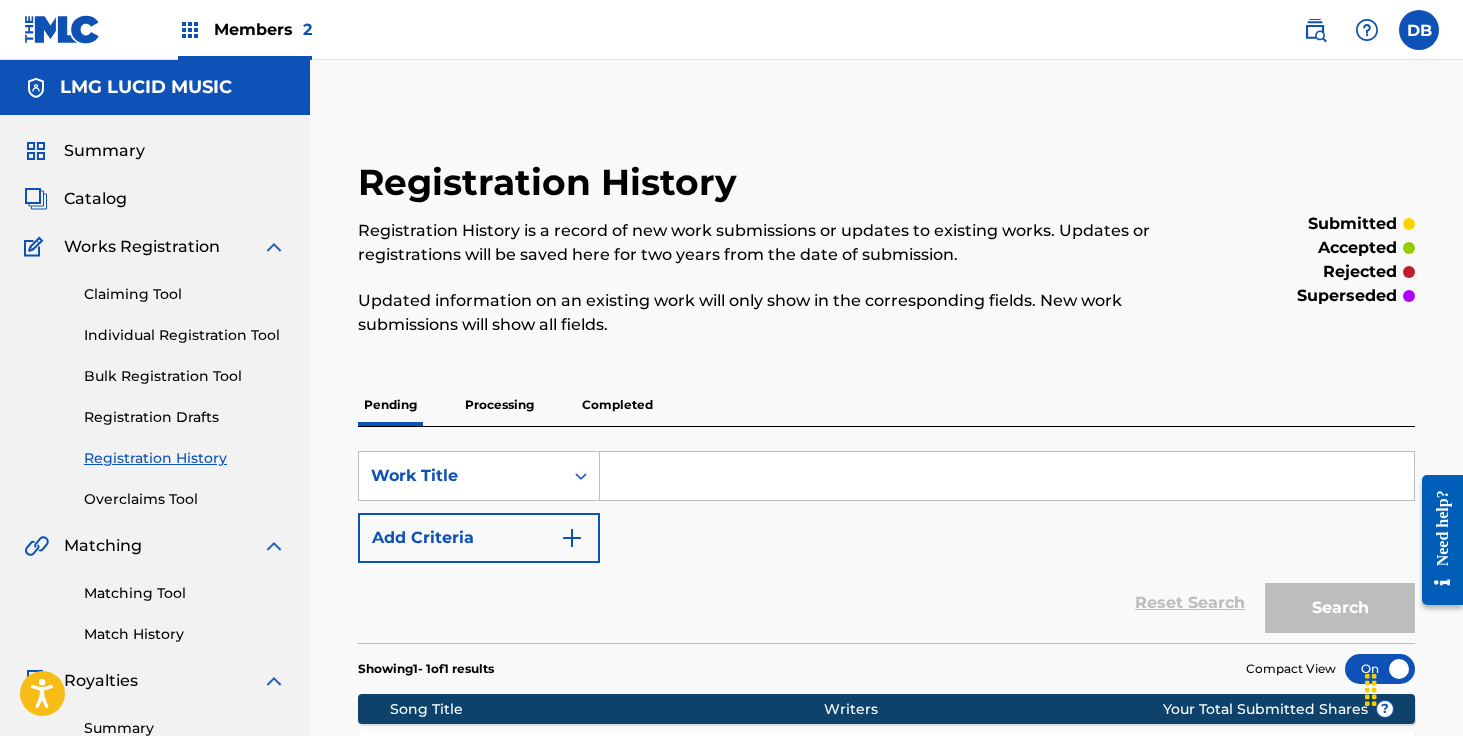 click on "Completed" at bounding box center [617, 405] 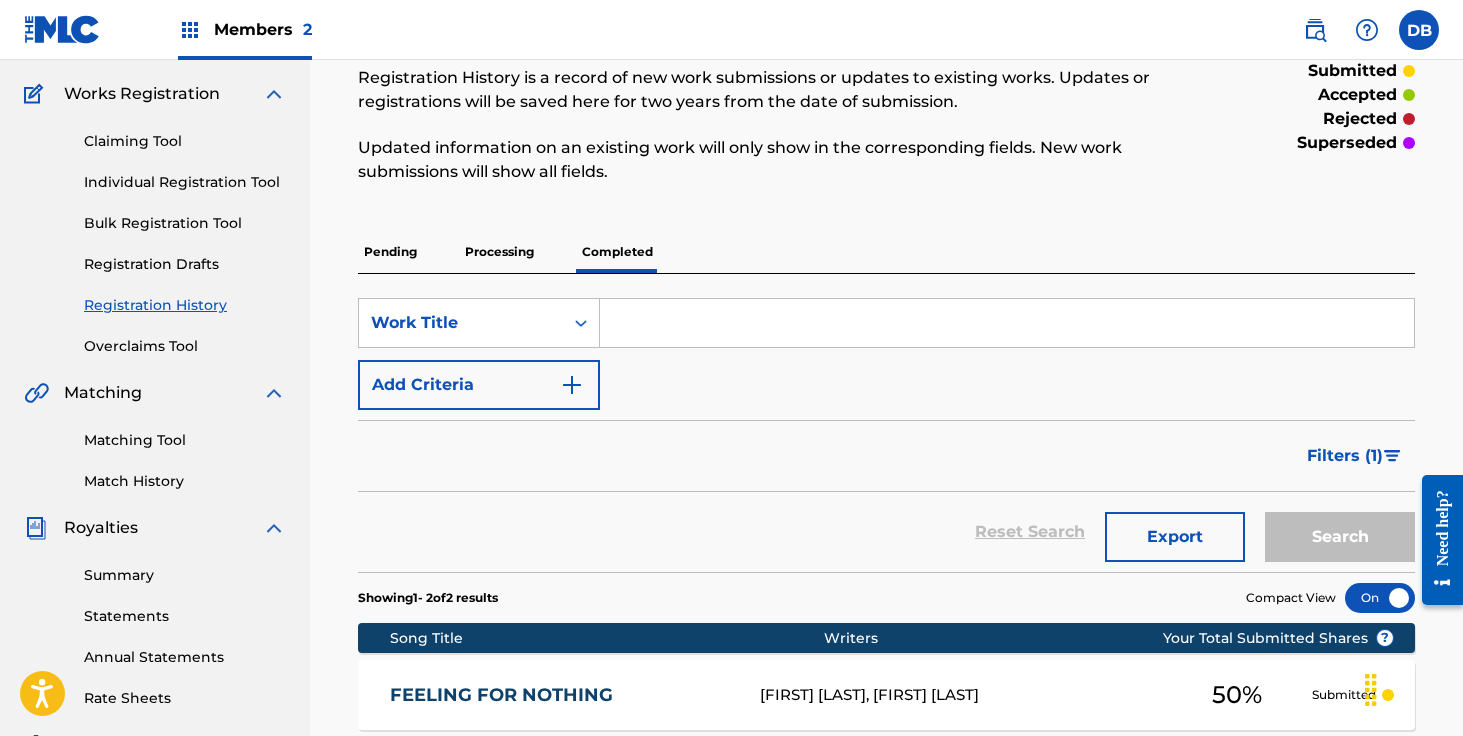 scroll, scrollTop: 134, scrollLeft: 0, axis: vertical 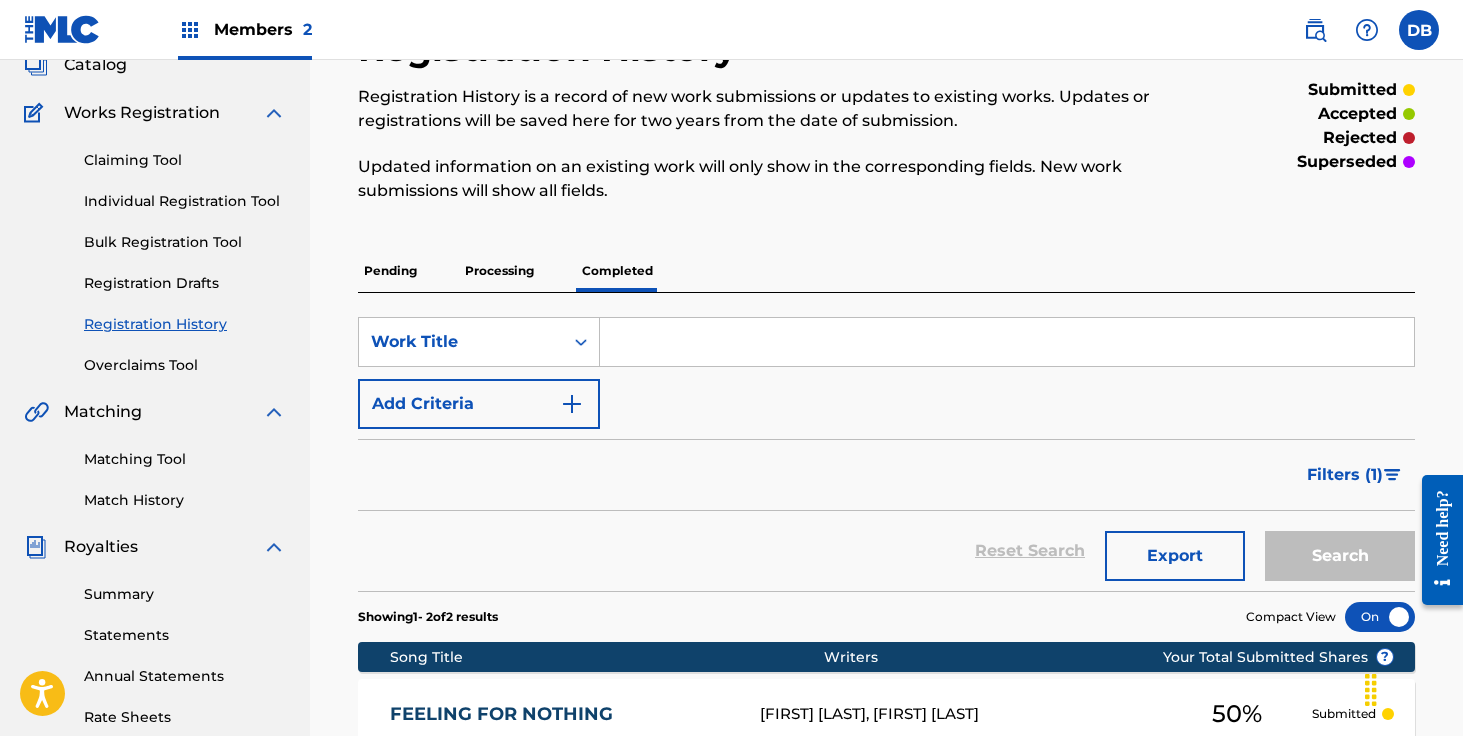 click on "Processing" at bounding box center [499, 271] 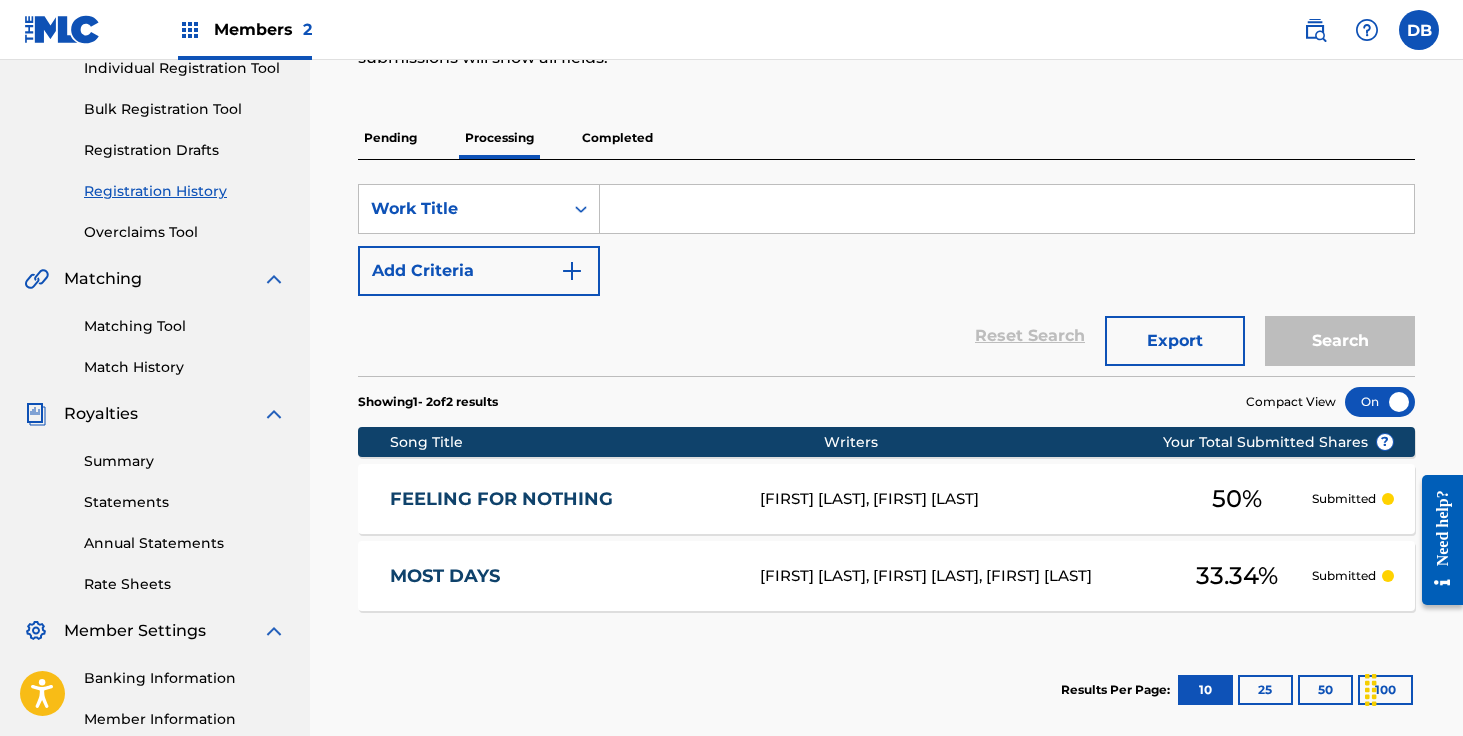 scroll, scrollTop: 171, scrollLeft: 0, axis: vertical 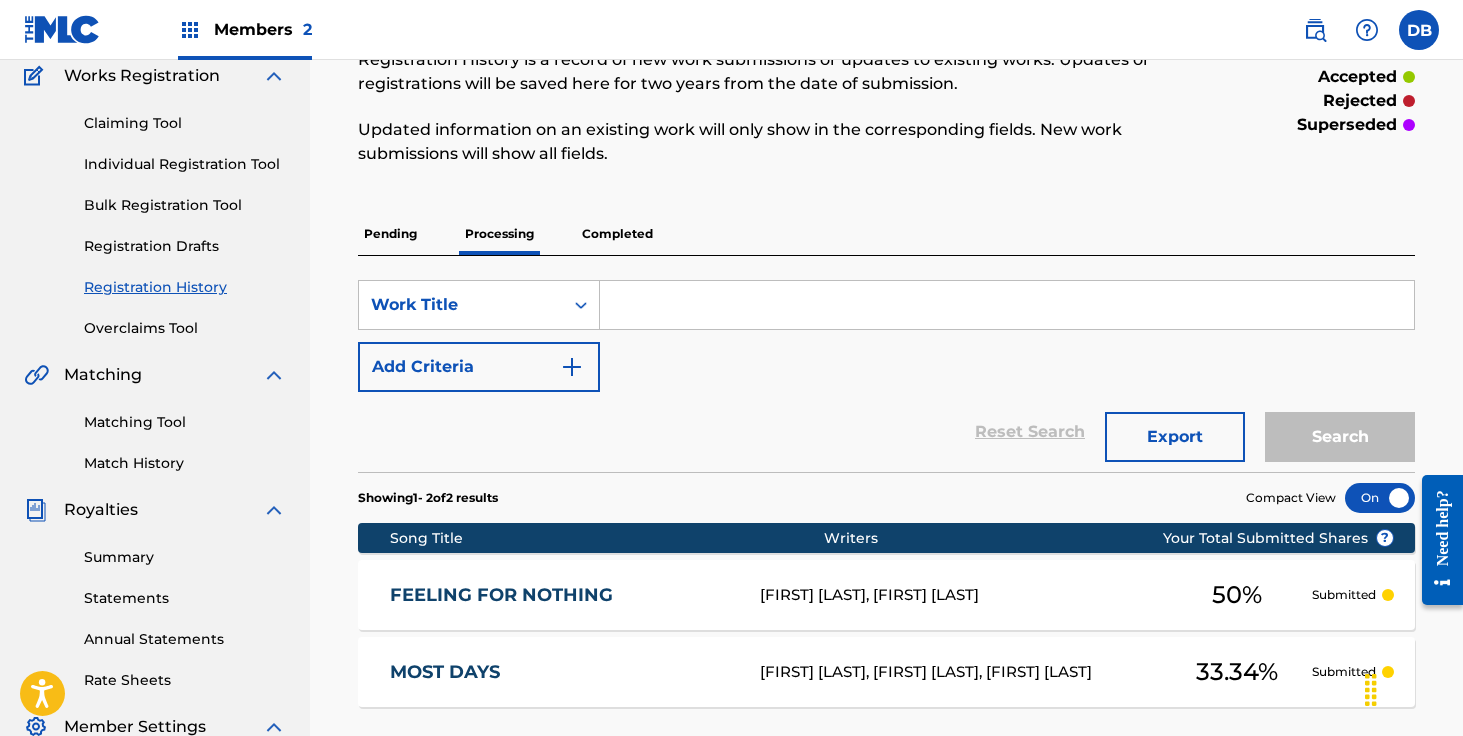 click on "Pending" at bounding box center [390, 234] 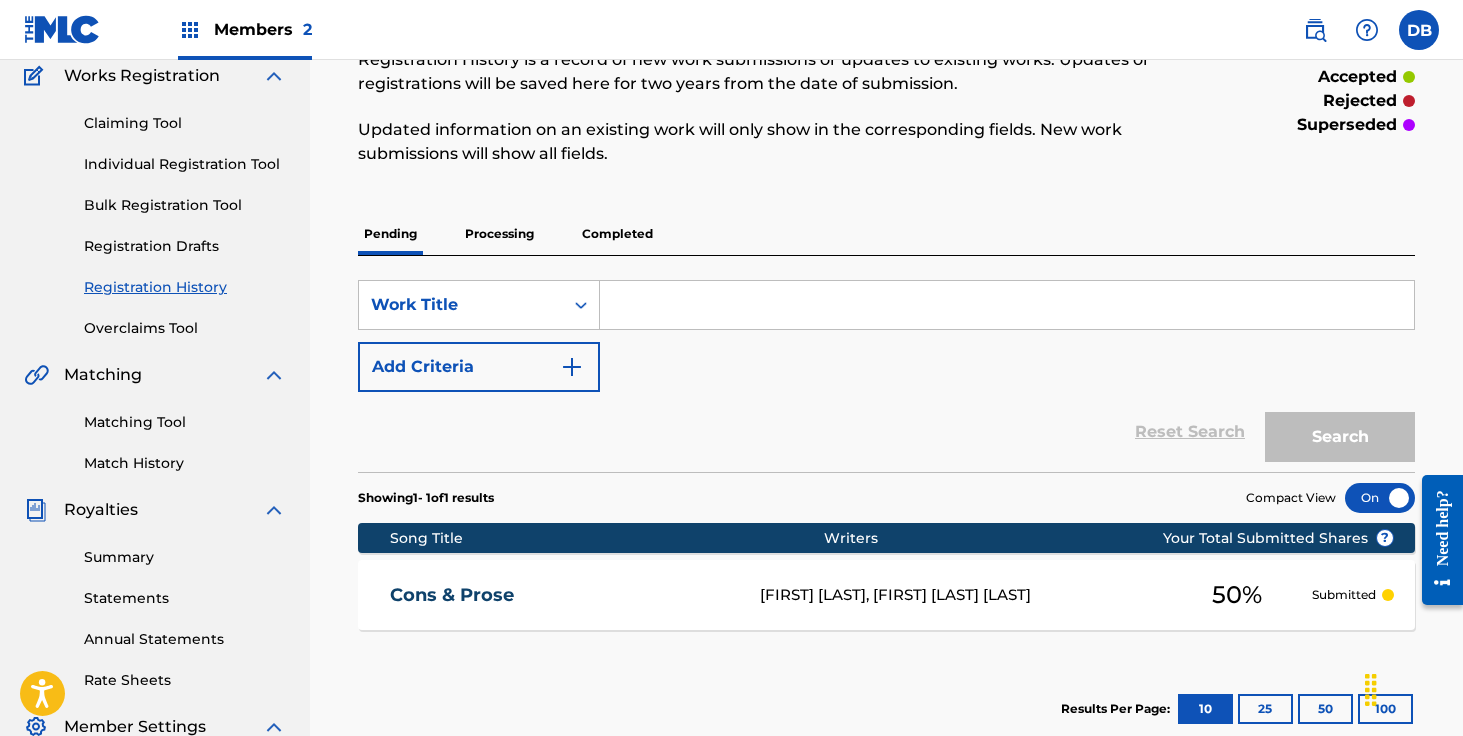 scroll, scrollTop: 0, scrollLeft: 0, axis: both 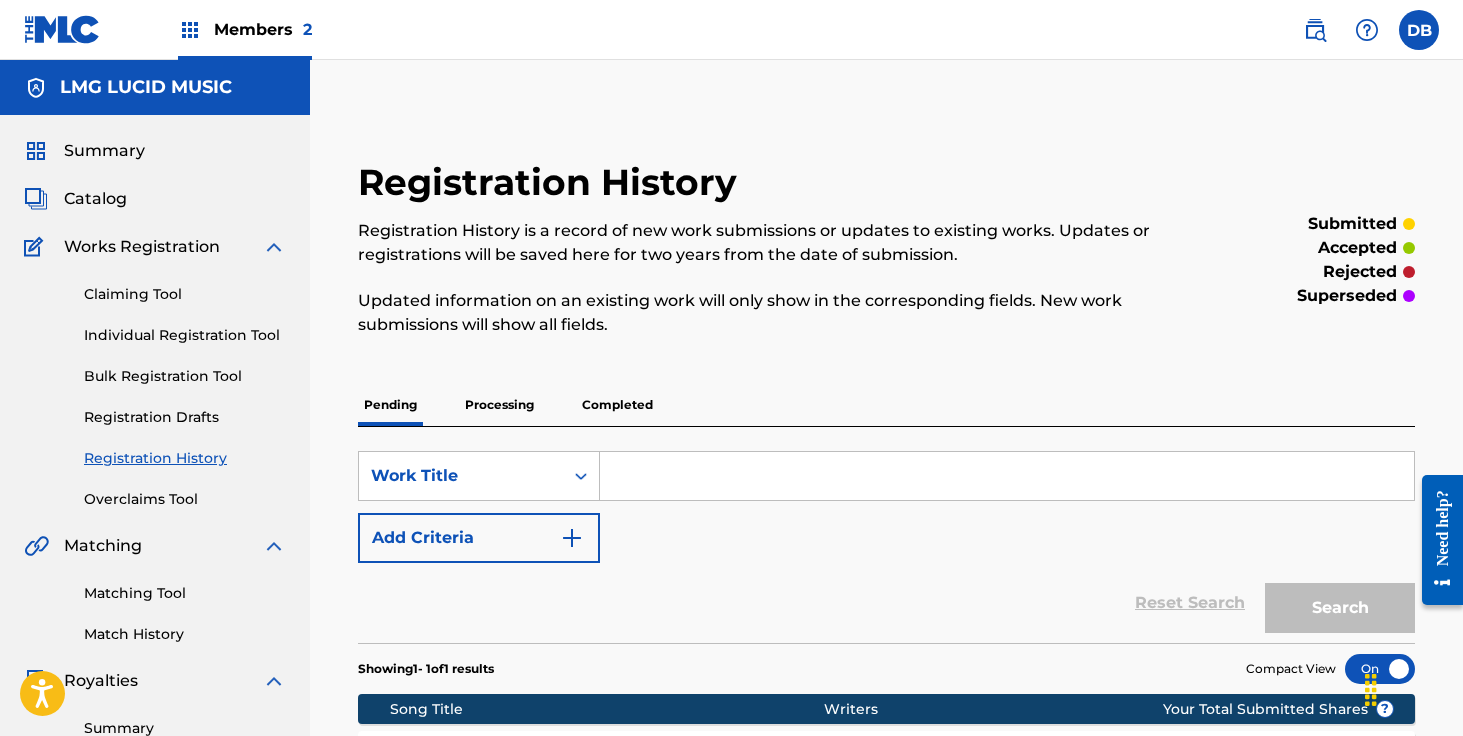 click on "Completed" at bounding box center (617, 405) 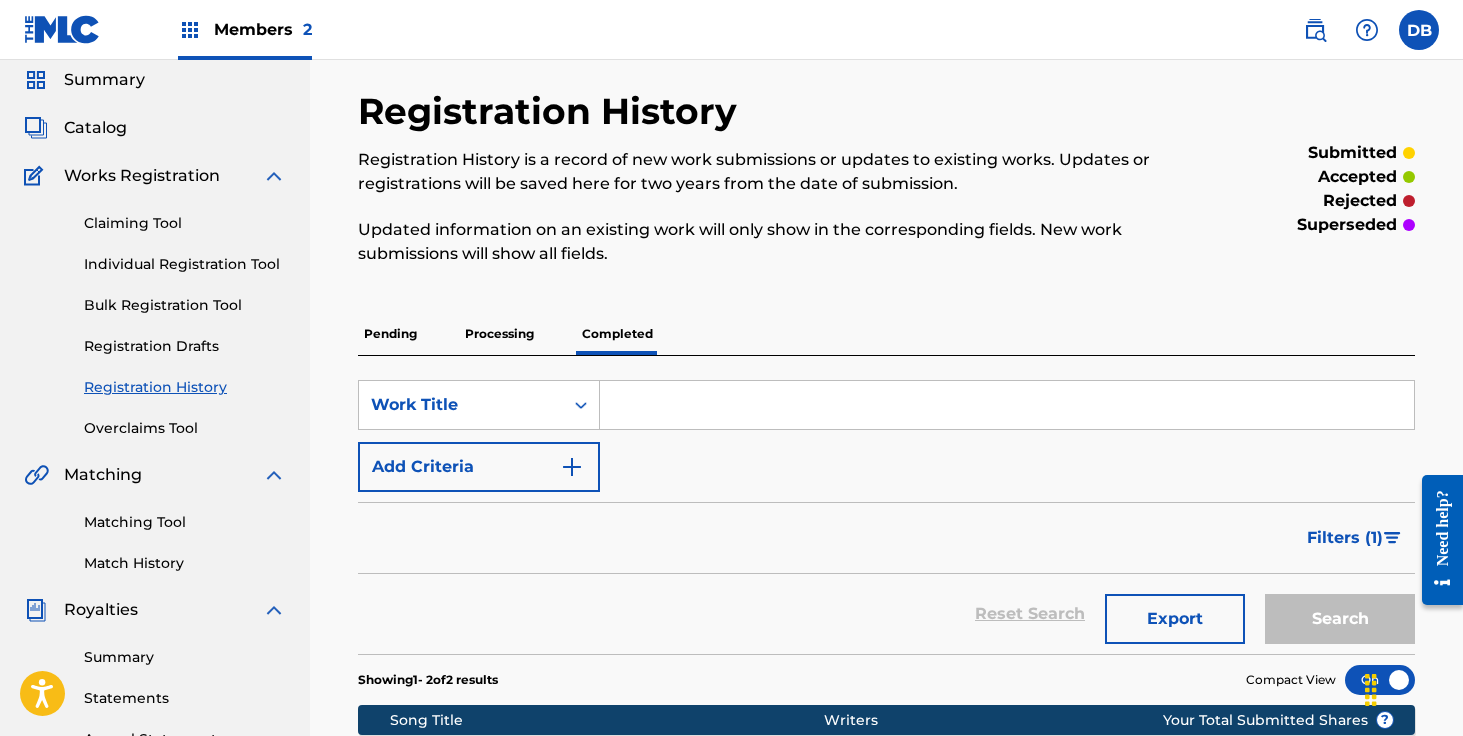 scroll, scrollTop: 94, scrollLeft: 0, axis: vertical 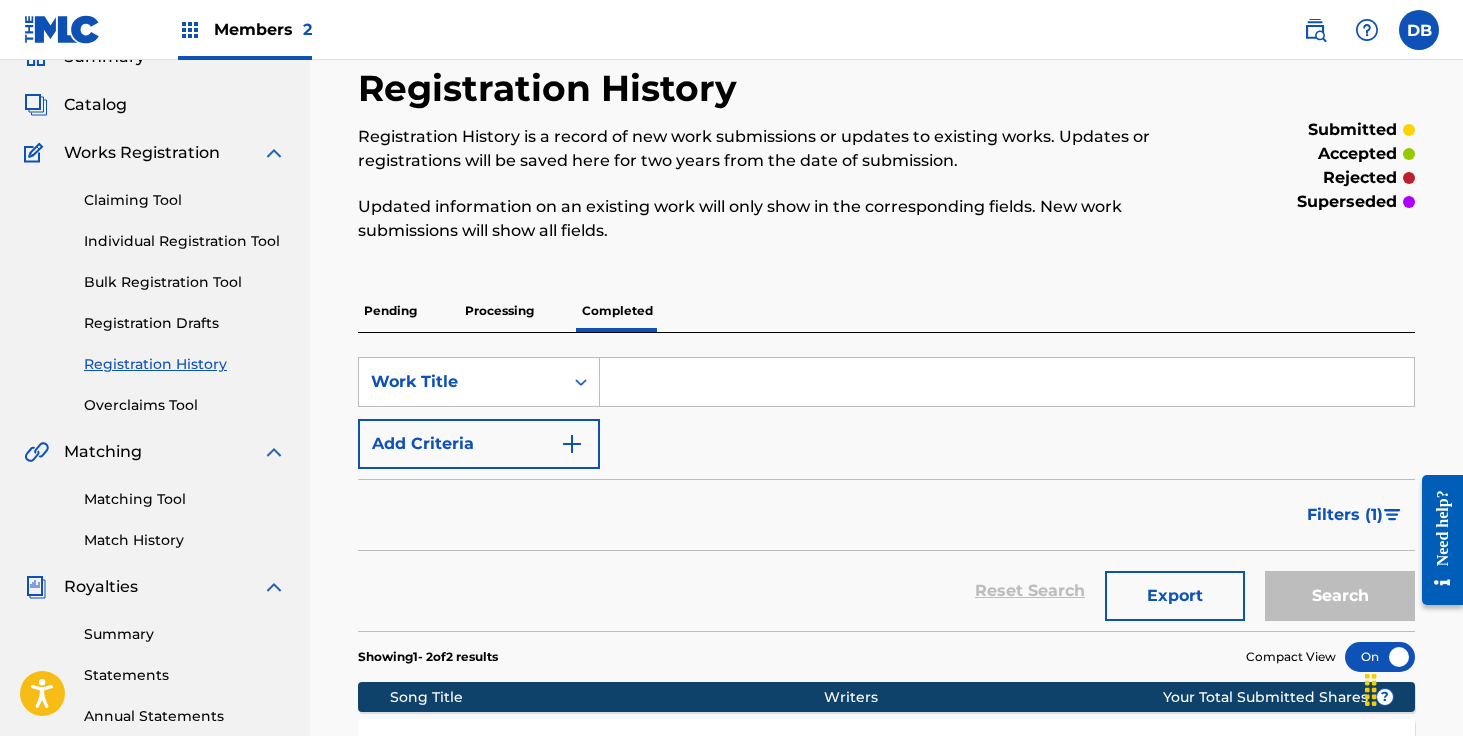 click on "SearchWithCriteria8a93d59a-ba86-4d18-a5a7-5af5cbac79a8 Work Title Add Criteria Filter Submission Status   accepted   rejected   superseded Submission Source  CWR   eSong   The MLC  Sort Submission Date Last Updated Remove Filters Apply Filters Filters ( 1 ) Reset Search Export Search" at bounding box center [886, 482] 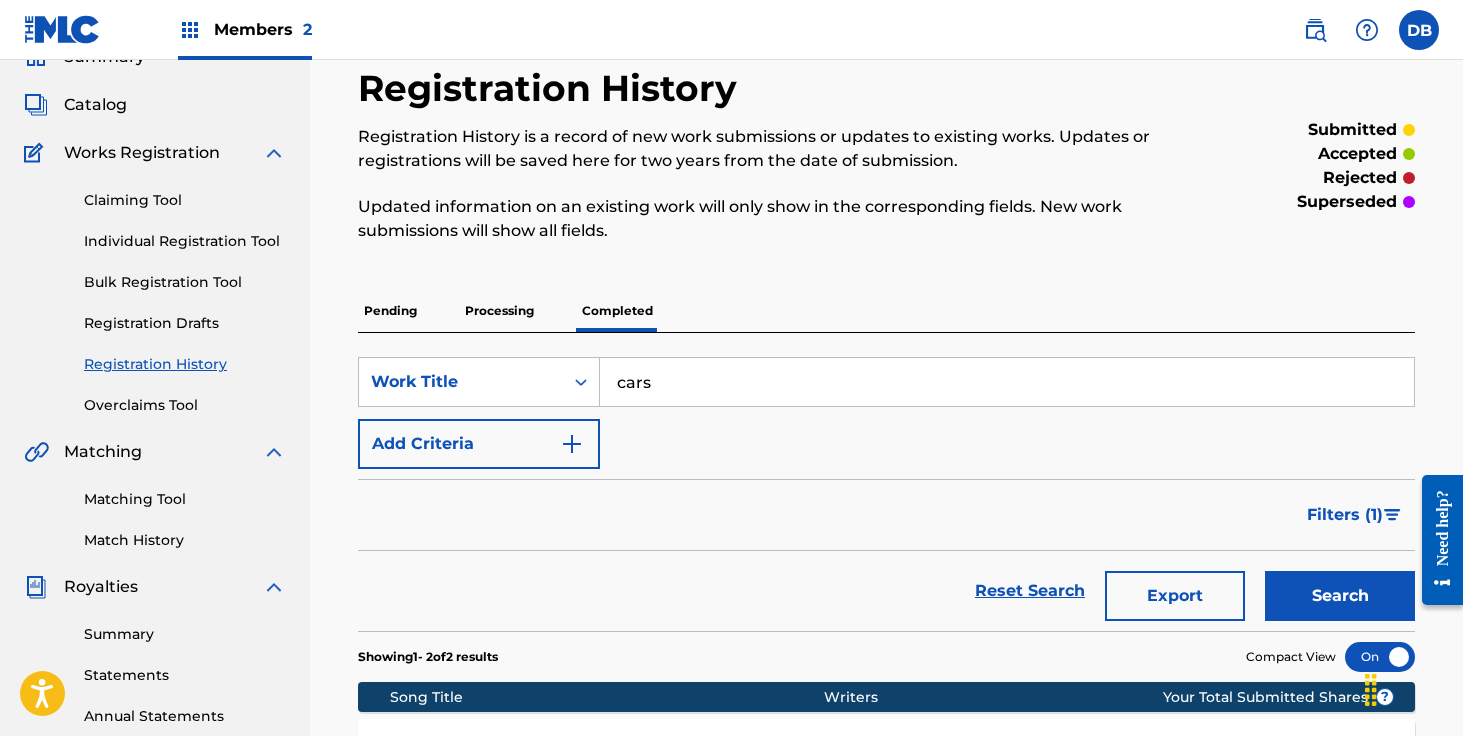 type on "cars" 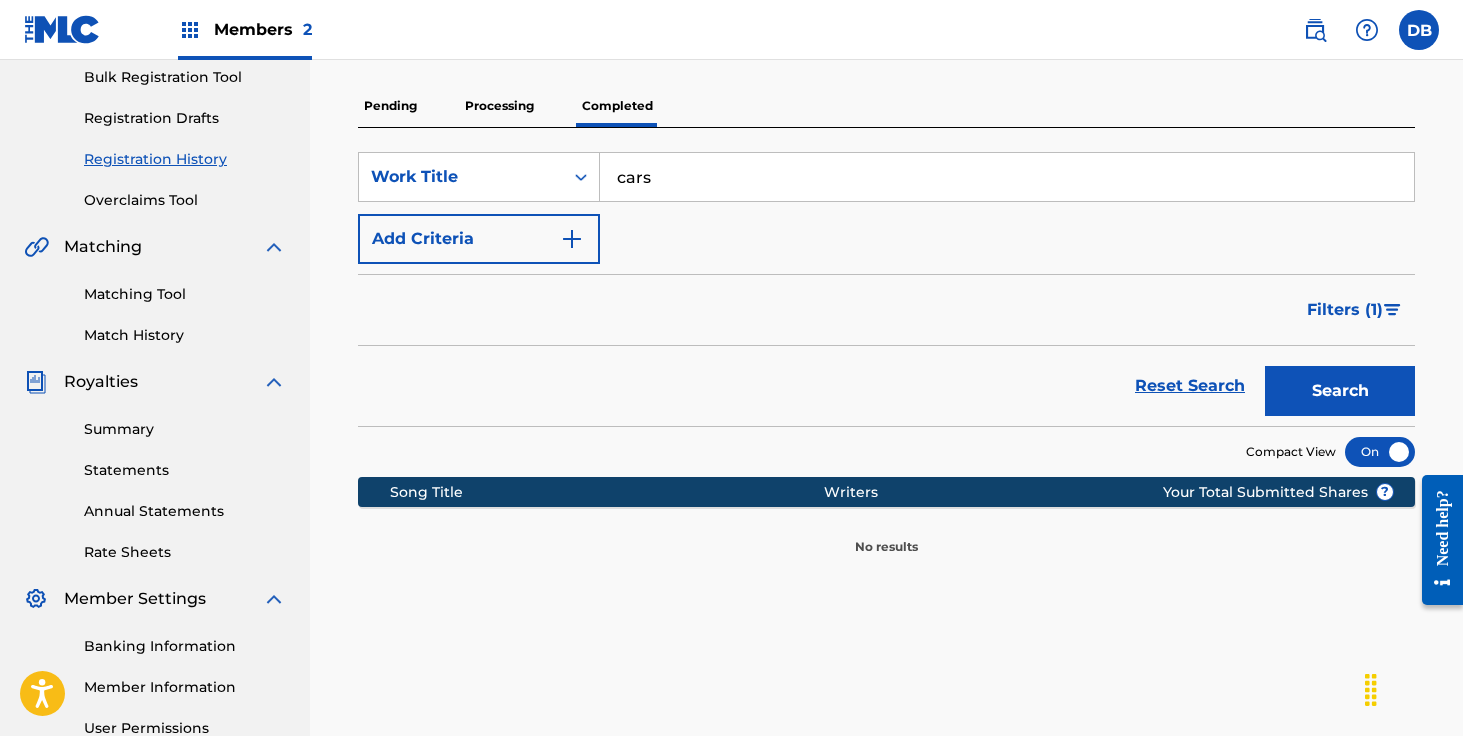 scroll, scrollTop: 339, scrollLeft: 0, axis: vertical 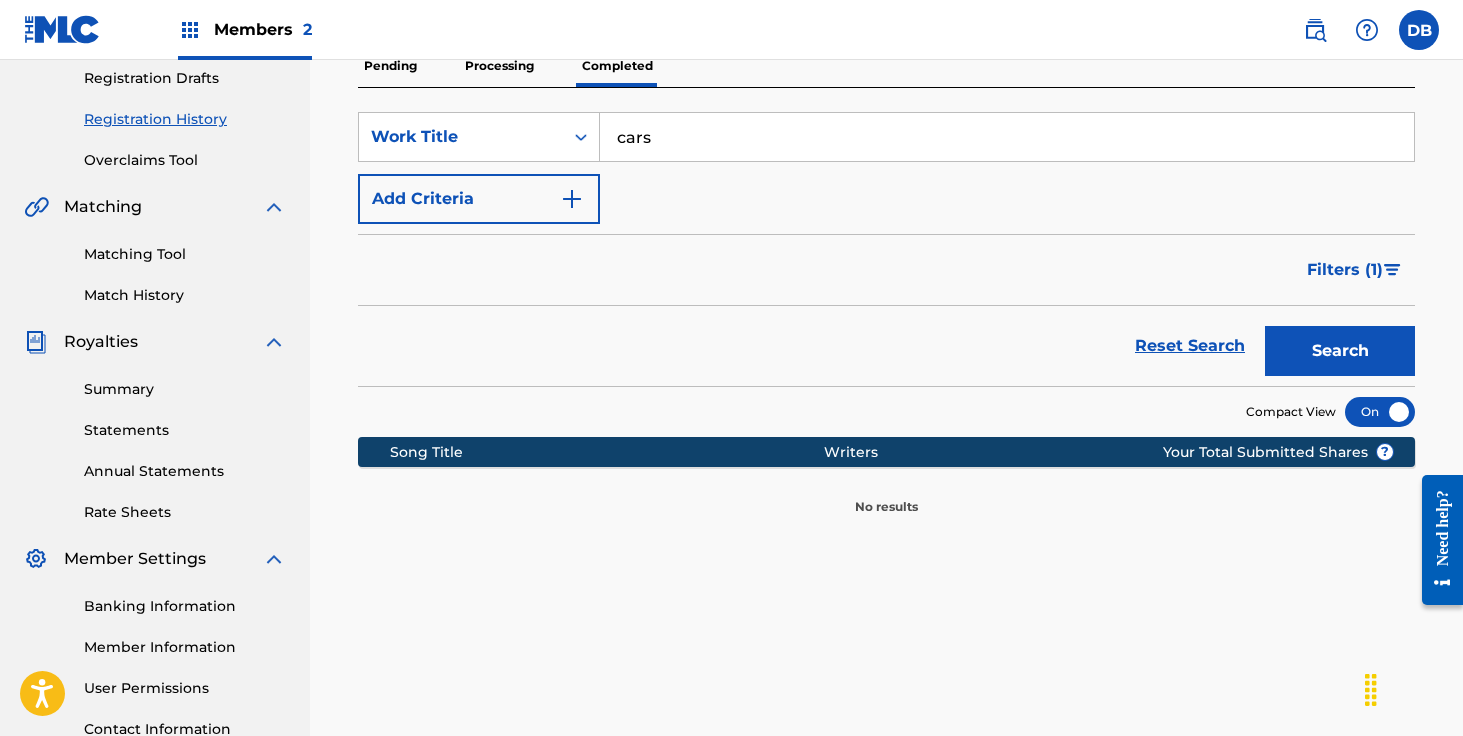 click on "Add Criteria" at bounding box center [479, 199] 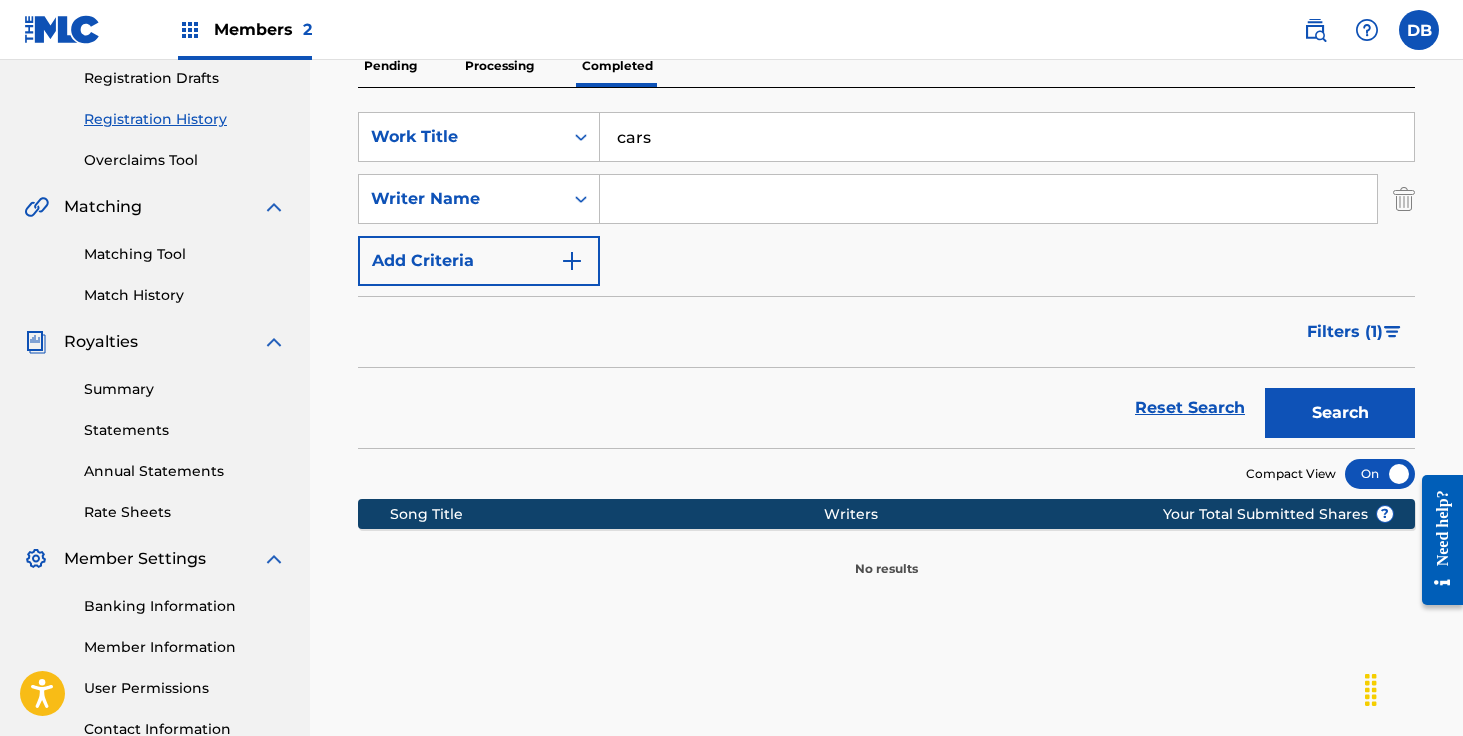 click at bounding box center [988, 199] 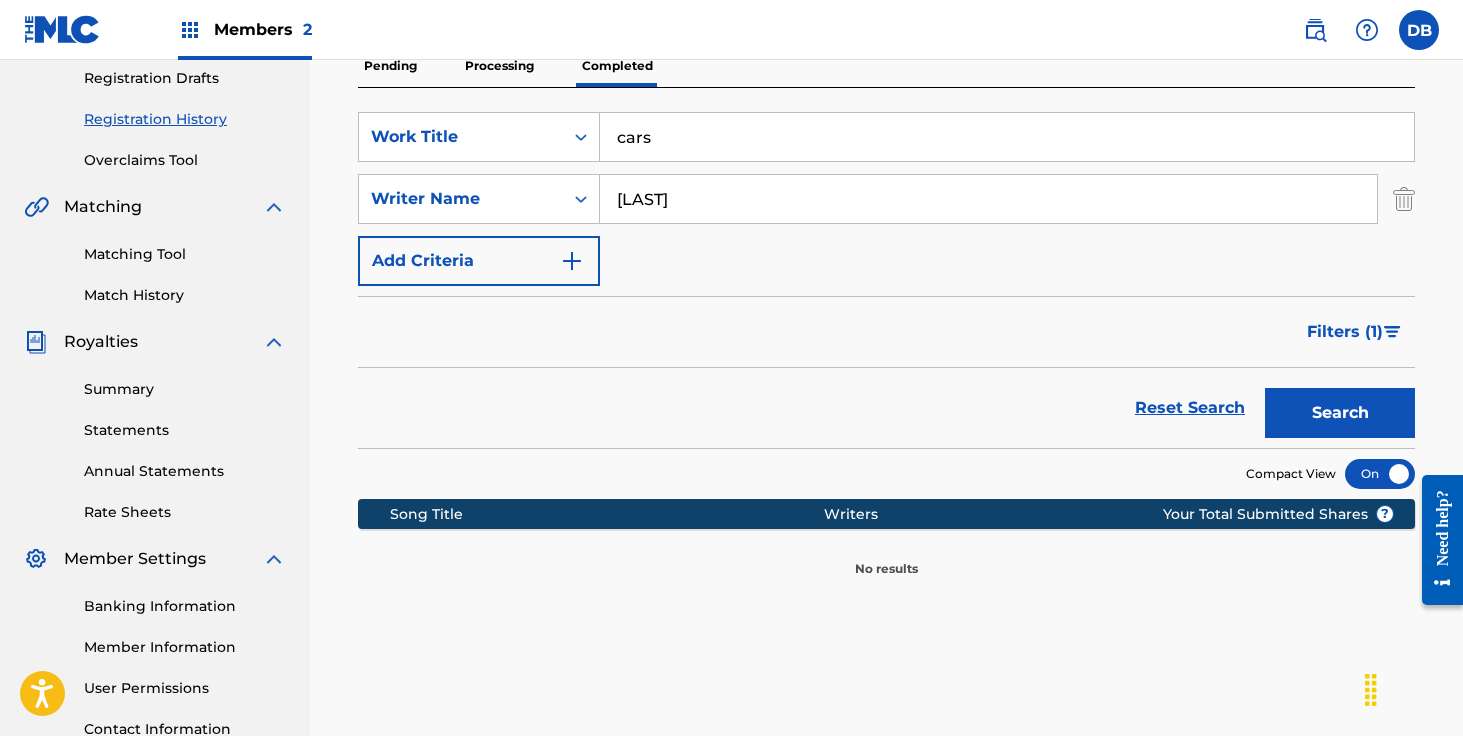 type on "[LAST]" 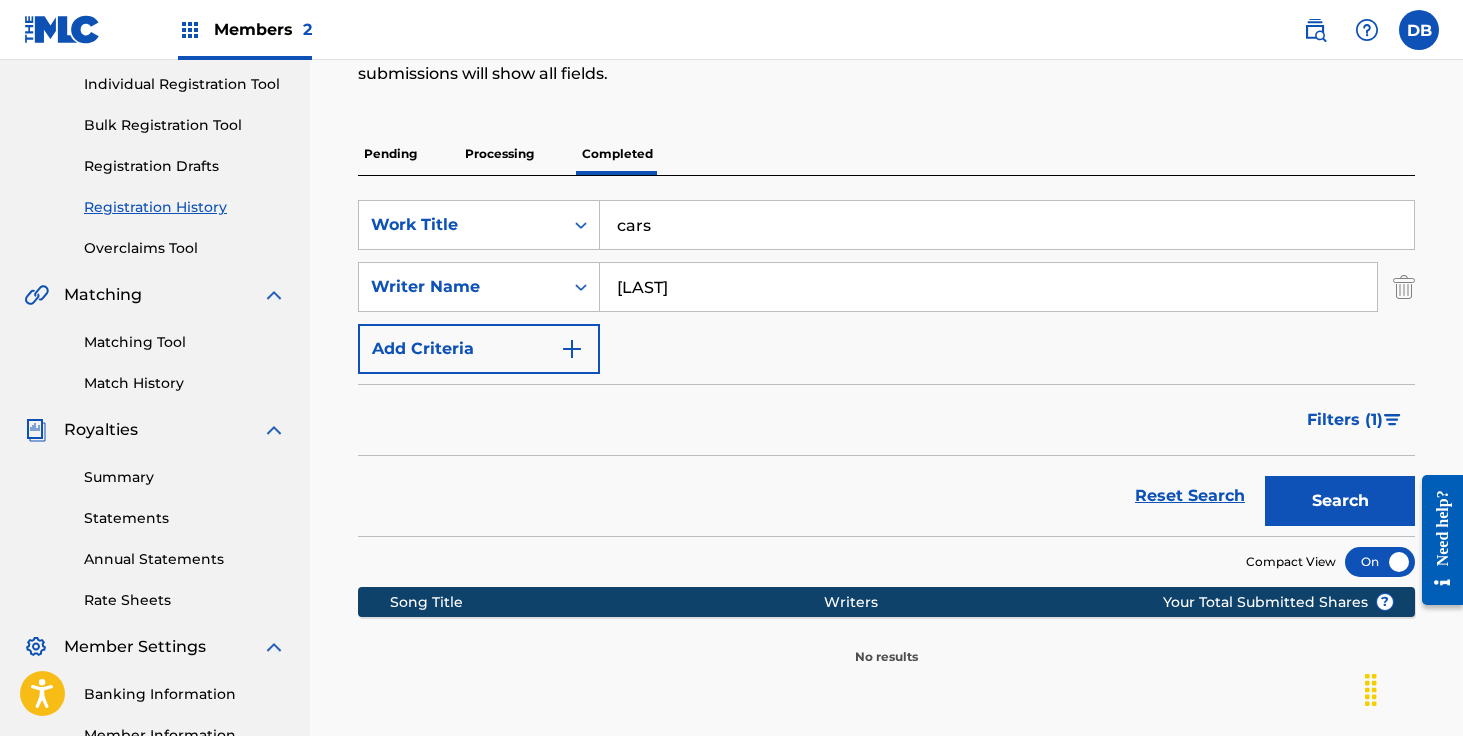 scroll, scrollTop: 155, scrollLeft: 0, axis: vertical 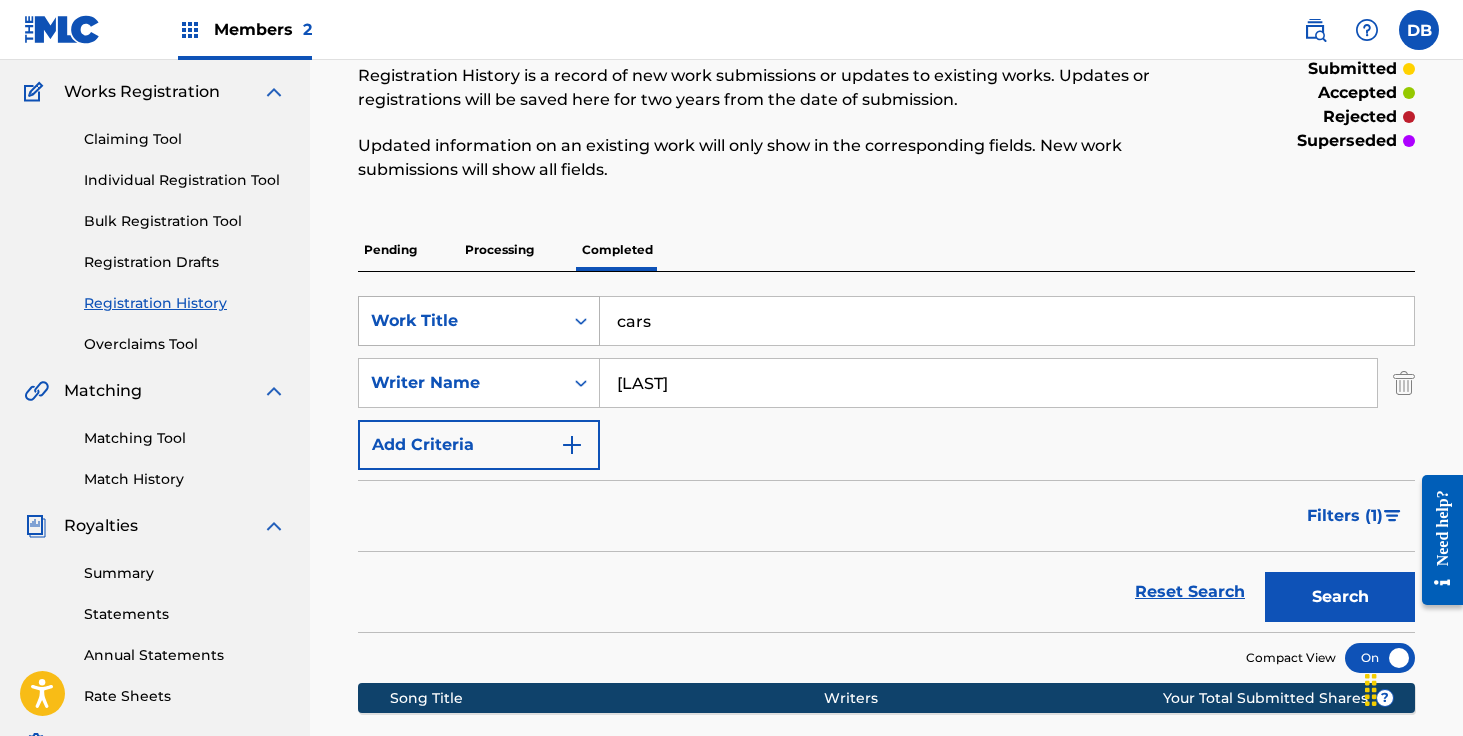 drag, startPoint x: 704, startPoint y: 320, endPoint x: 569, endPoint y: 321, distance: 135.00371 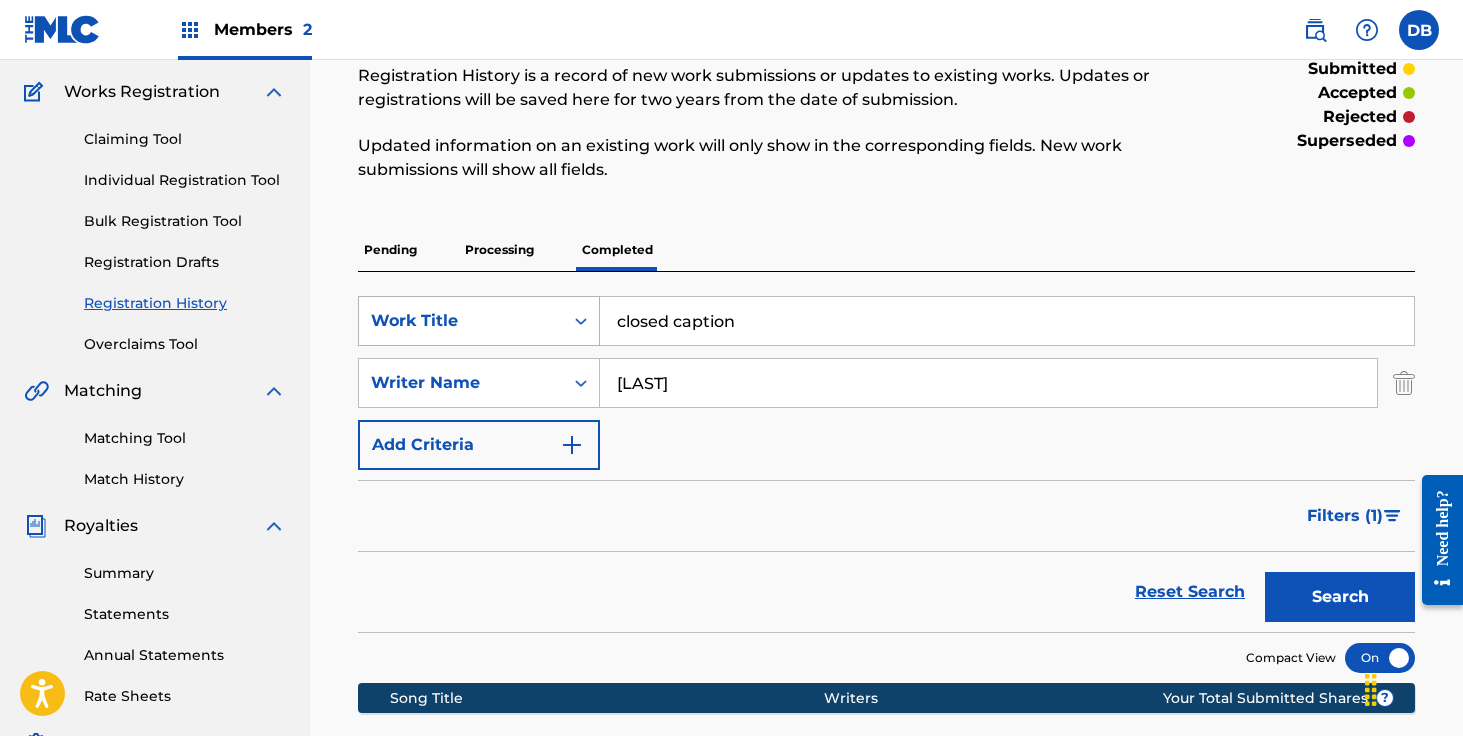 type on "closed caption" 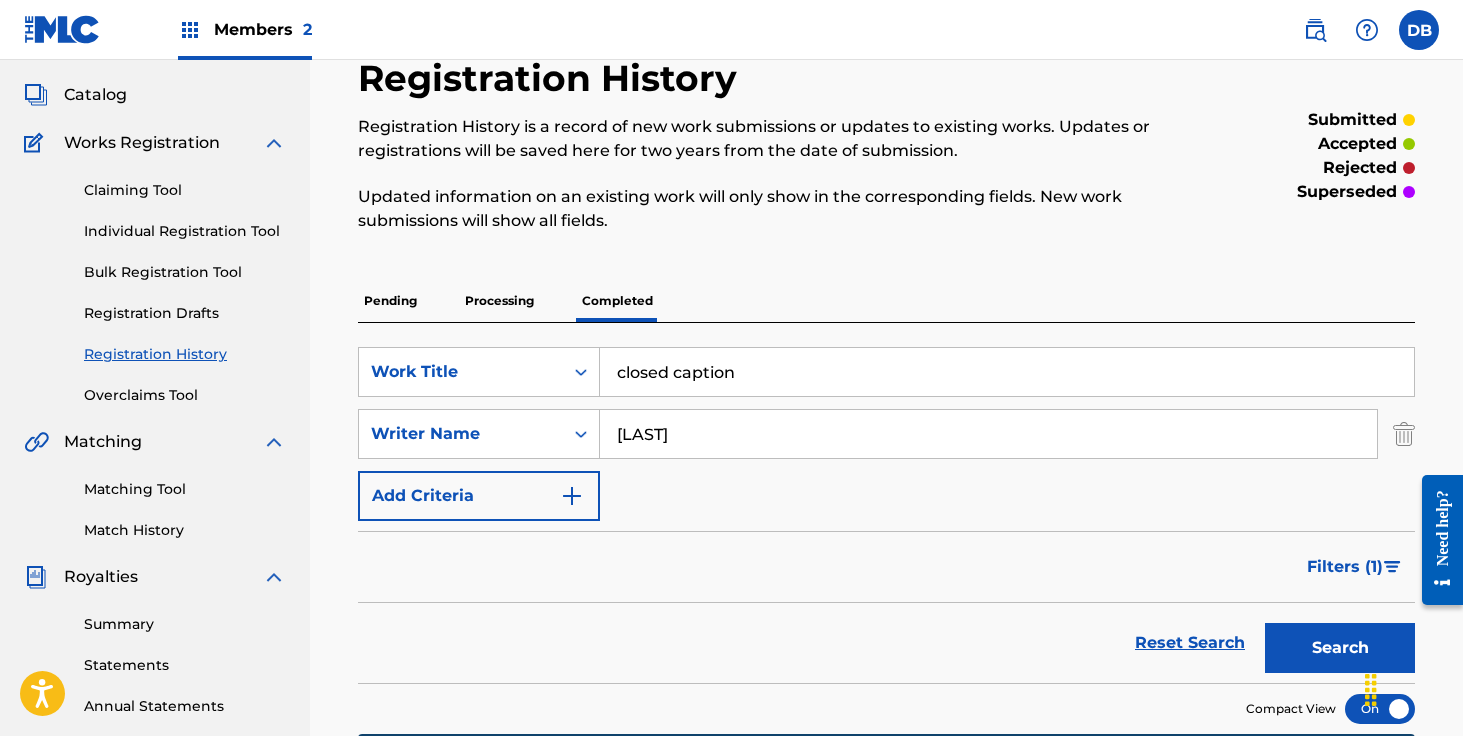 scroll, scrollTop: 0, scrollLeft: 0, axis: both 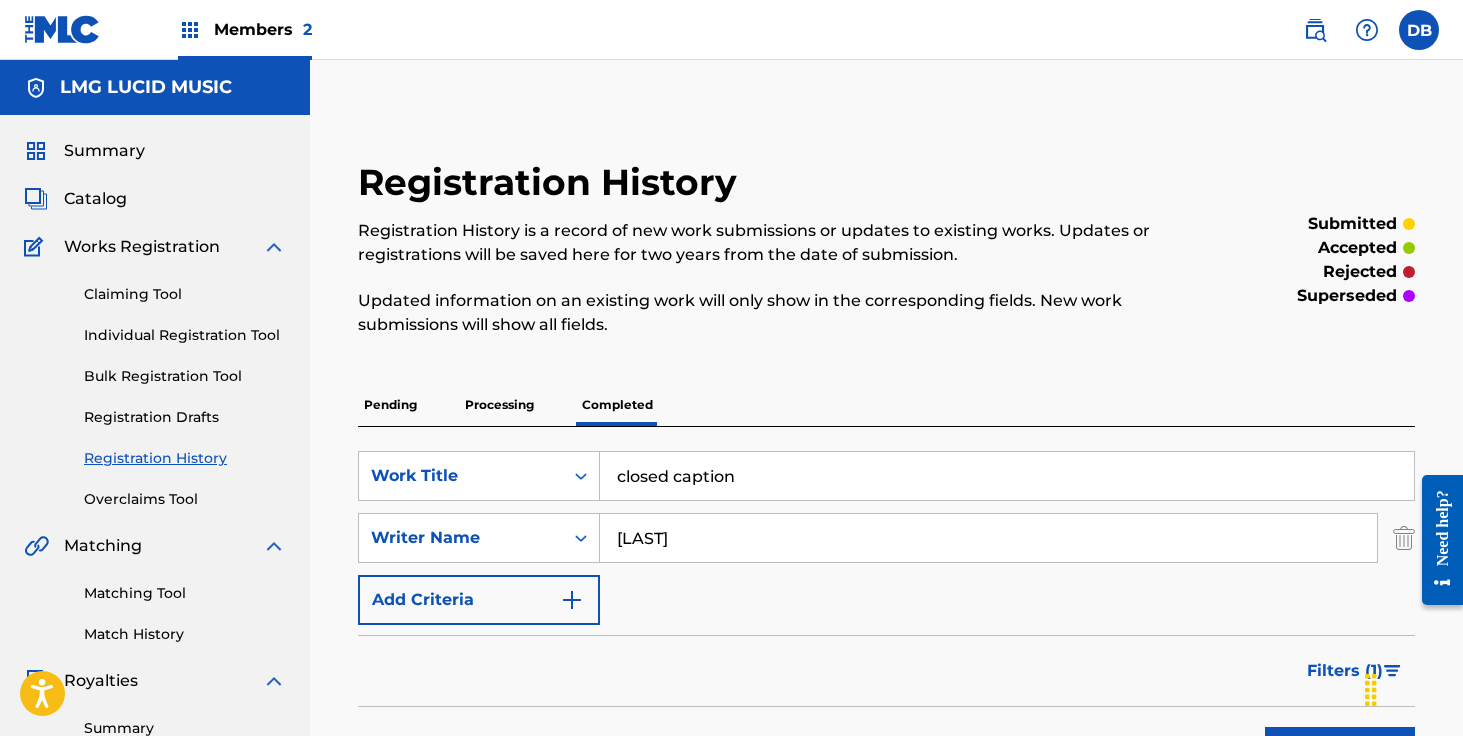click on "Catalog" at bounding box center [95, 199] 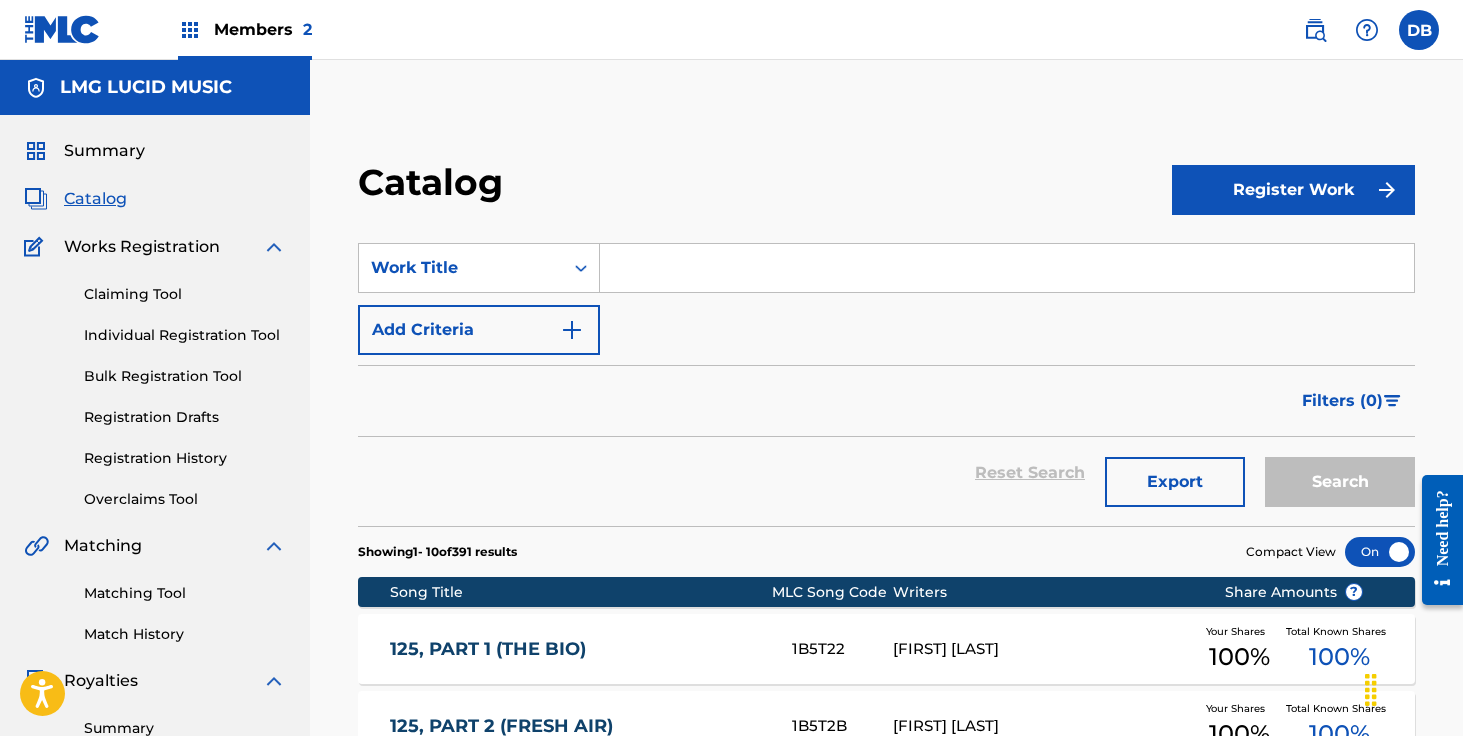 click at bounding box center (1007, 268) 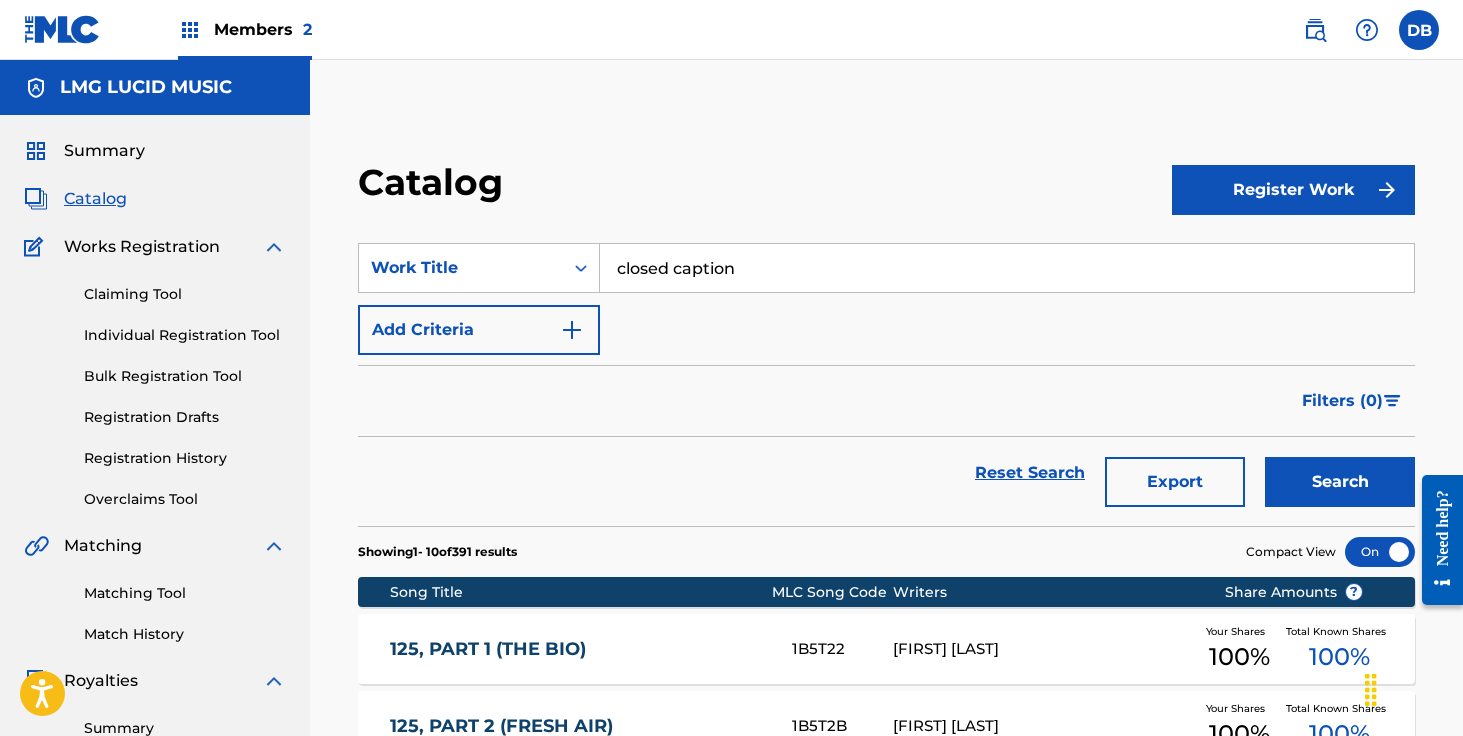 click on "Search" at bounding box center [1340, 482] 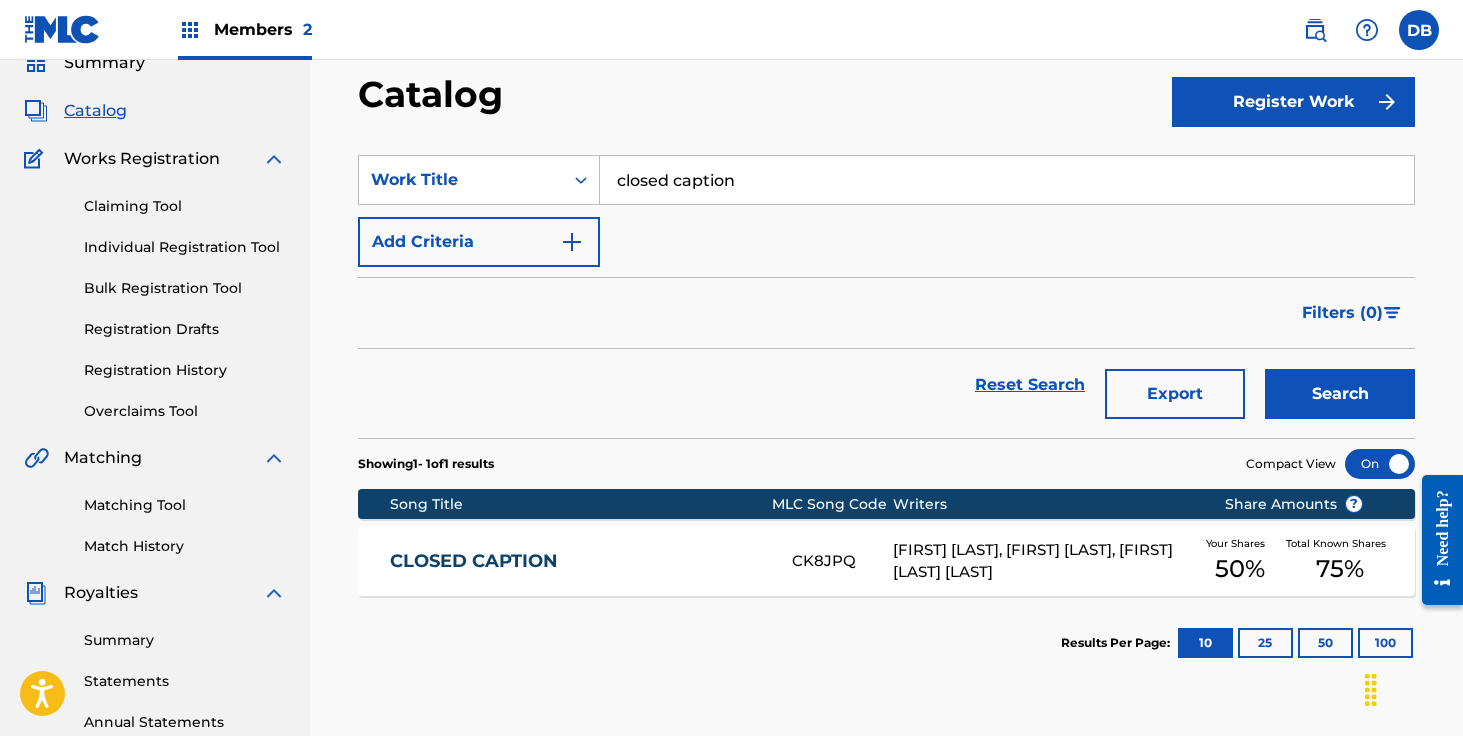scroll, scrollTop: 186, scrollLeft: 0, axis: vertical 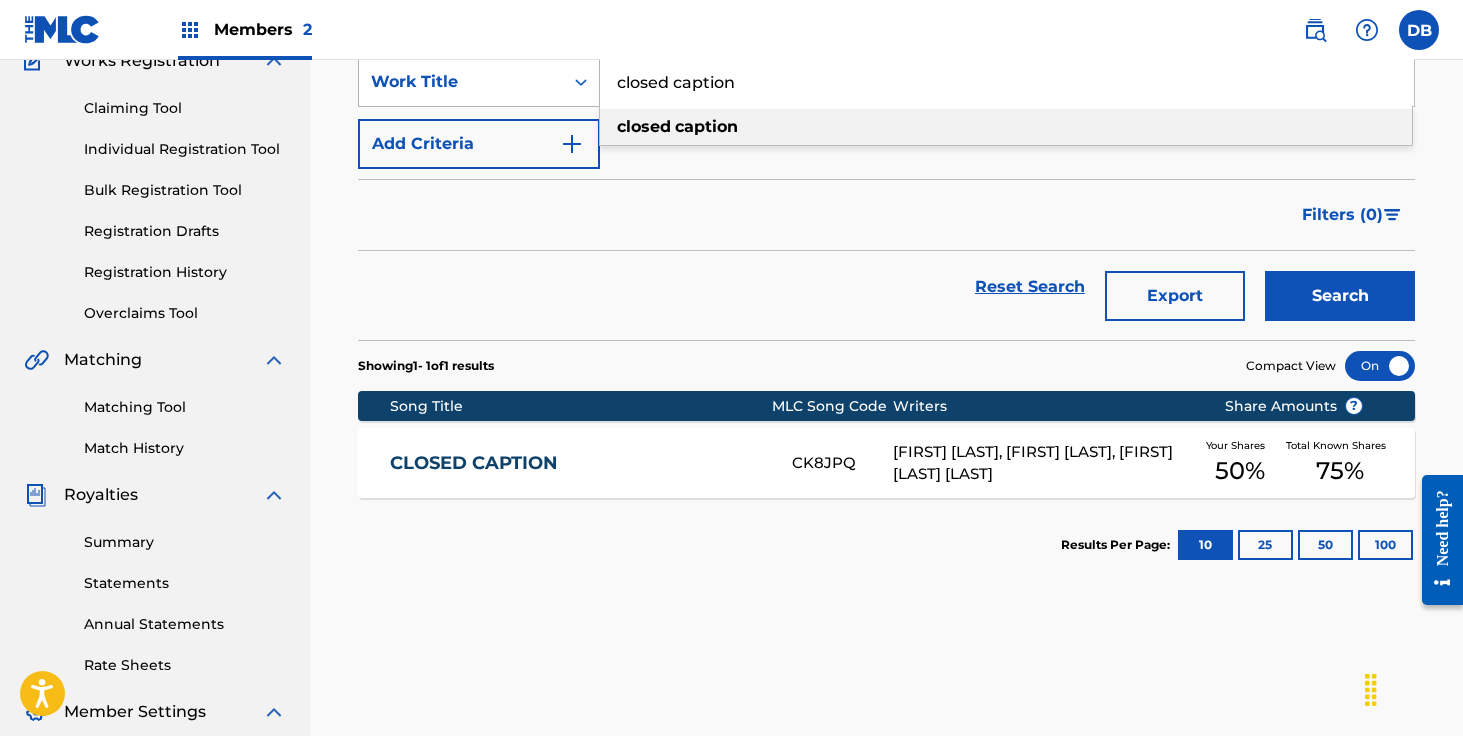 drag, startPoint x: 755, startPoint y: 81, endPoint x: 578, endPoint y: 83, distance: 177.01129 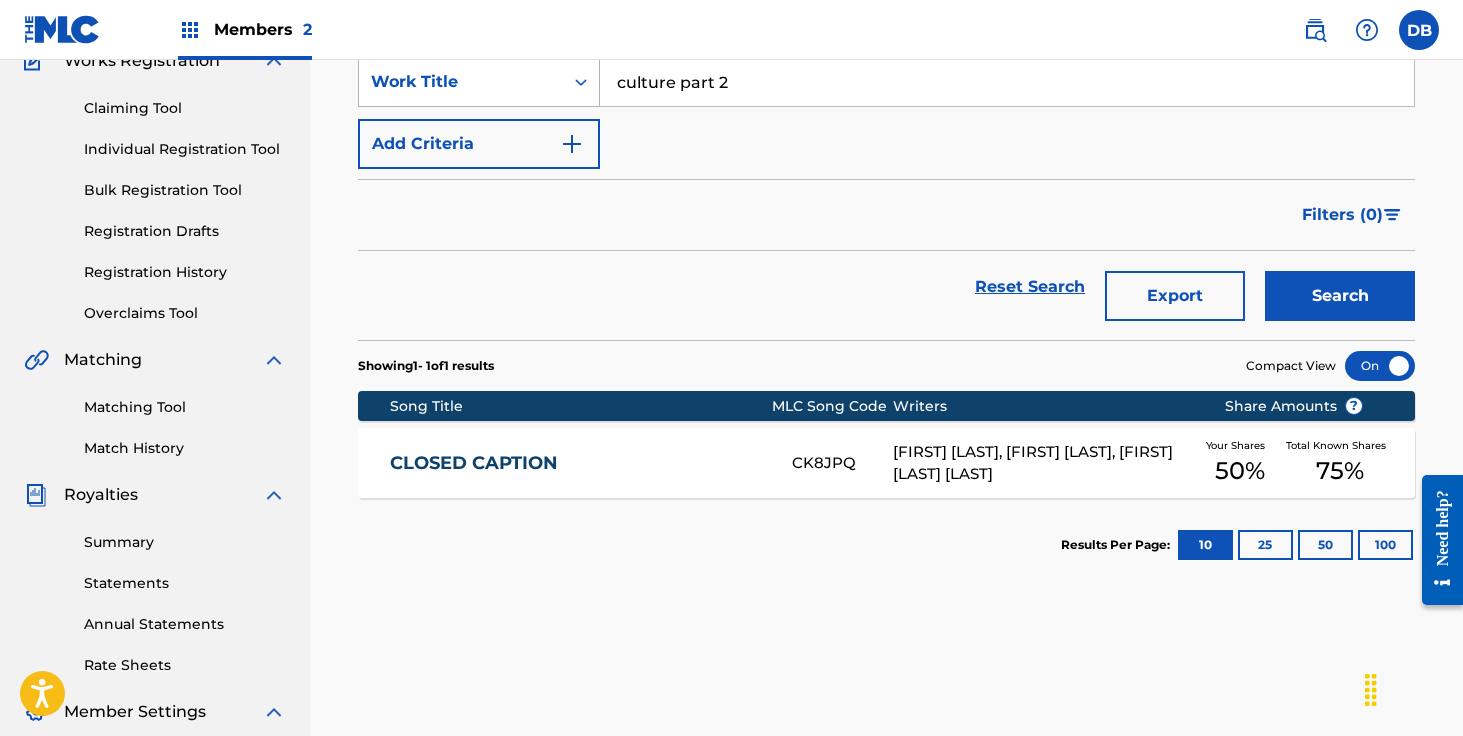 type on "culture part 2" 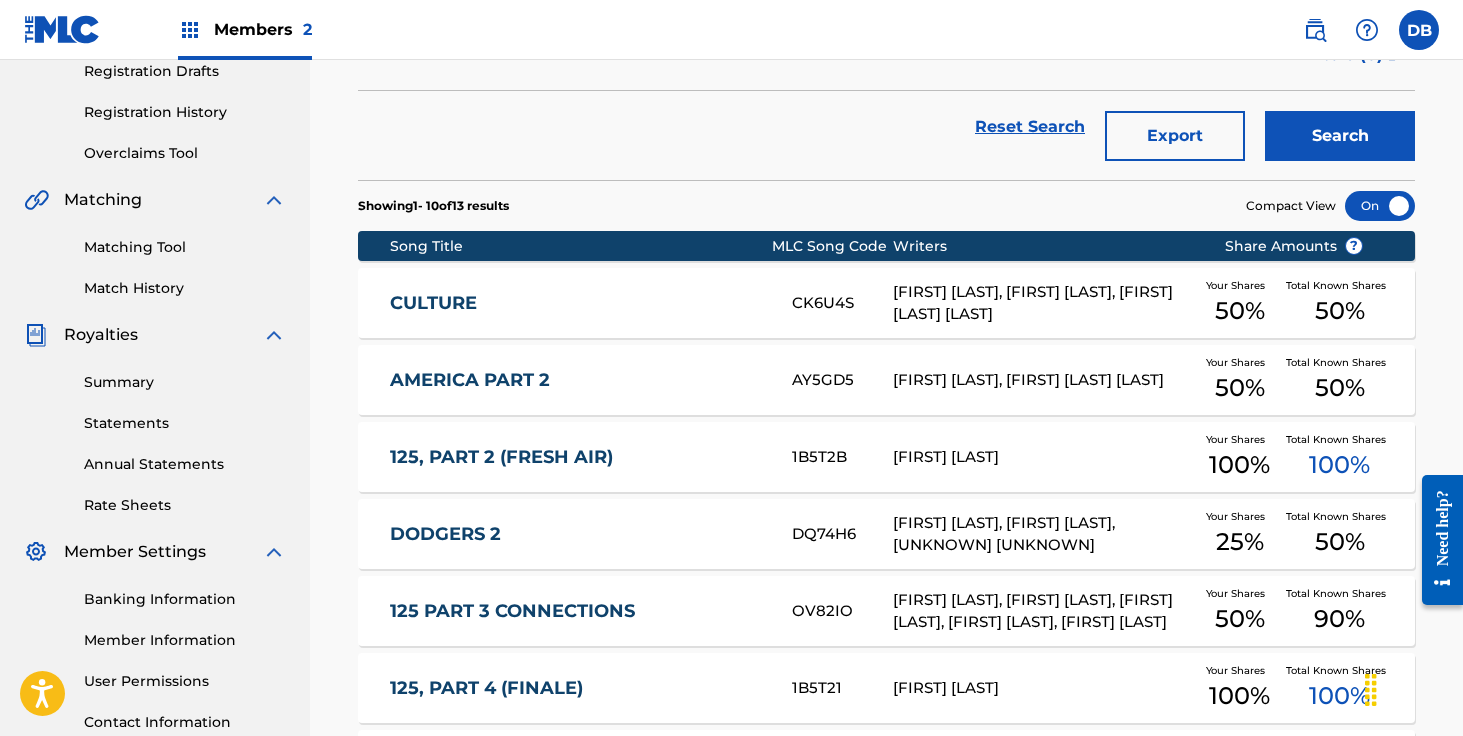 scroll, scrollTop: 0, scrollLeft: 0, axis: both 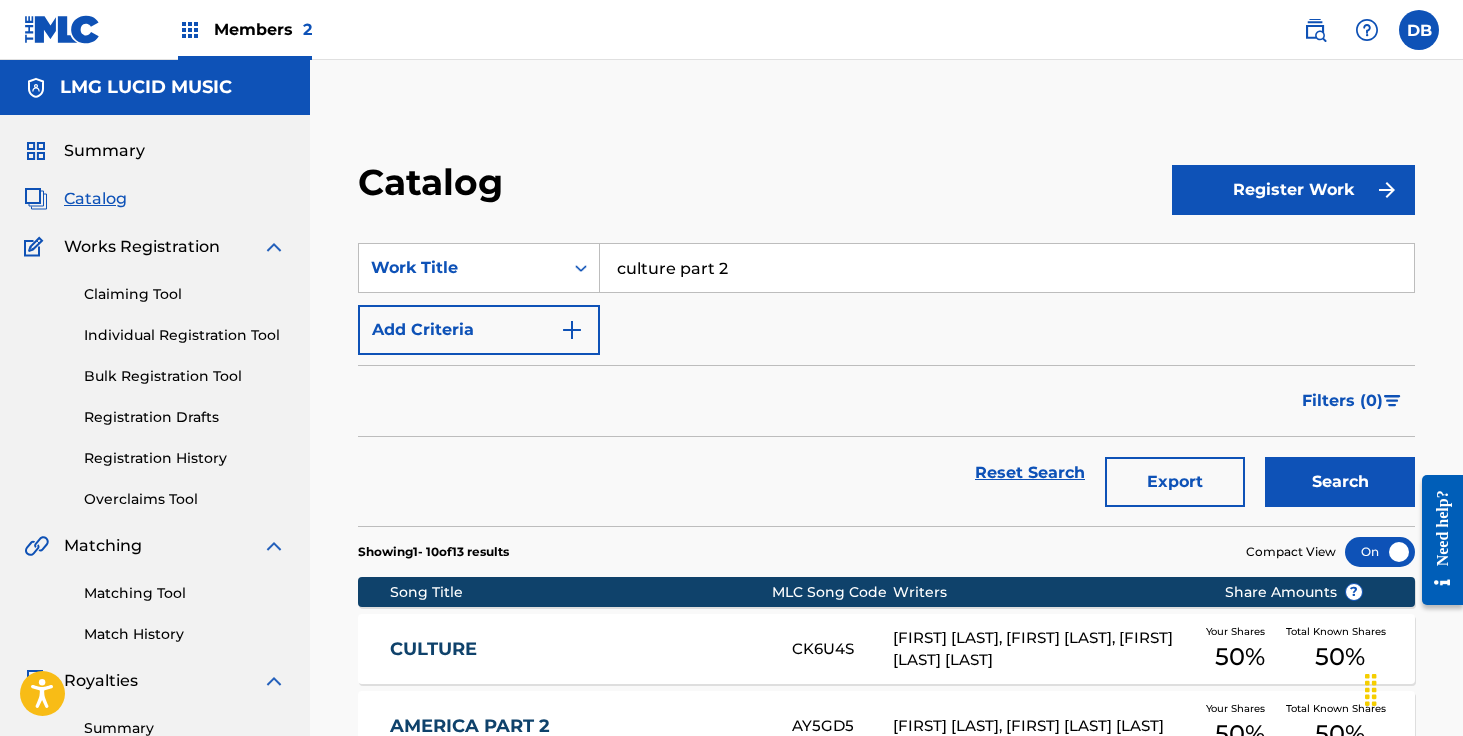click on "Claiming Tool Individual Registration Tool Bulk Registration Tool Registration Drafts Registration History Overclaims Tool" at bounding box center [155, 384] 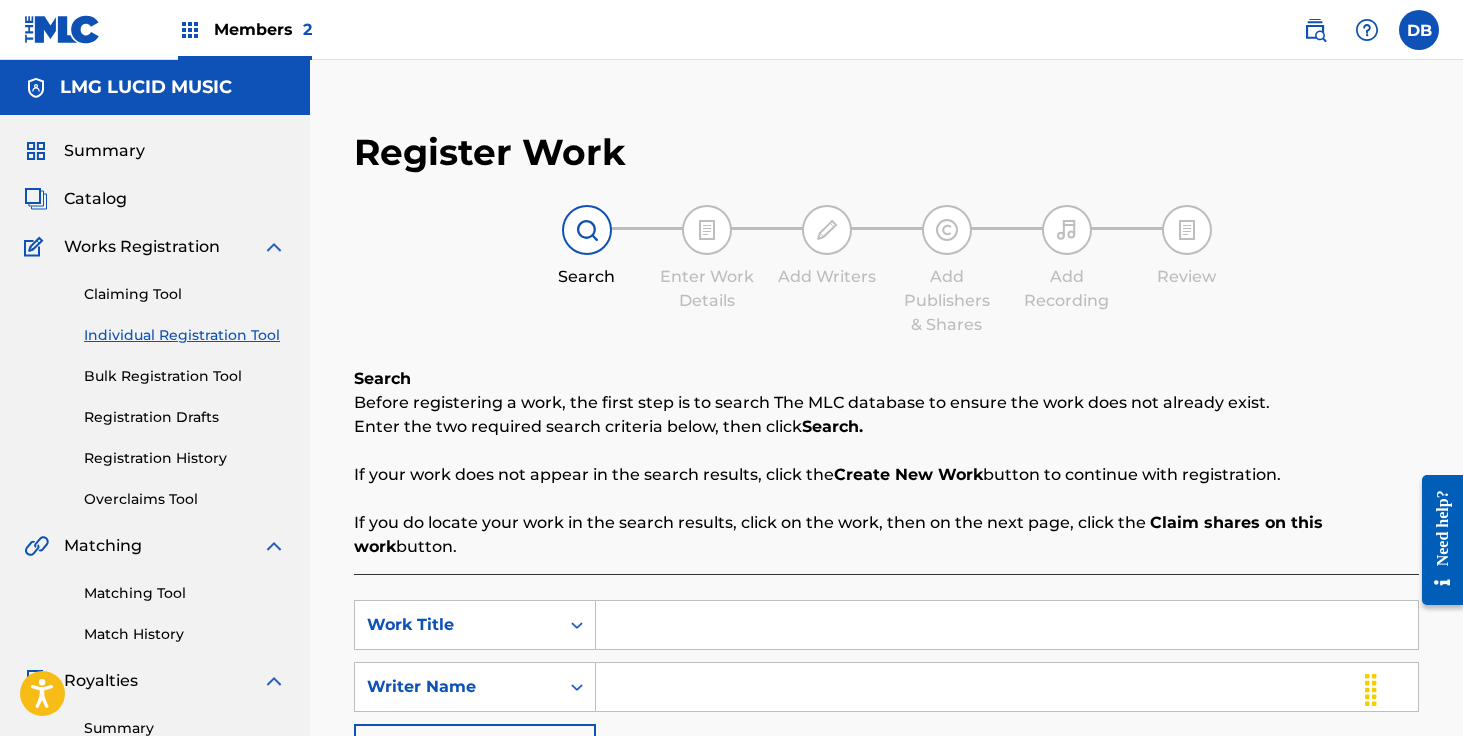 click at bounding box center (1007, 625) 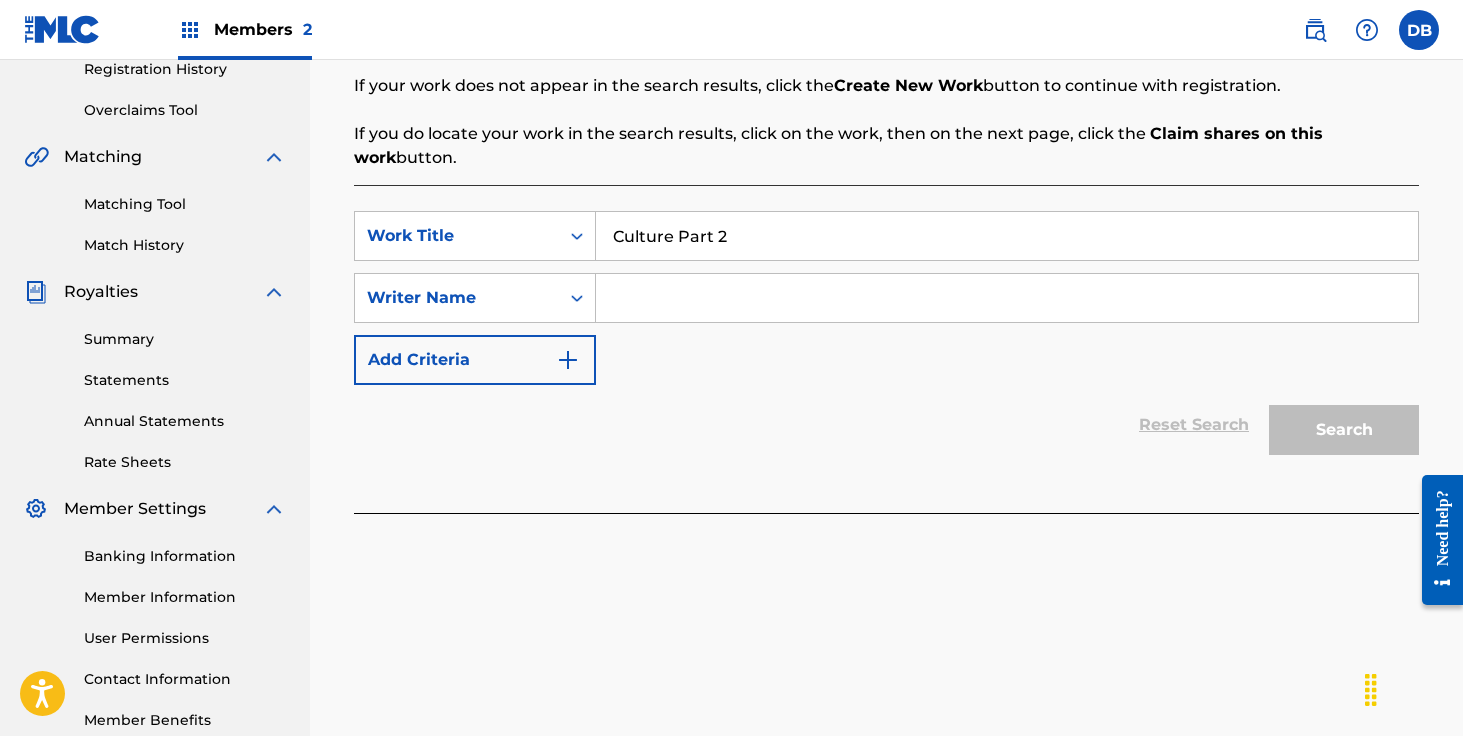 scroll, scrollTop: 431, scrollLeft: 0, axis: vertical 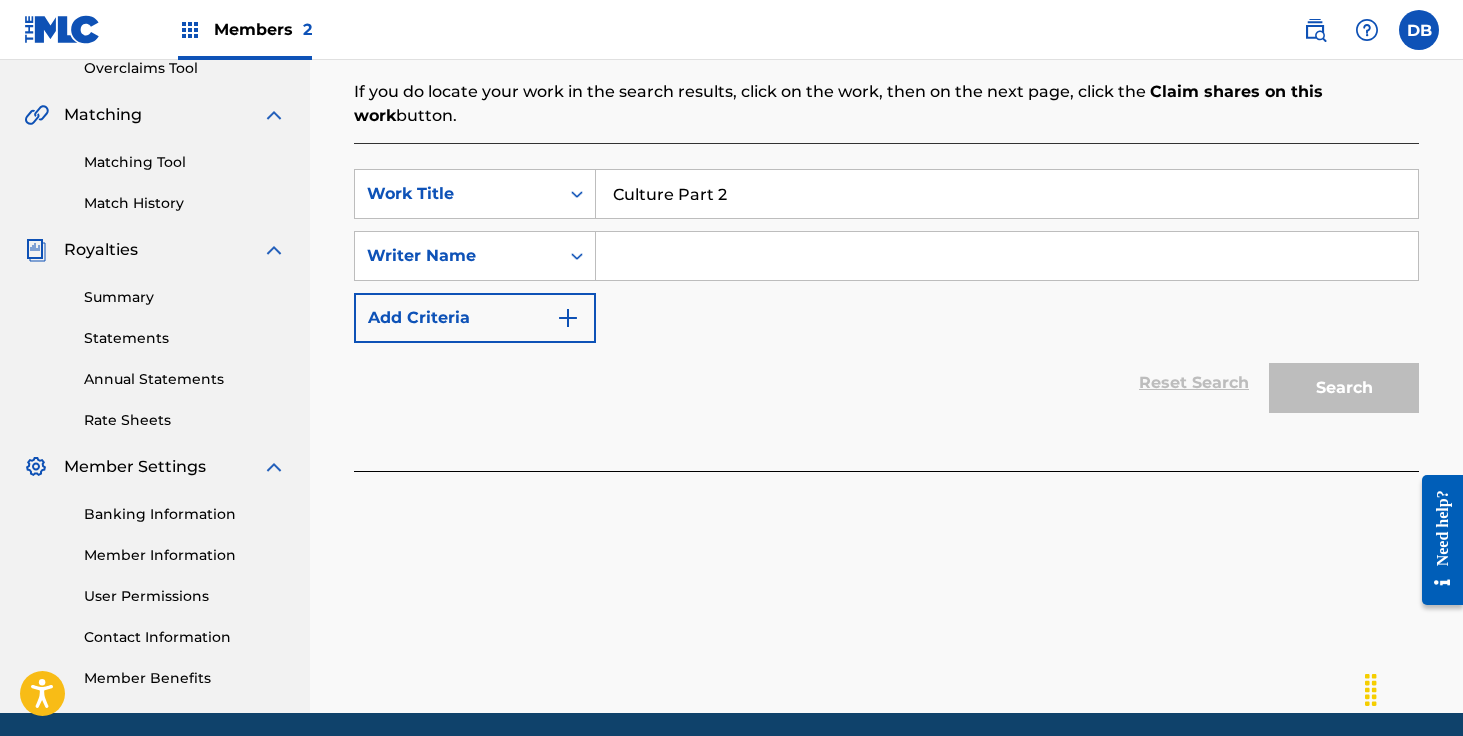 type on "Culture Part 2" 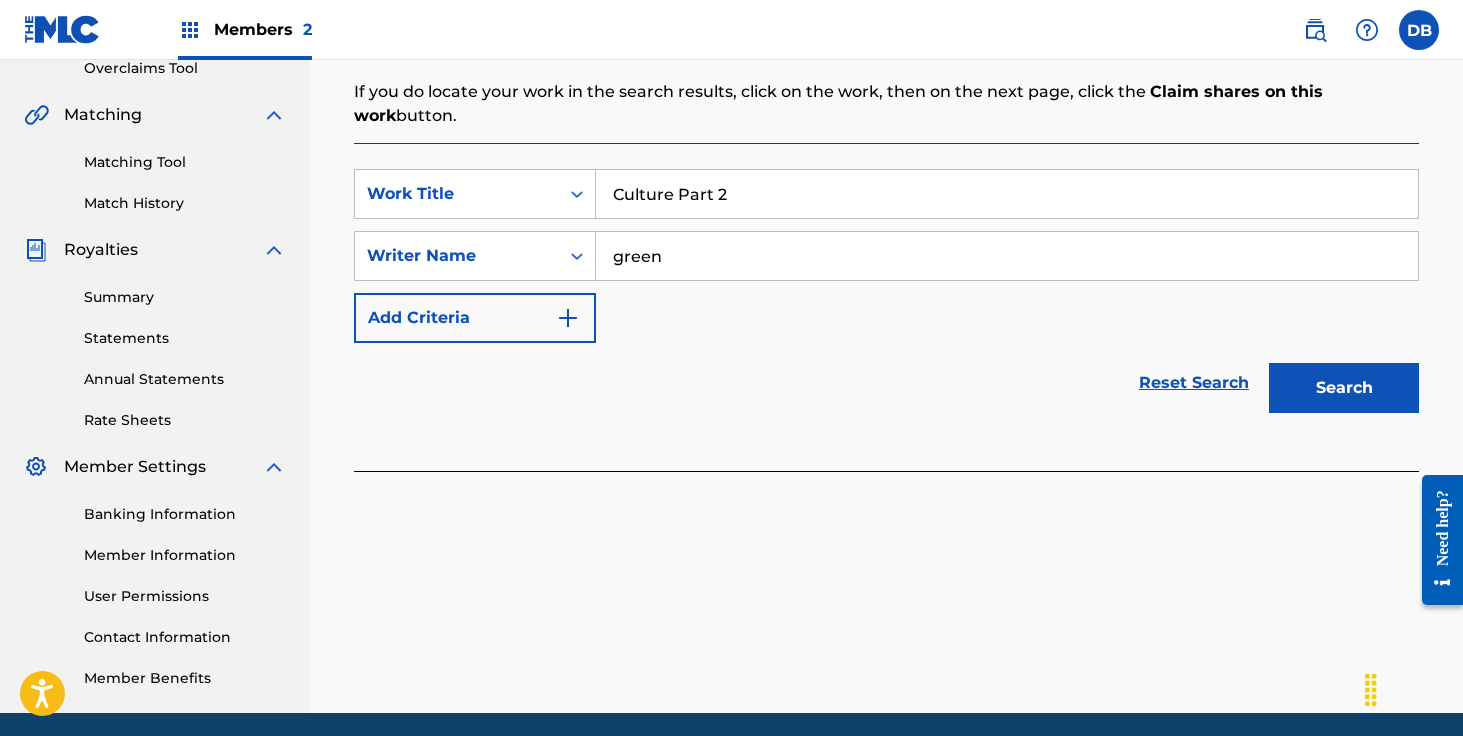 type on "green" 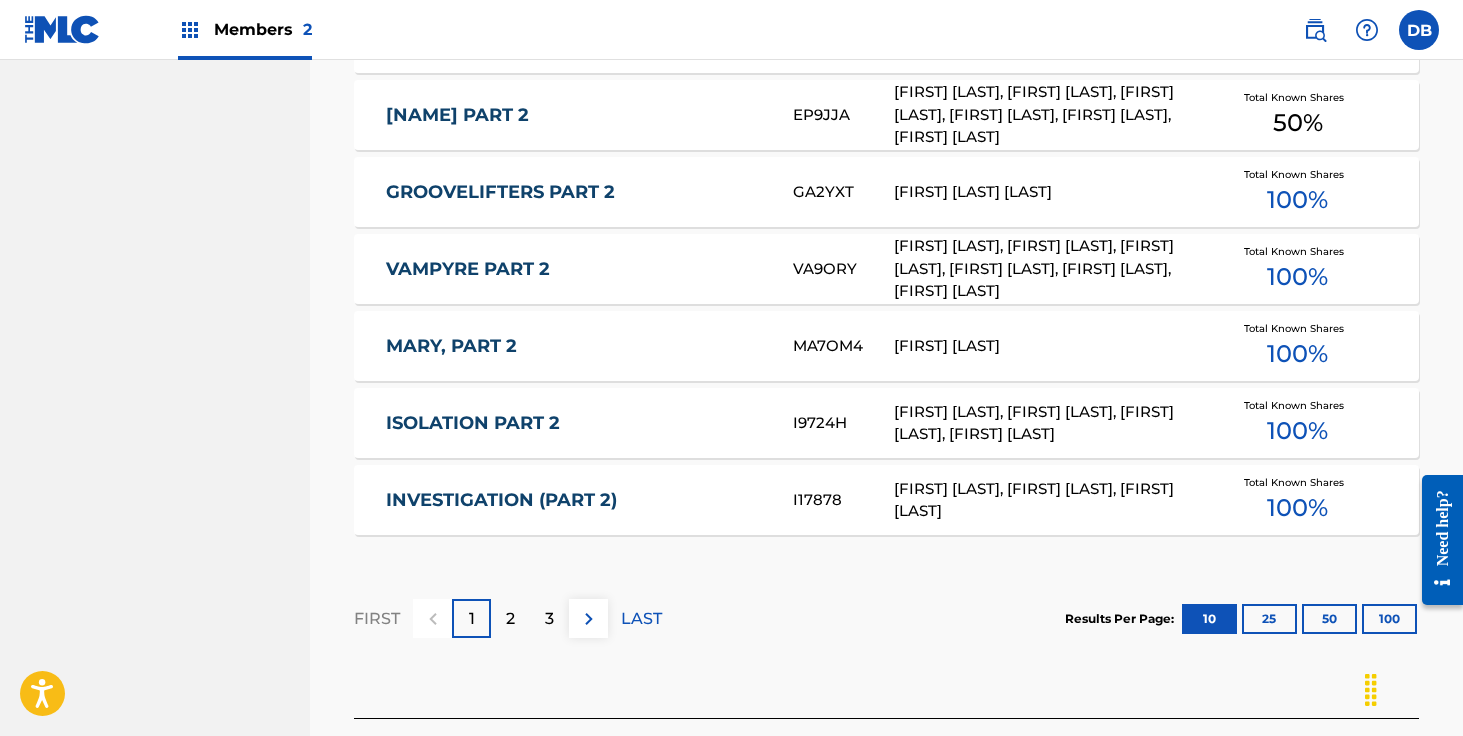 scroll, scrollTop: 1227, scrollLeft: 0, axis: vertical 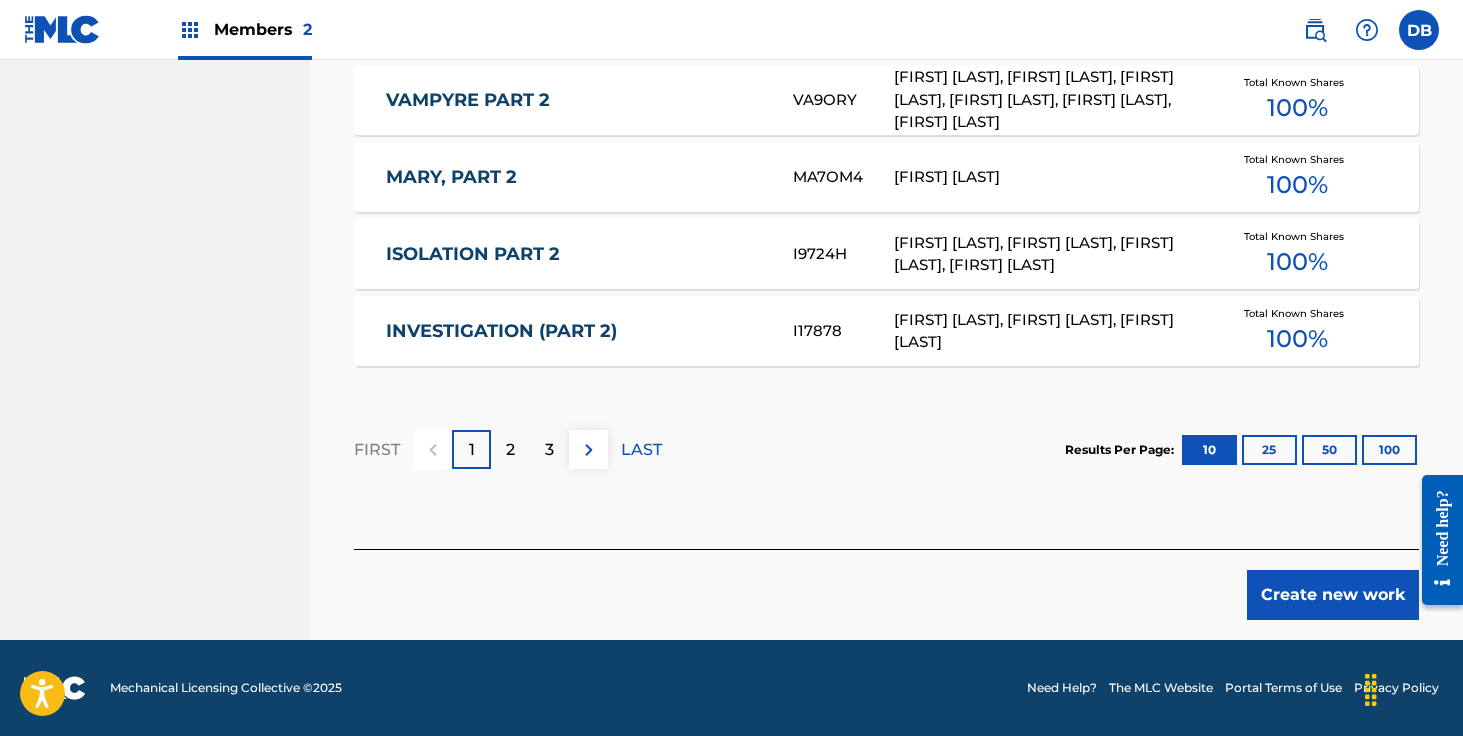 click on "Create new work" at bounding box center [1333, 595] 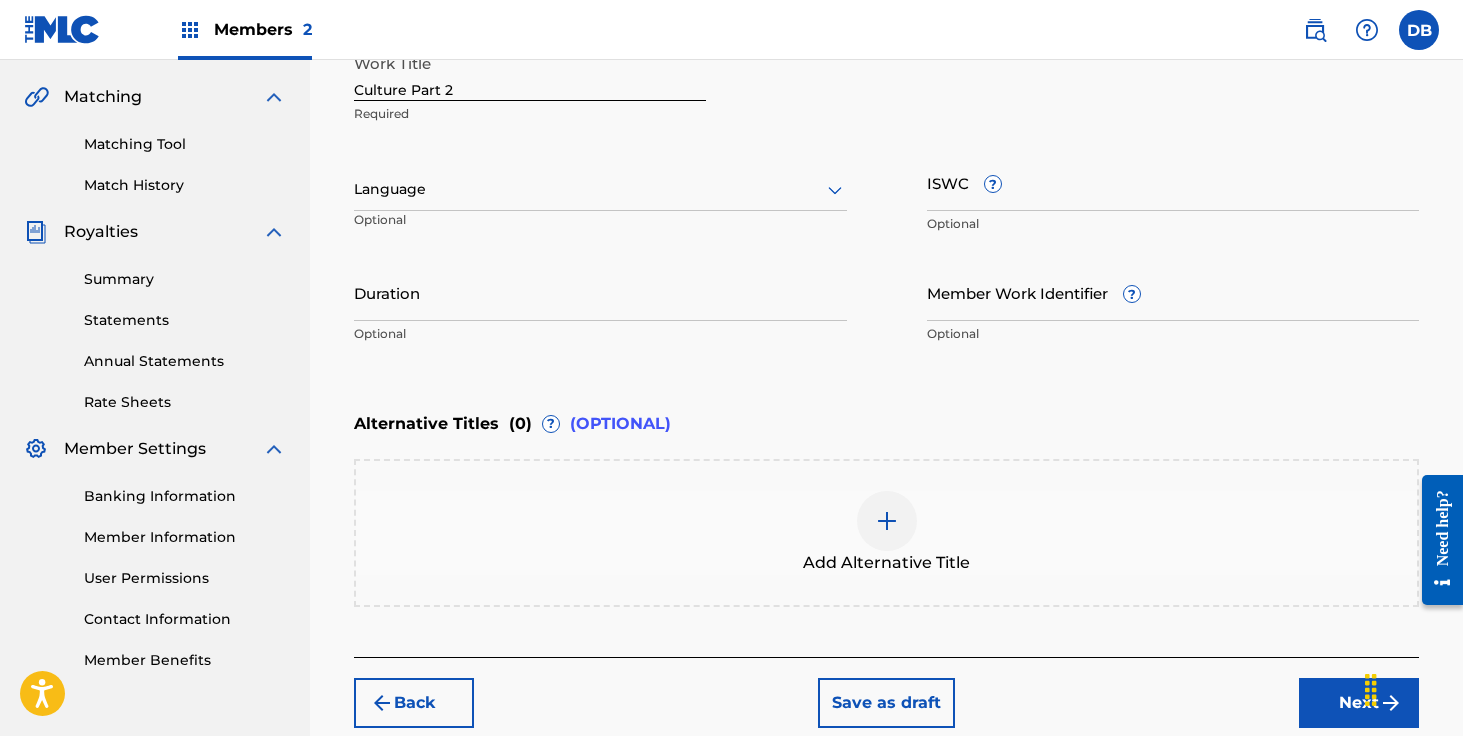 scroll, scrollTop: 364, scrollLeft: 0, axis: vertical 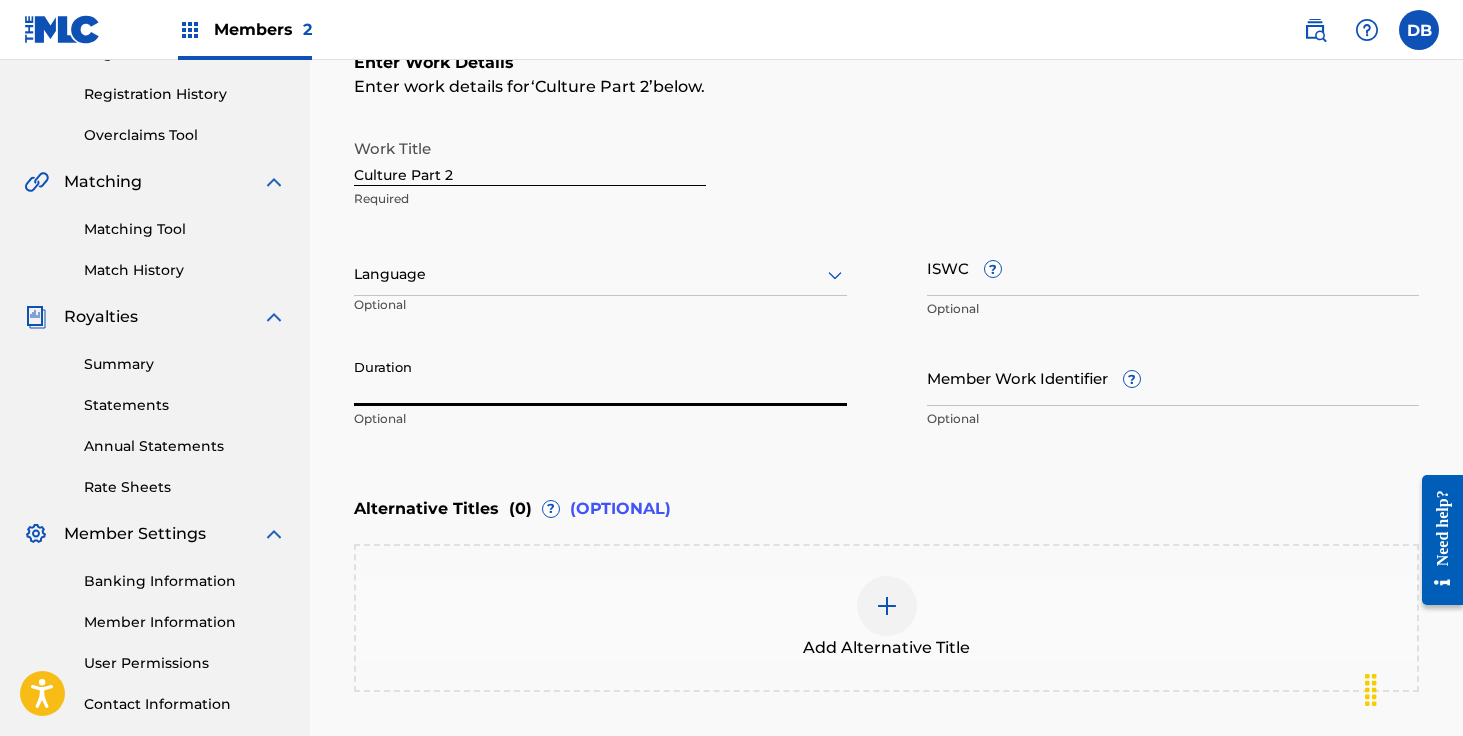 click on "Duration" at bounding box center [600, 377] 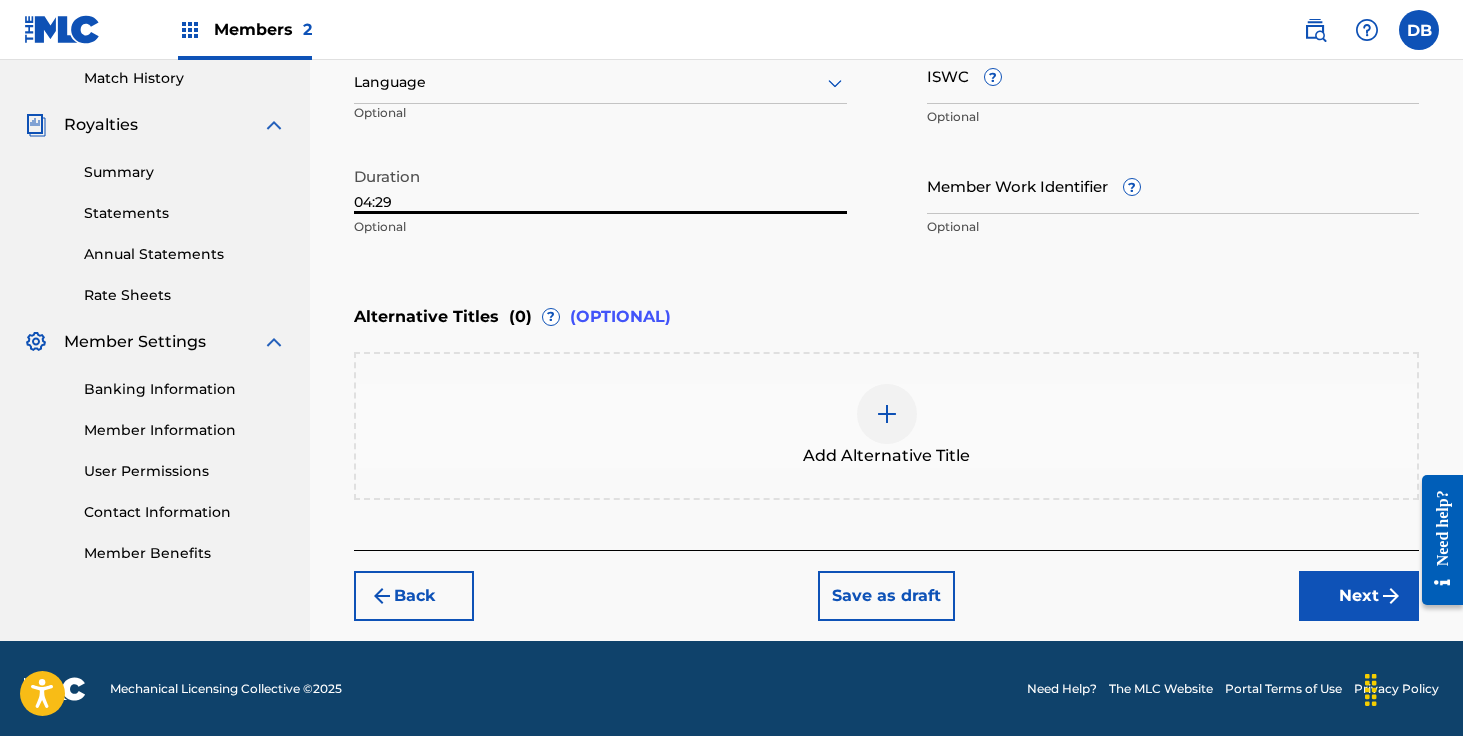 type on "04:29" 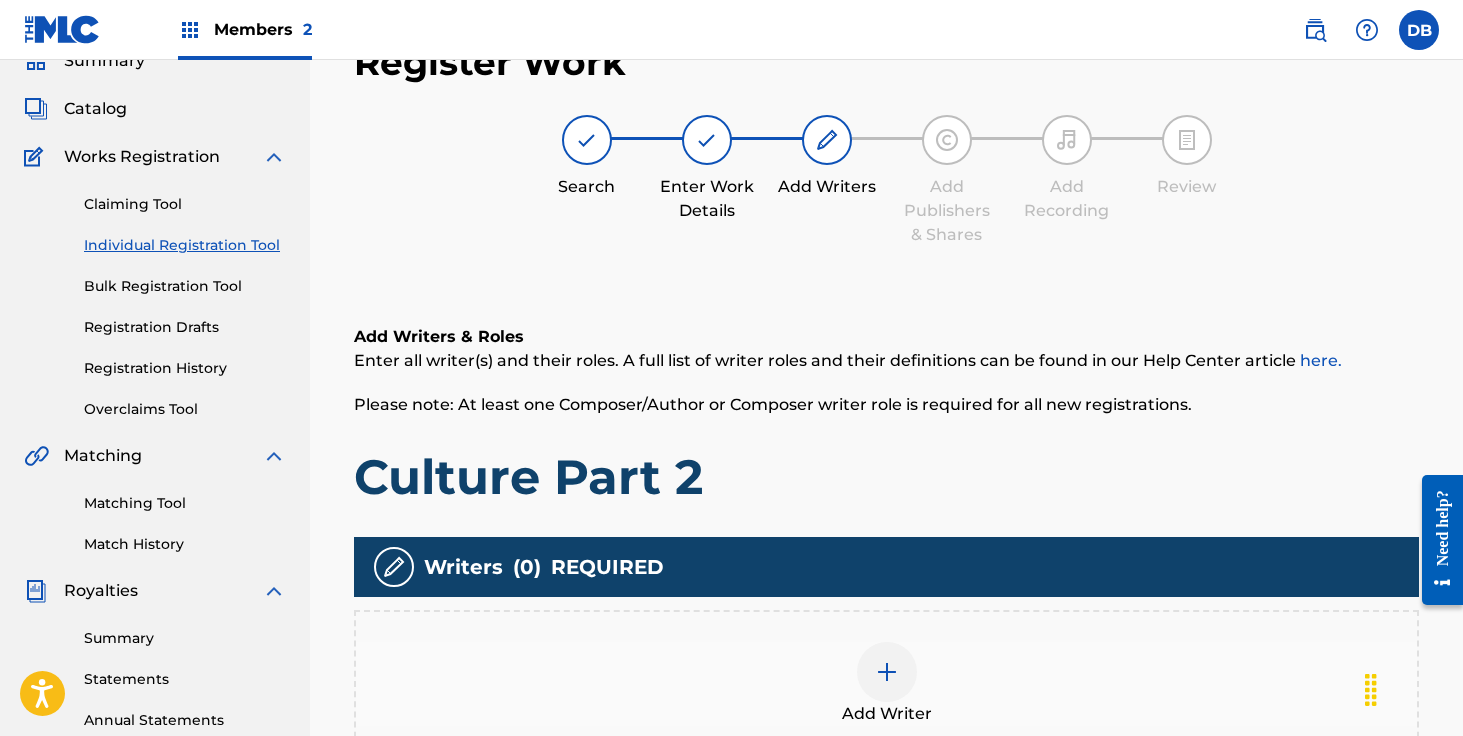scroll, scrollTop: 247, scrollLeft: 0, axis: vertical 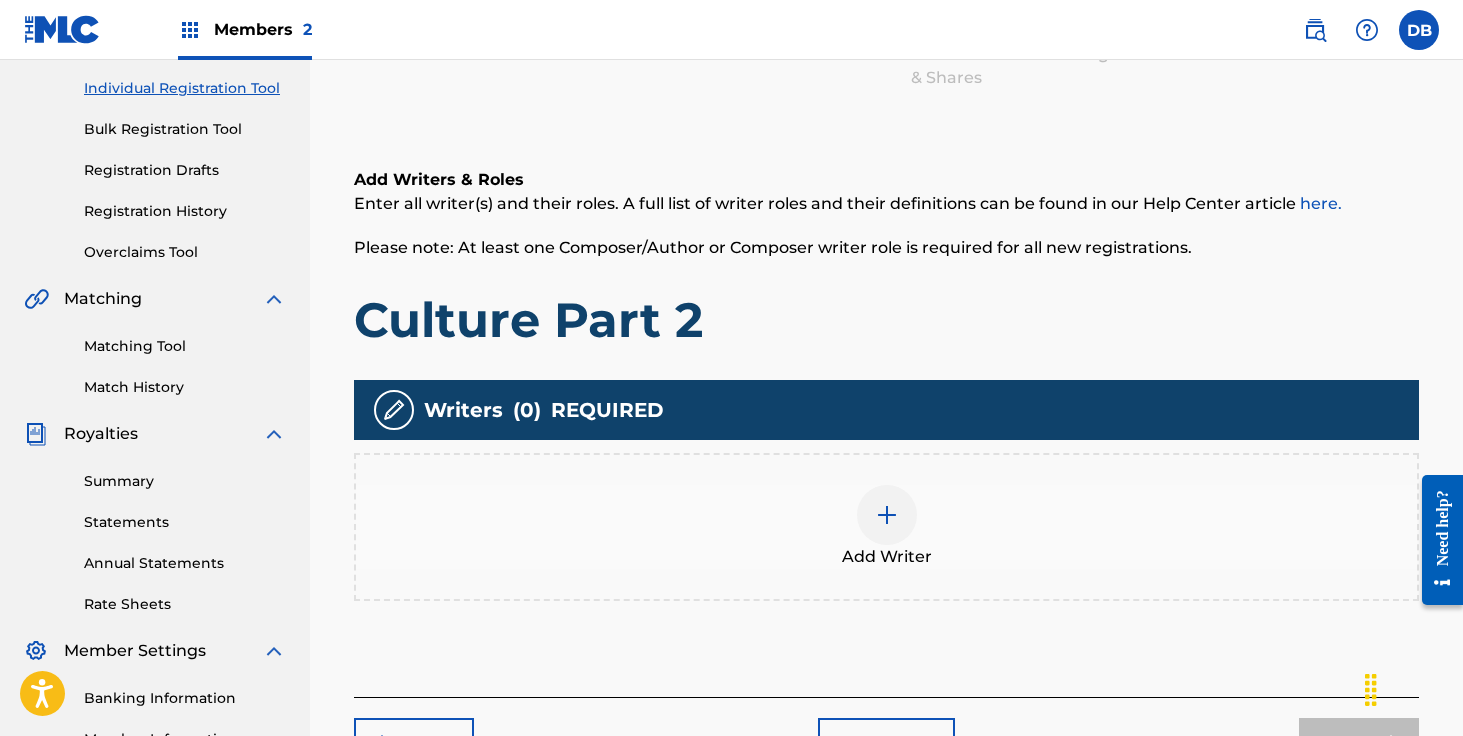 click on "Add Writer" at bounding box center [886, 527] 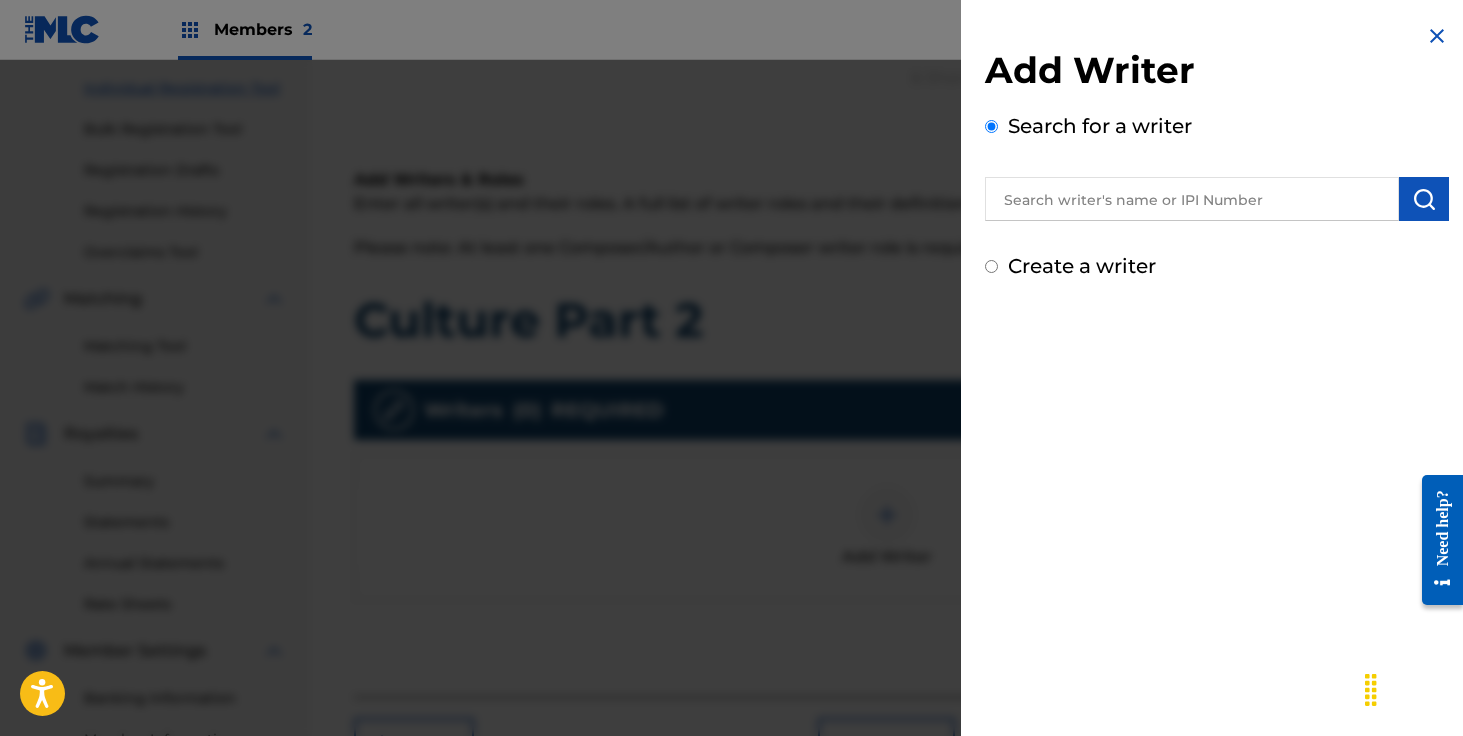click at bounding box center [1192, 199] 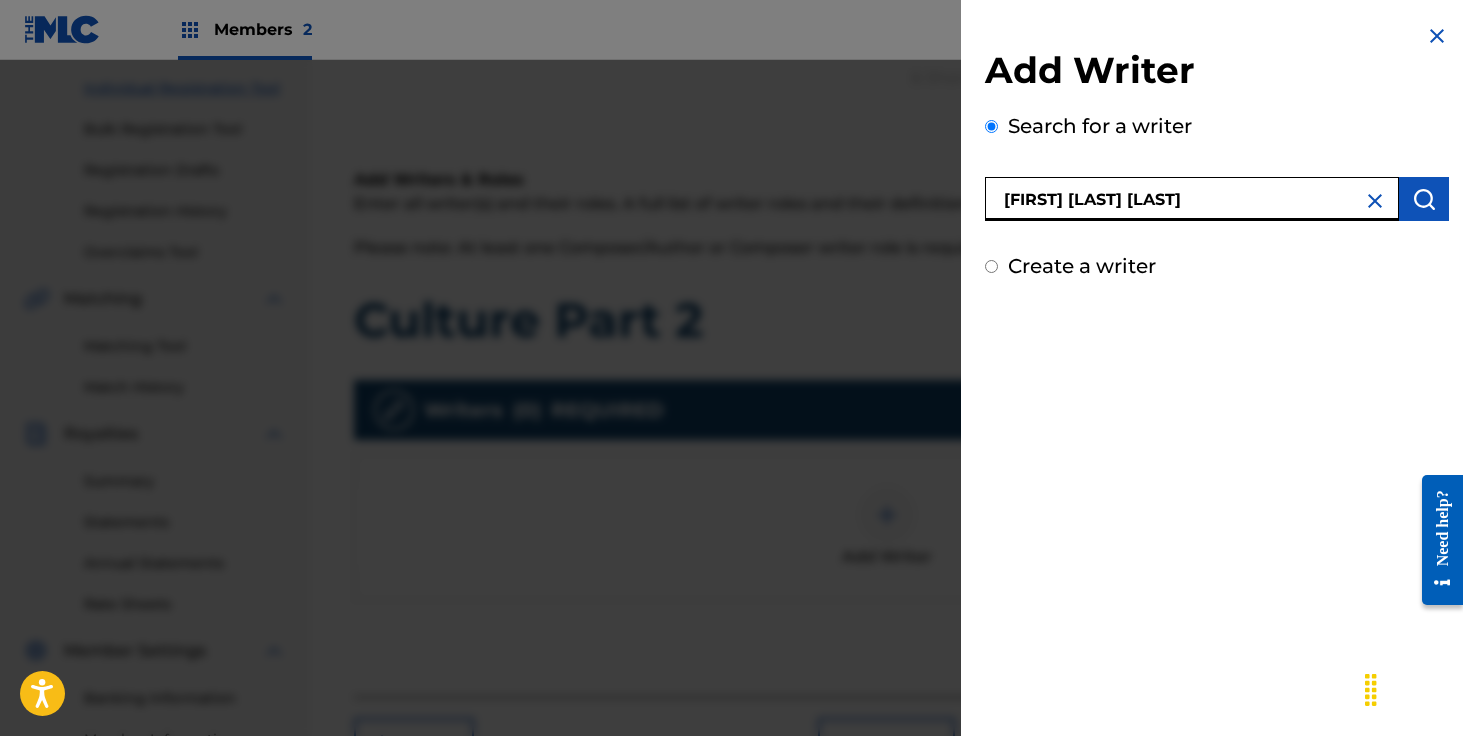 type on "[FIRST] [LAST] [LAST]" 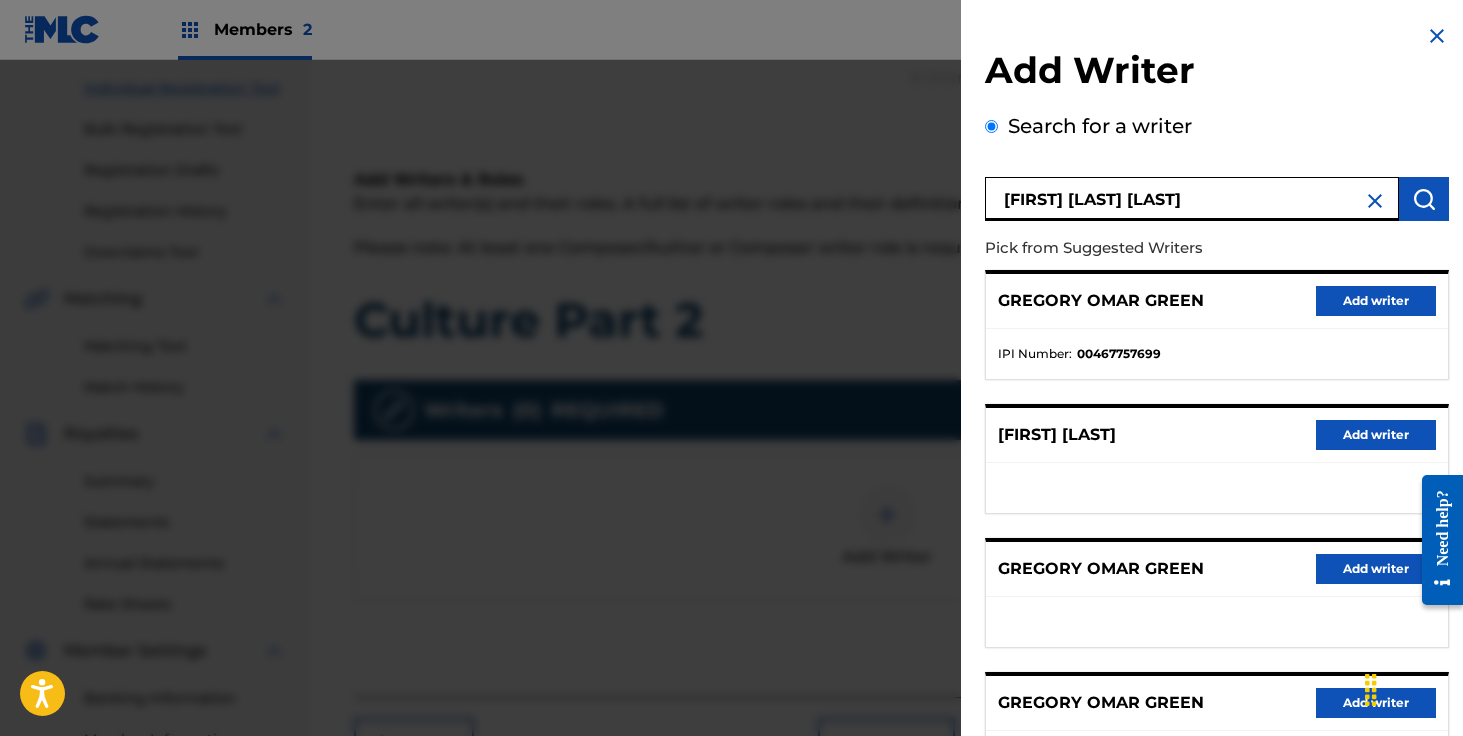 click on "Add writer" at bounding box center [1376, 301] 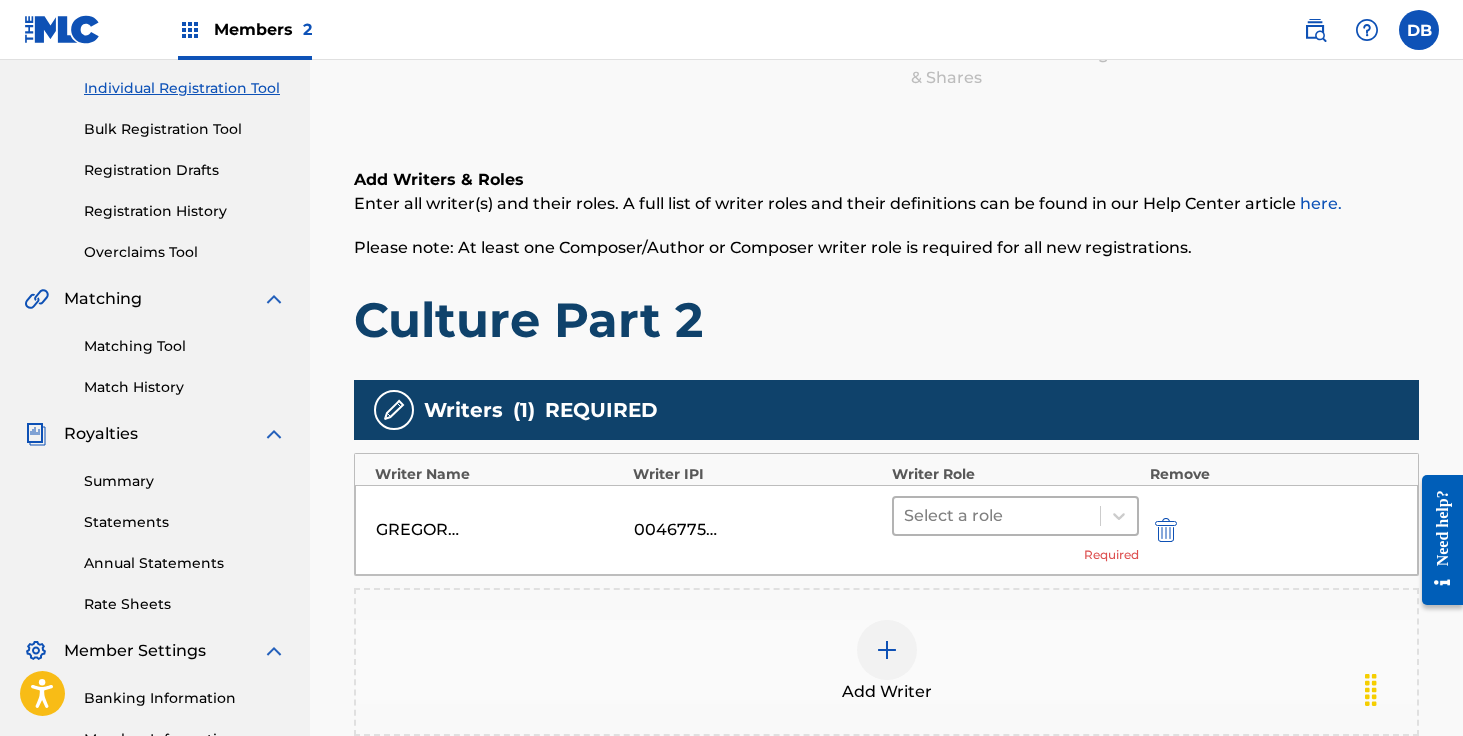 click at bounding box center [997, 516] 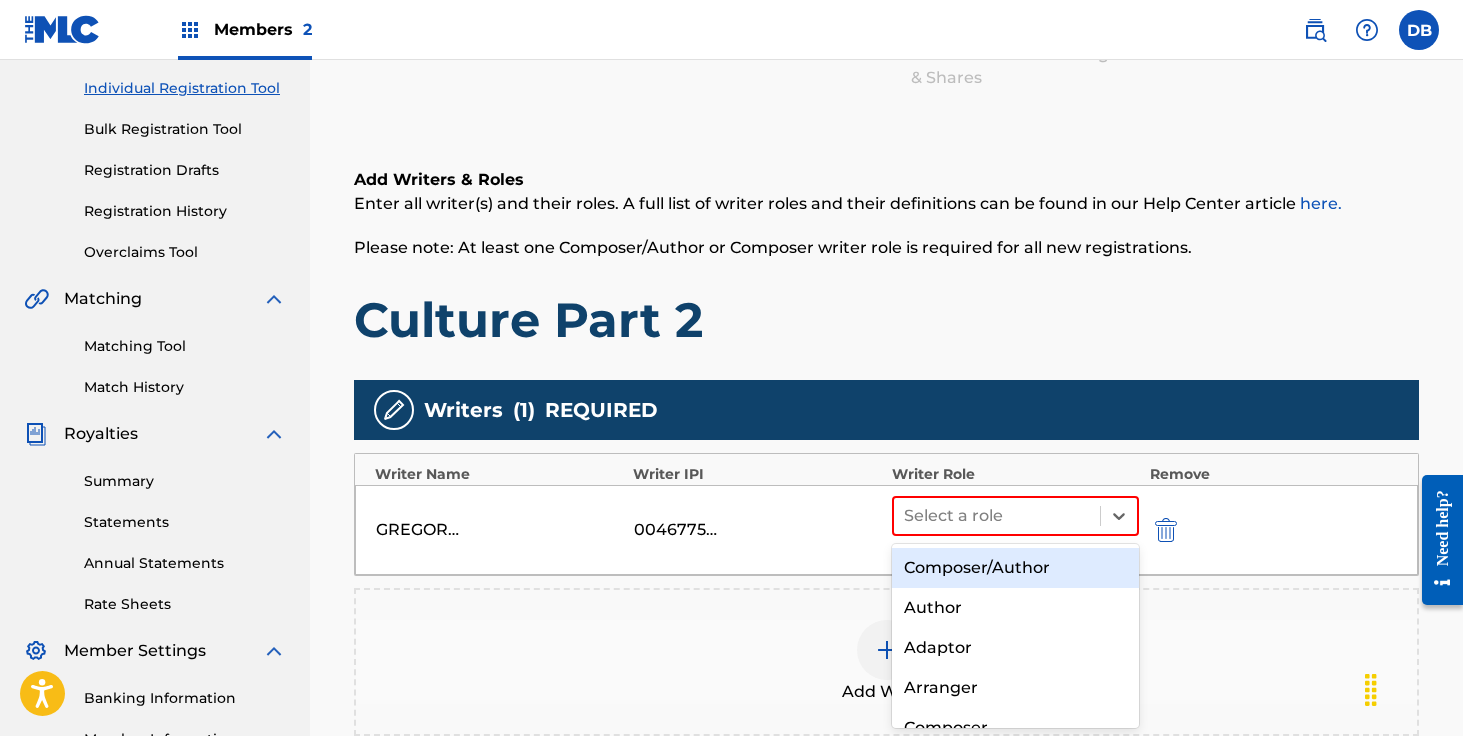 click on "Composer/Author" at bounding box center [1016, 568] 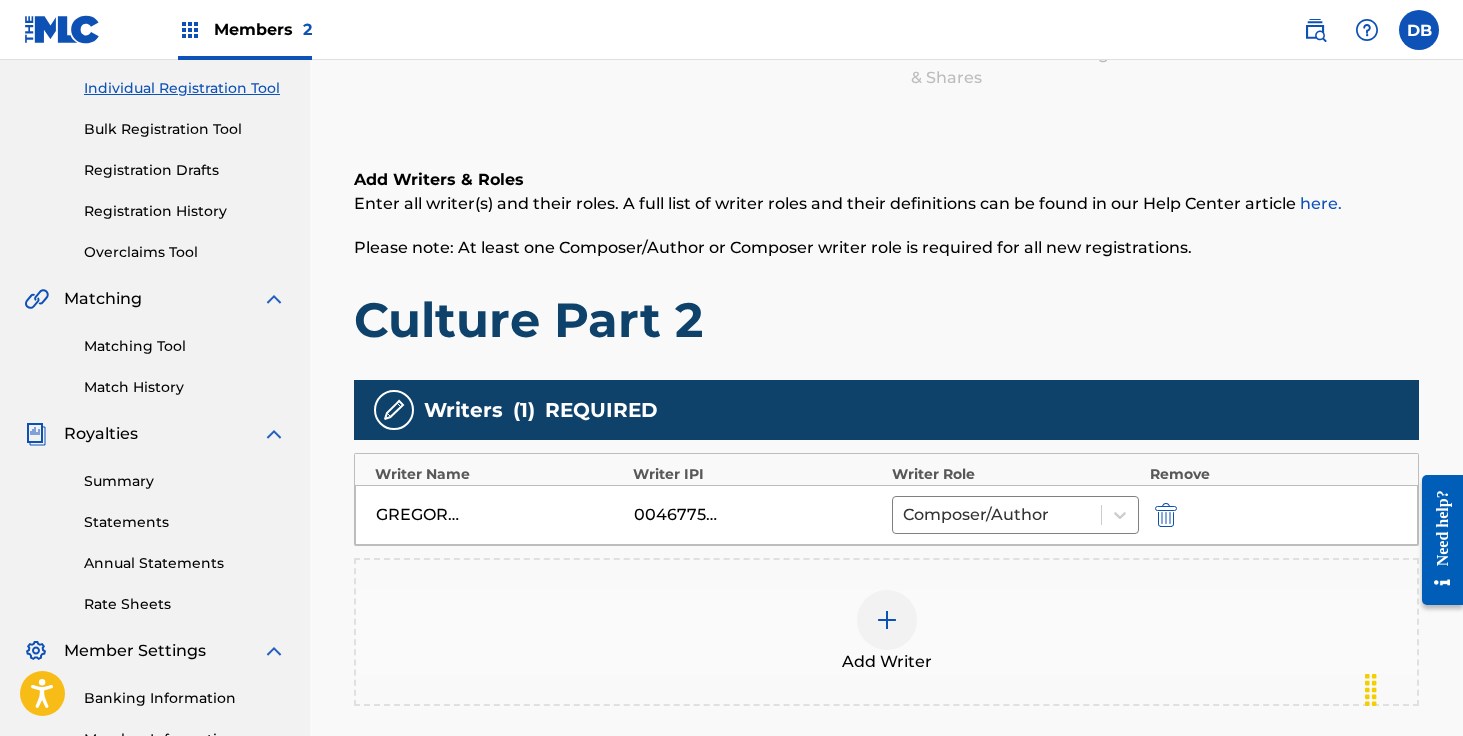 click at bounding box center (887, 620) 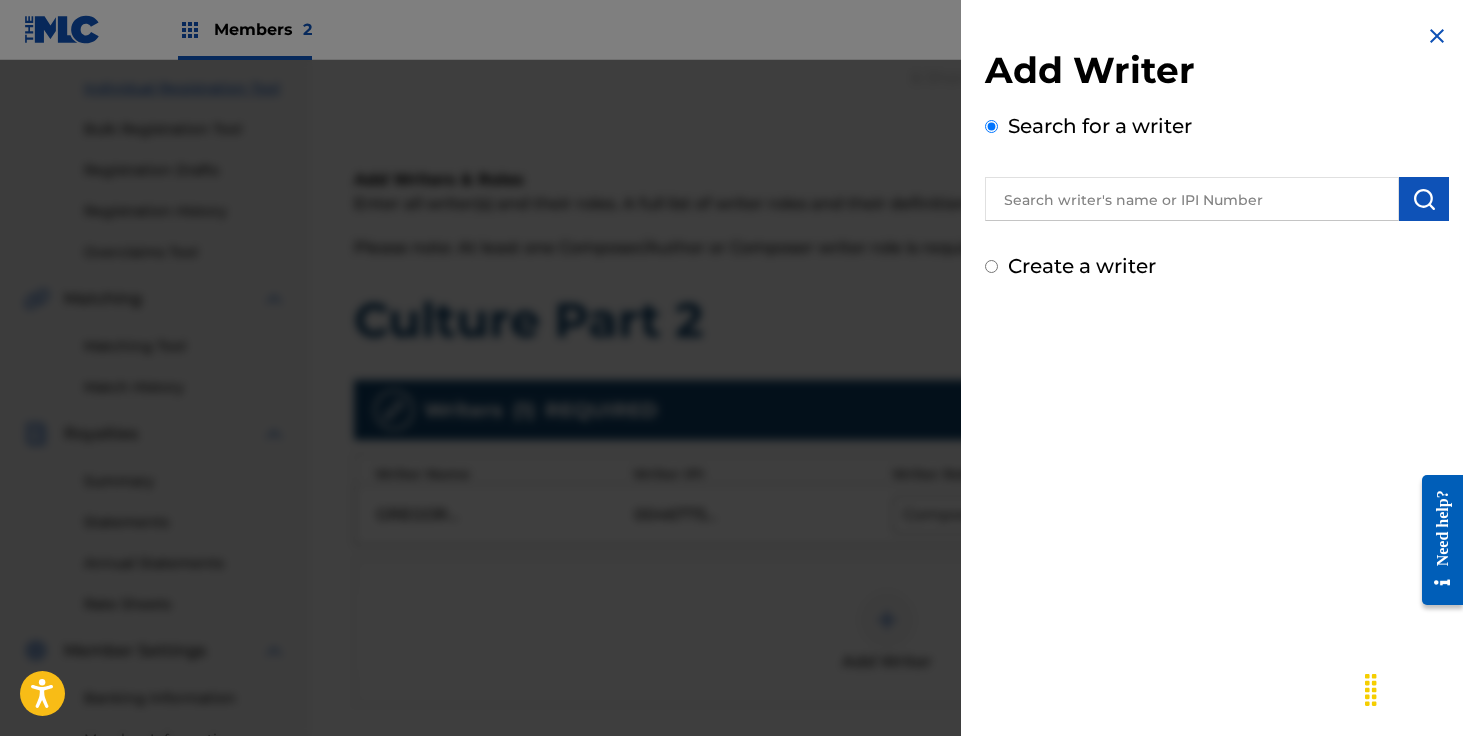 click at bounding box center [1192, 199] 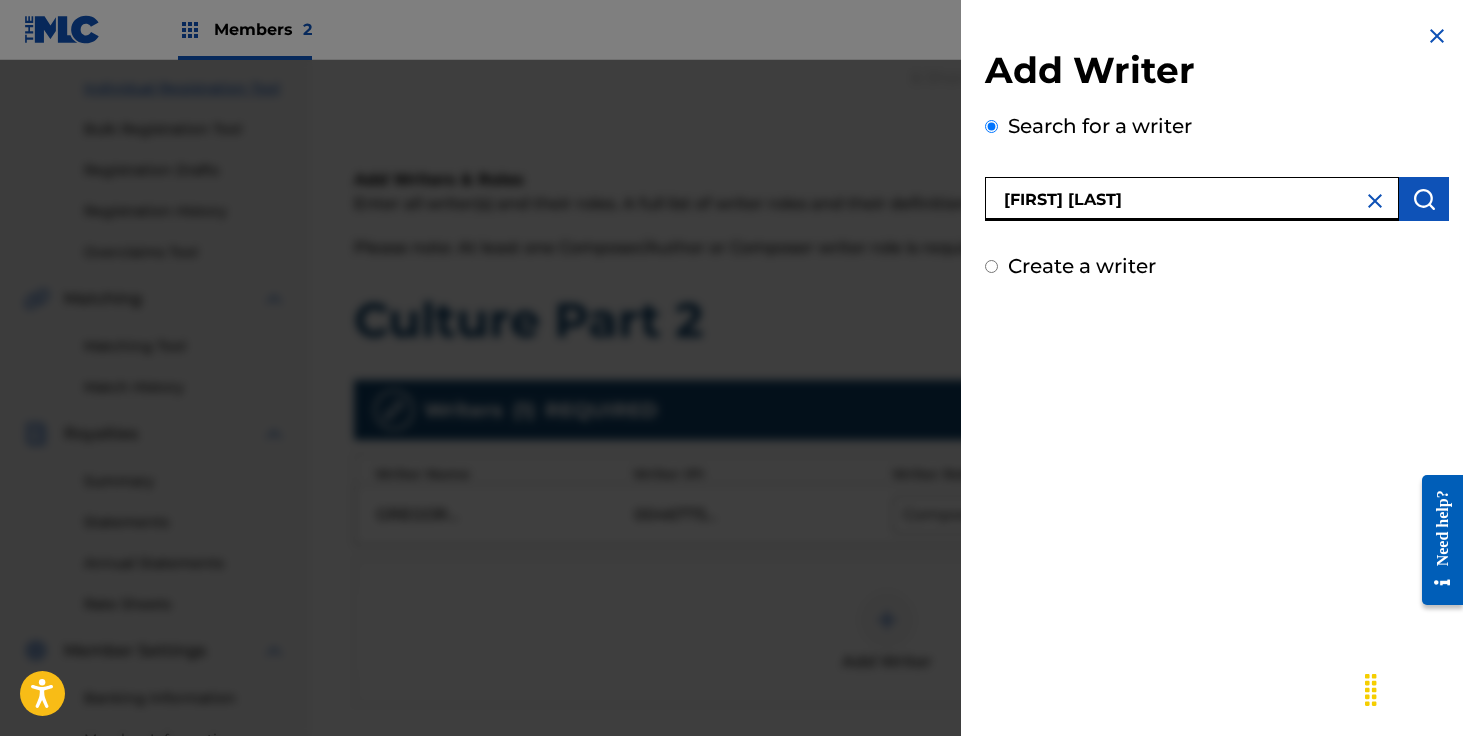 type on "[FIRST] [LAST]" 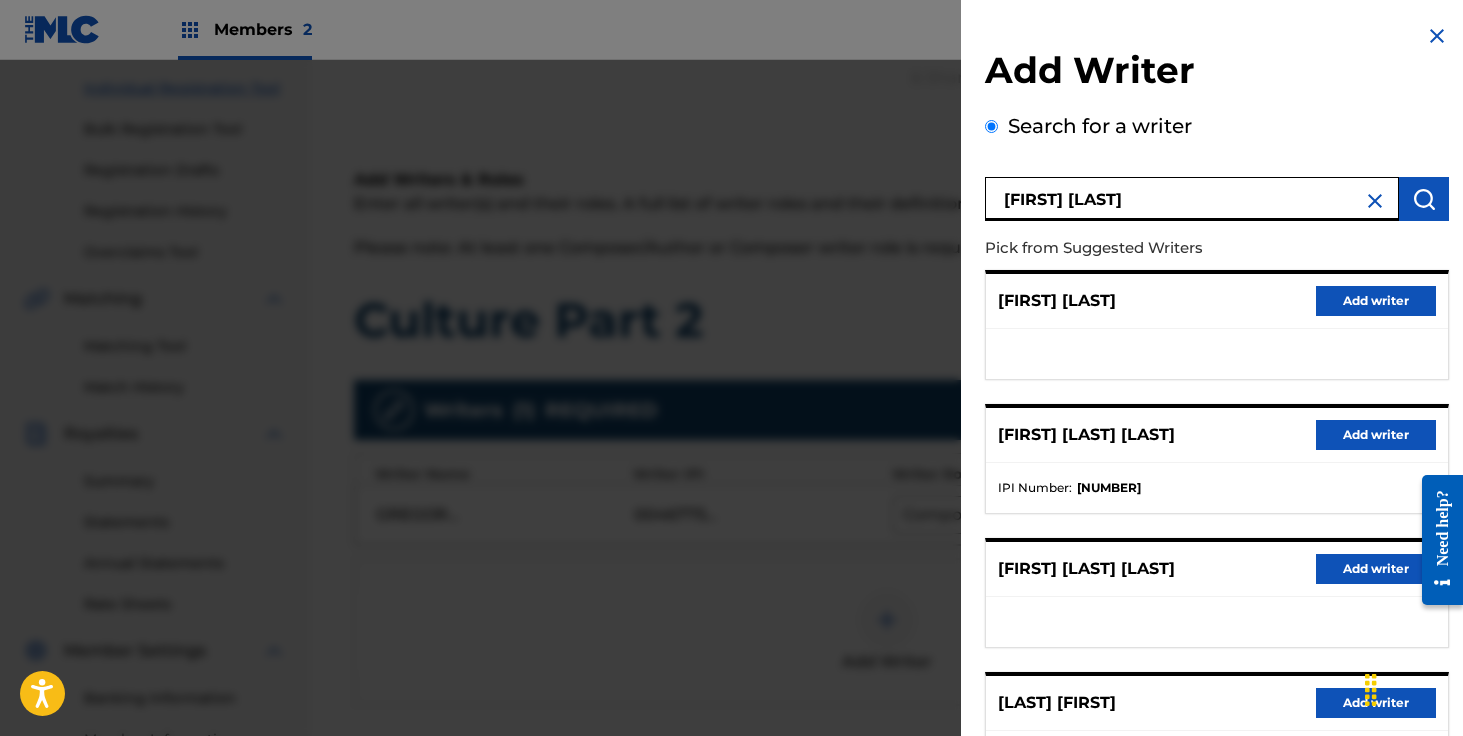 click on "Add writer" at bounding box center [1376, 435] 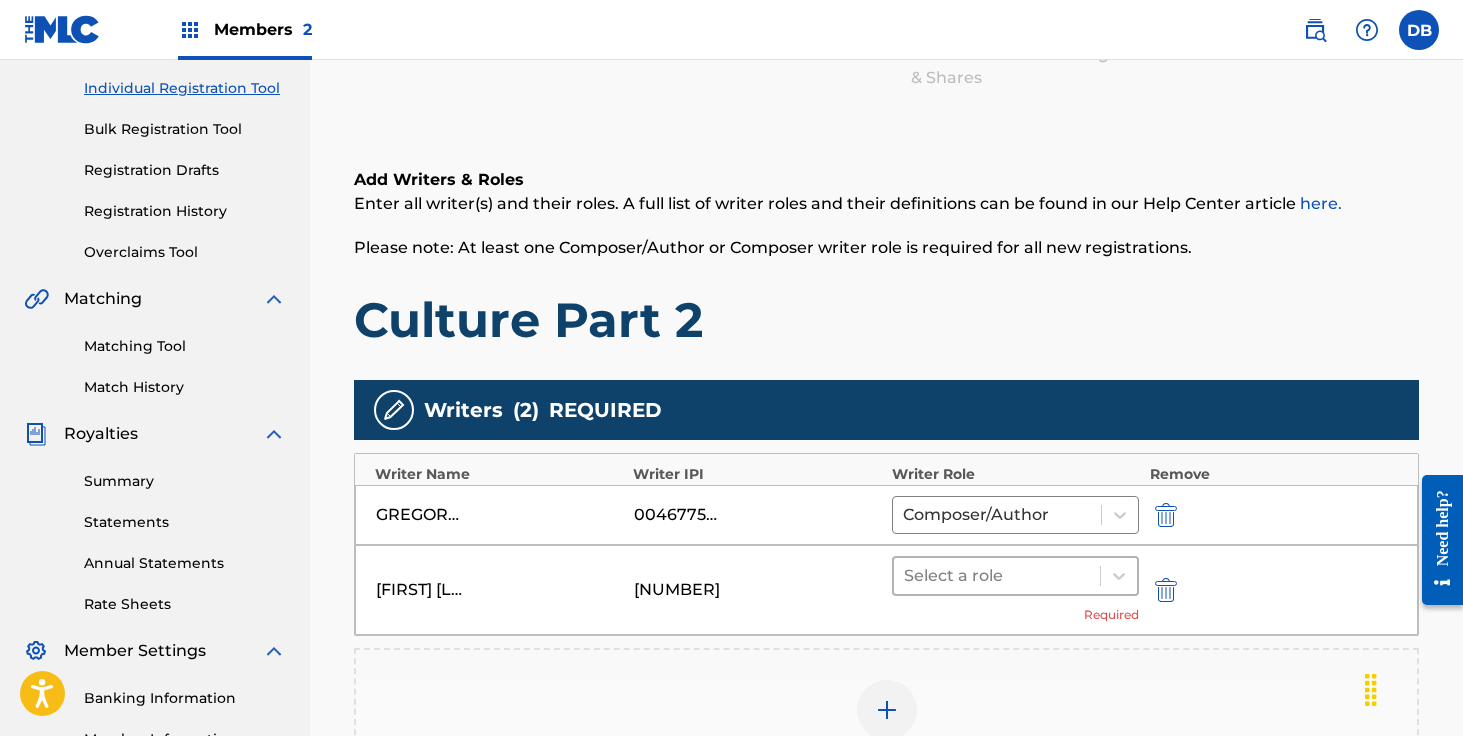 click at bounding box center [997, 576] 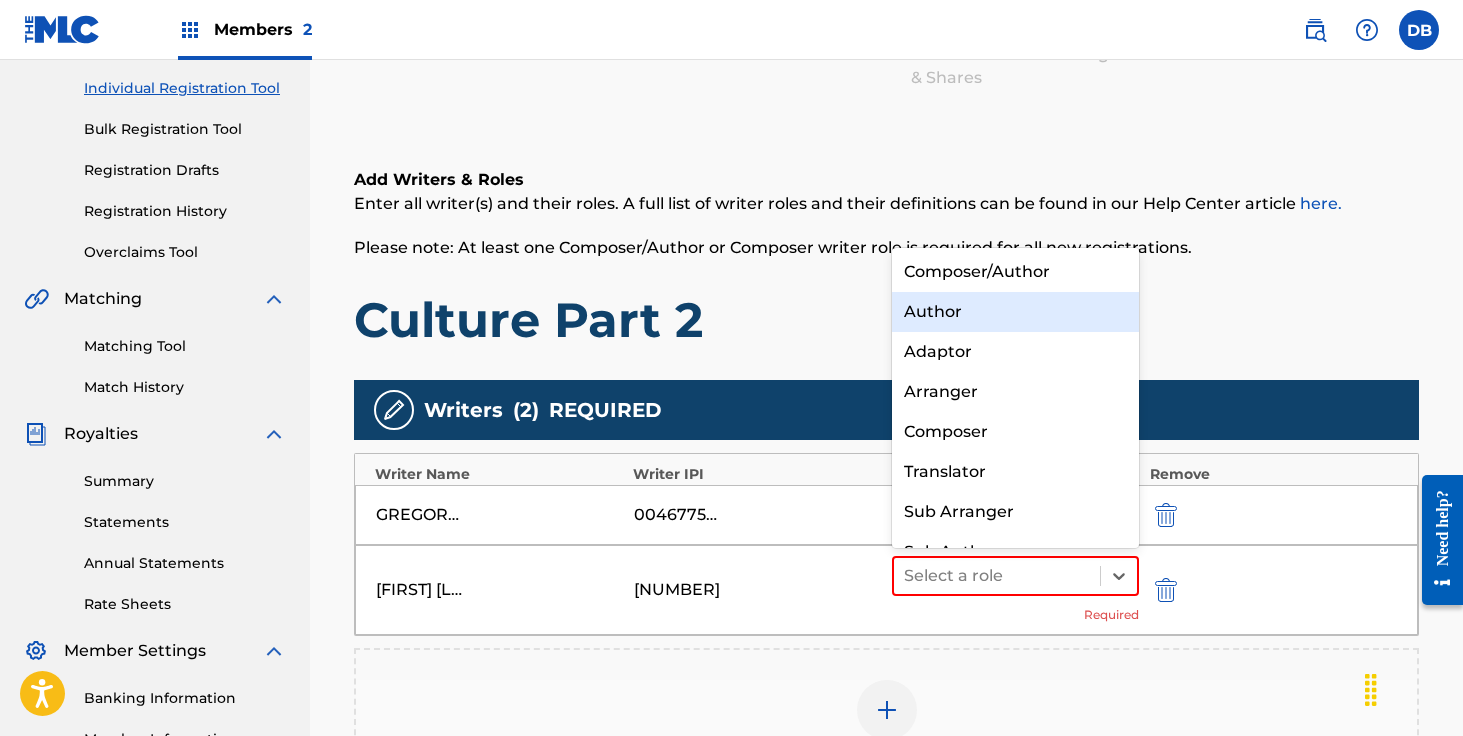 click on "Composer/Author" at bounding box center (1016, 272) 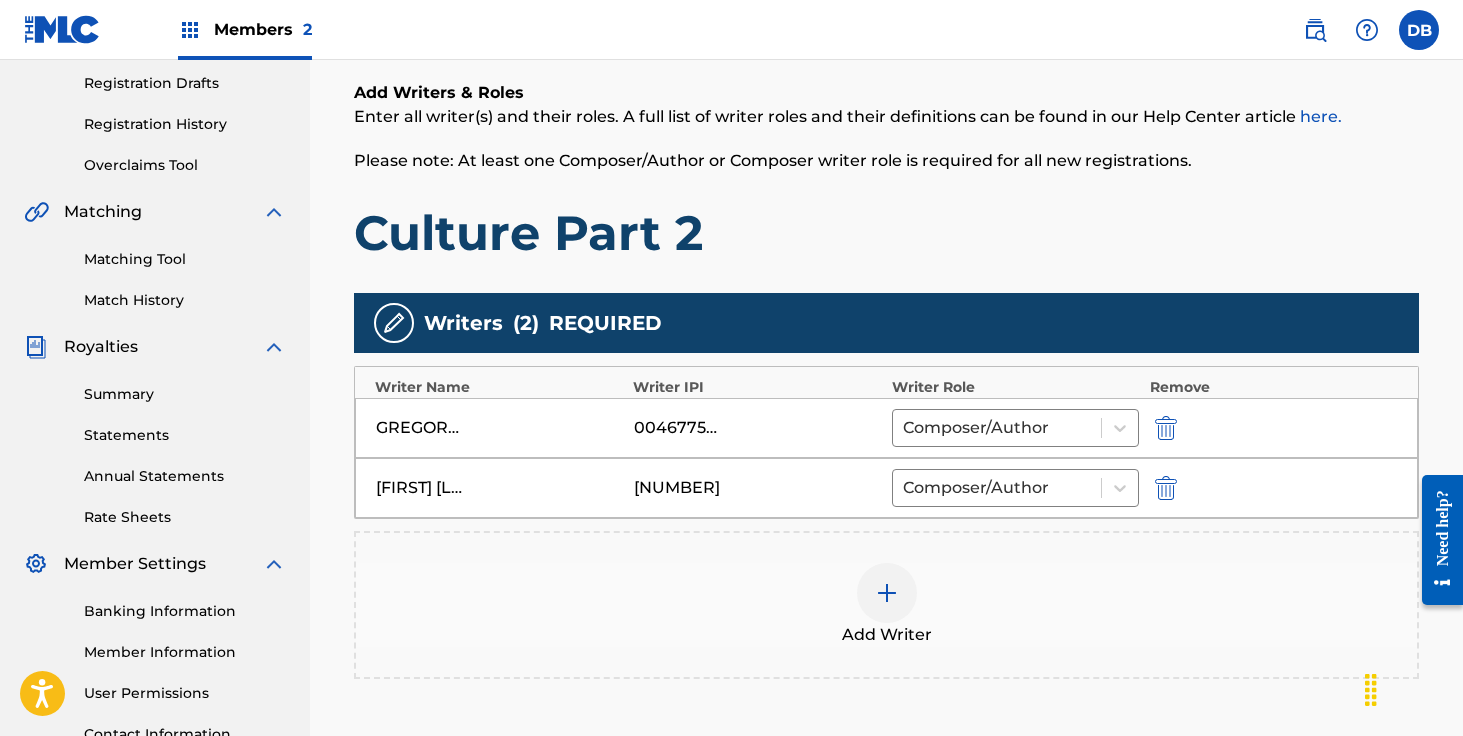 scroll, scrollTop: 393, scrollLeft: 0, axis: vertical 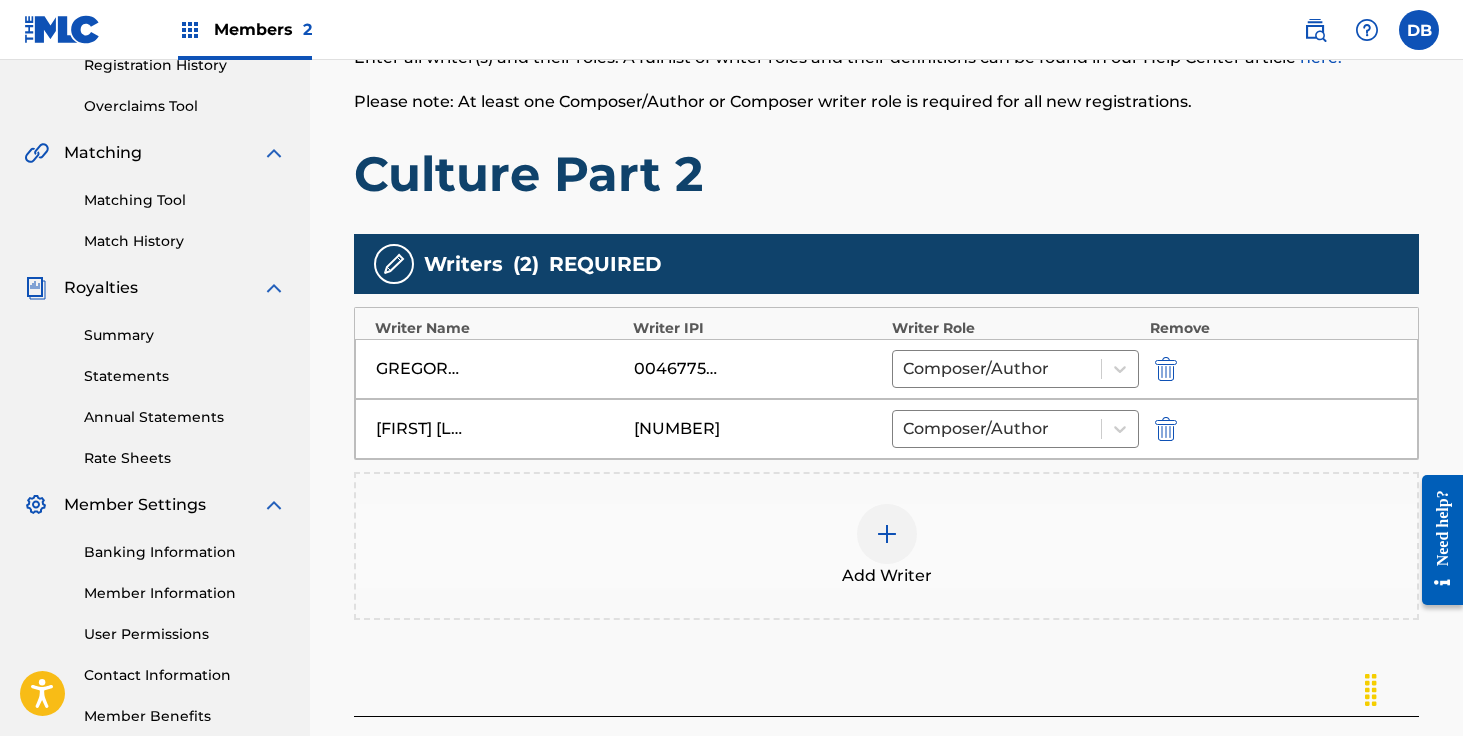 click at bounding box center [887, 534] 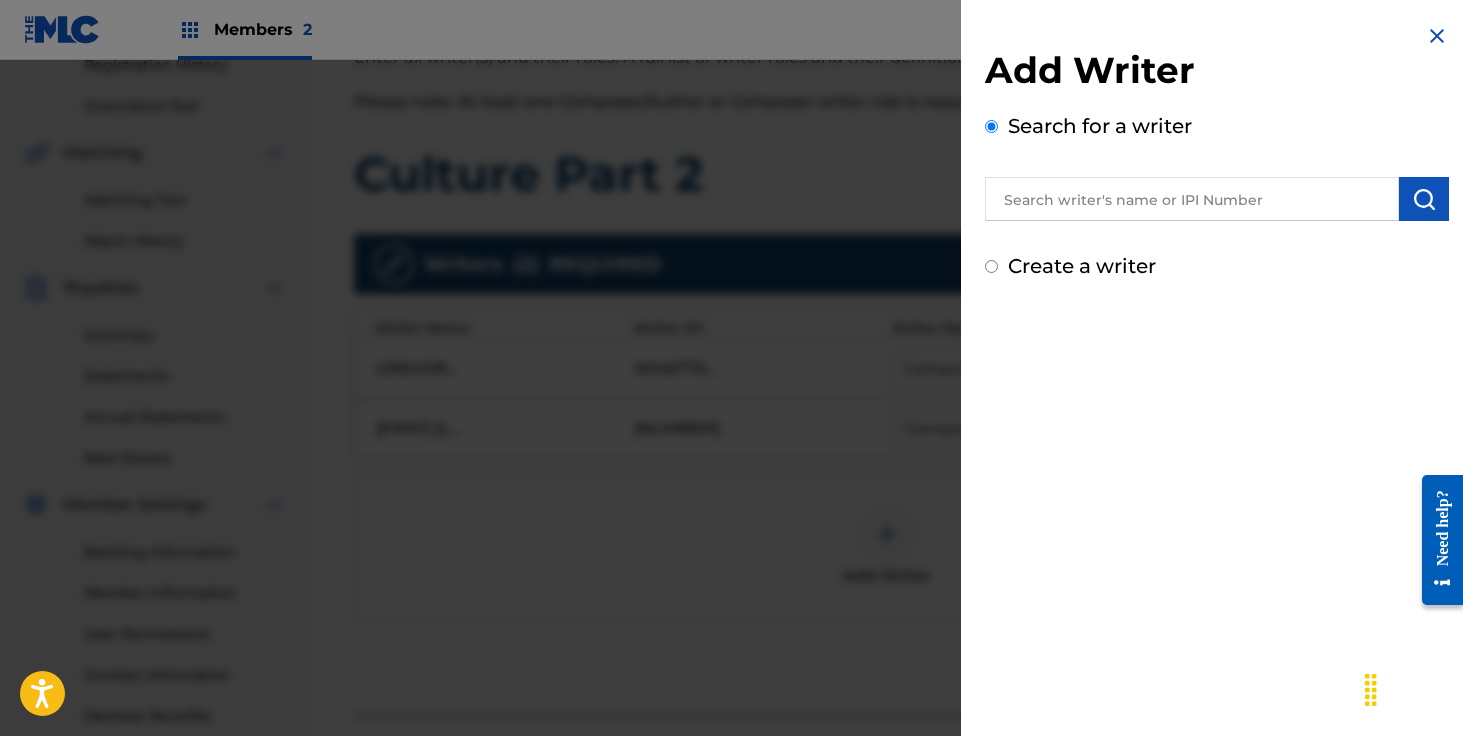 click at bounding box center [1192, 199] 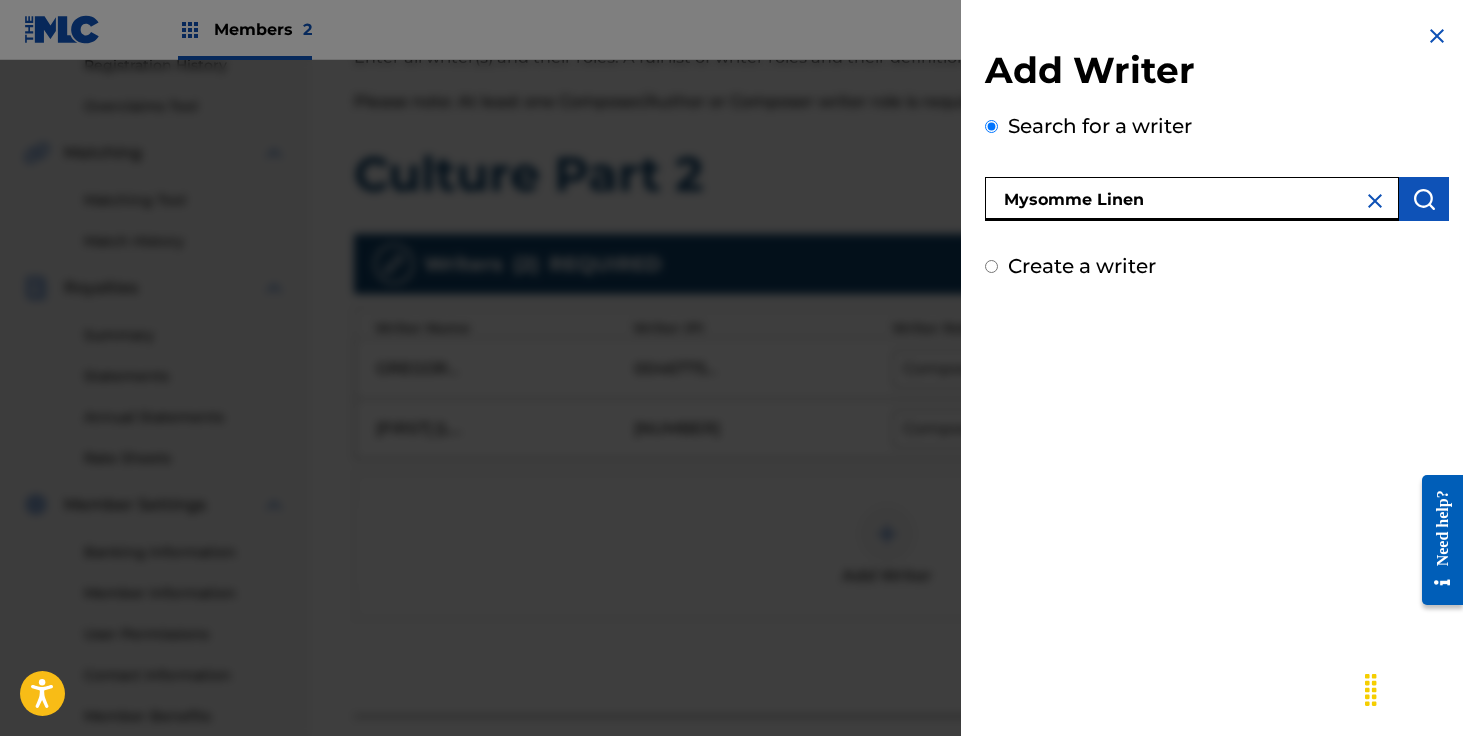 type on "Mysomme Linen" 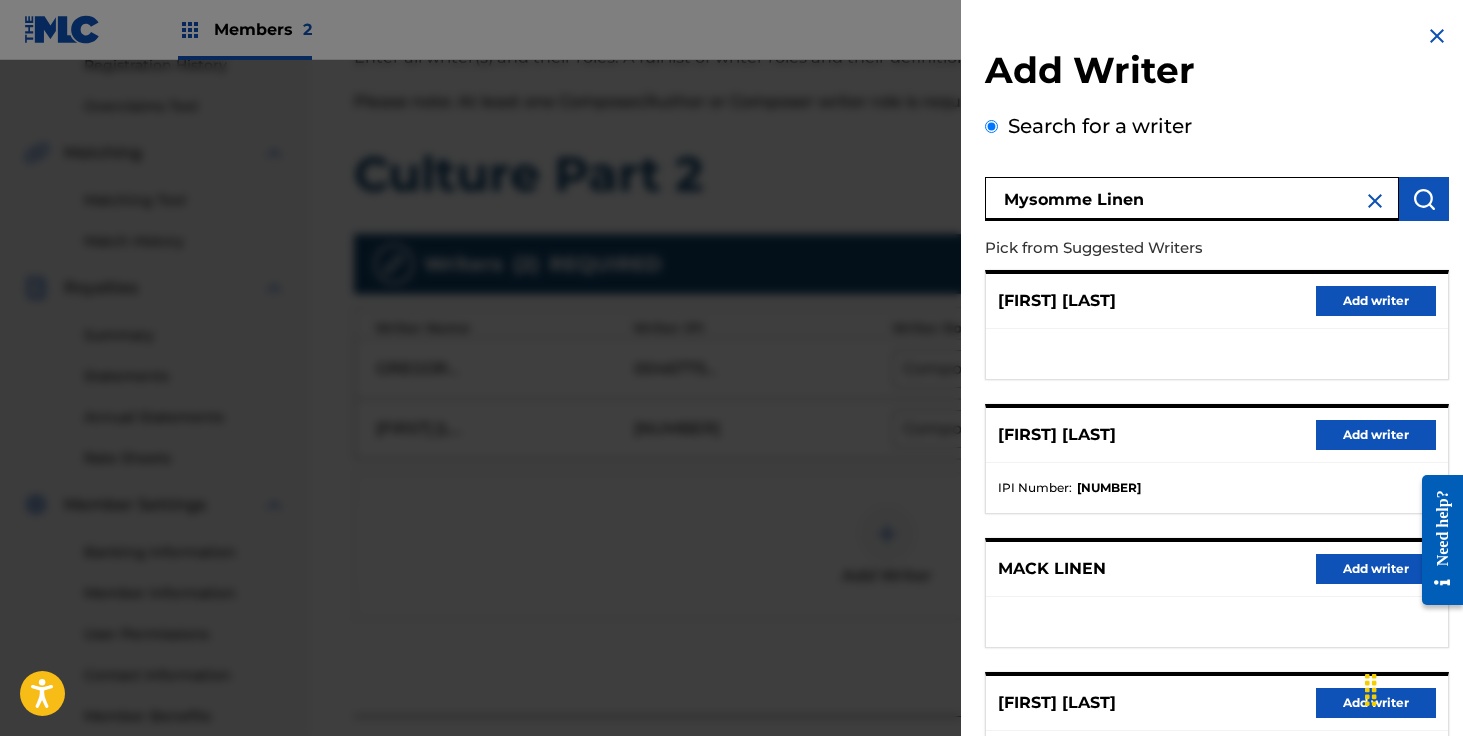 click on "Add writer" at bounding box center (1376, 435) 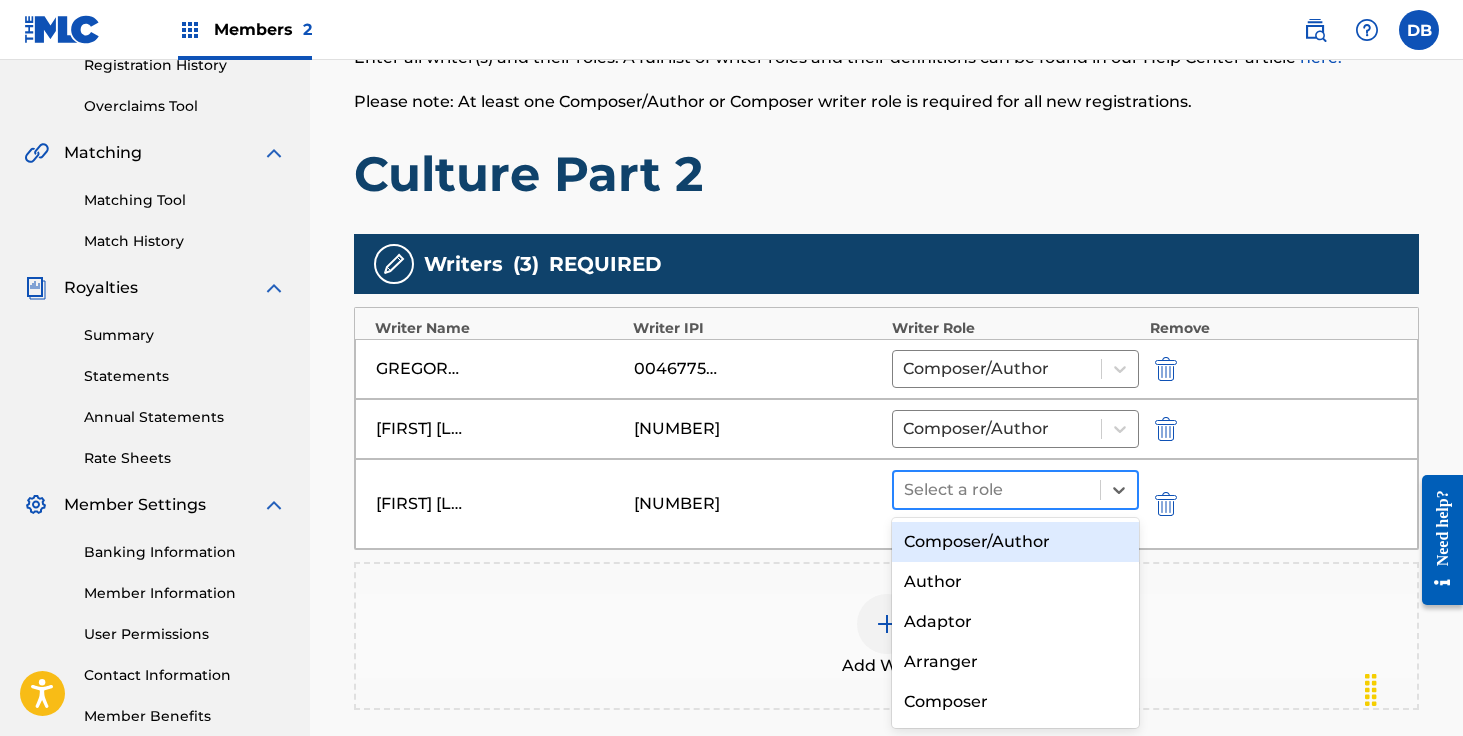click at bounding box center [997, 490] 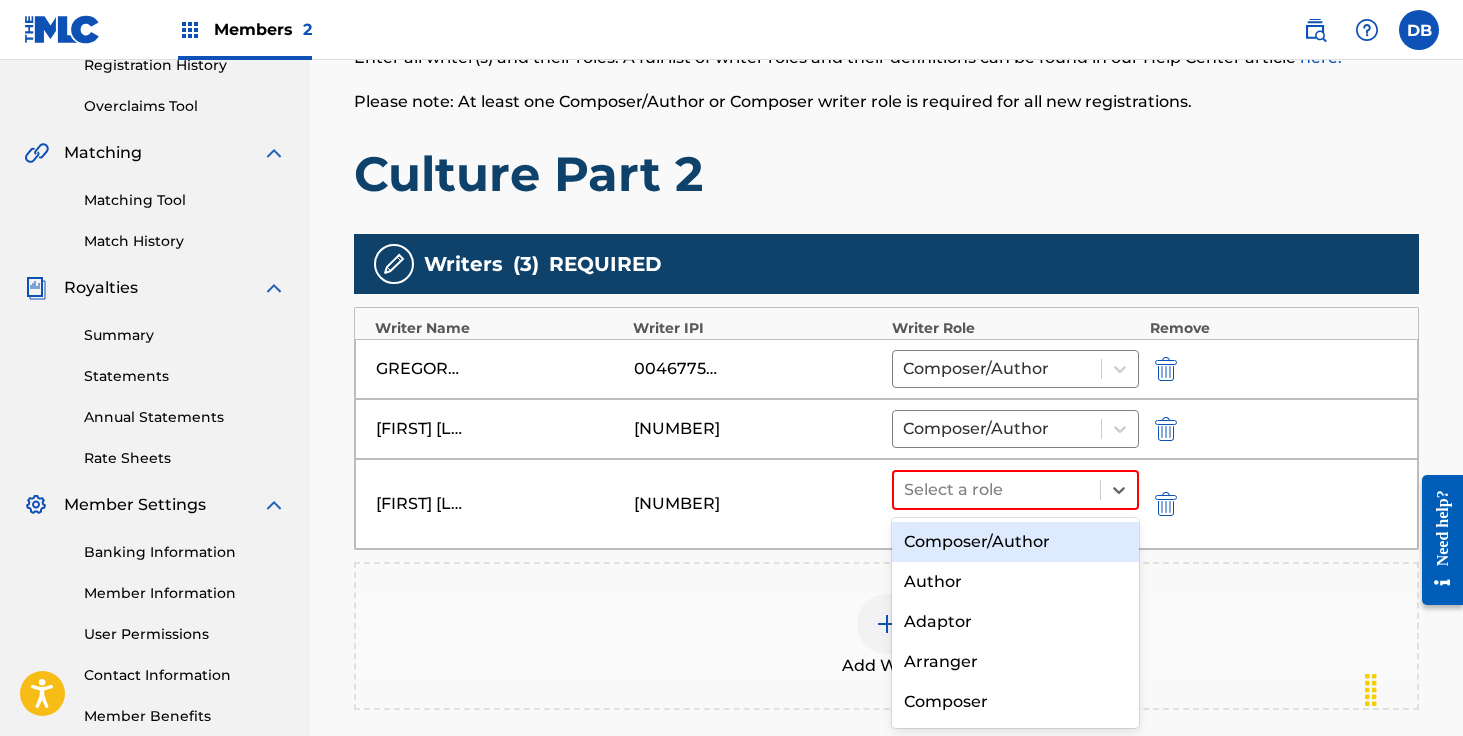 click on "Composer/Author" at bounding box center [1016, 542] 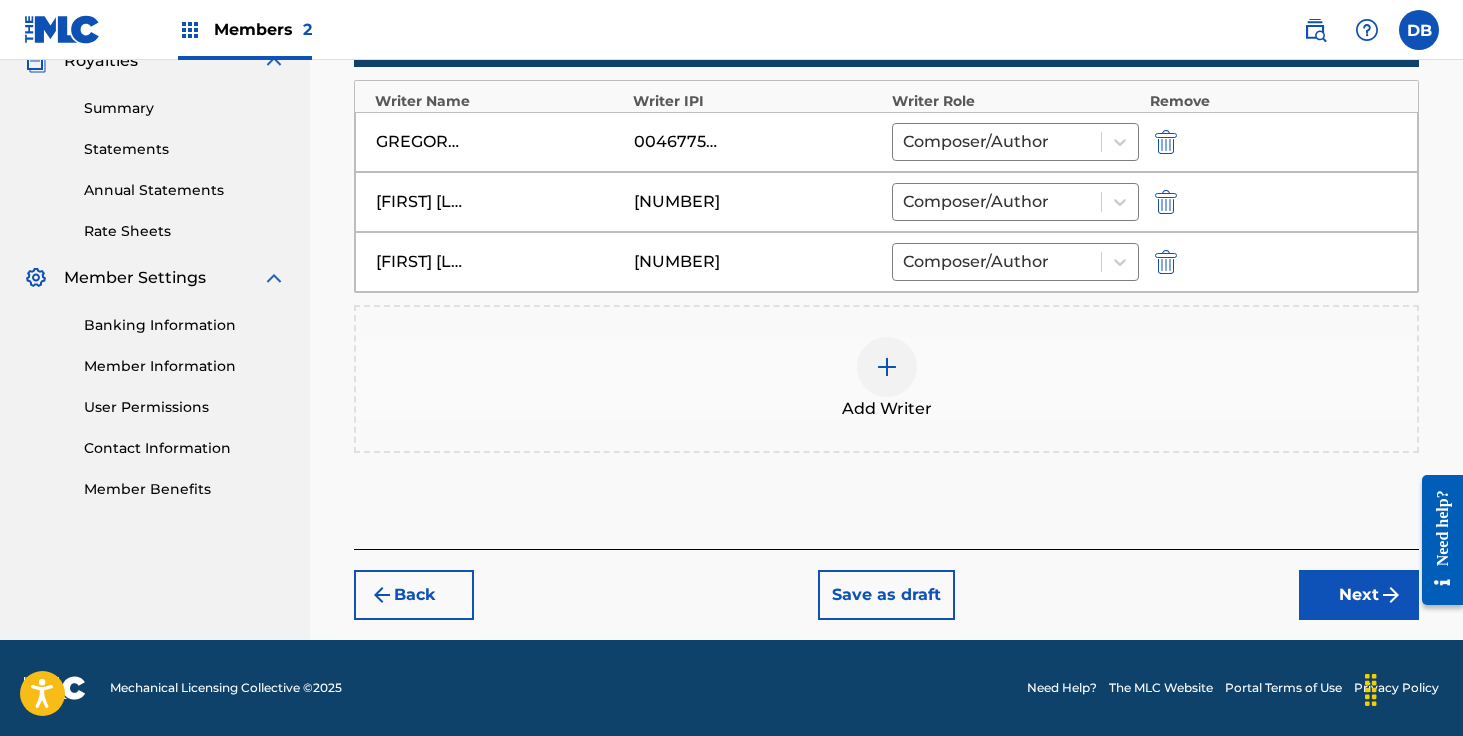 click on "Next" at bounding box center (1359, 595) 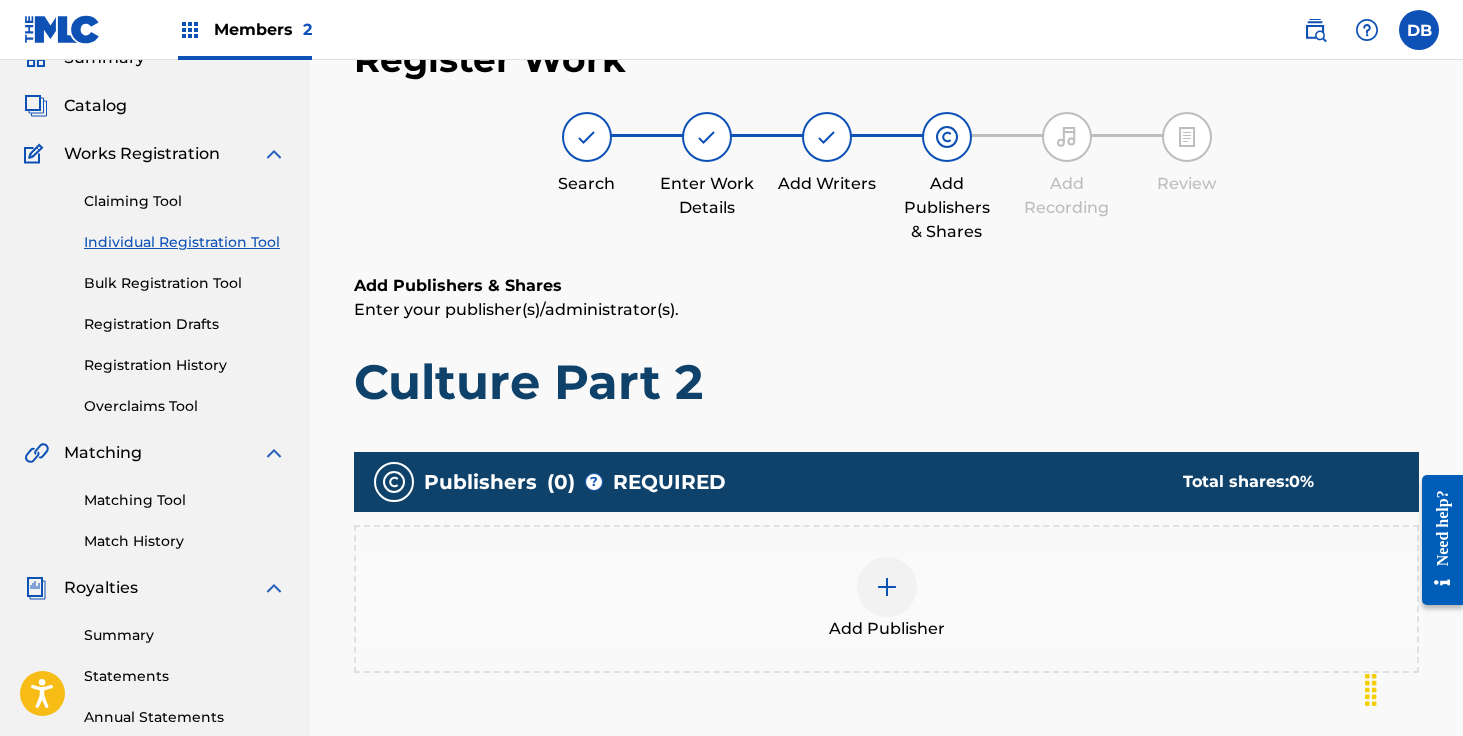 scroll, scrollTop: 90, scrollLeft: 0, axis: vertical 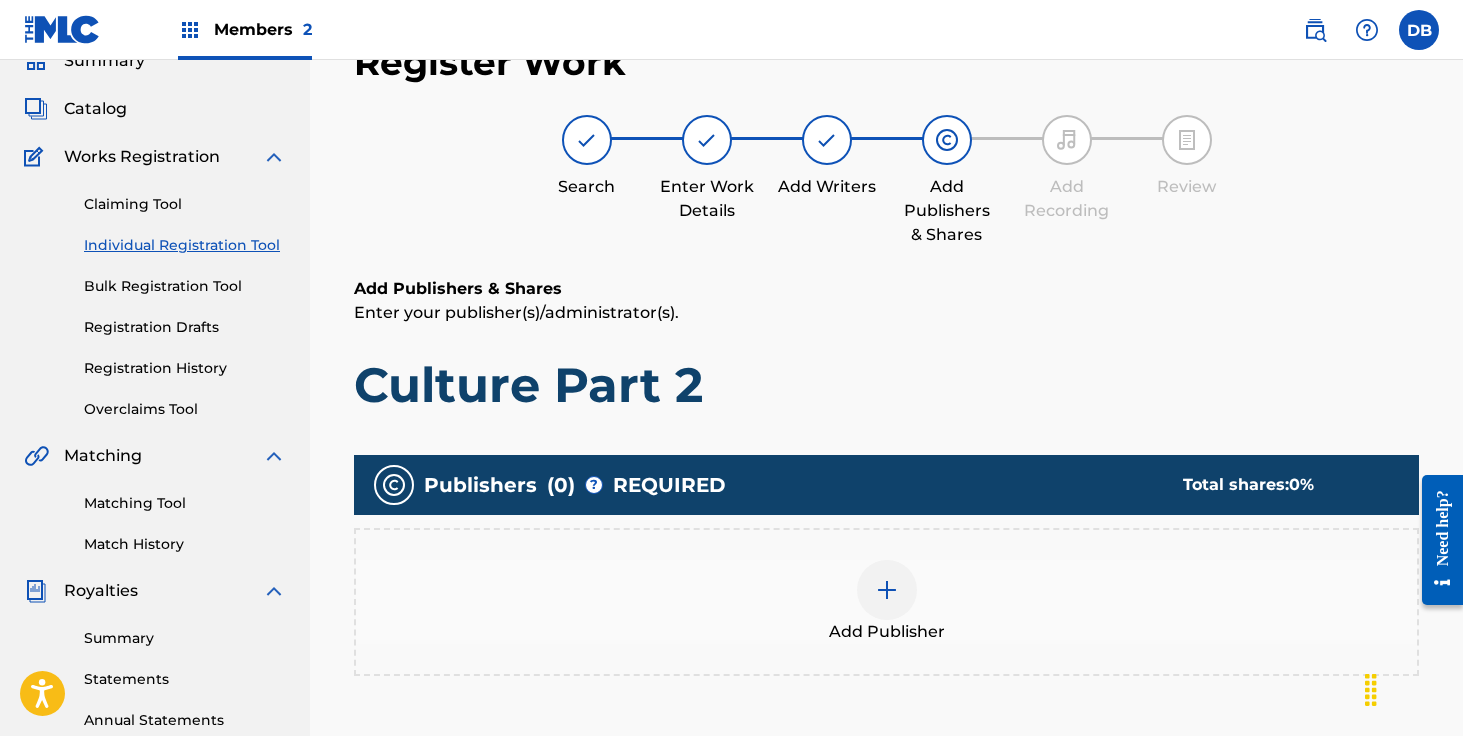 click at bounding box center (887, 590) 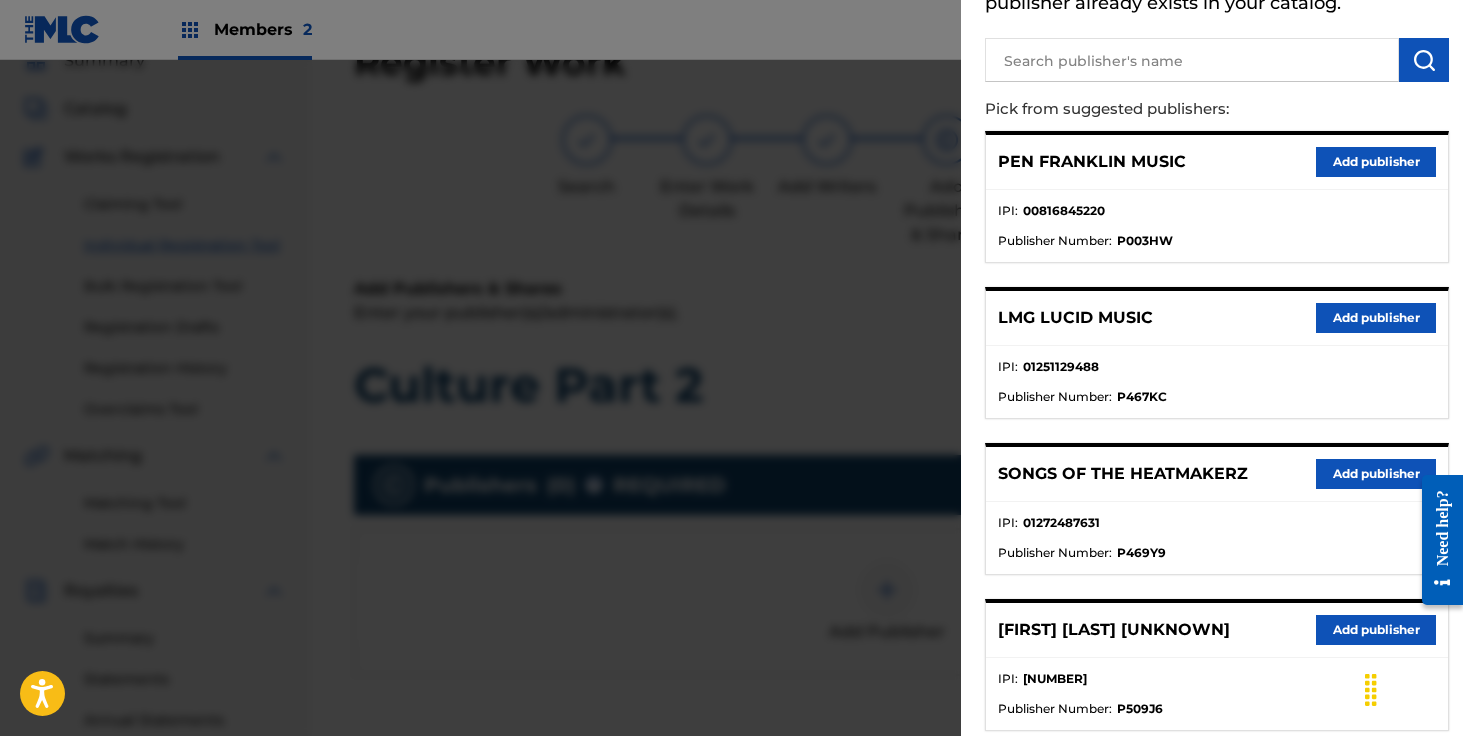 scroll, scrollTop: 159, scrollLeft: 0, axis: vertical 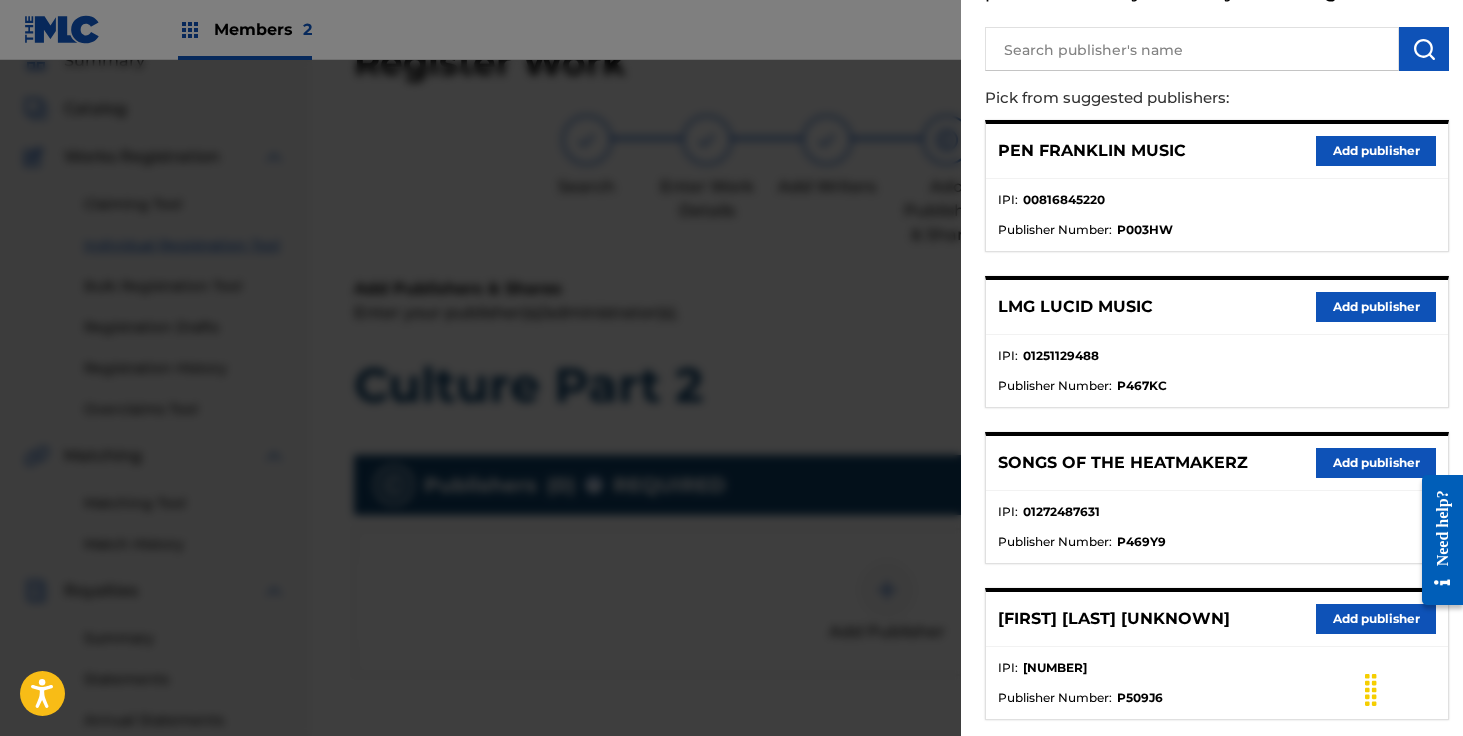 click on "Add publisher" at bounding box center (1376, 463) 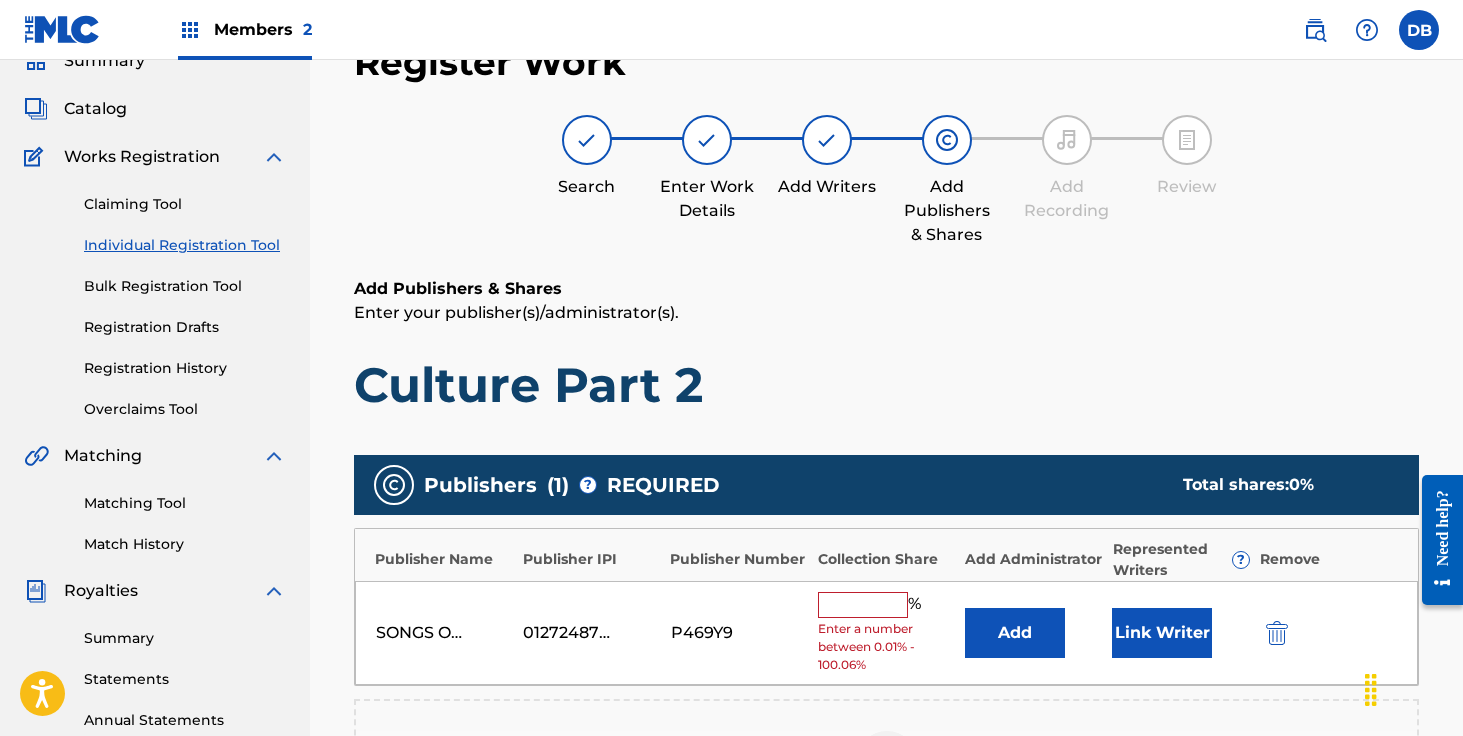 click at bounding box center (863, 605) 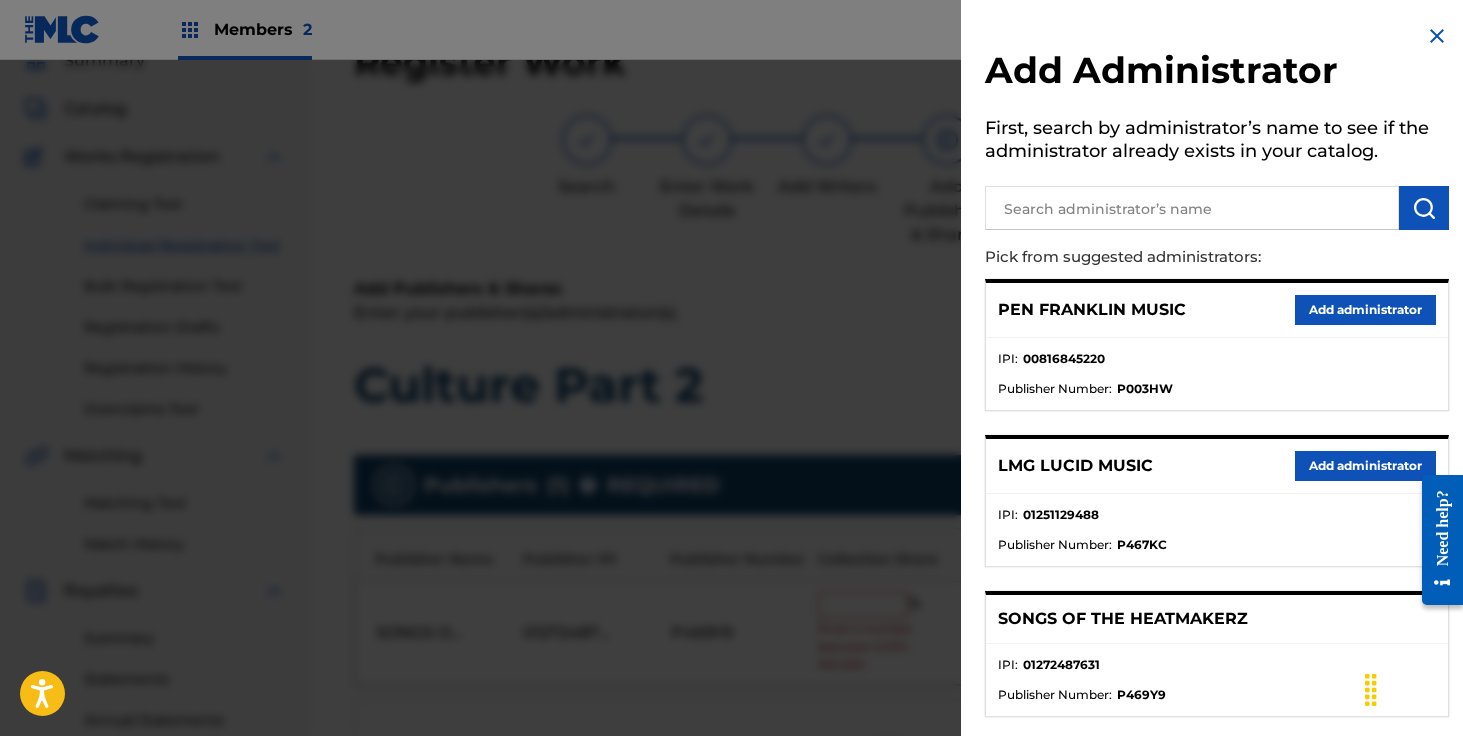 click on "Add administrator" at bounding box center (1365, 466) 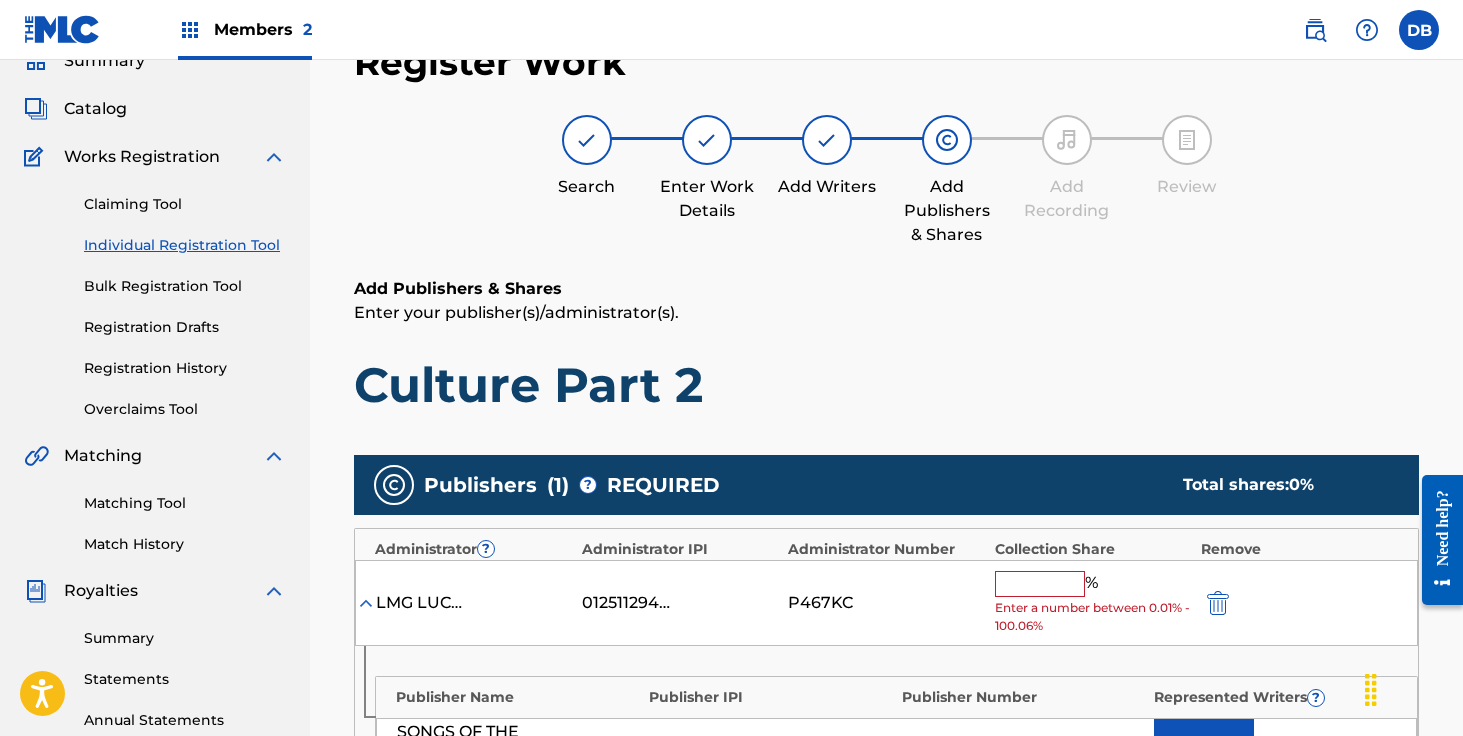click at bounding box center [1040, 584] 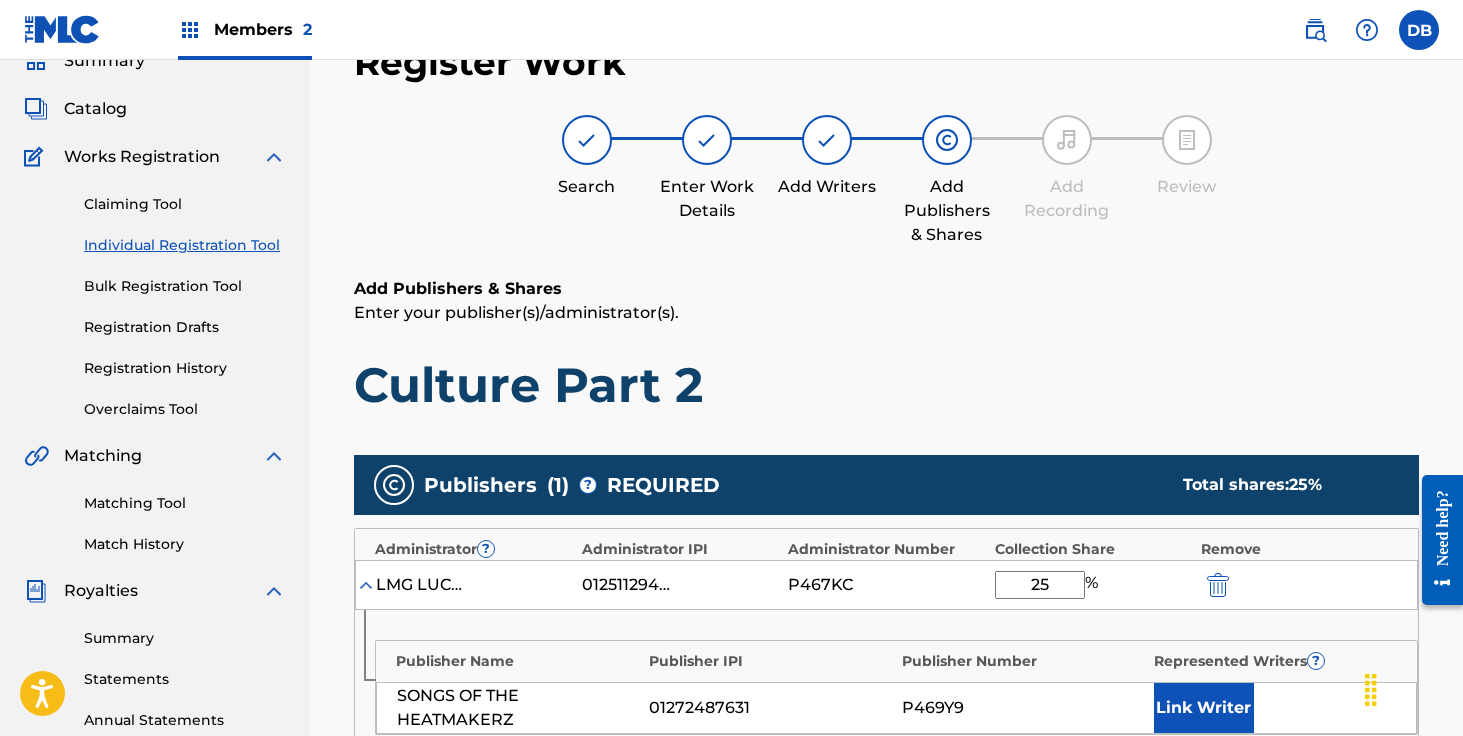type on "25" 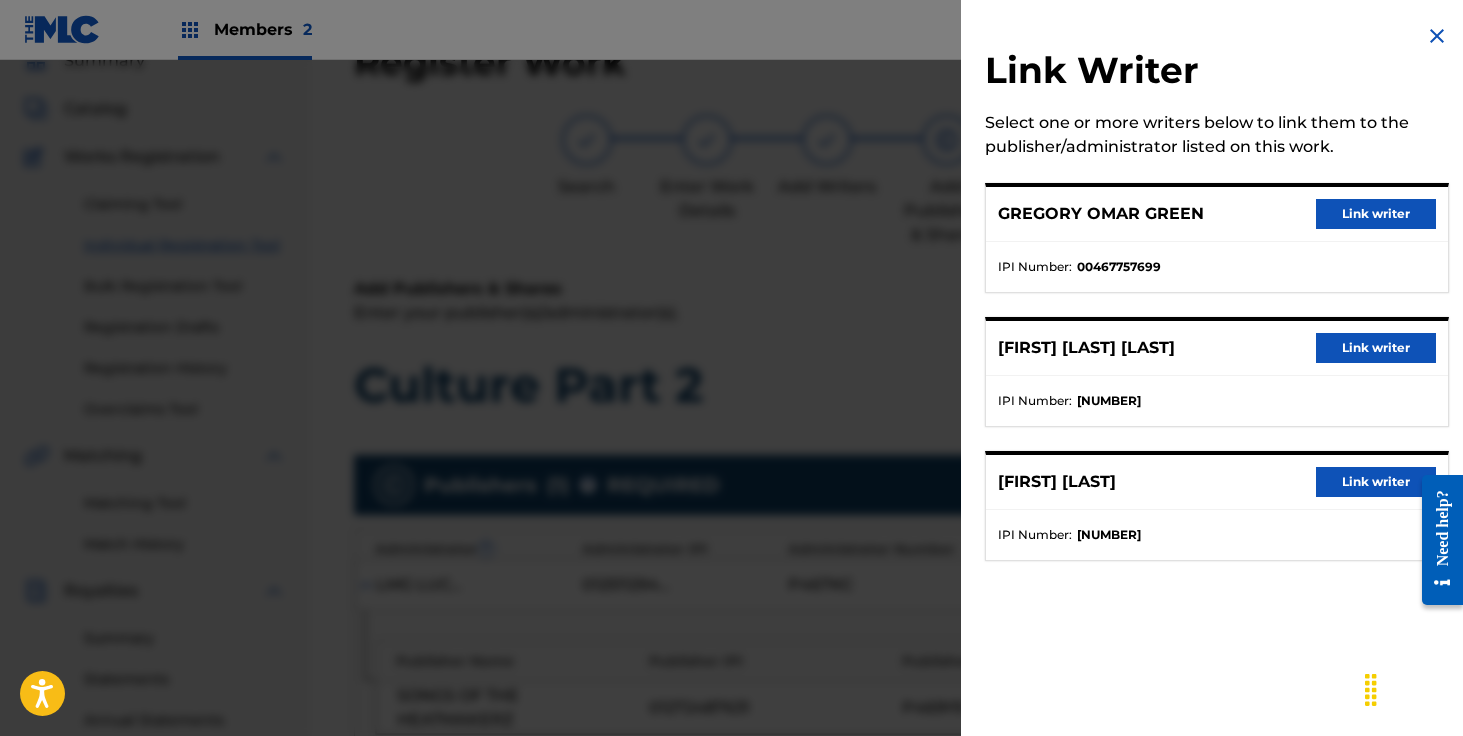 click on "Link writer" at bounding box center [1376, 214] 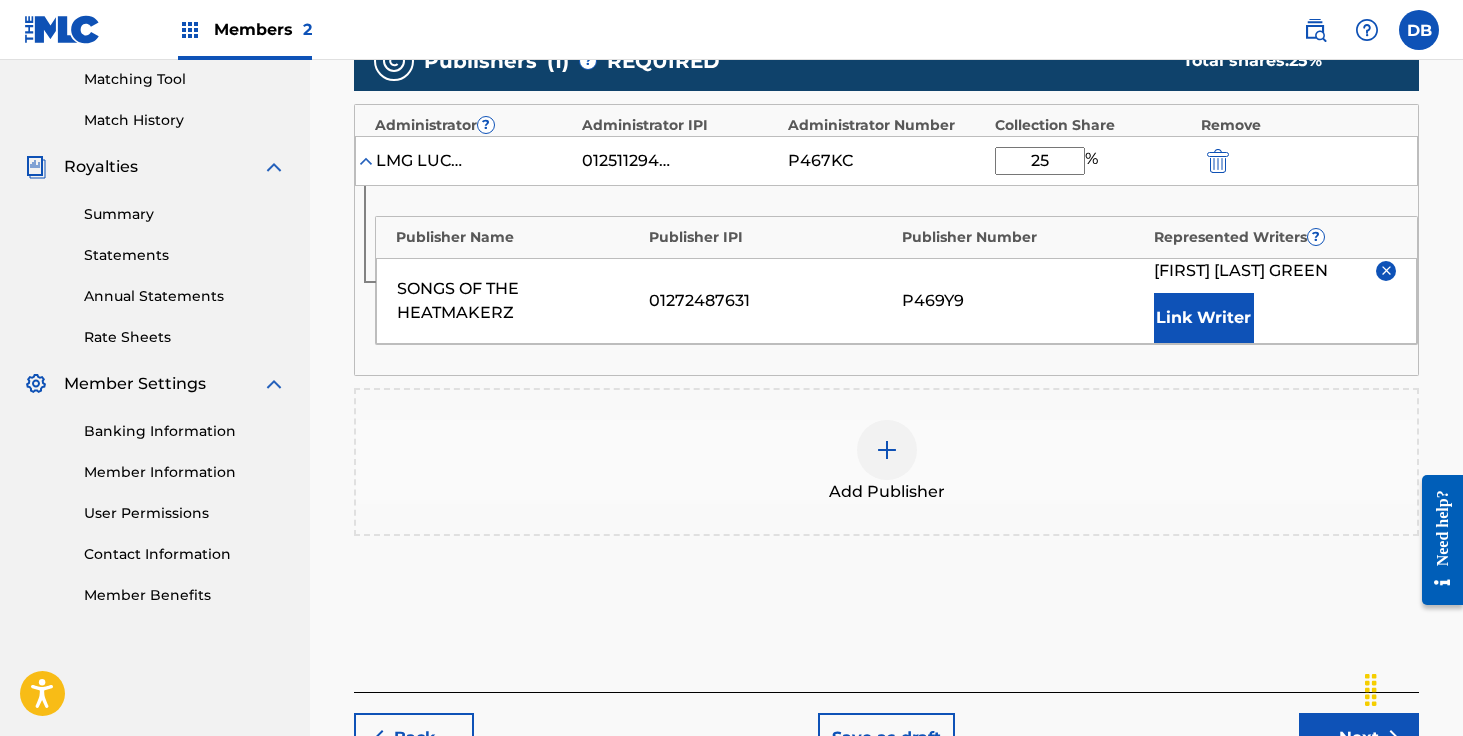 scroll, scrollTop: 529, scrollLeft: 0, axis: vertical 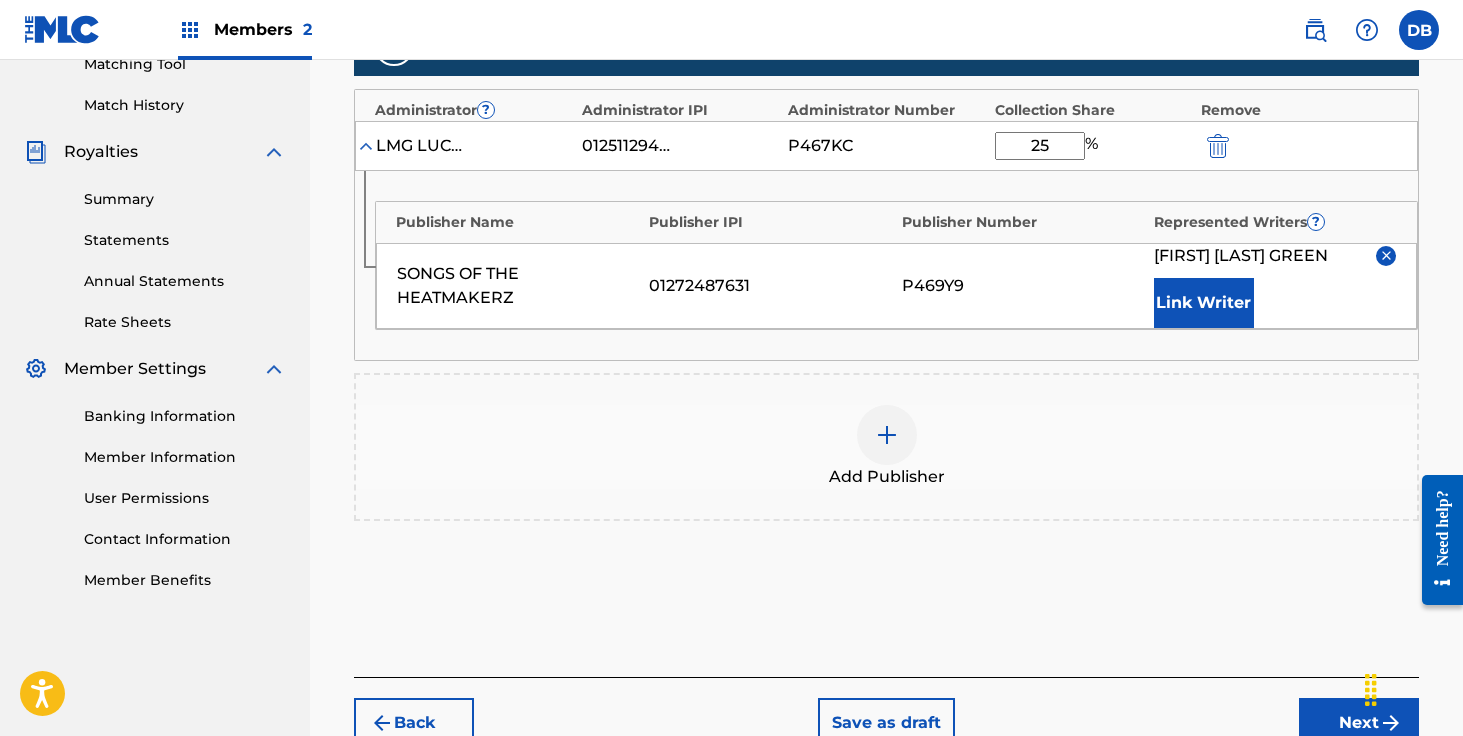 click at bounding box center (887, 435) 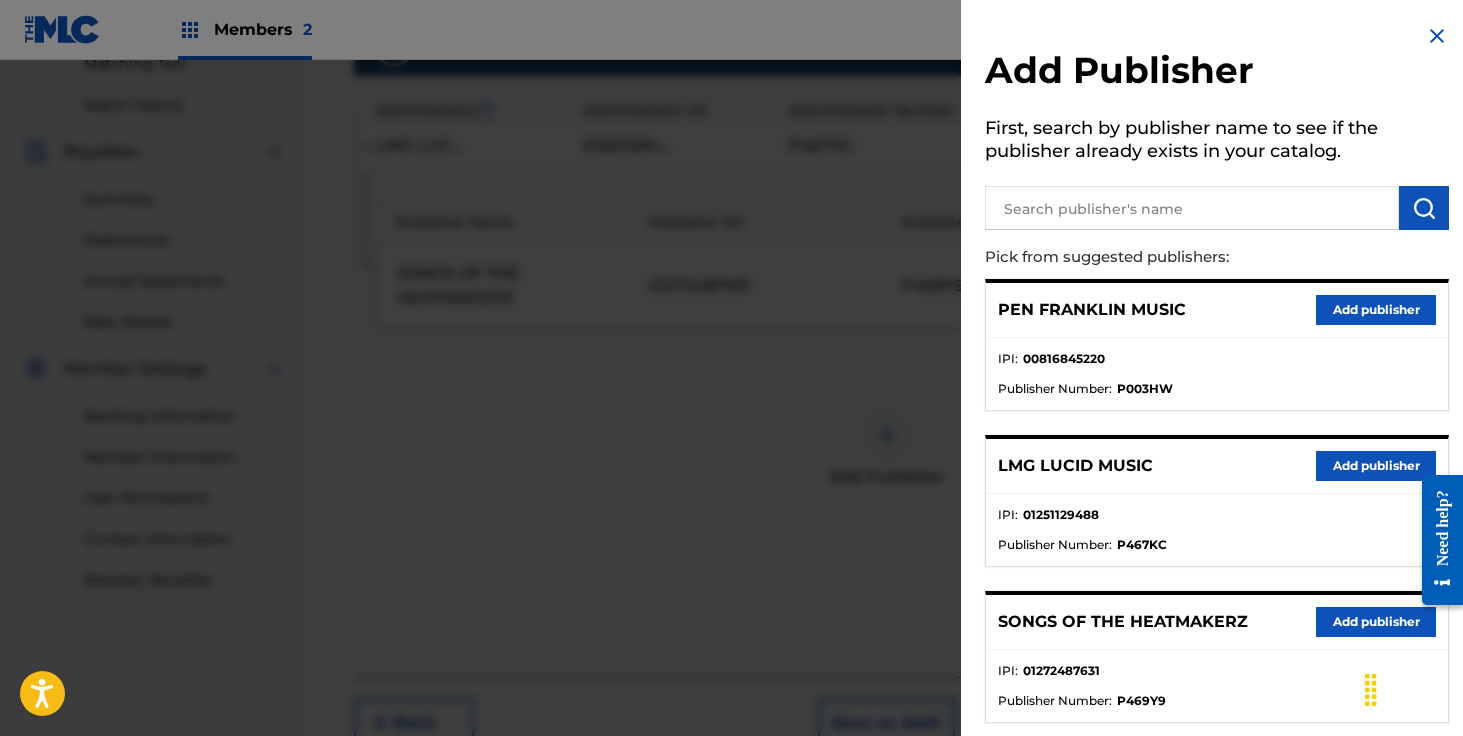 click on "Add publisher" at bounding box center [1376, 466] 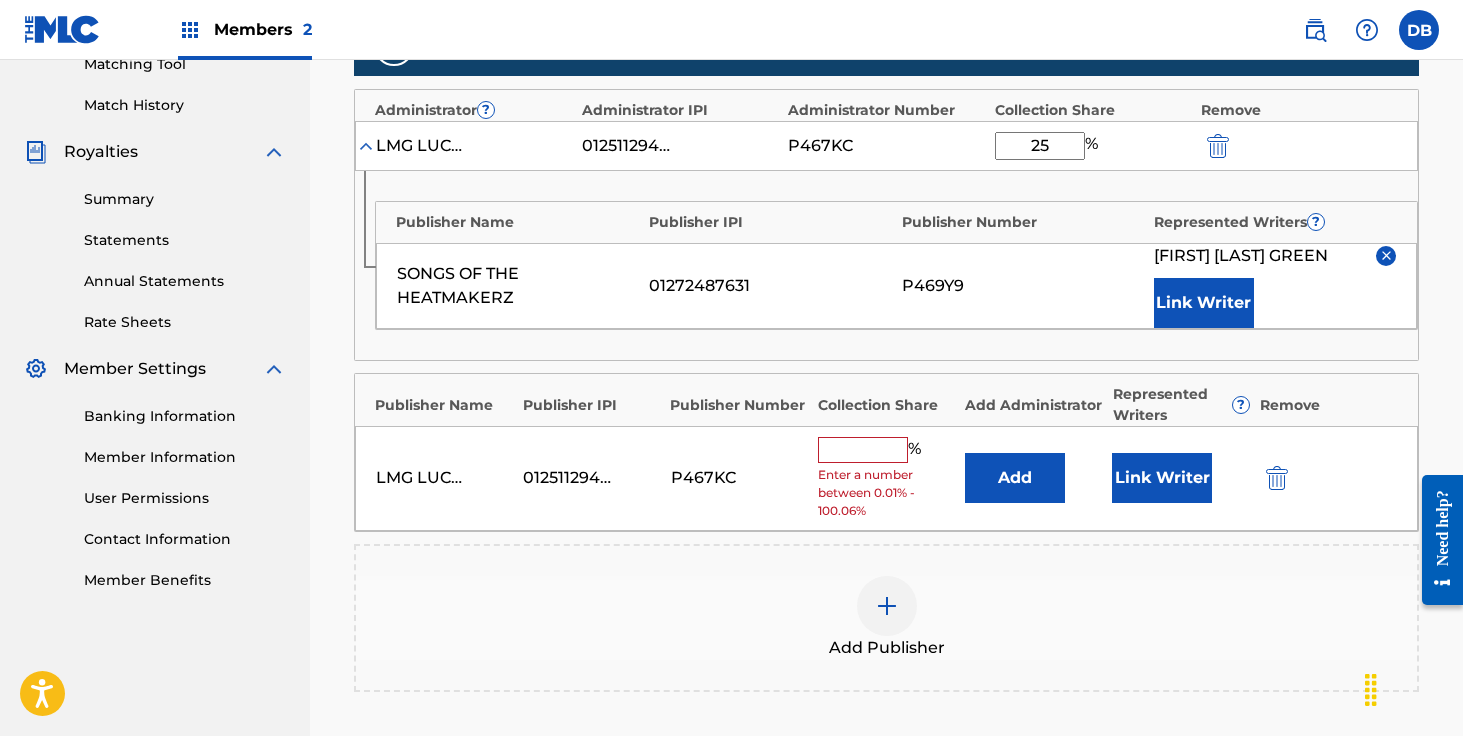 click at bounding box center (863, 450) 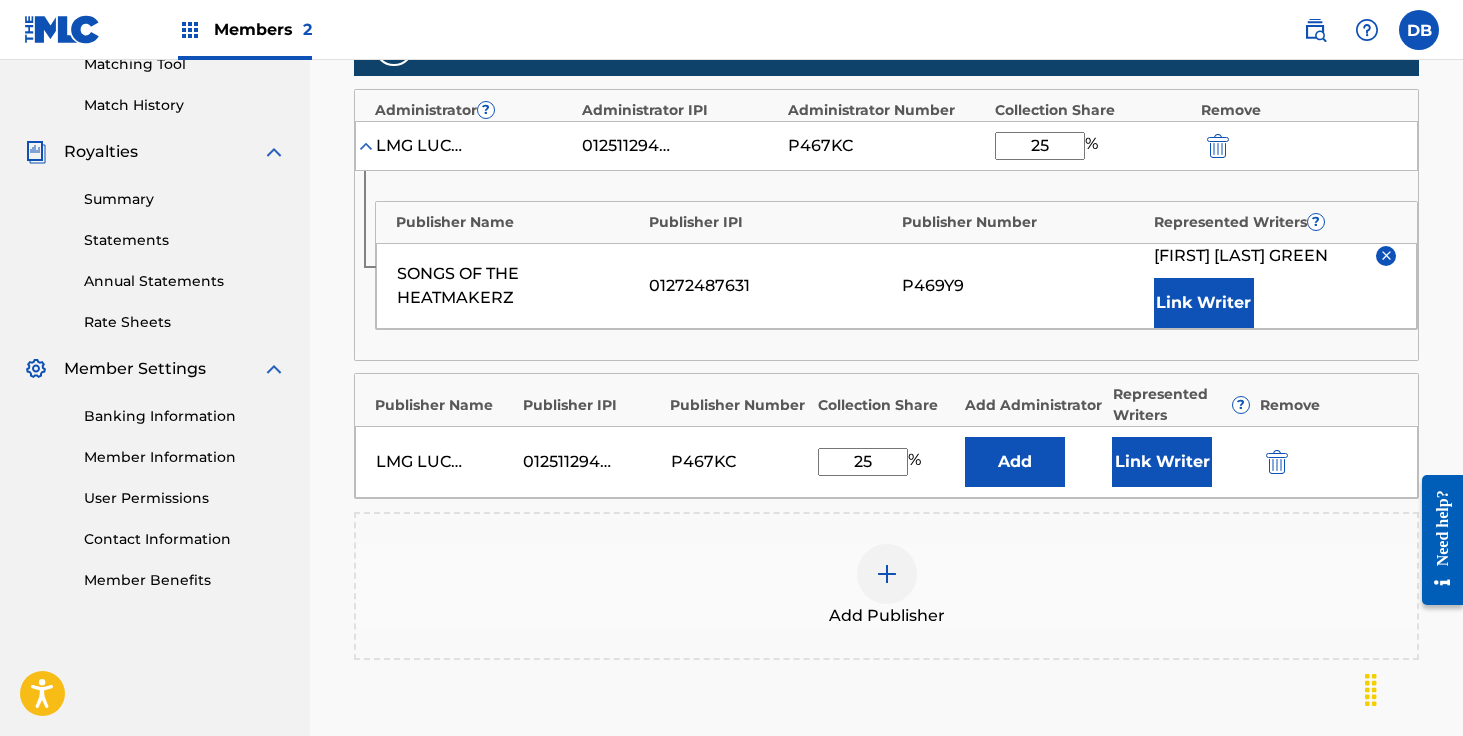 type on "25" 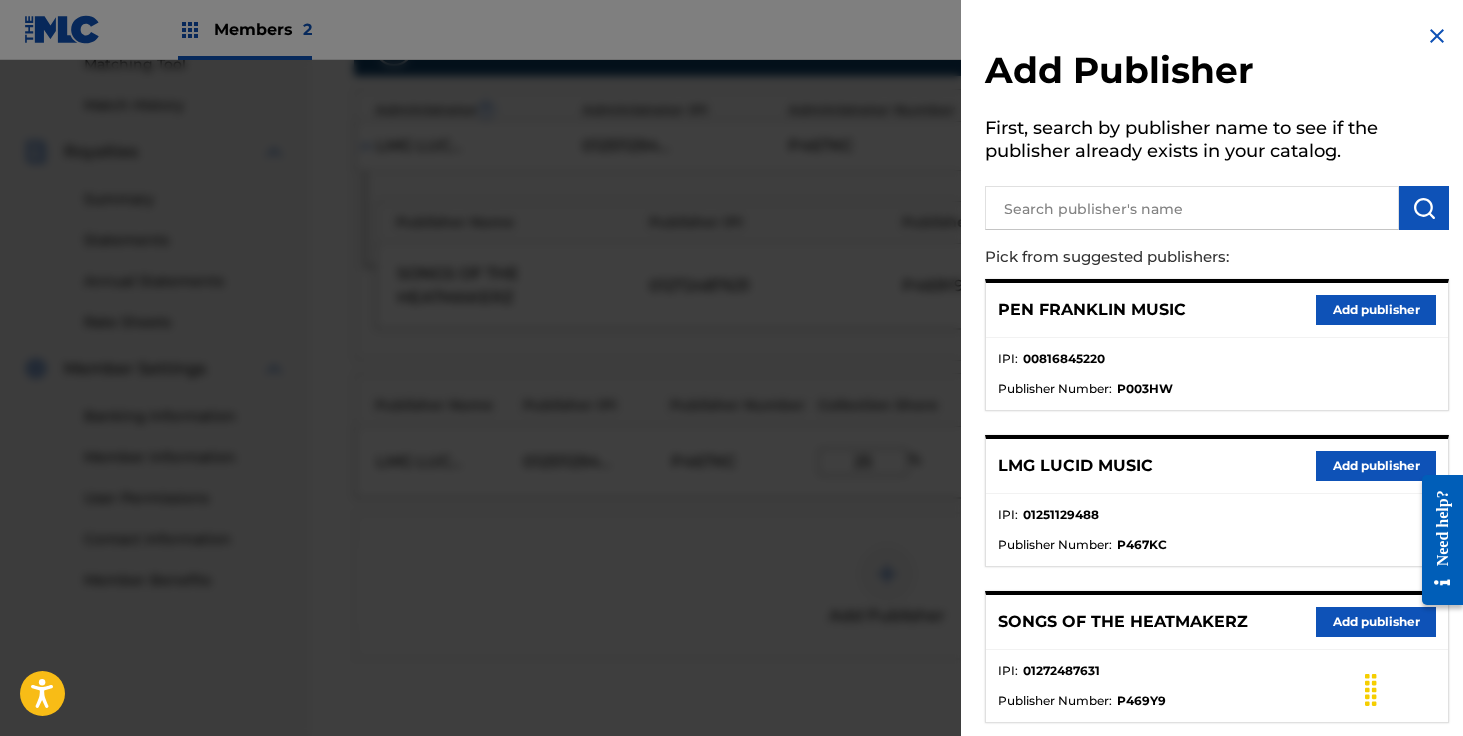 click at bounding box center (731, 428) 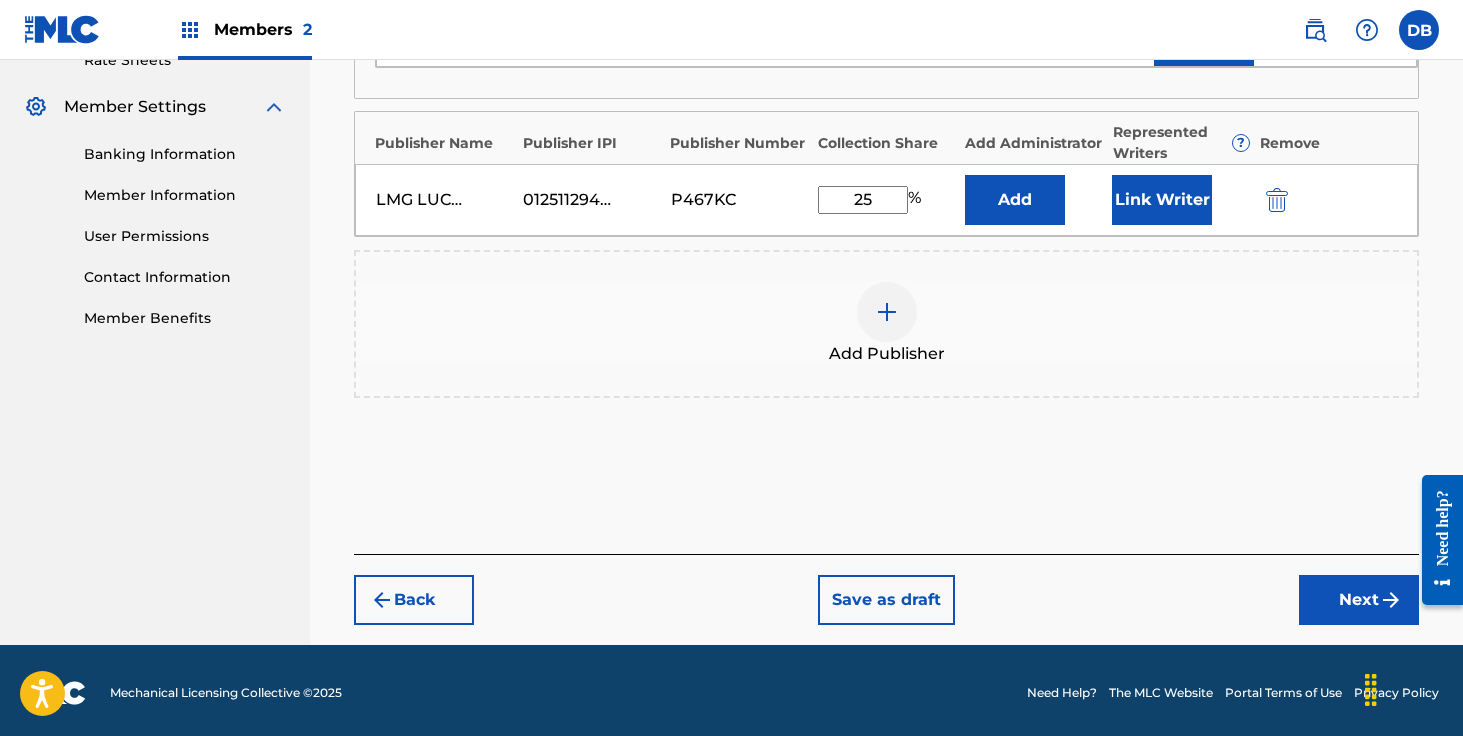 scroll, scrollTop: 792, scrollLeft: 0, axis: vertical 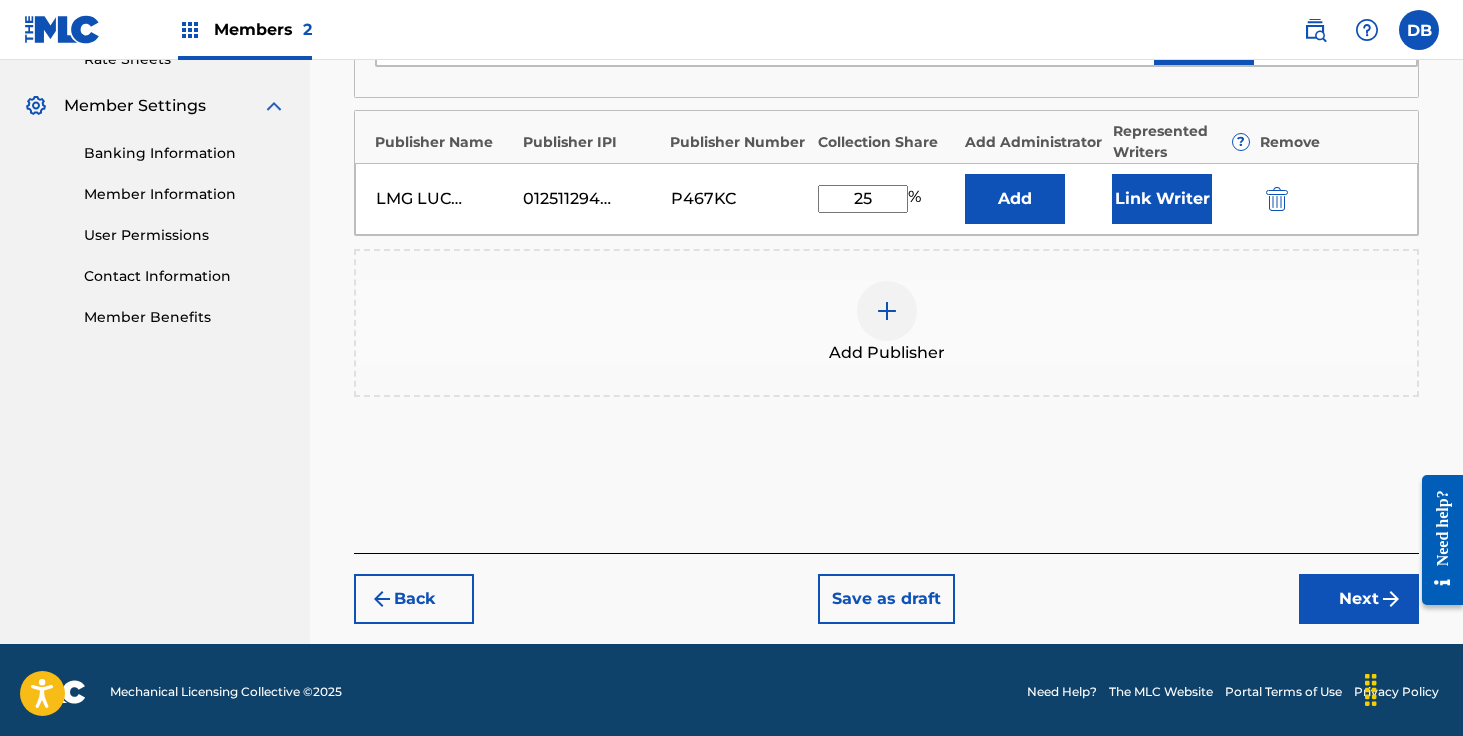 click on "Next" at bounding box center [1359, 599] 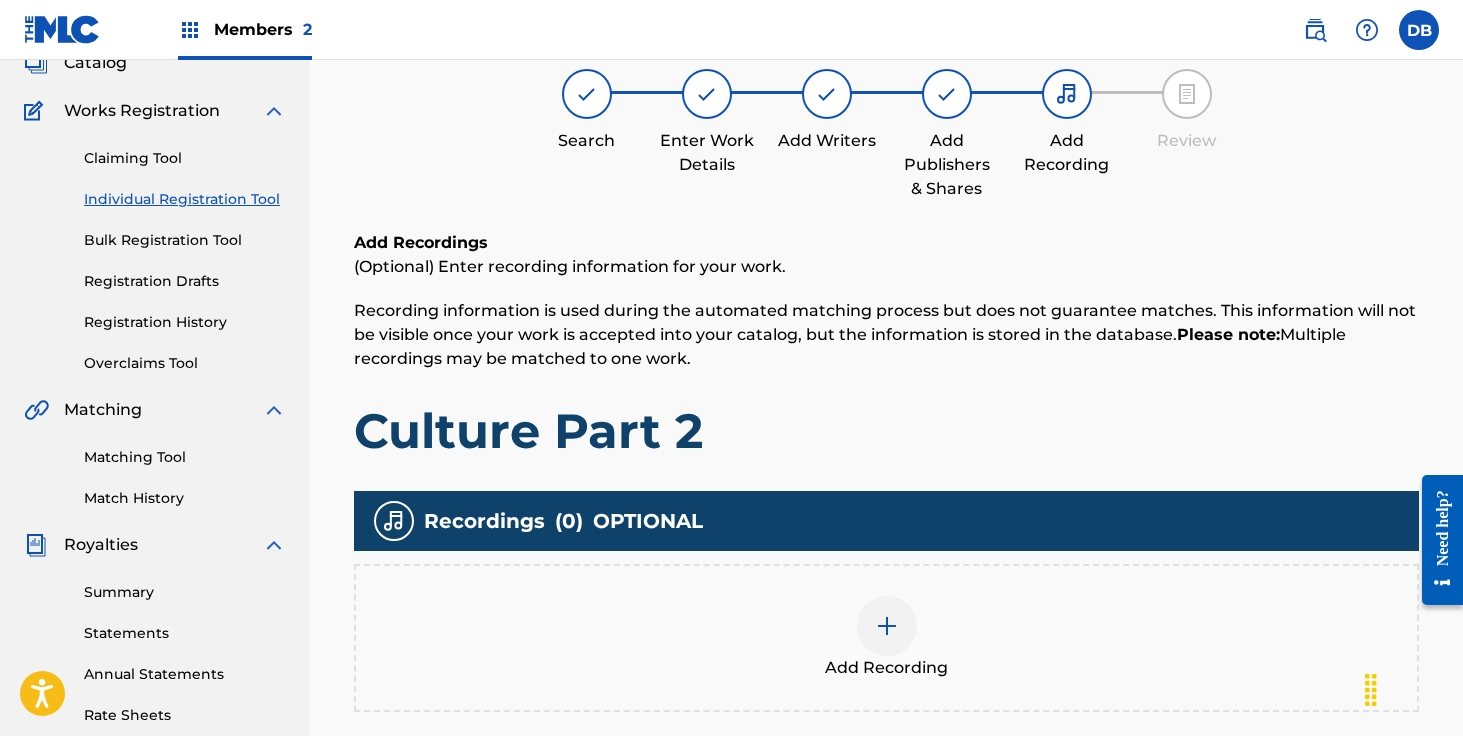 scroll, scrollTop: 218, scrollLeft: 0, axis: vertical 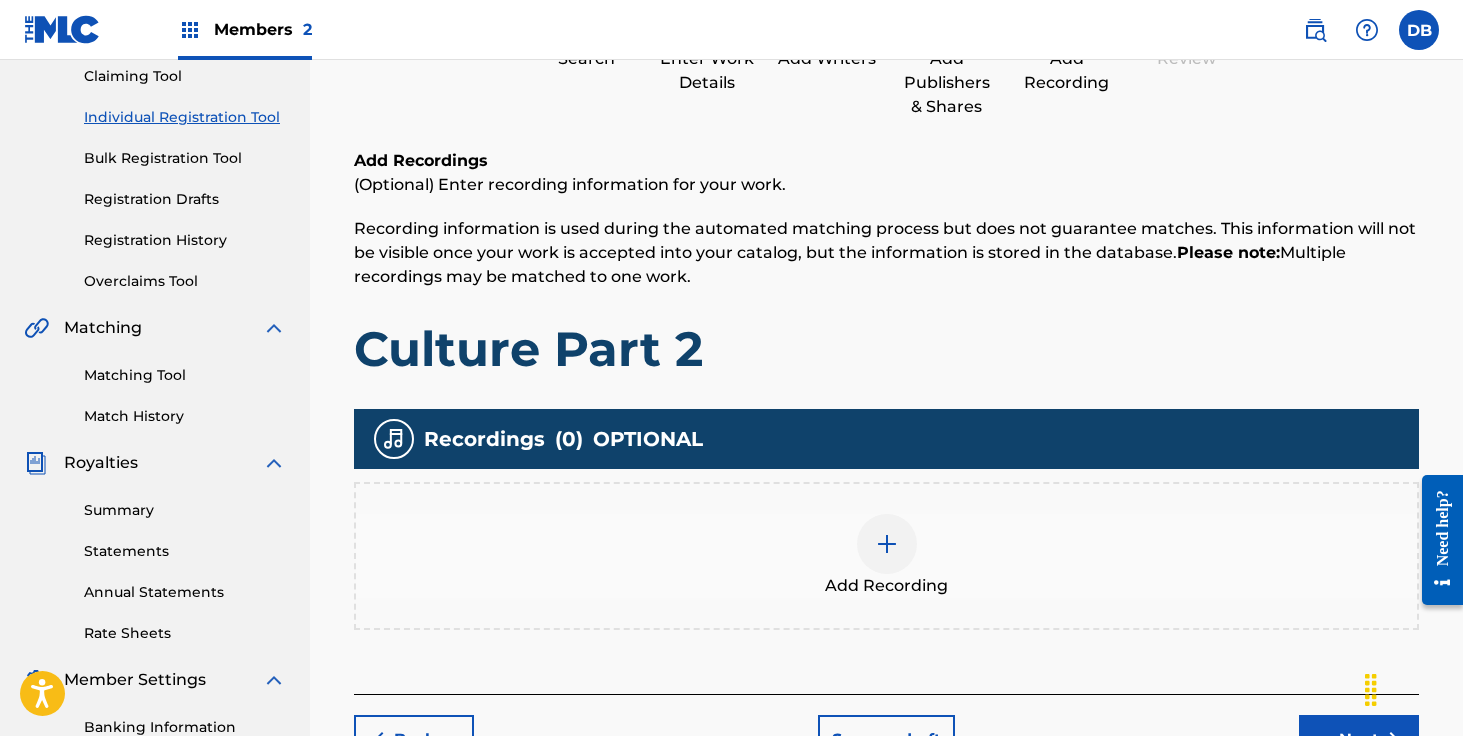 click at bounding box center [887, 544] 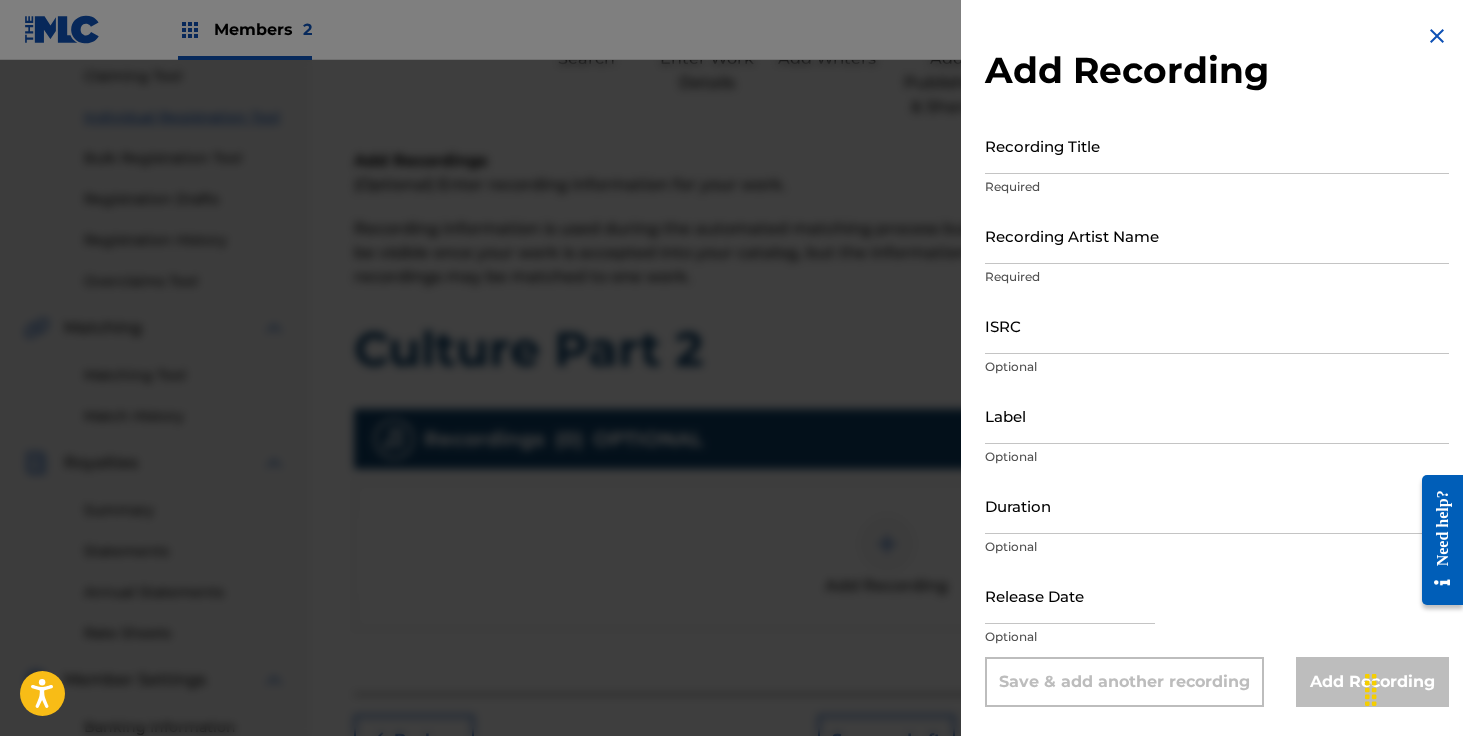 click on "Recording Title" at bounding box center (1217, 145) 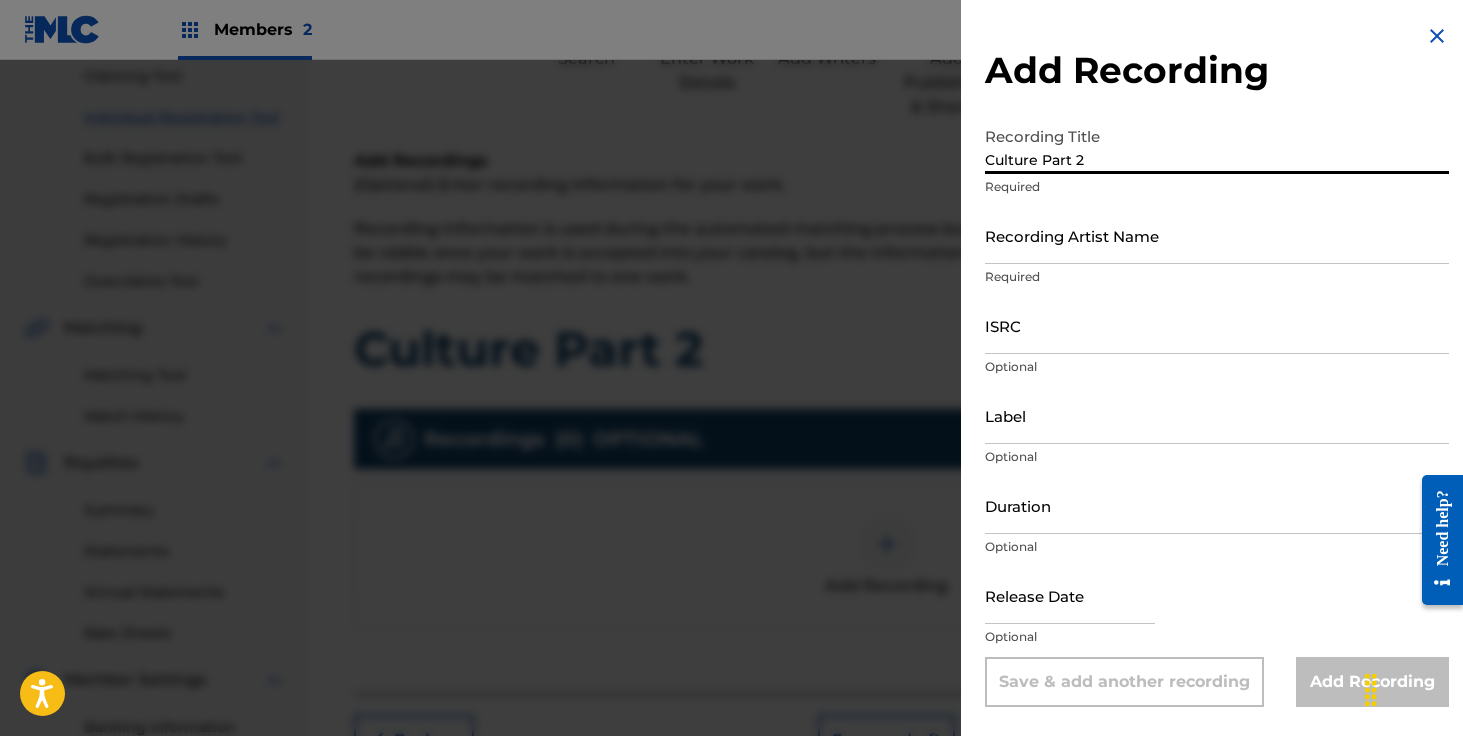type on "Culture Part 2" 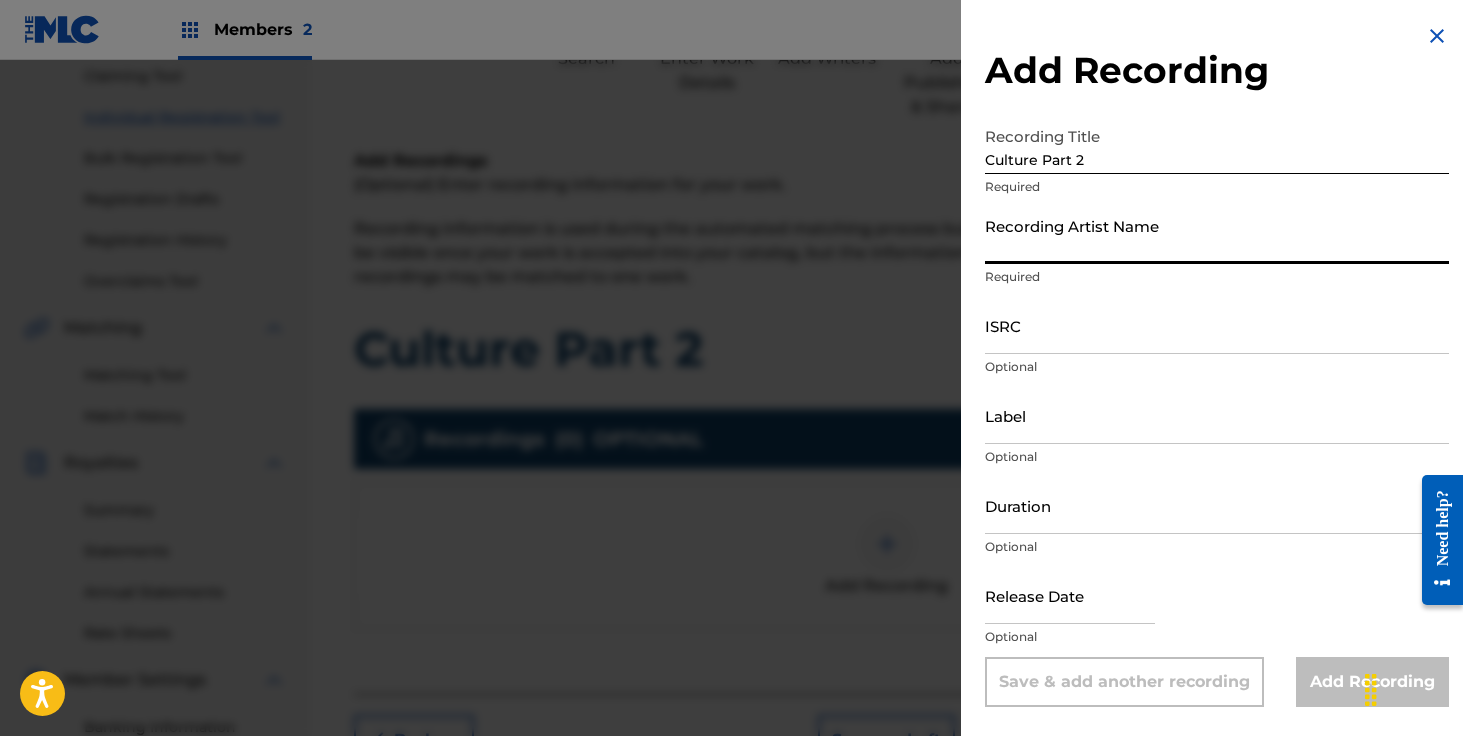 click on "Recording Artist Name" at bounding box center [1217, 235] 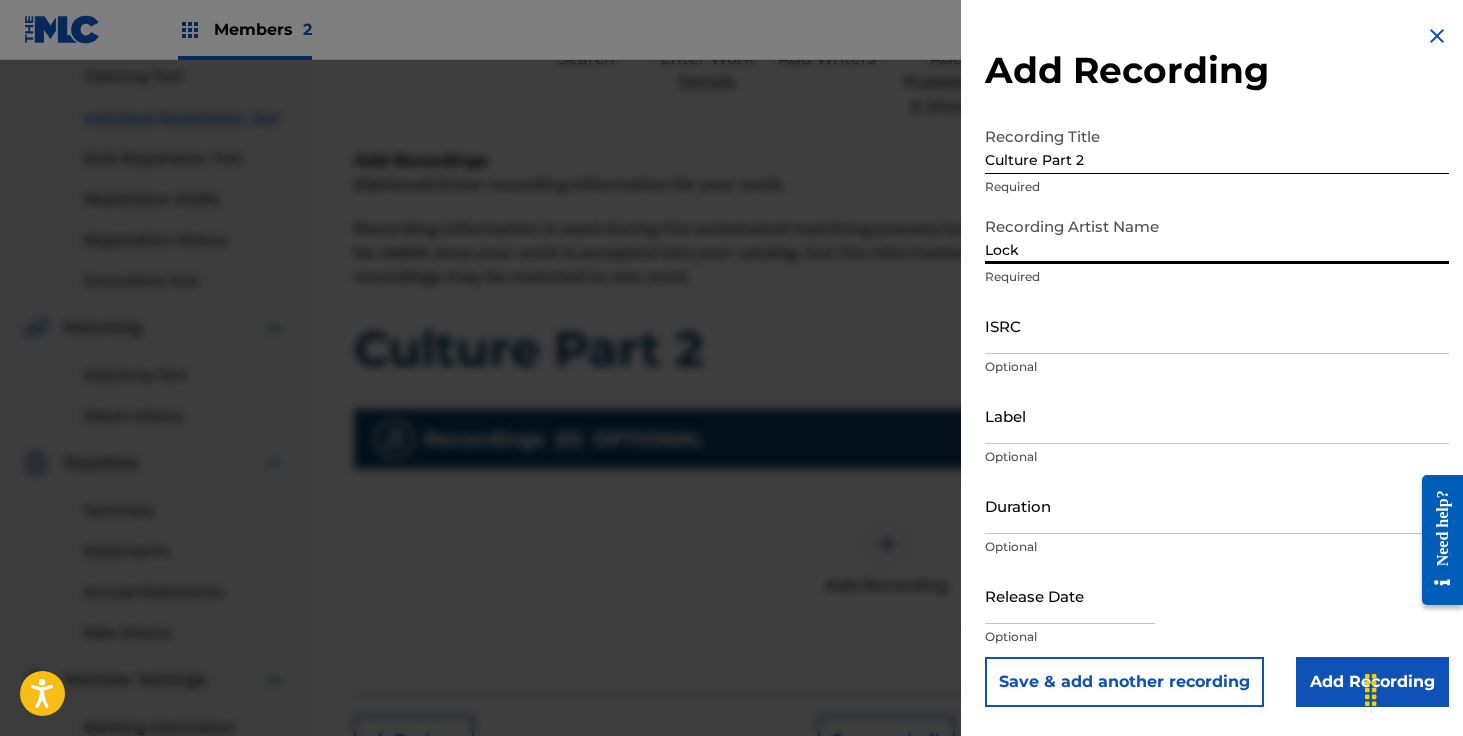 type on "Locksmith, The [COMPANY]" 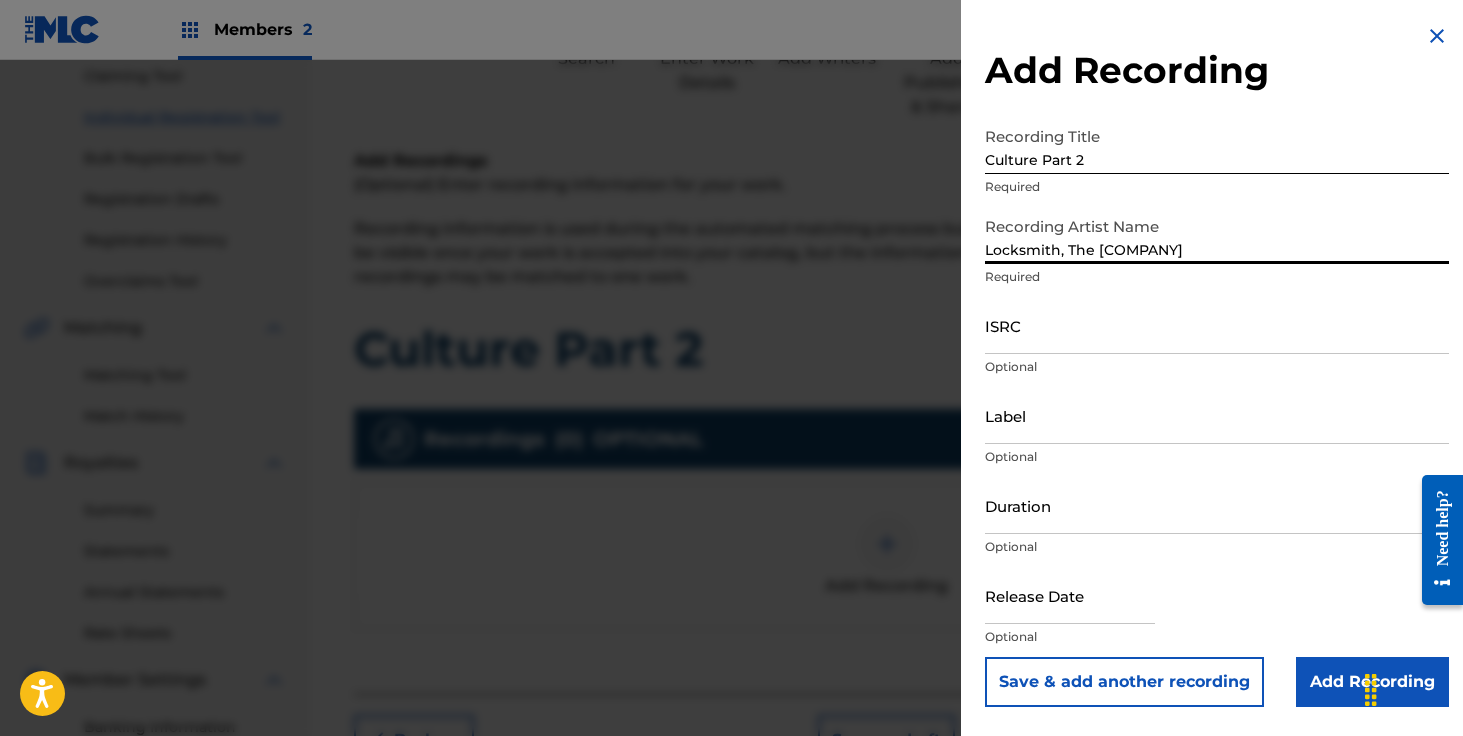 click on "ISRC" at bounding box center (1217, 325) 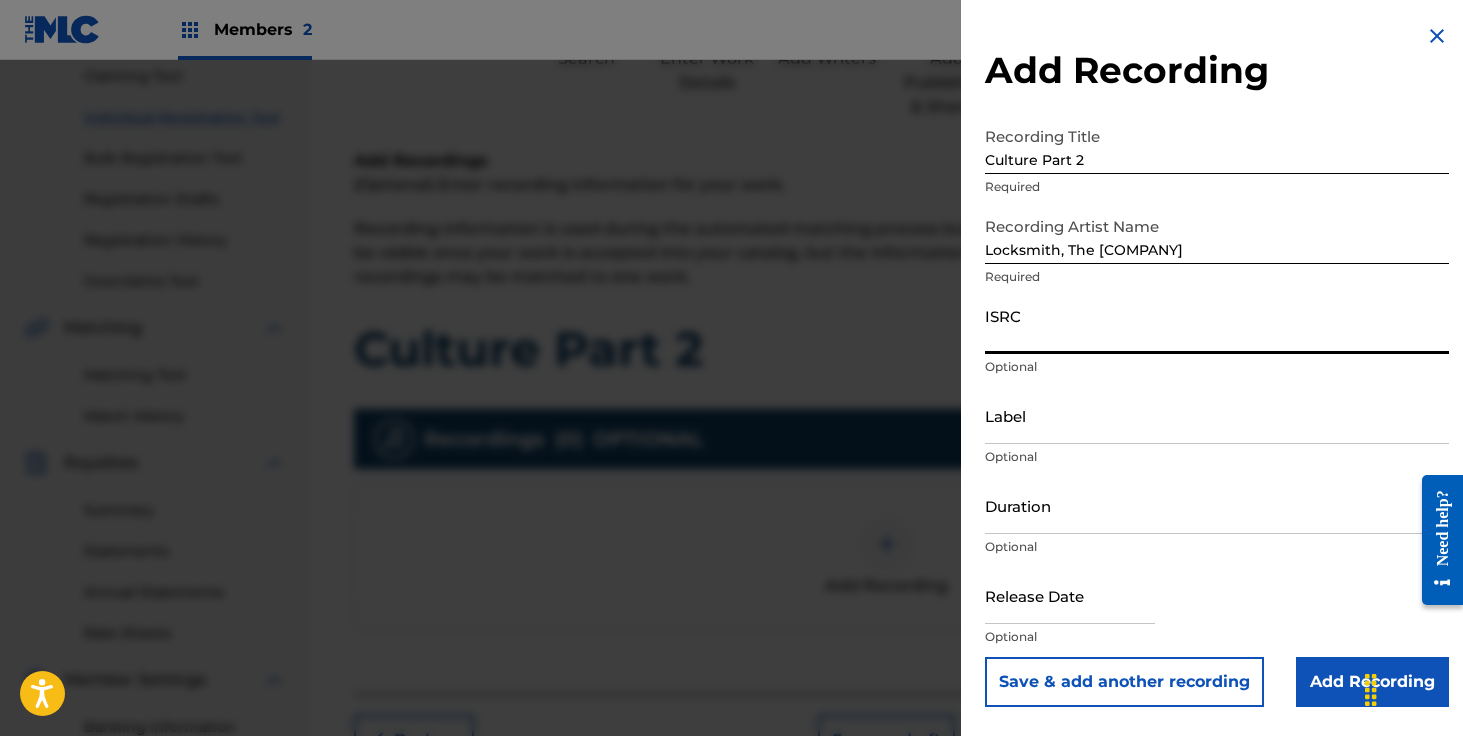 paste on "[NUMBER]" 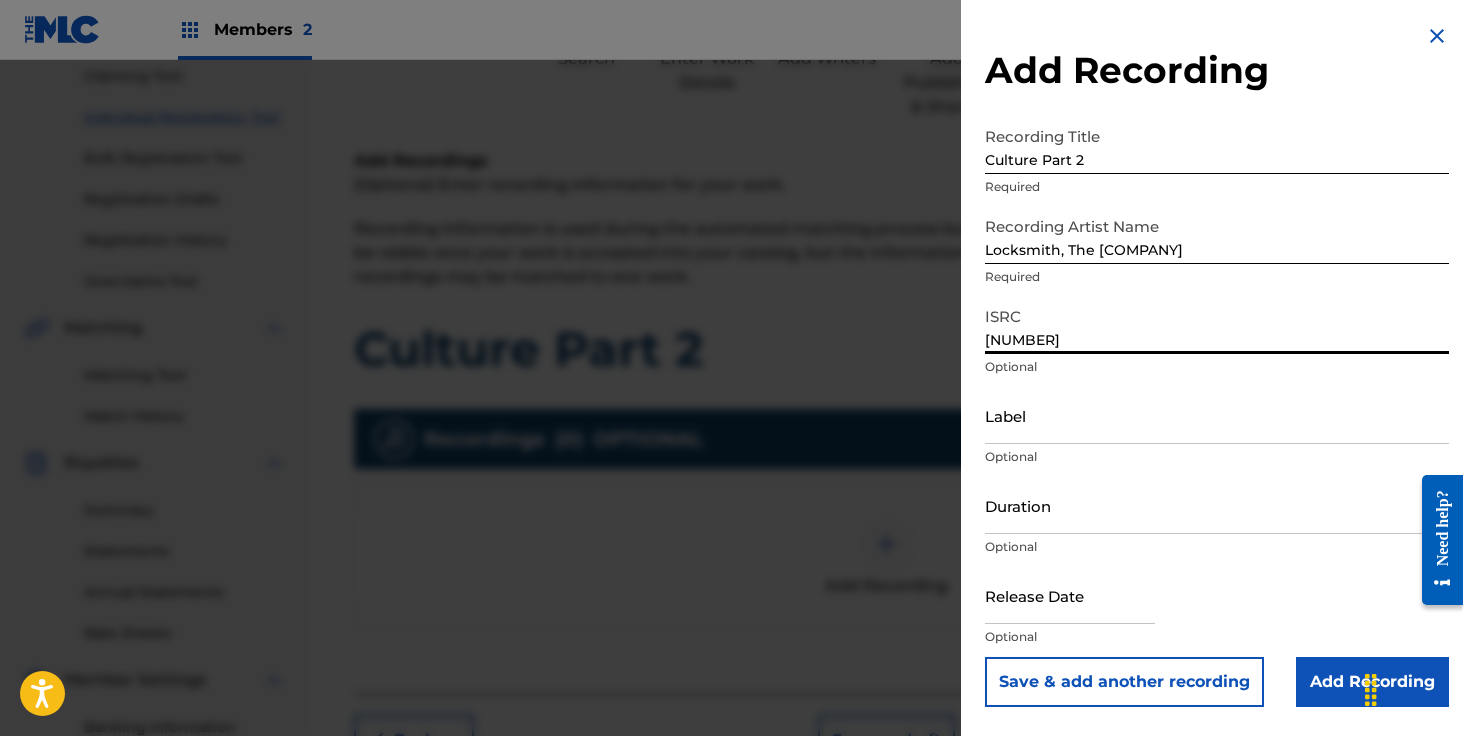 type on "[NUMBER]" 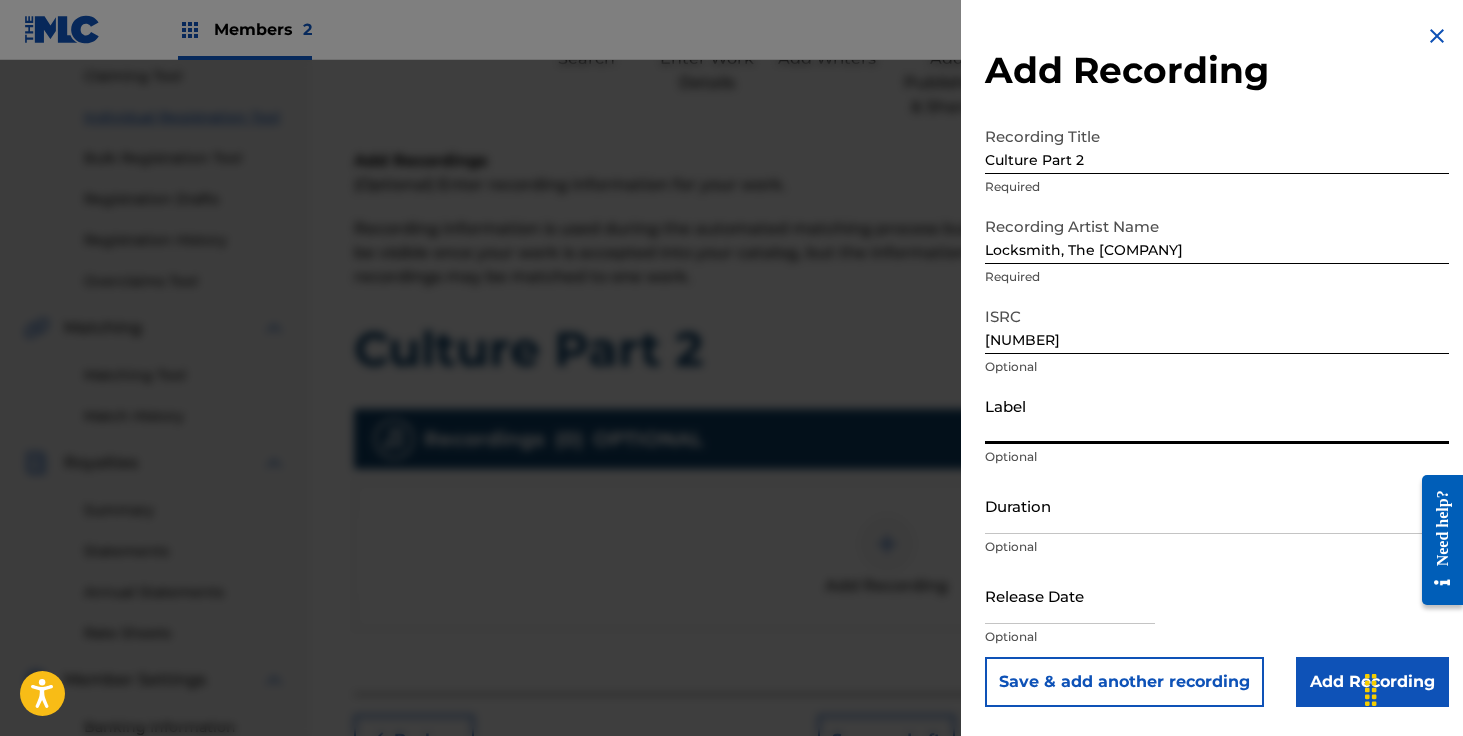 type on "Landmark Entertainment" 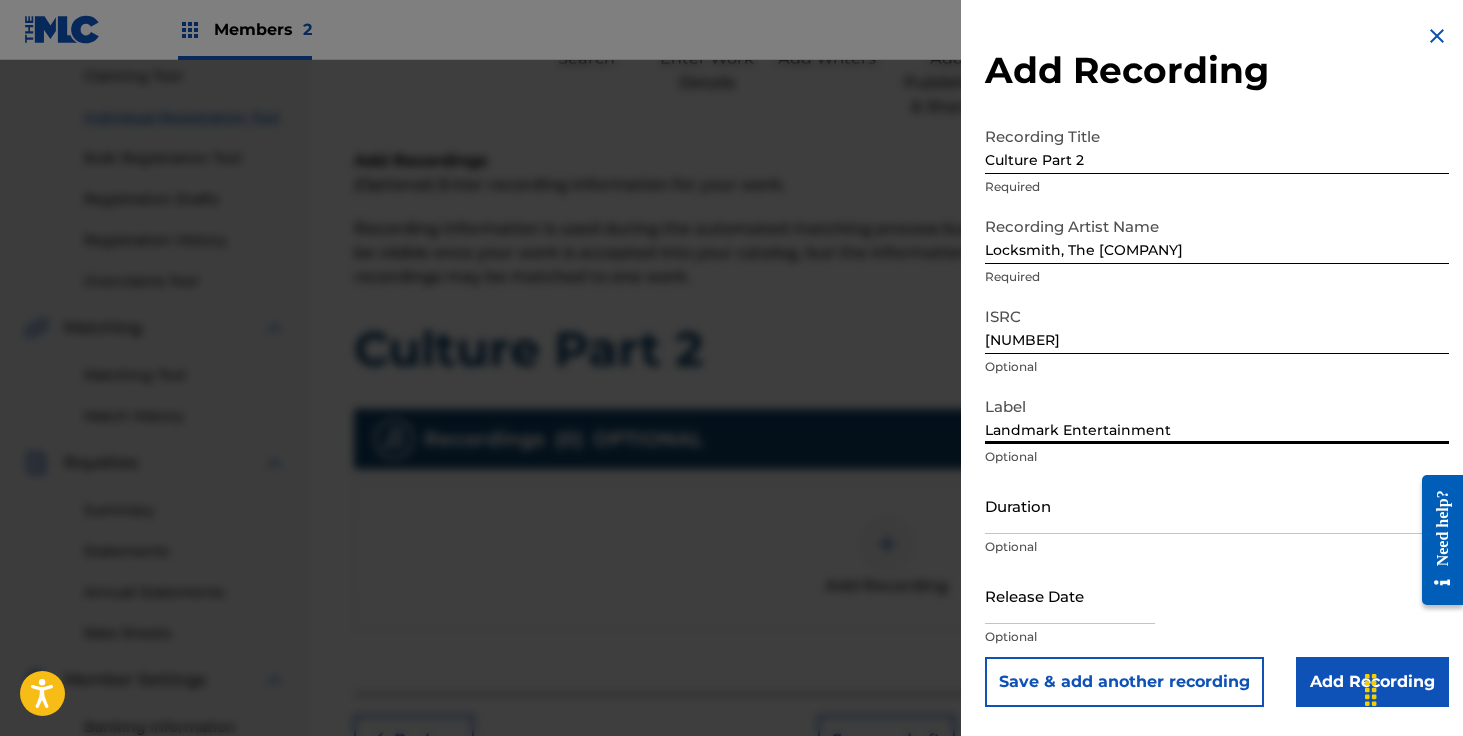click on "Duration" at bounding box center (1217, 505) 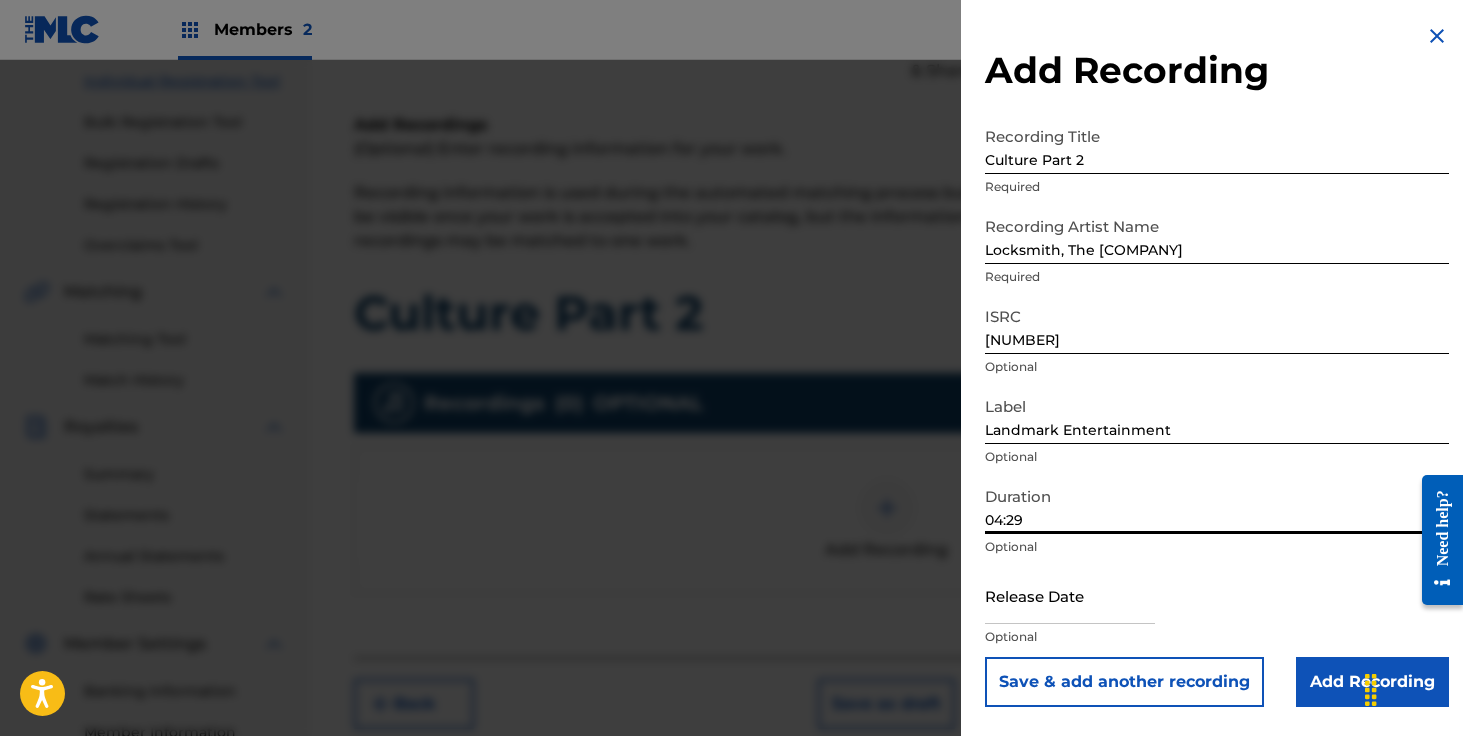 scroll, scrollTop: 265, scrollLeft: 0, axis: vertical 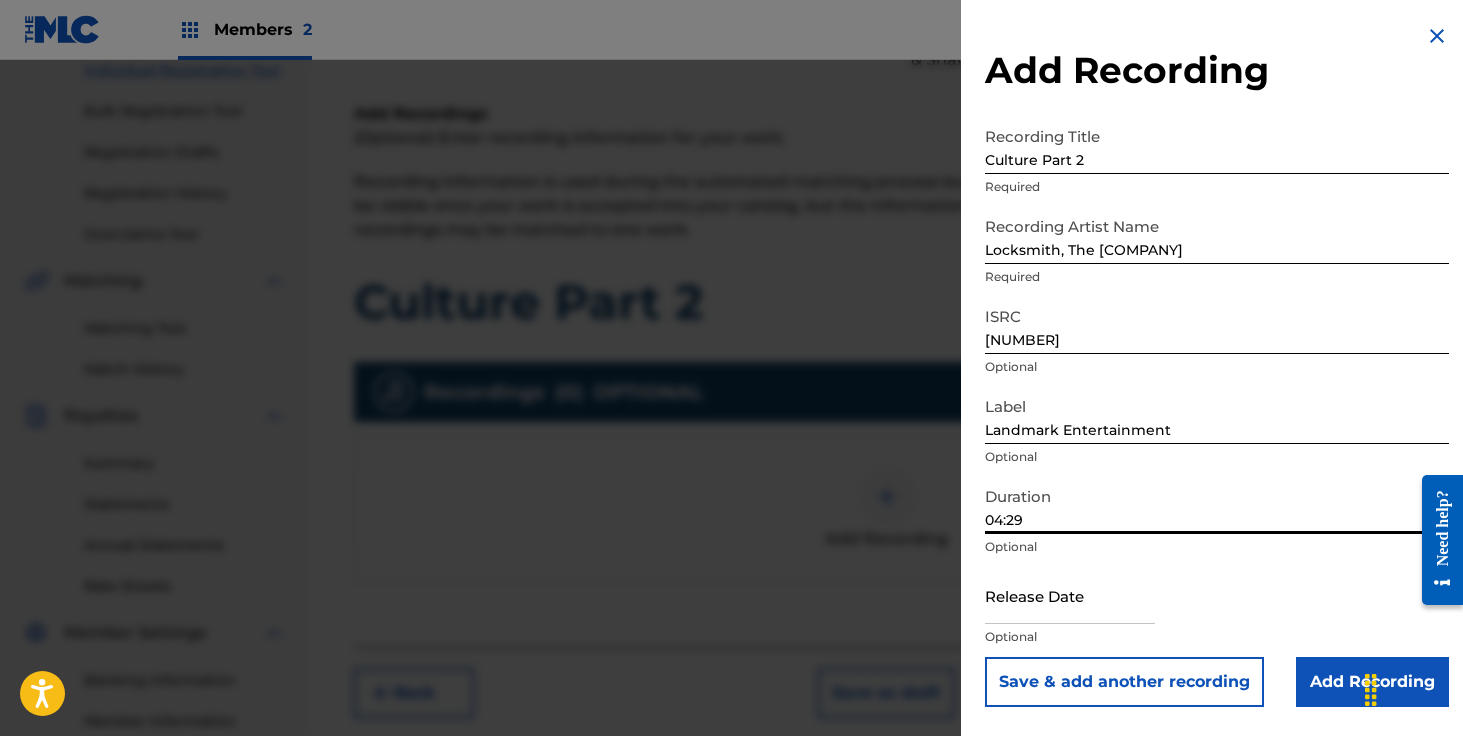 type on "04:29" 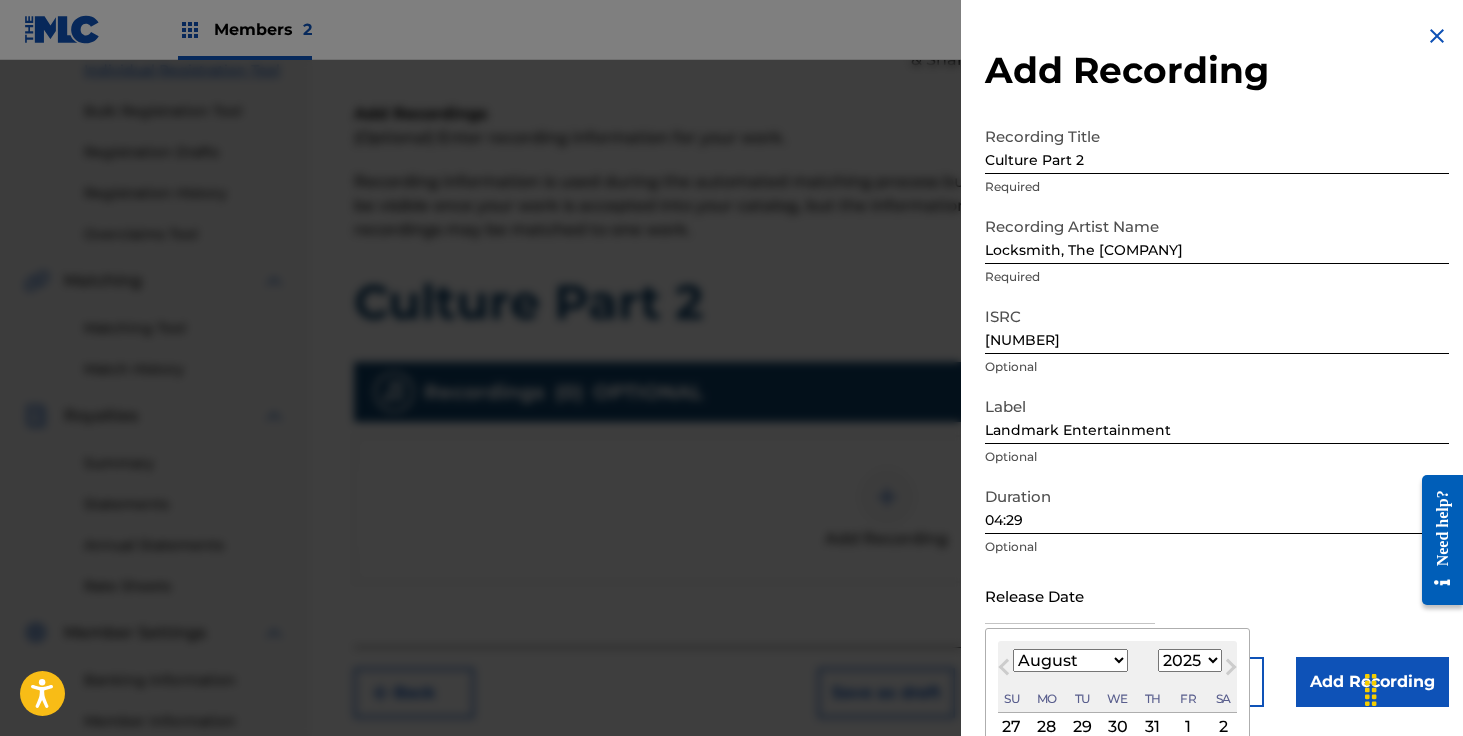 click on "January February March April May June July August September October November December" at bounding box center [1070, 660] 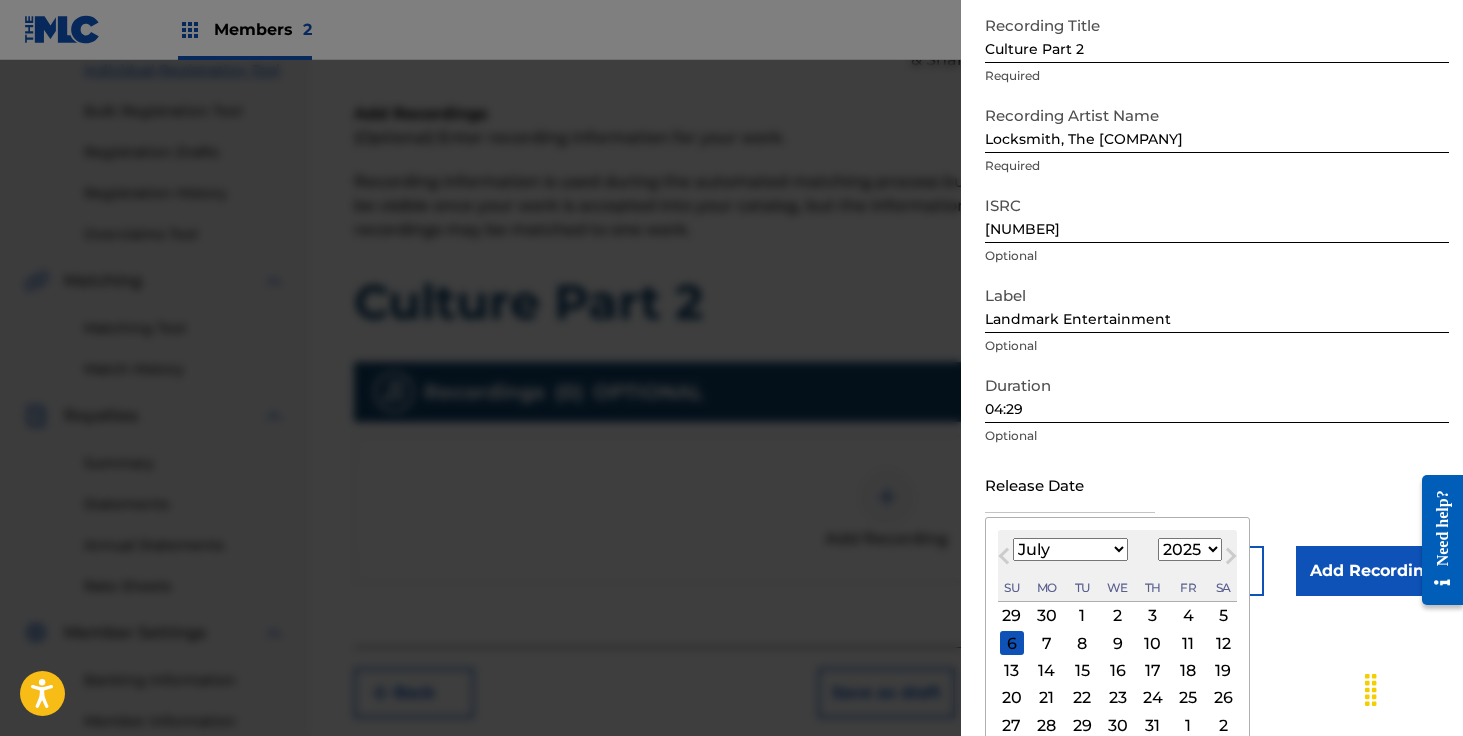 scroll, scrollTop: 154, scrollLeft: 0, axis: vertical 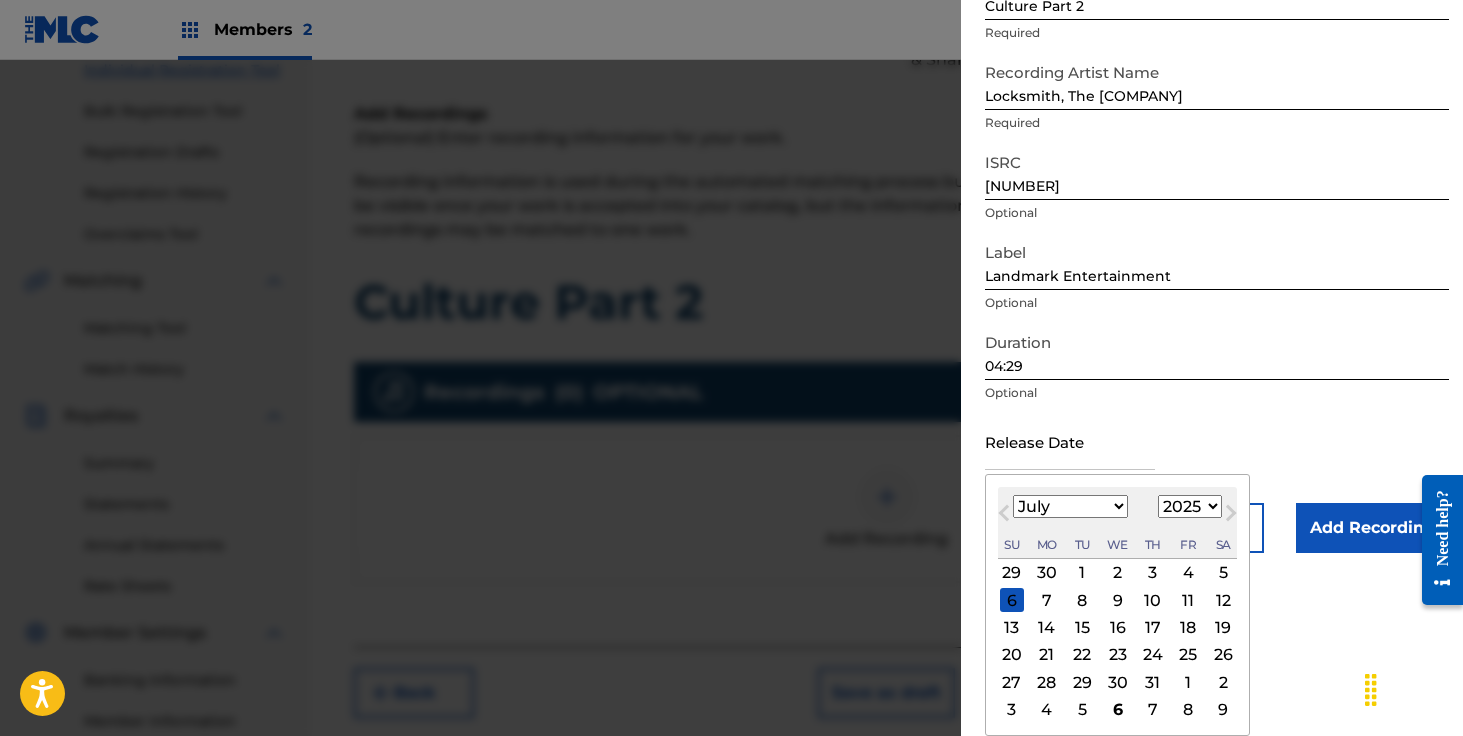 click on "1" at bounding box center [1082, 573] 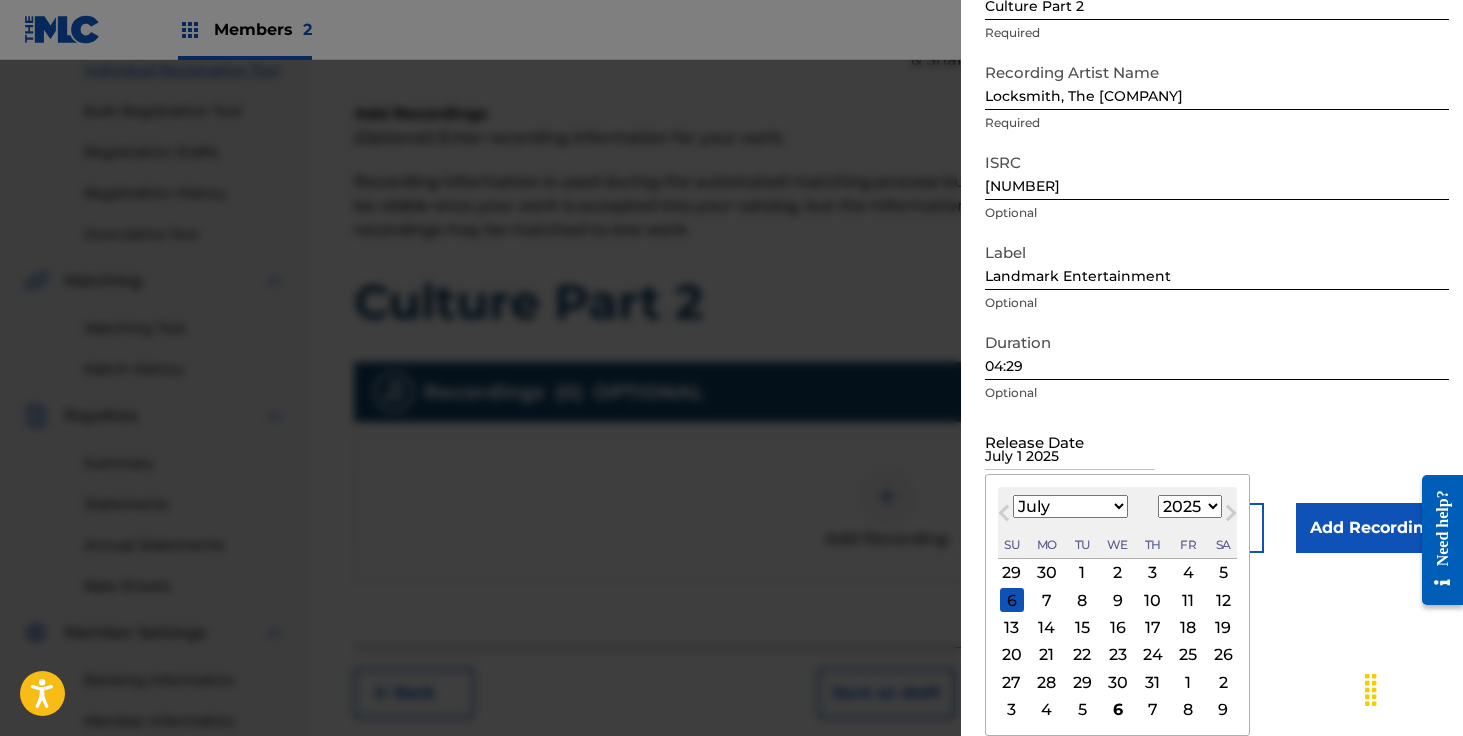 scroll, scrollTop: 0, scrollLeft: 0, axis: both 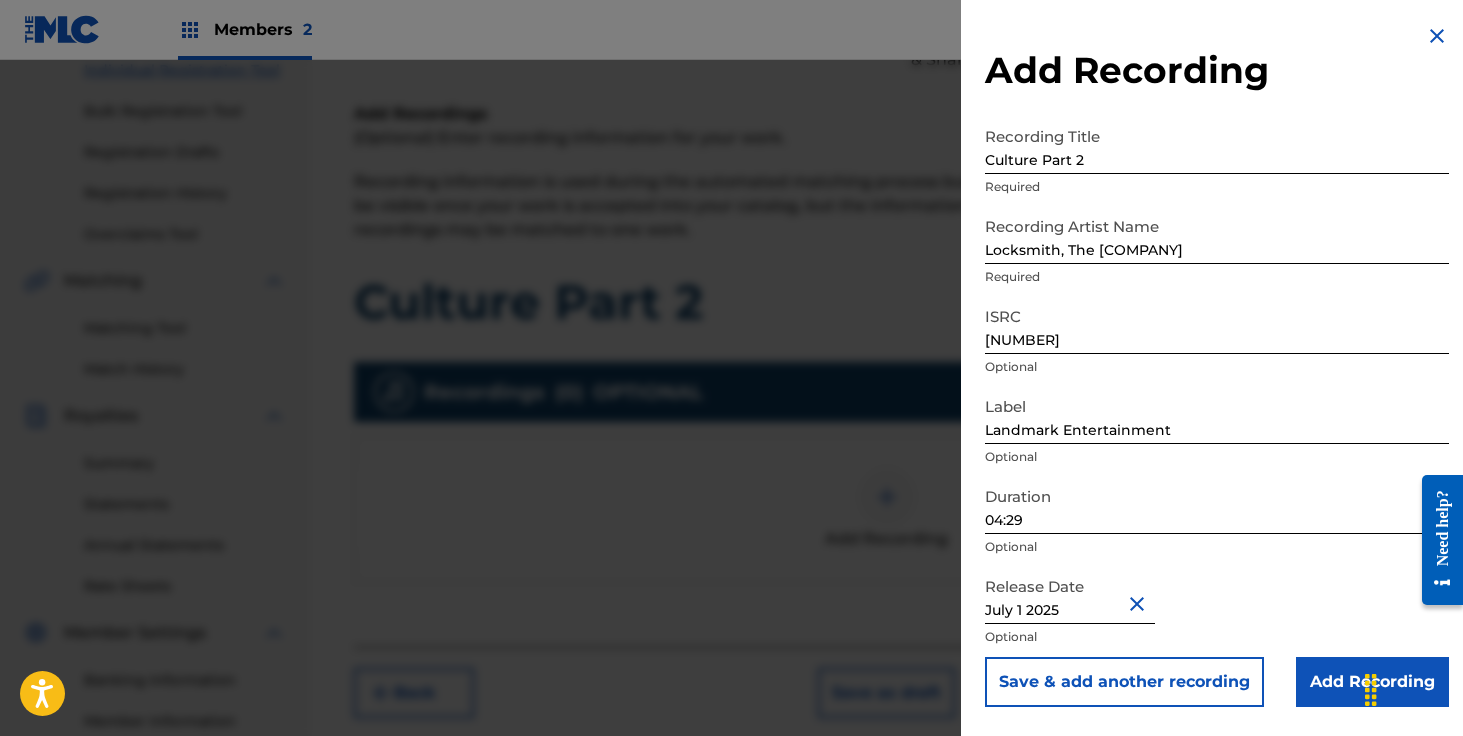 click on "Add Recording" at bounding box center (1372, 682) 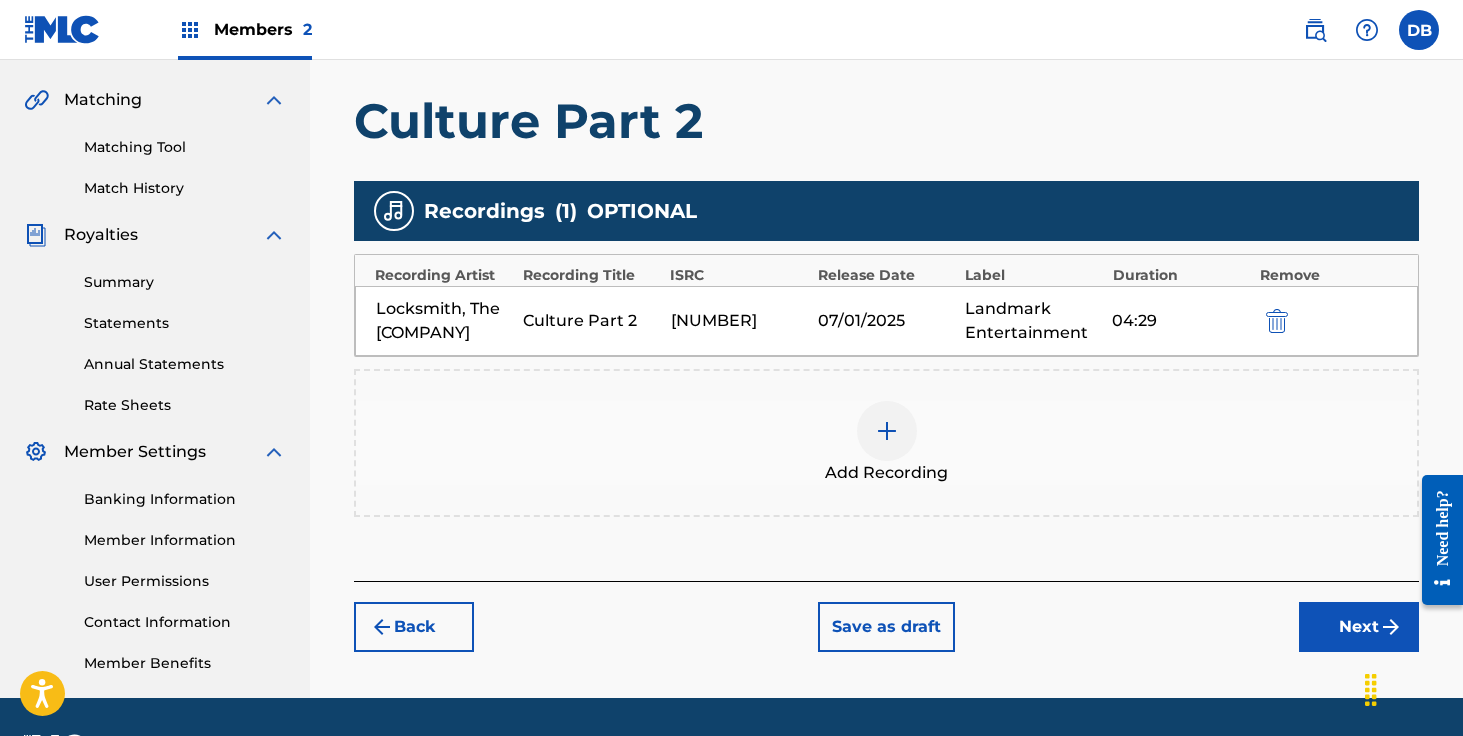 scroll, scrollTop: 504, scrollLeft: 0, axis: vertical 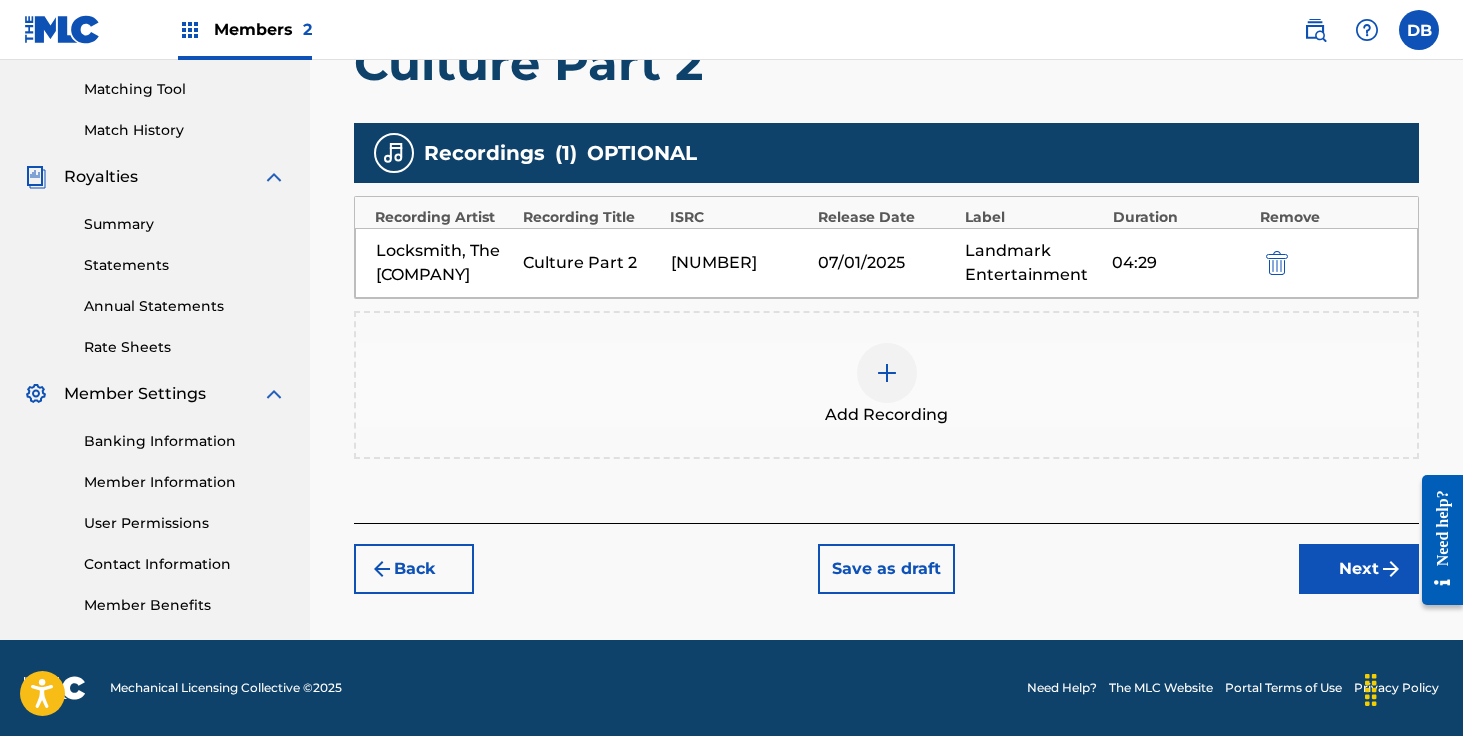 click on "Next" at bounding box center [1359, 569] 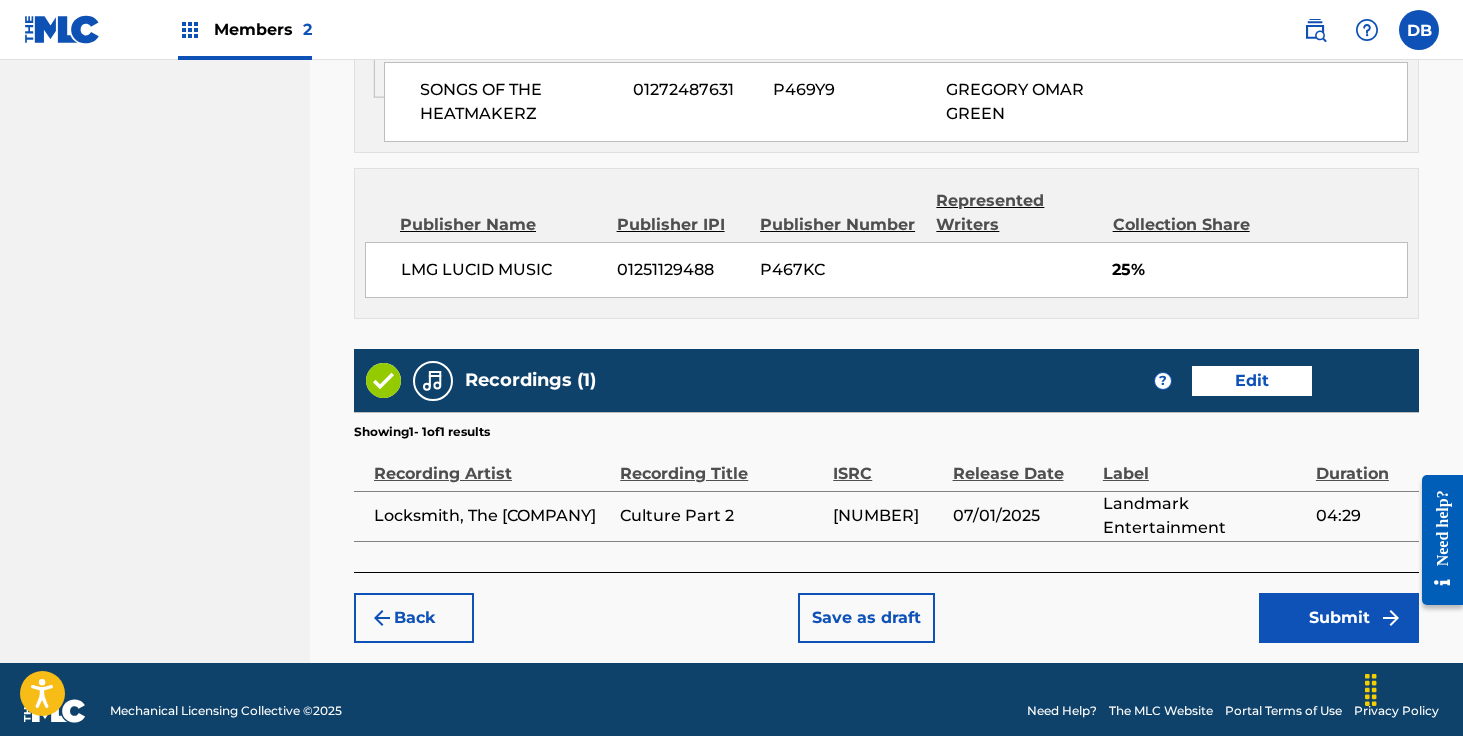 scroll, scrollTop: 1357, scrollLeft: 0, axis: vertical 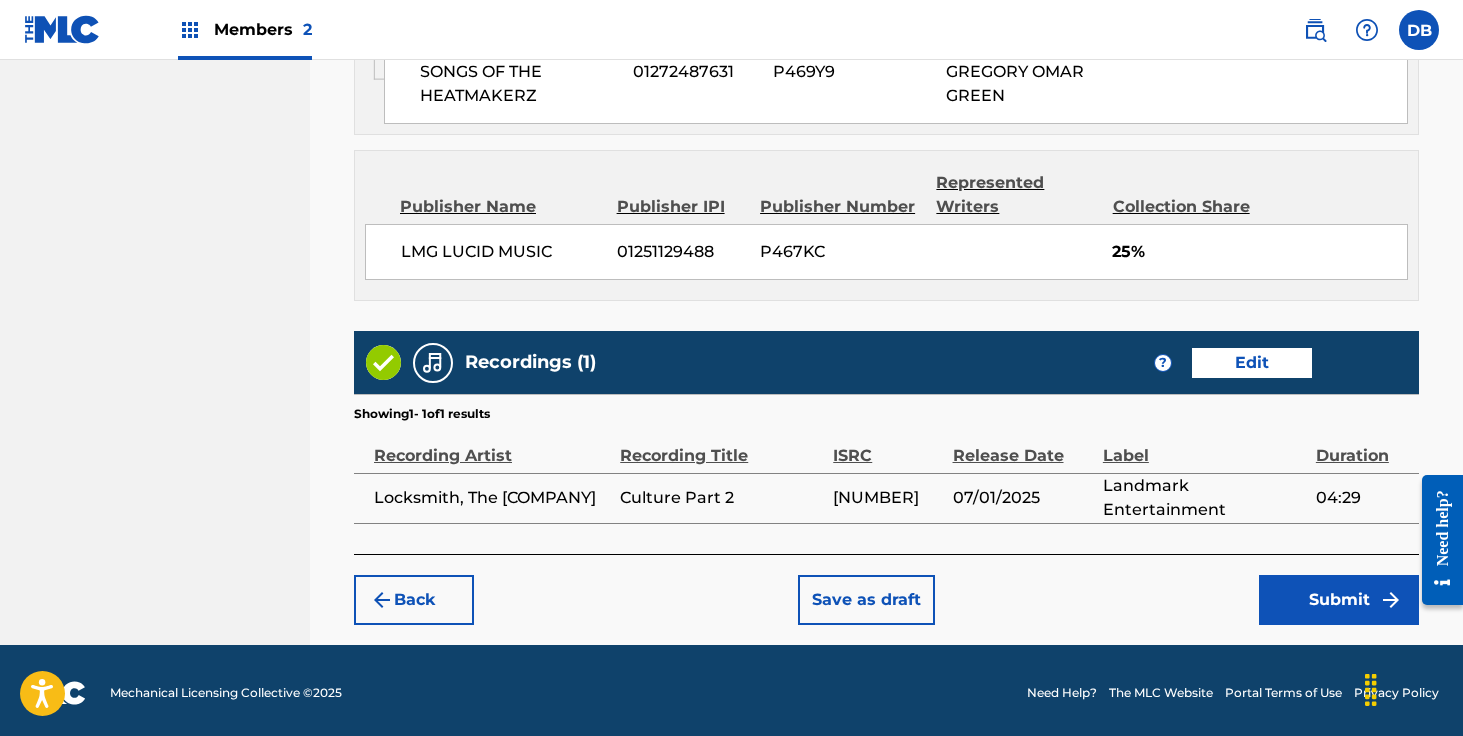 click on "Submit" at bounding box center (1339, 600) 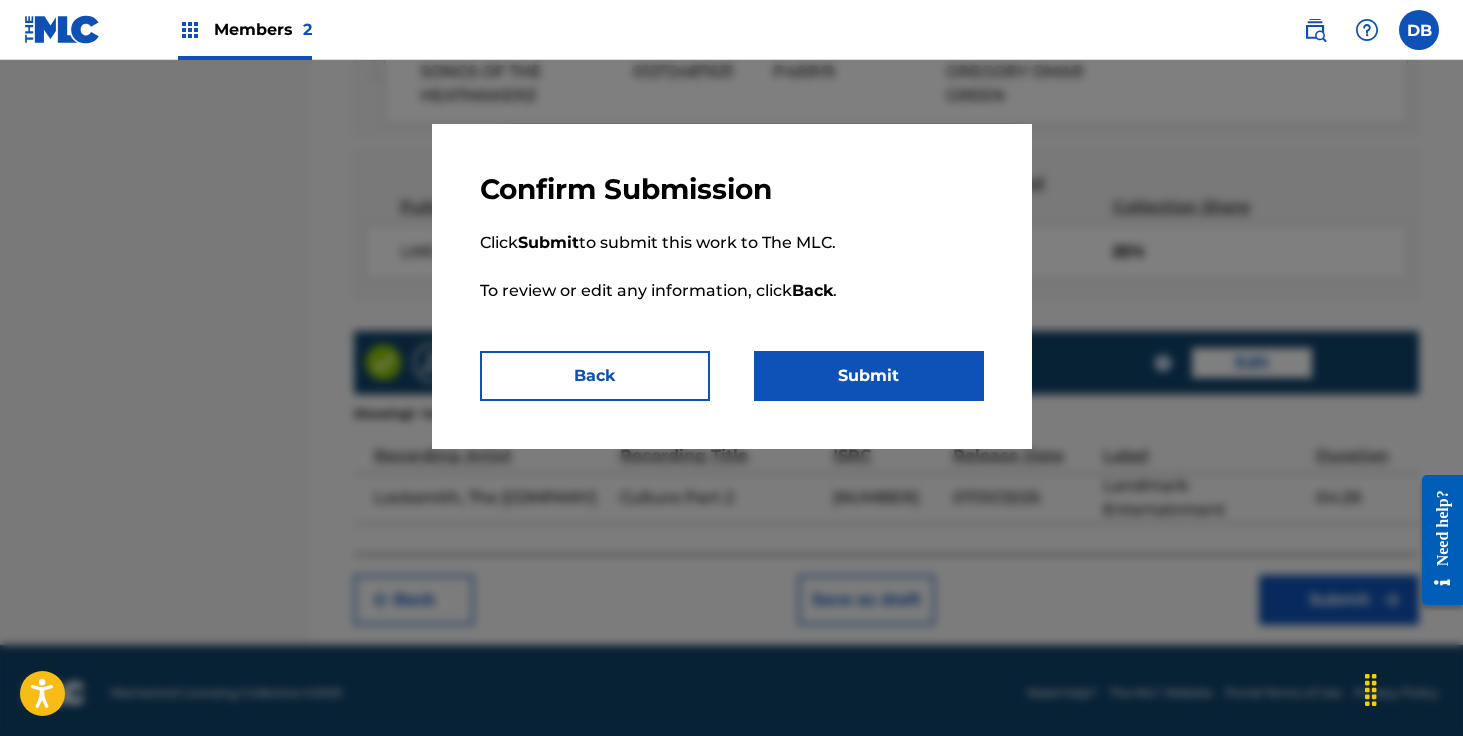 click on "Submit" at bounding box center (869, 376) 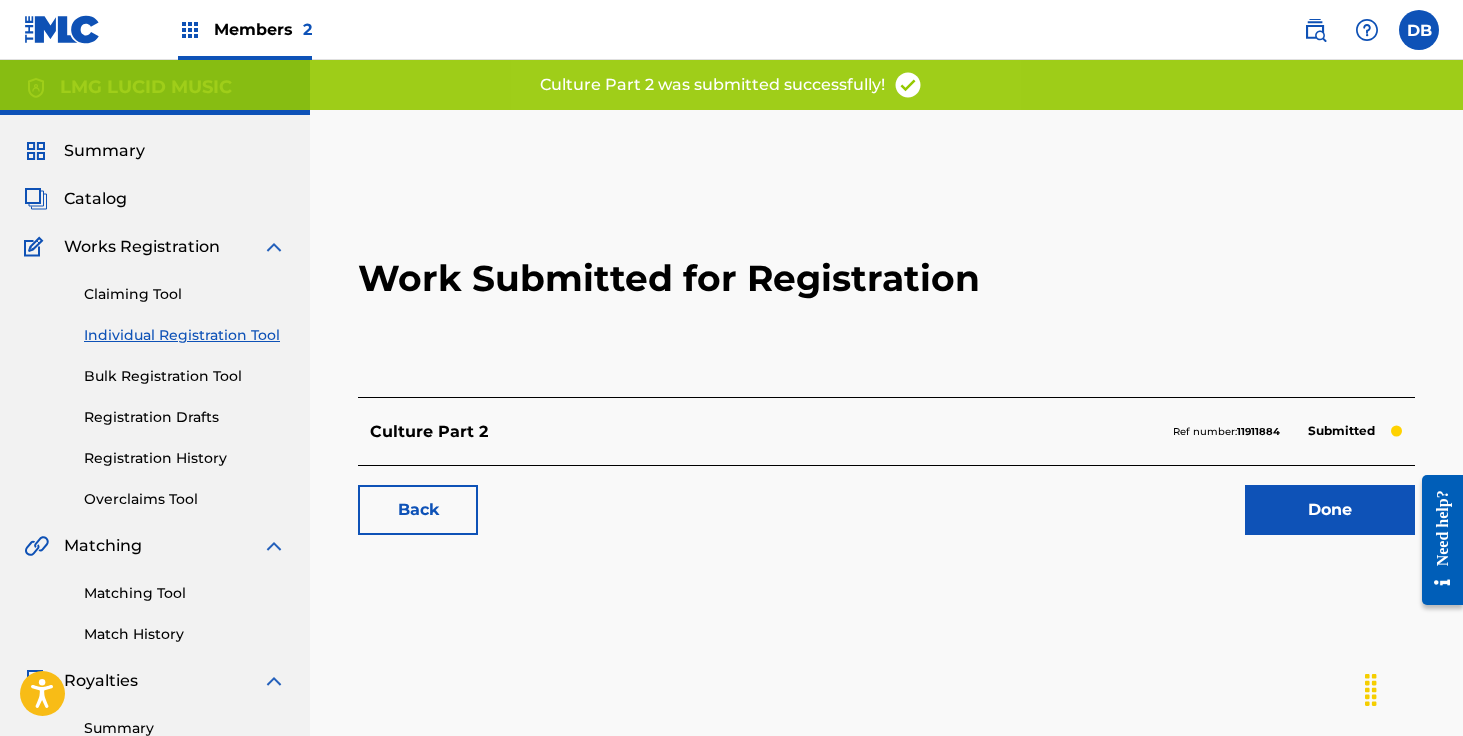click on "Done" at bounding box center (1330, 510) 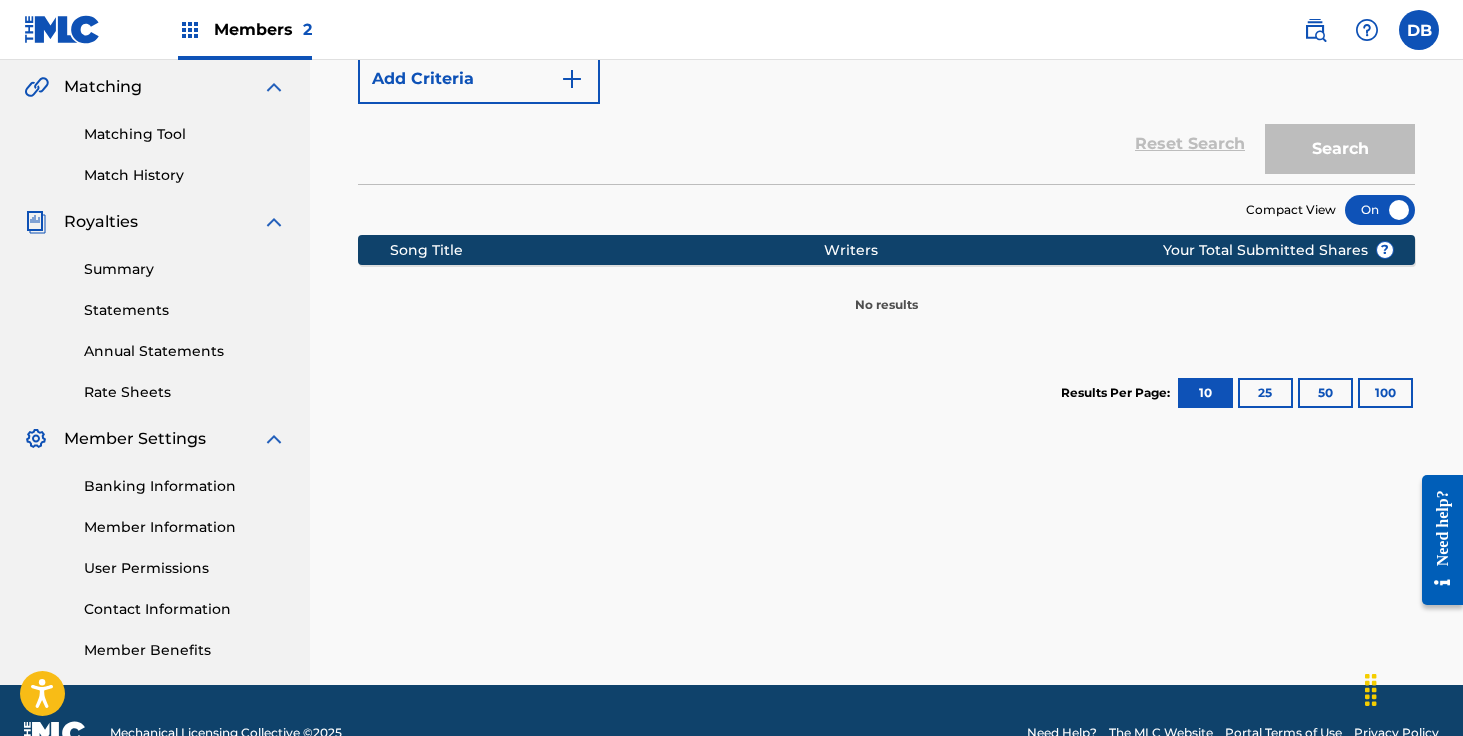 scroll, scrollTop: 0, scrollLeft: 0, axis: both 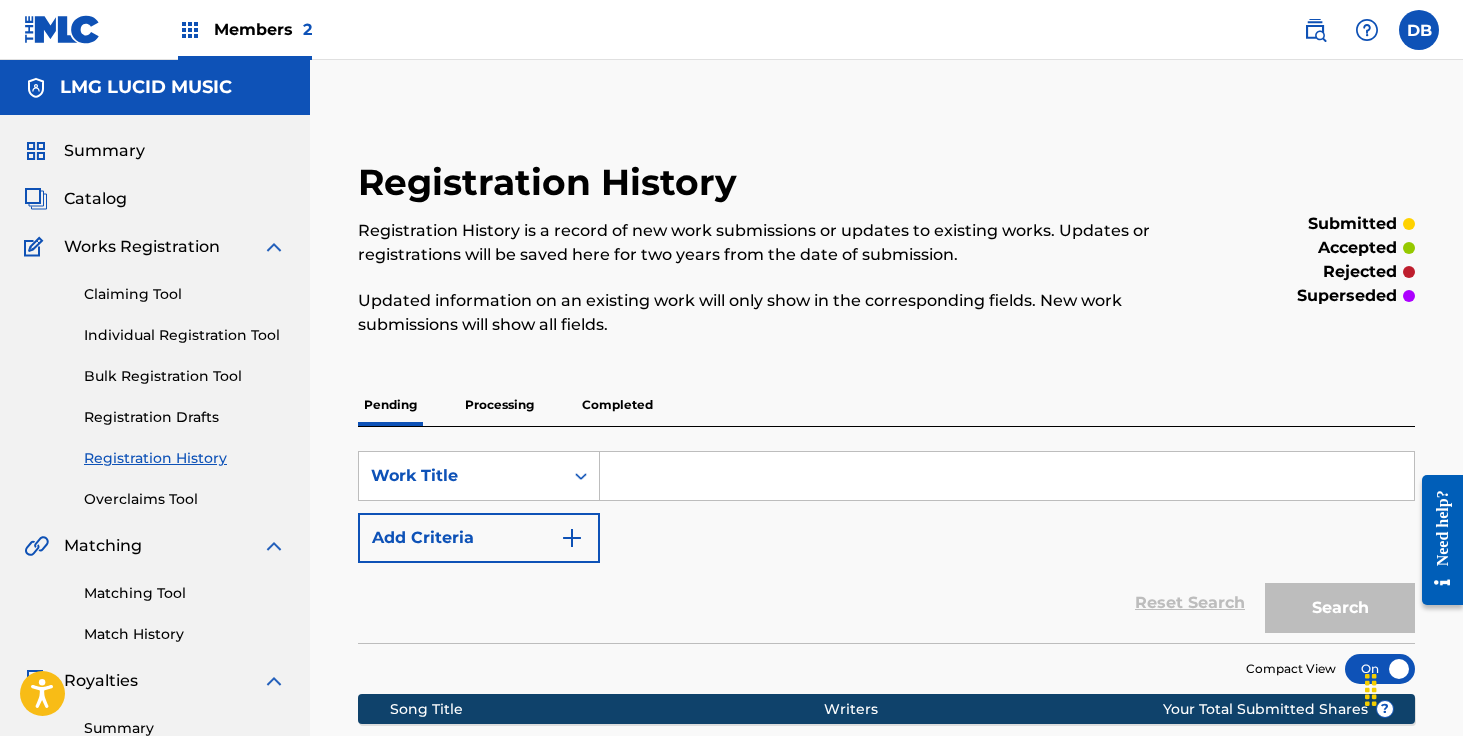 click on "Members    2" at bounding box center [263, 29] 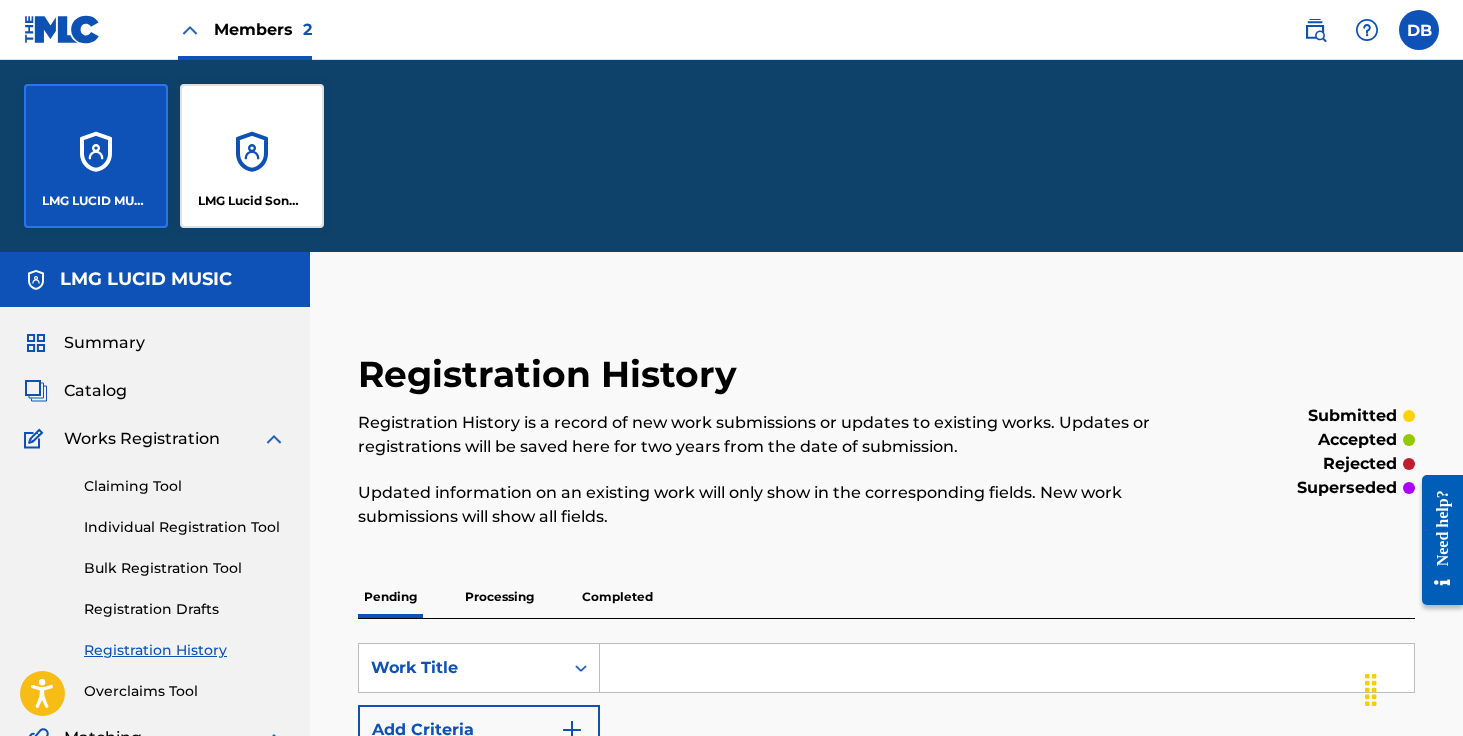 click on "LMG Lucid Songs (ASCAP)" at bounding box center (252, 156) 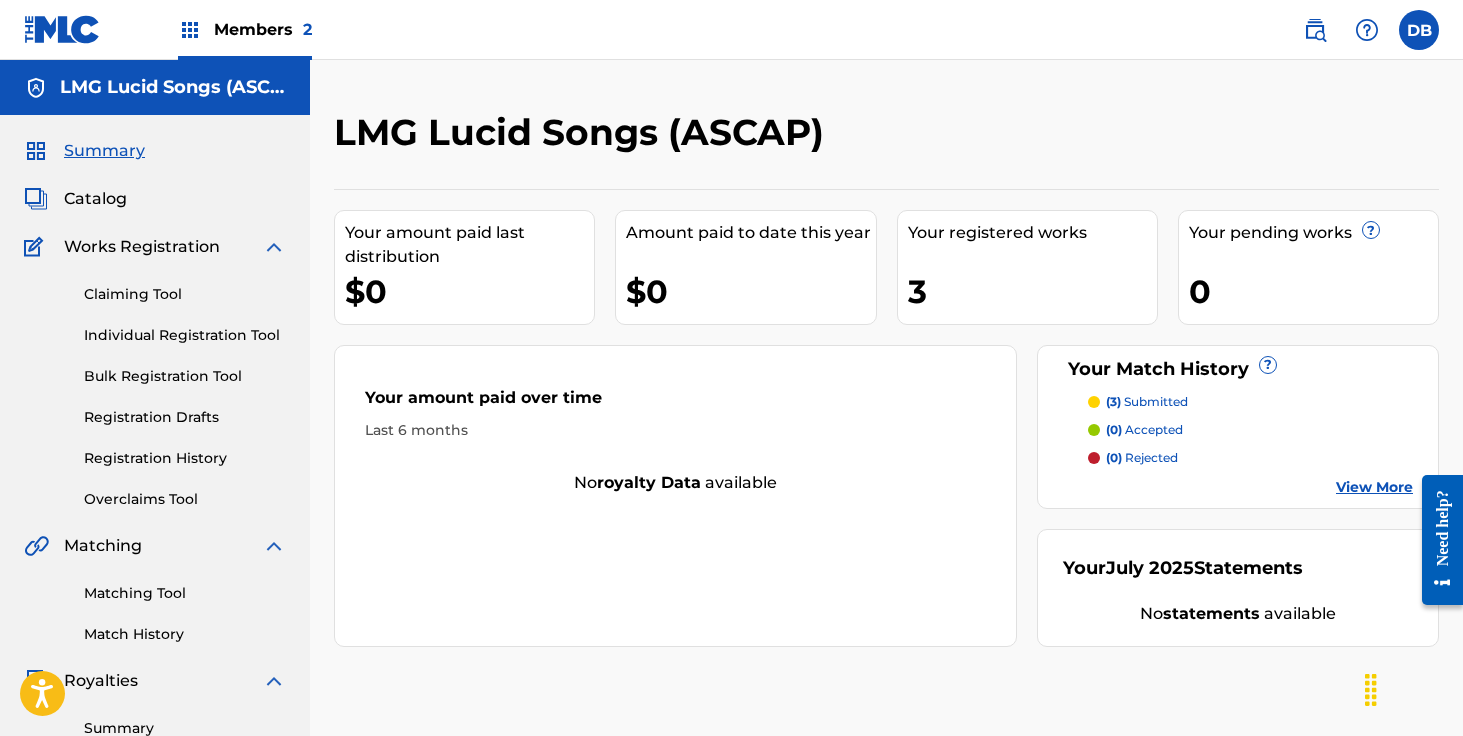 click on "Claiming Tool Individual Registration Tool Bulk Registration Tool Registration Drafts Registration History Overclaims Tool" at bounding box center (155, 384) 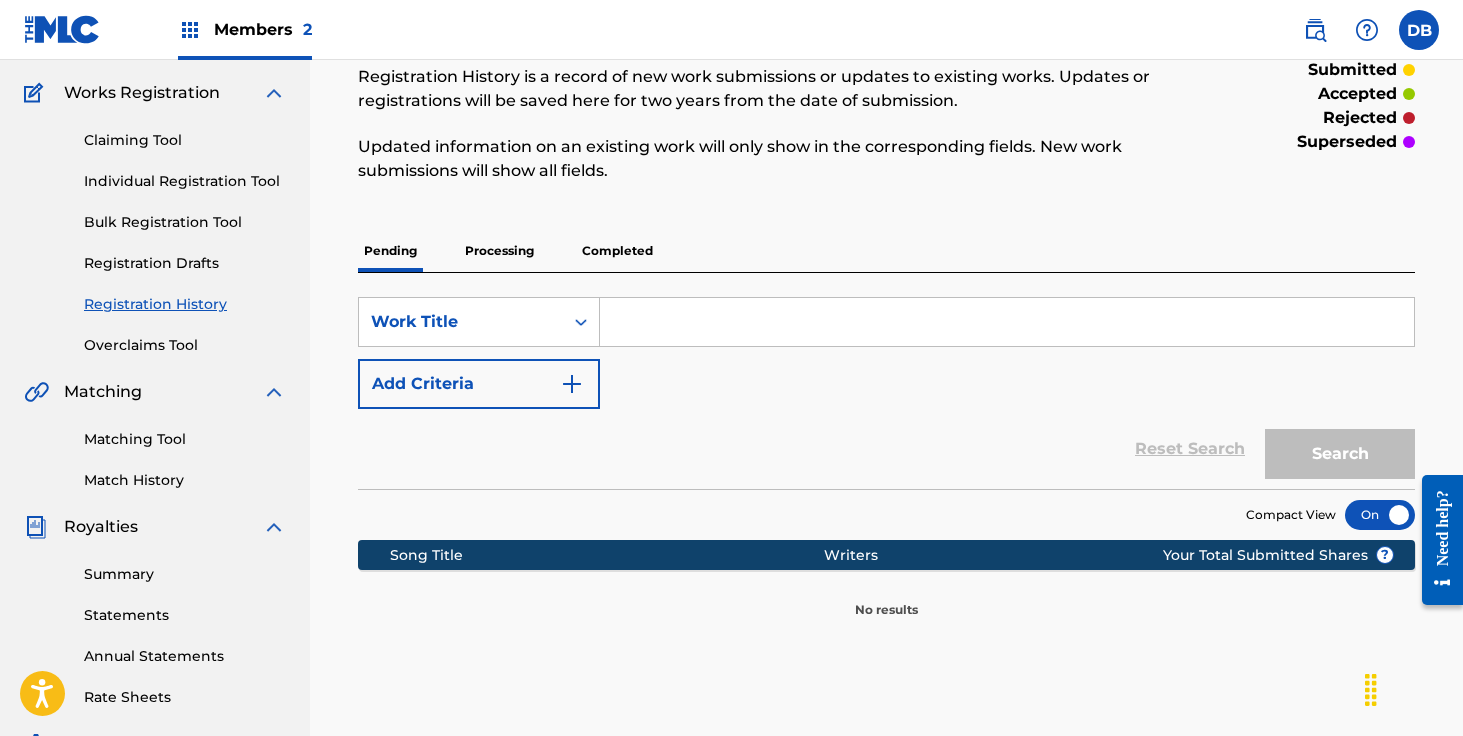 scroll, scrollTop: 0, scrollLeft: 0, axis: both 